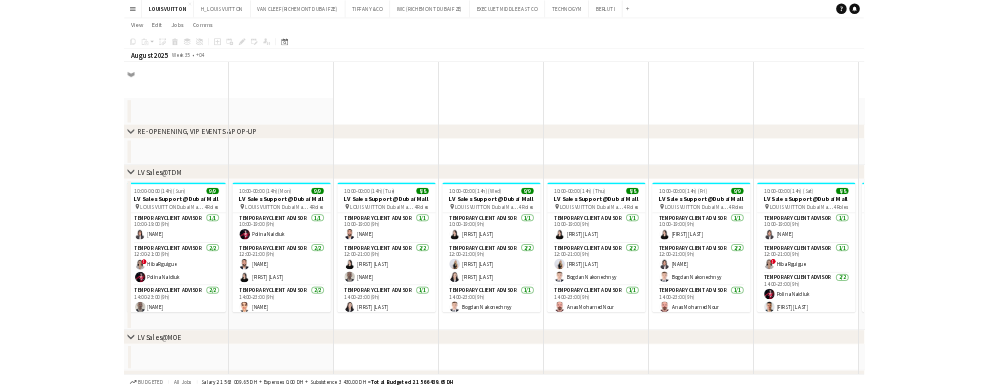 scroll, scrollTop: 1182, scrollLeft: 0, axis: vertical 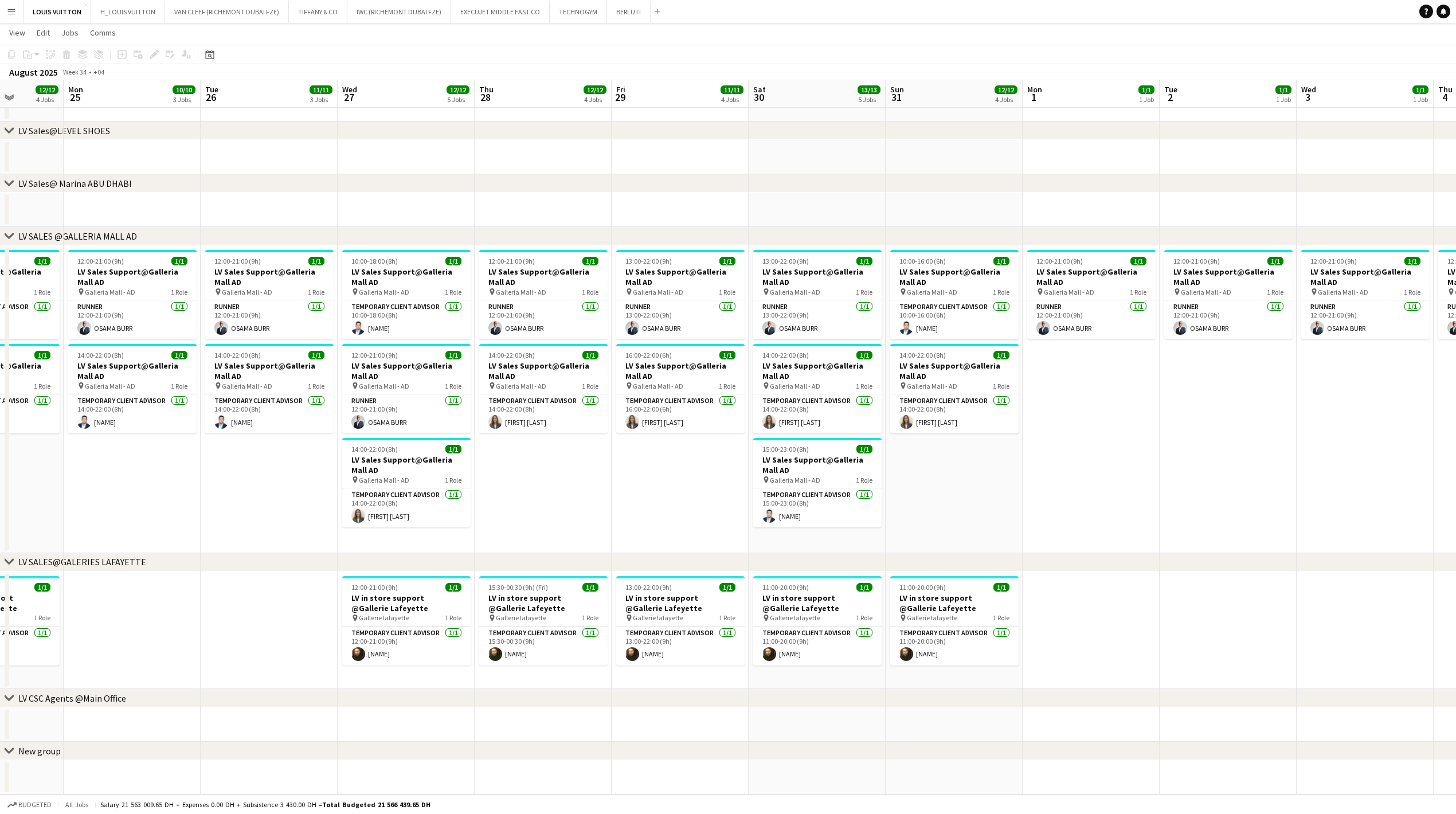 drag, startPoint x: 248, startPoint y: 616, endPoint x: 695, endPoint y: 621, distance: 447.028 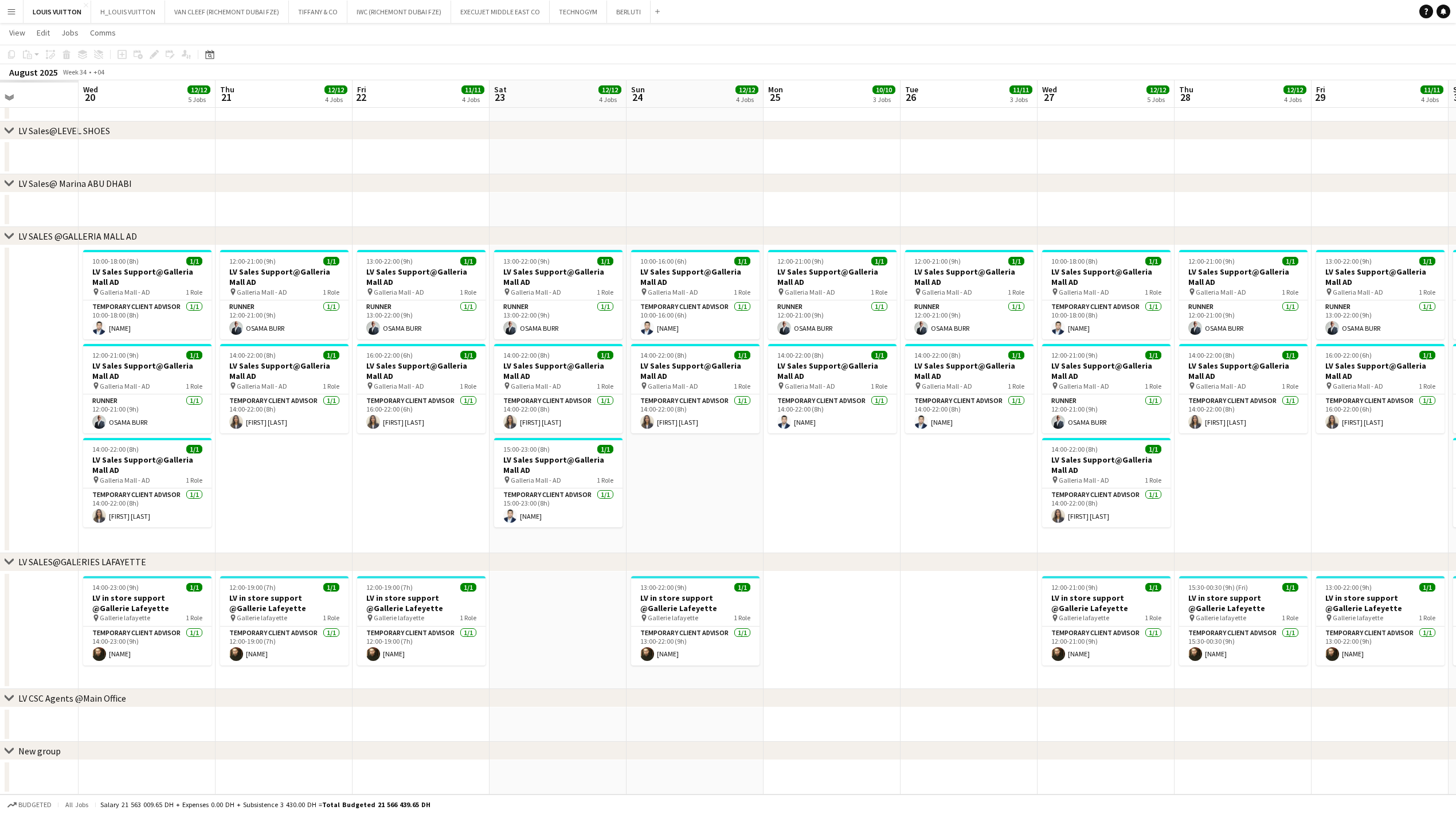 drag, startPoint x: 303, startPoint y: 625, endPoint x: 694, endPoint y: 628, distance: 391.01151 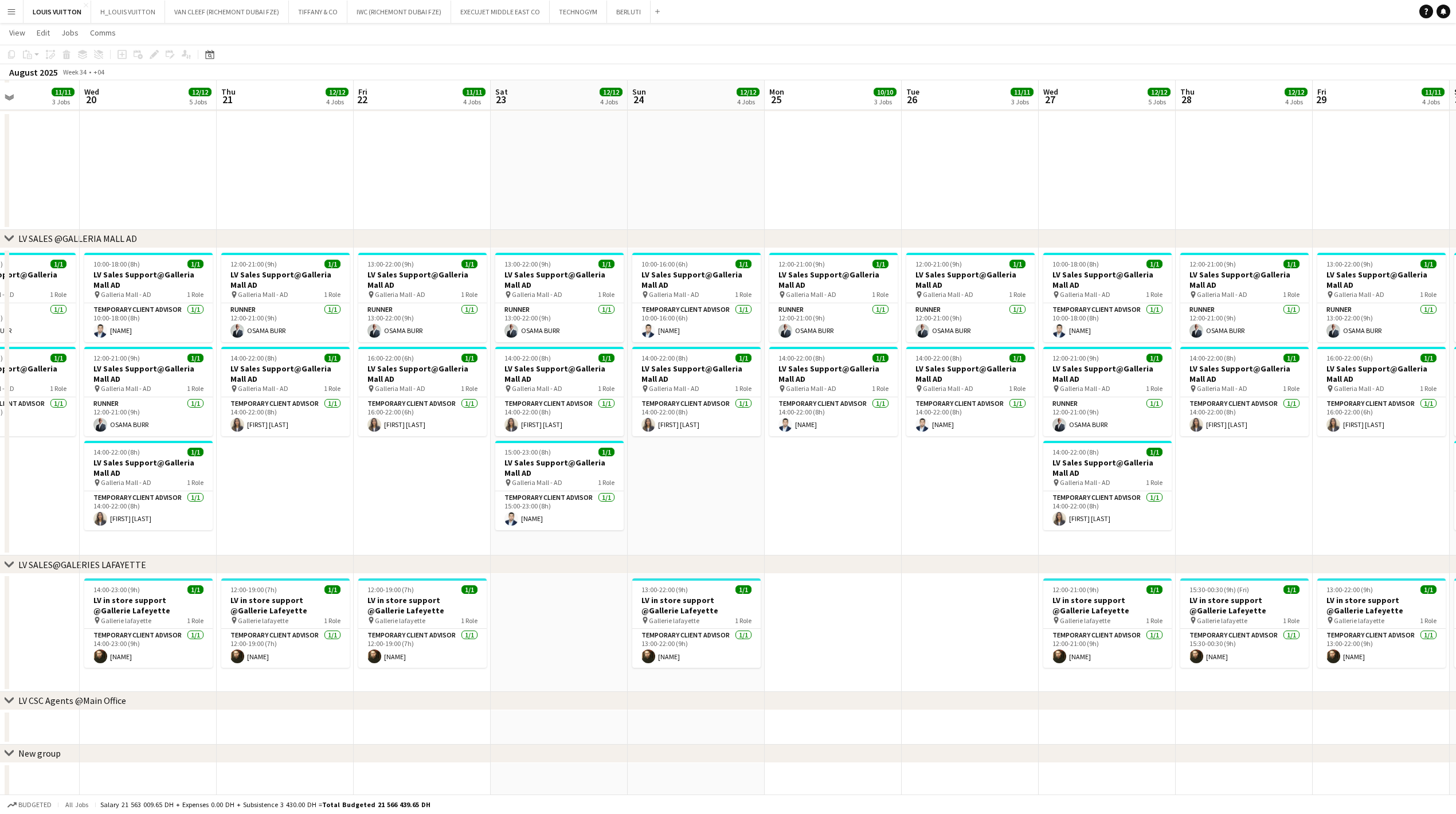 scroll, scrollTop: 498, scrollLeft: 0, axis: vertical 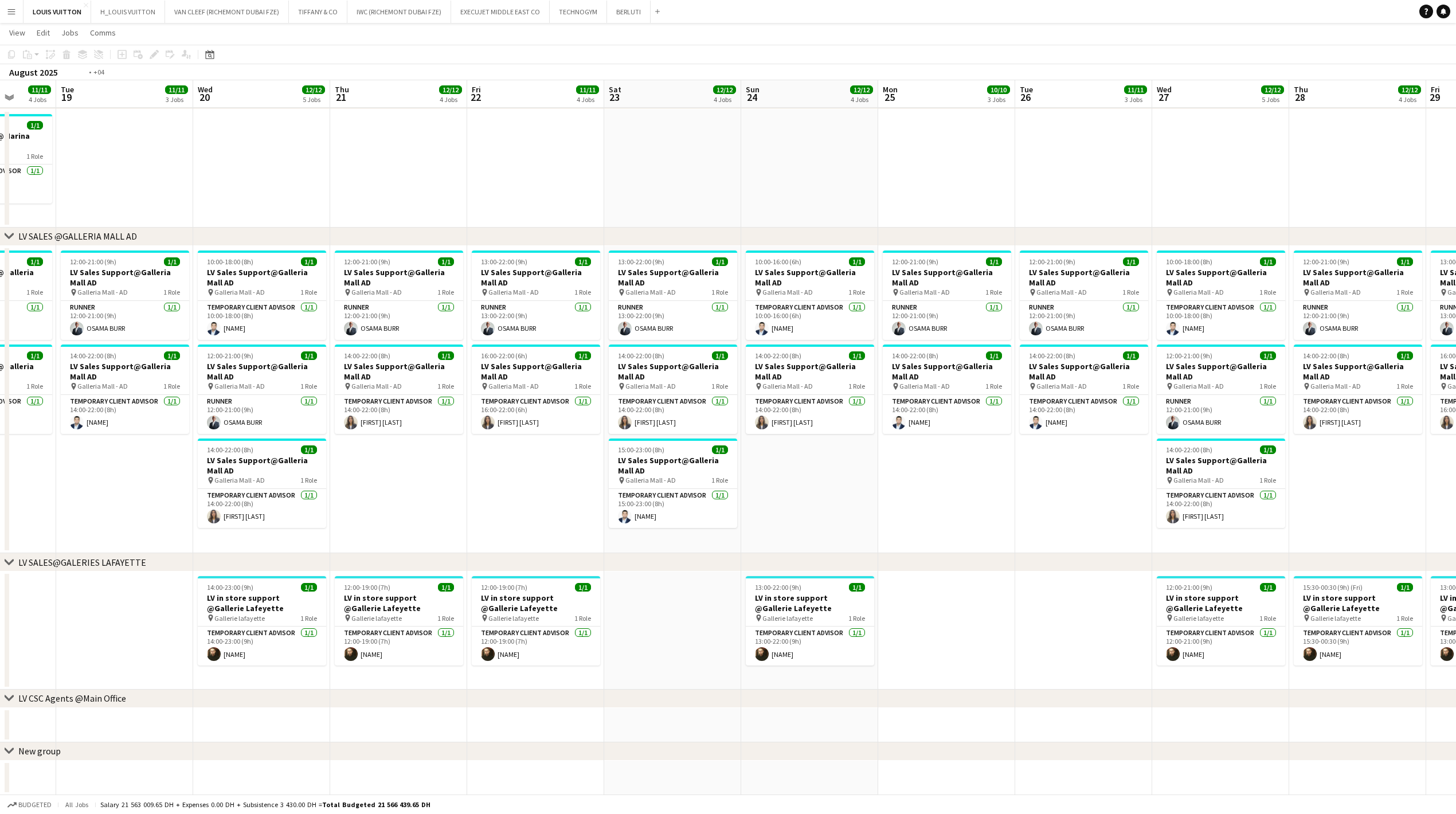 drag, startPoint x: 266, startPoint y: 620, endPoint x: 652, endPoint y: 622, distance: 386.00518 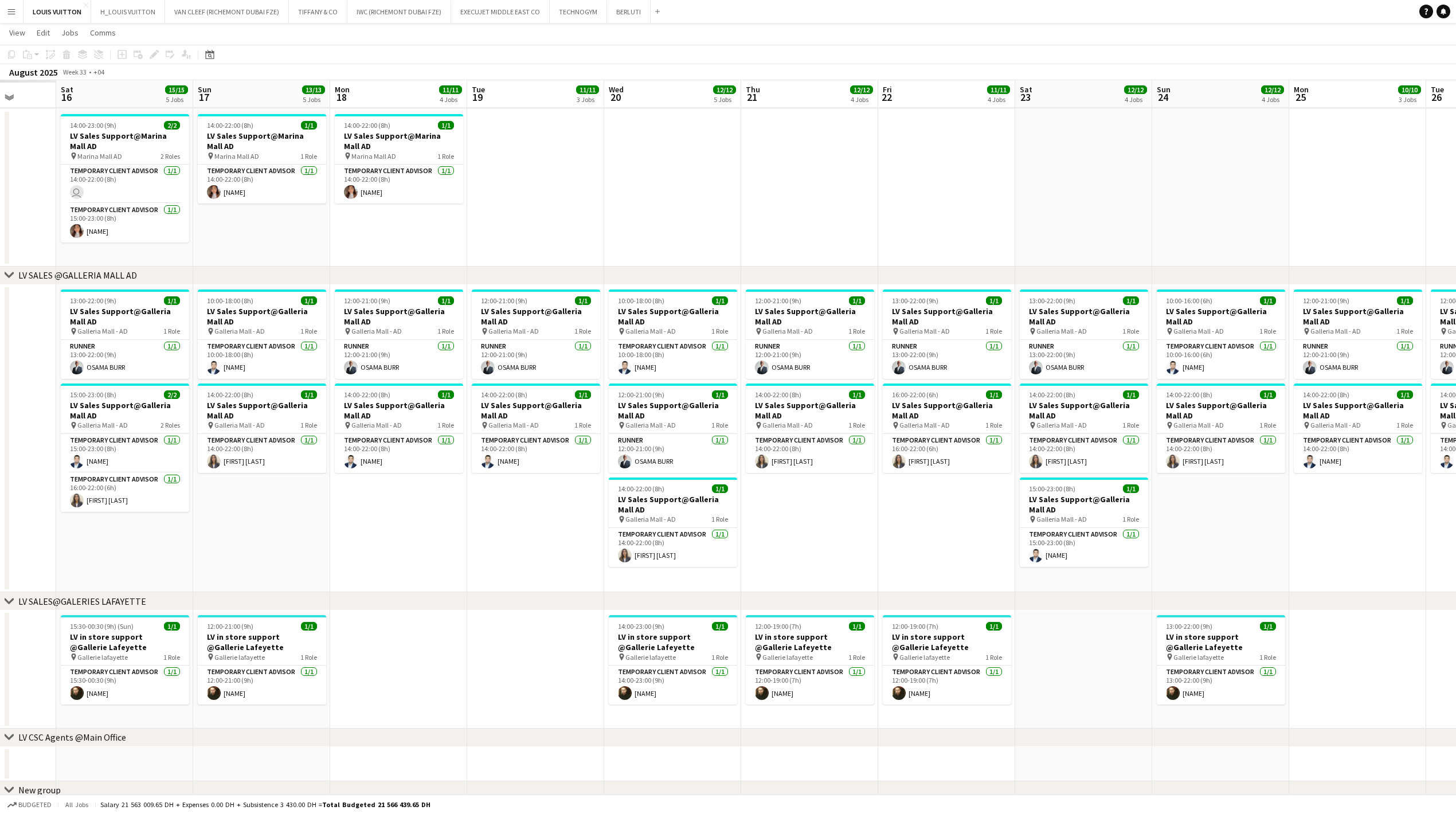 scroll, scrollTop: 0, scrollLeft: 356, axis: horizontal 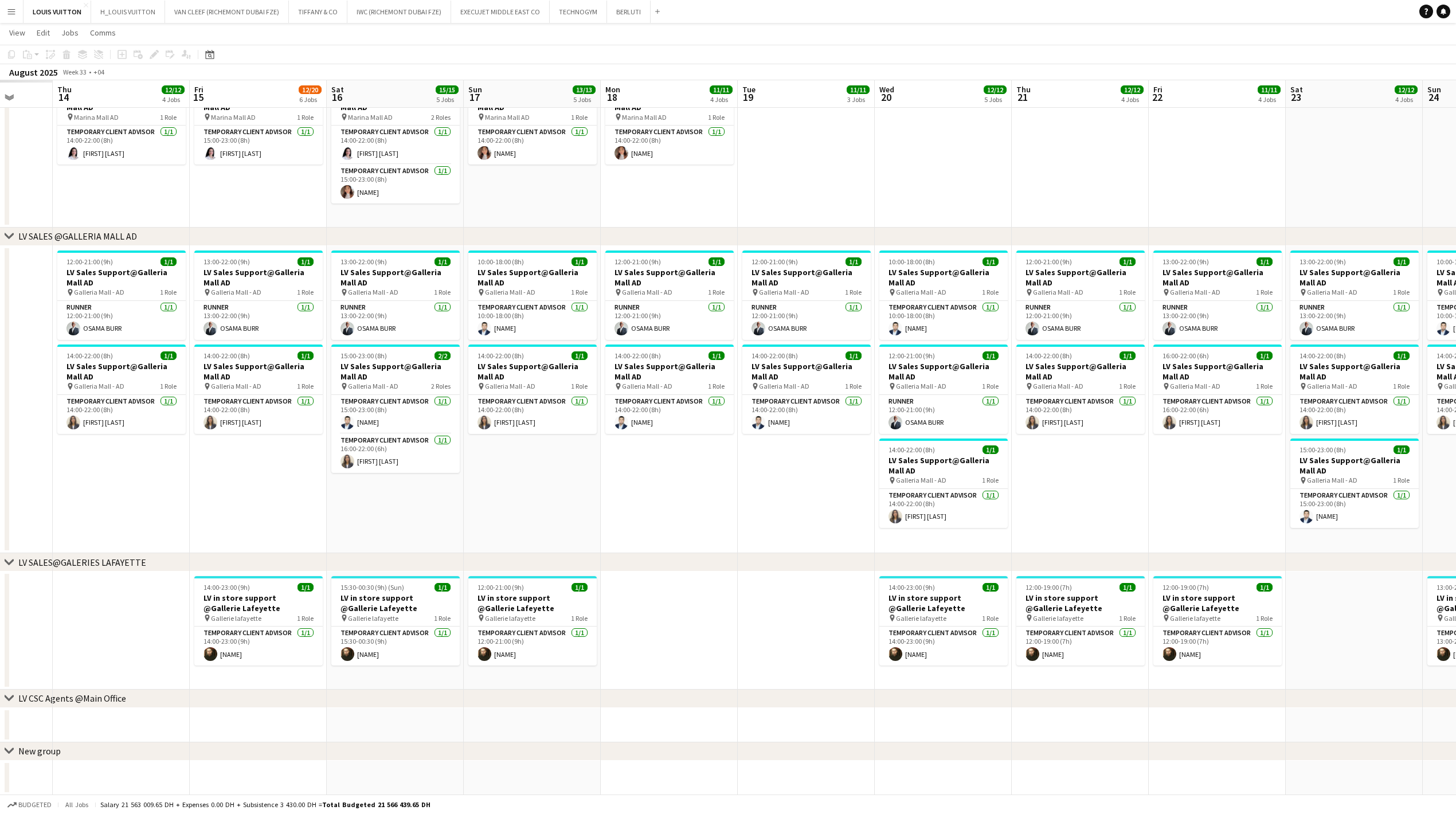 drag, startPoint x: 214, startPoint y: 624, endPoint x: 537, endPoint y: 624, distance: 323 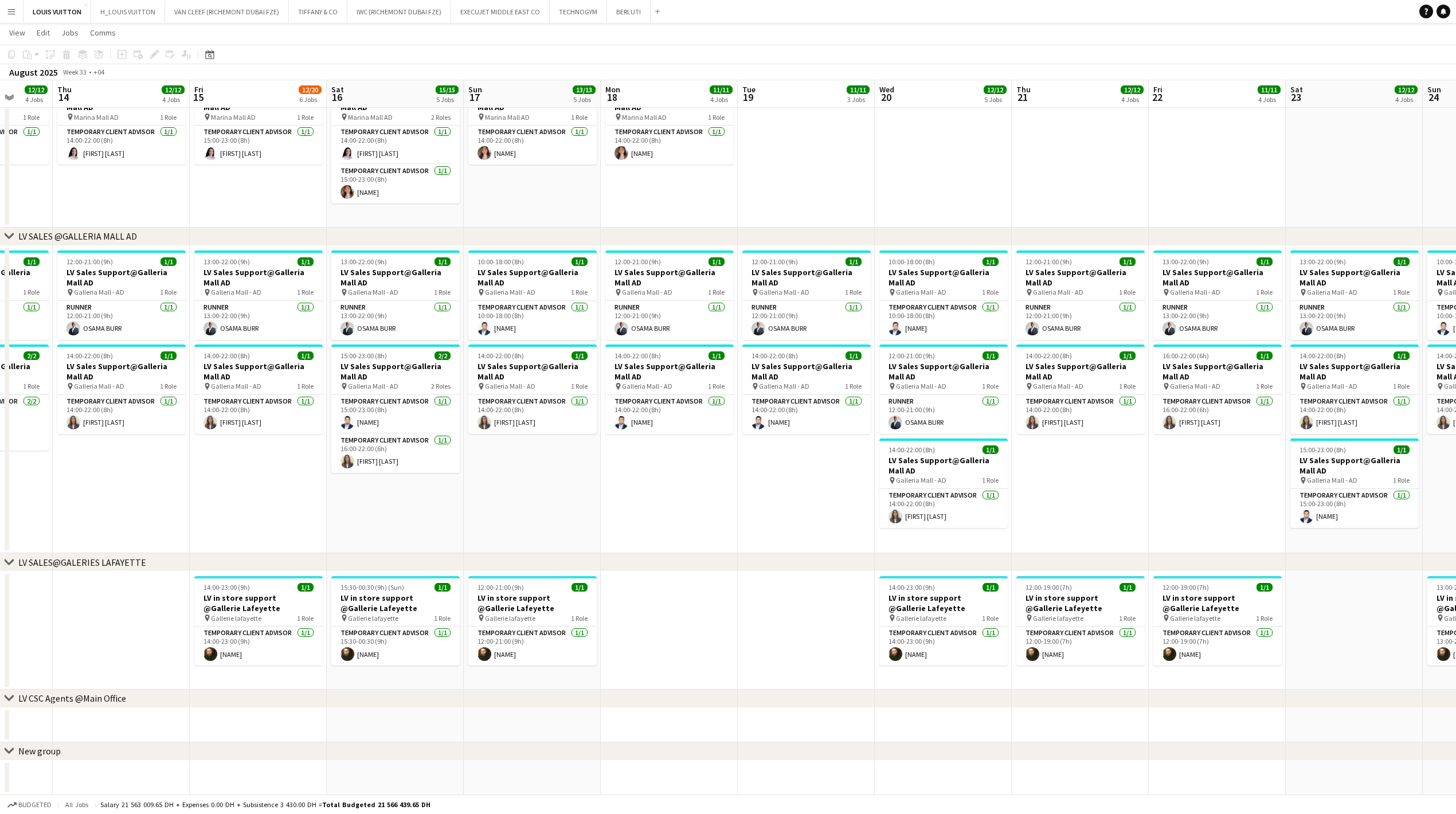 scroll, scrollTop: 0, scrollLeft: 287, axis: horizontal 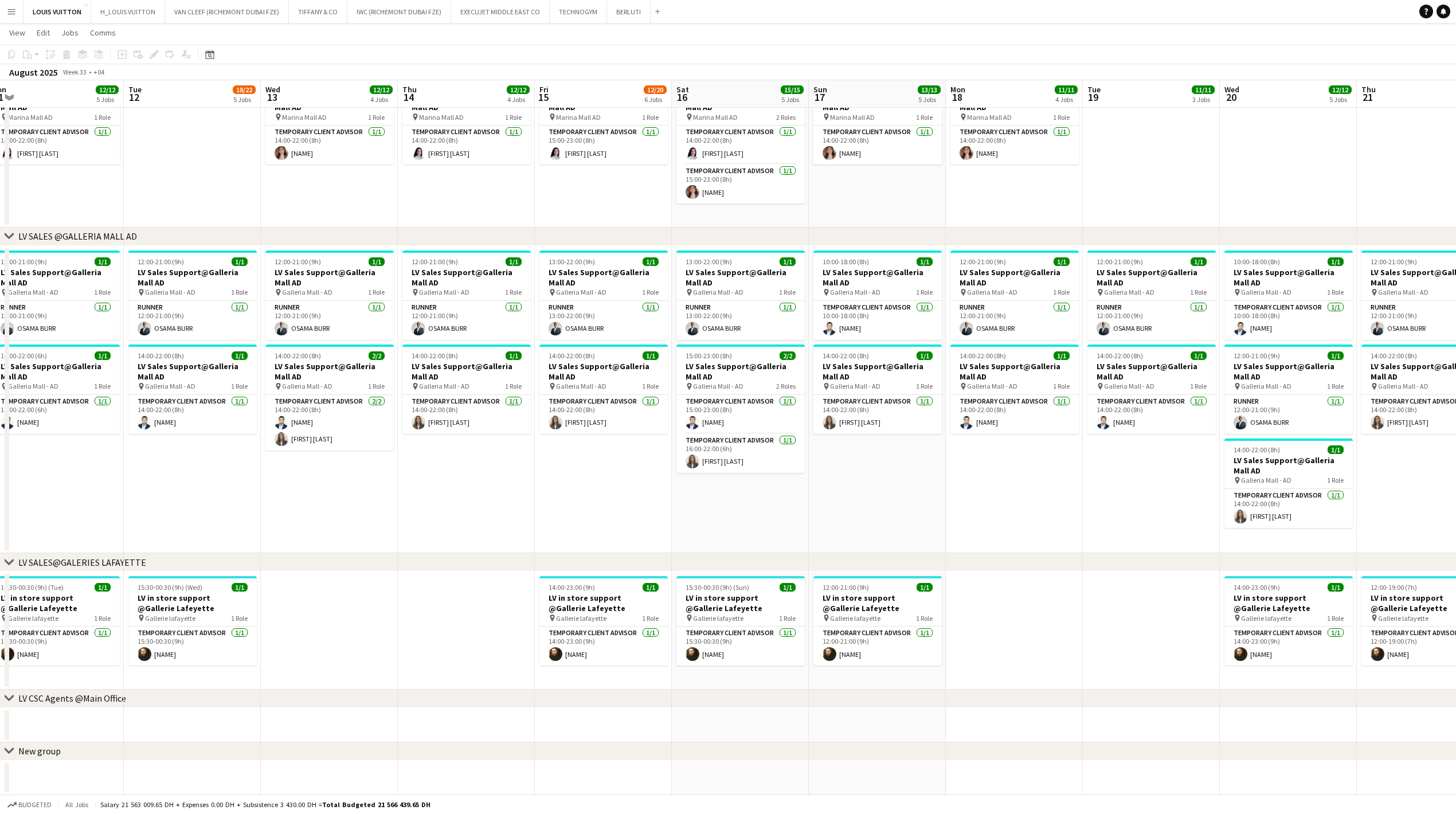 drag, startPoint x: 486, startPoint y: 636, endPoint x: 710, endPoint y: 619, distance: 224.64416 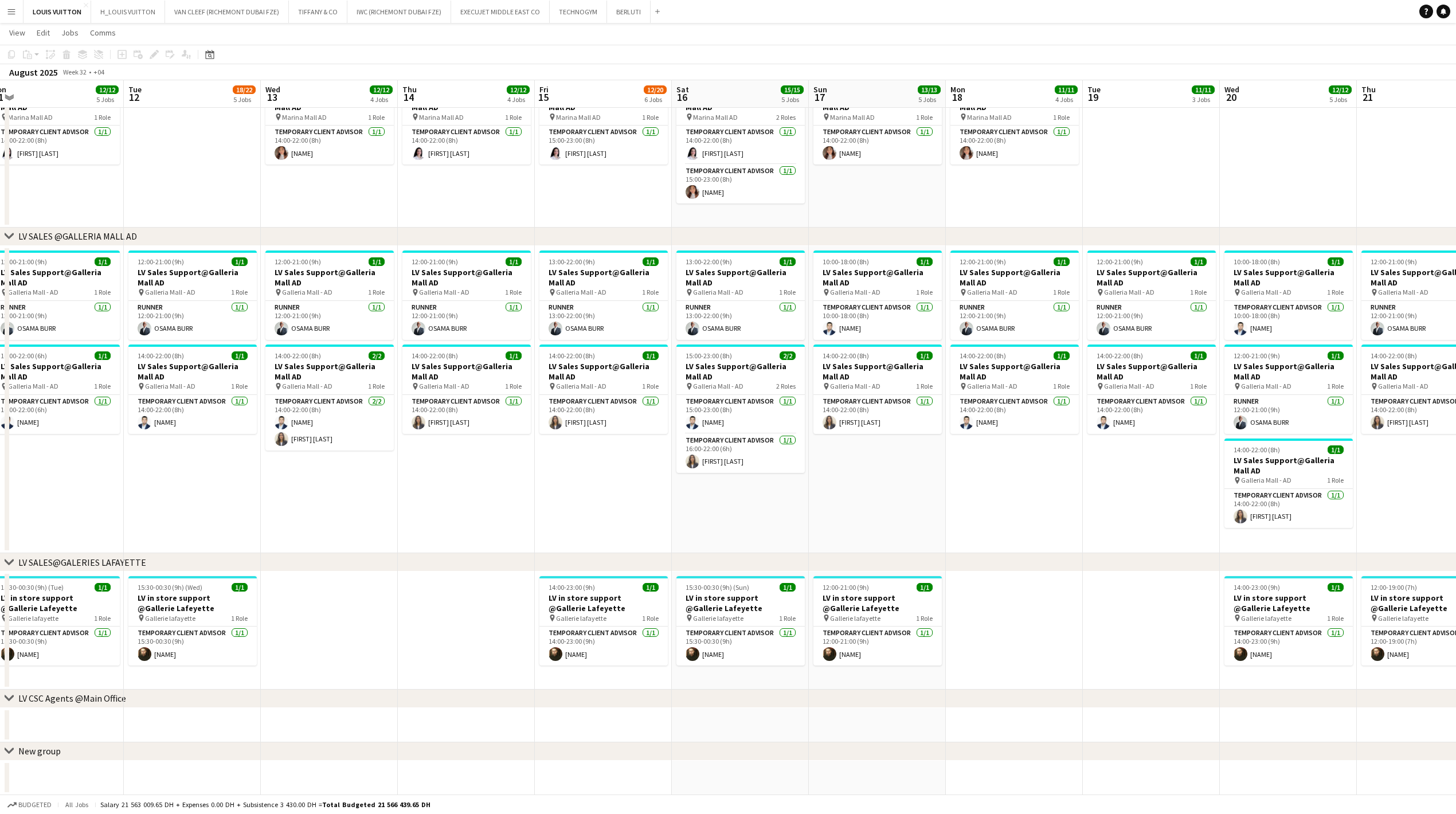 scroll, scrollTop: 0, scrollLeft: 297, axis: horizontal 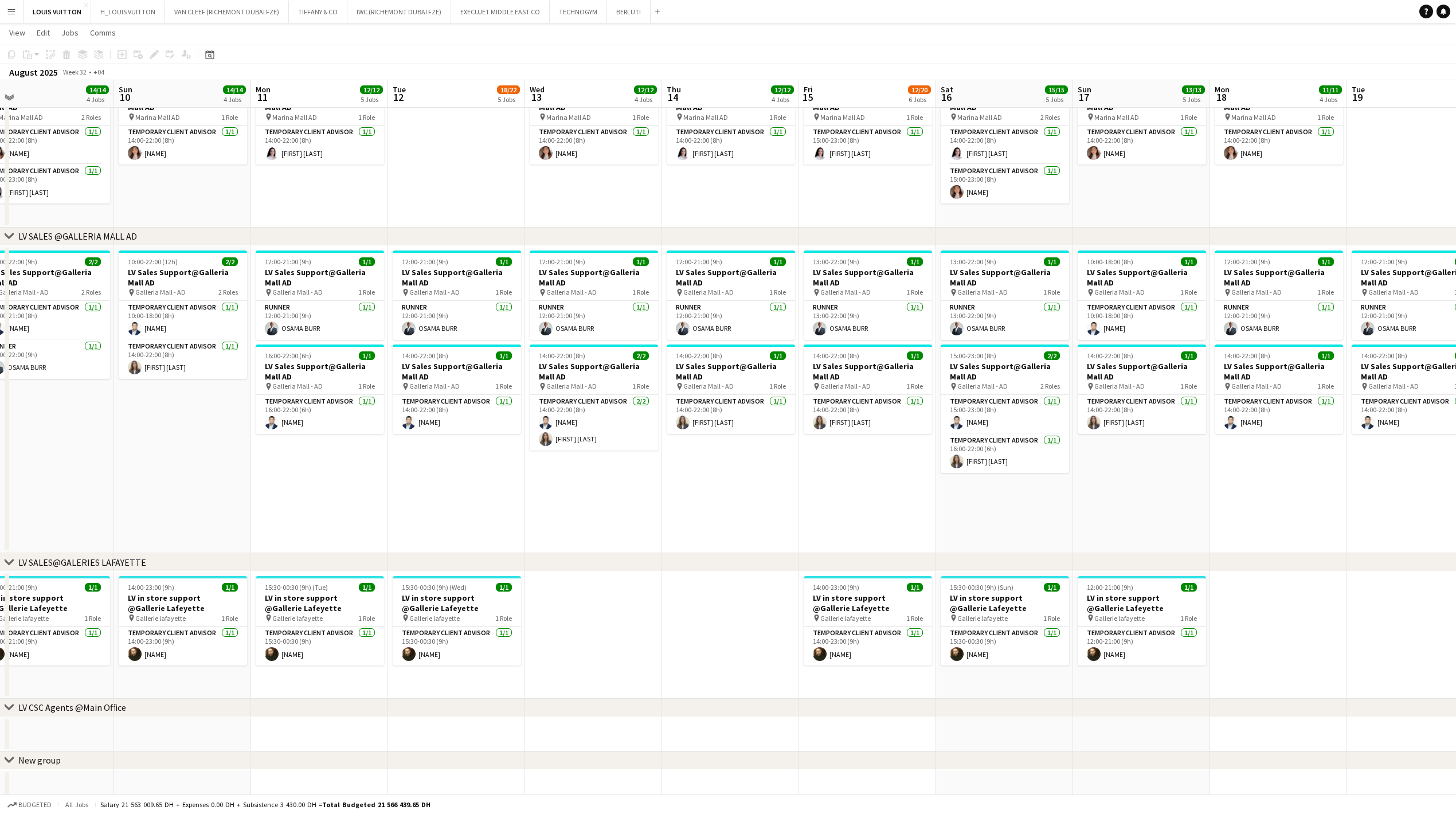 drag, startPoint x: 216, startPoint y: 602, endPoint x: 480, endPoint y: 589, distance: 264.31988 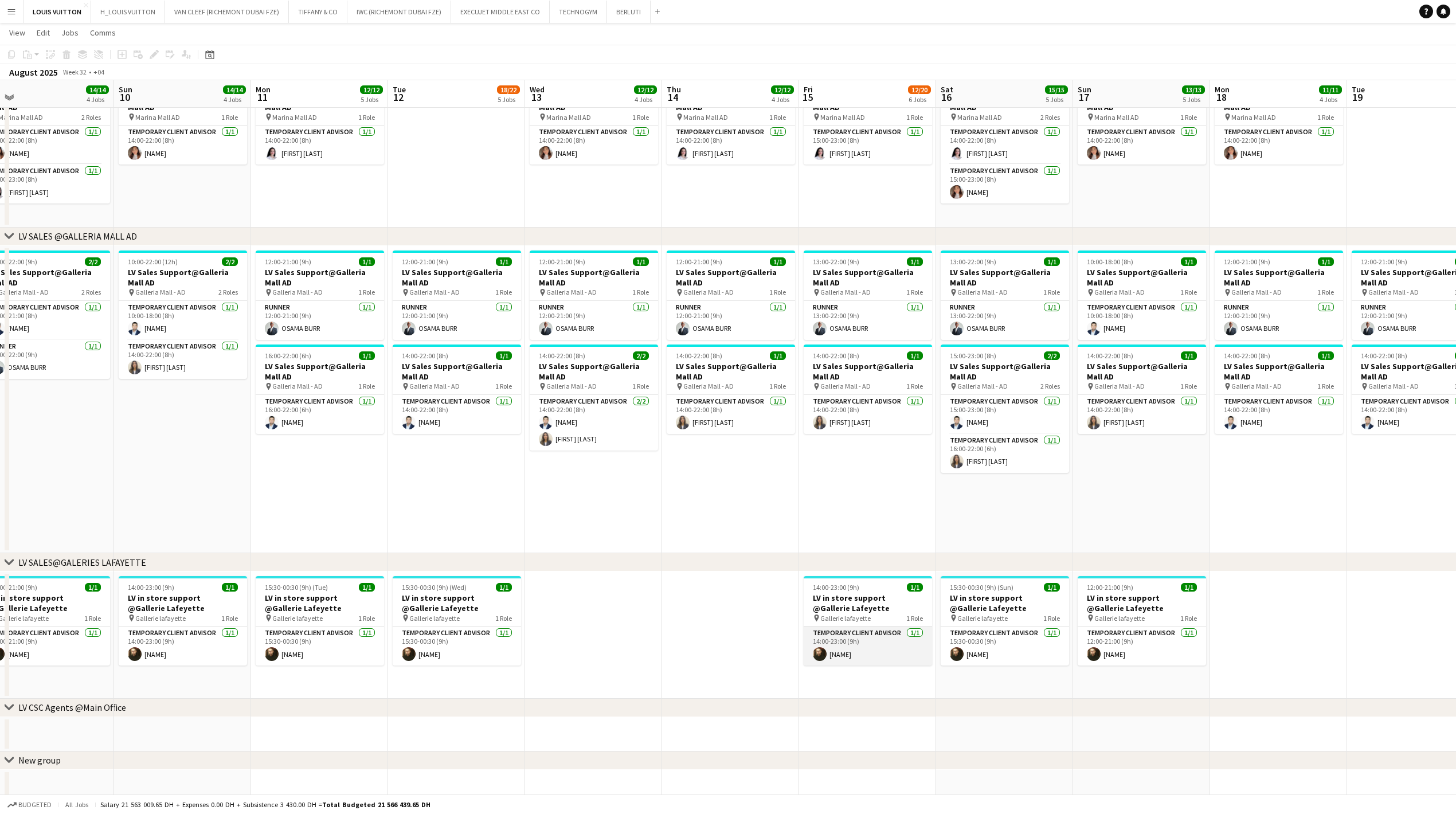 click on "Temporary Client Advisor   1/1   14:00-23:00 (9h)
Kheder Anjari" at bounding box center [868, 646] 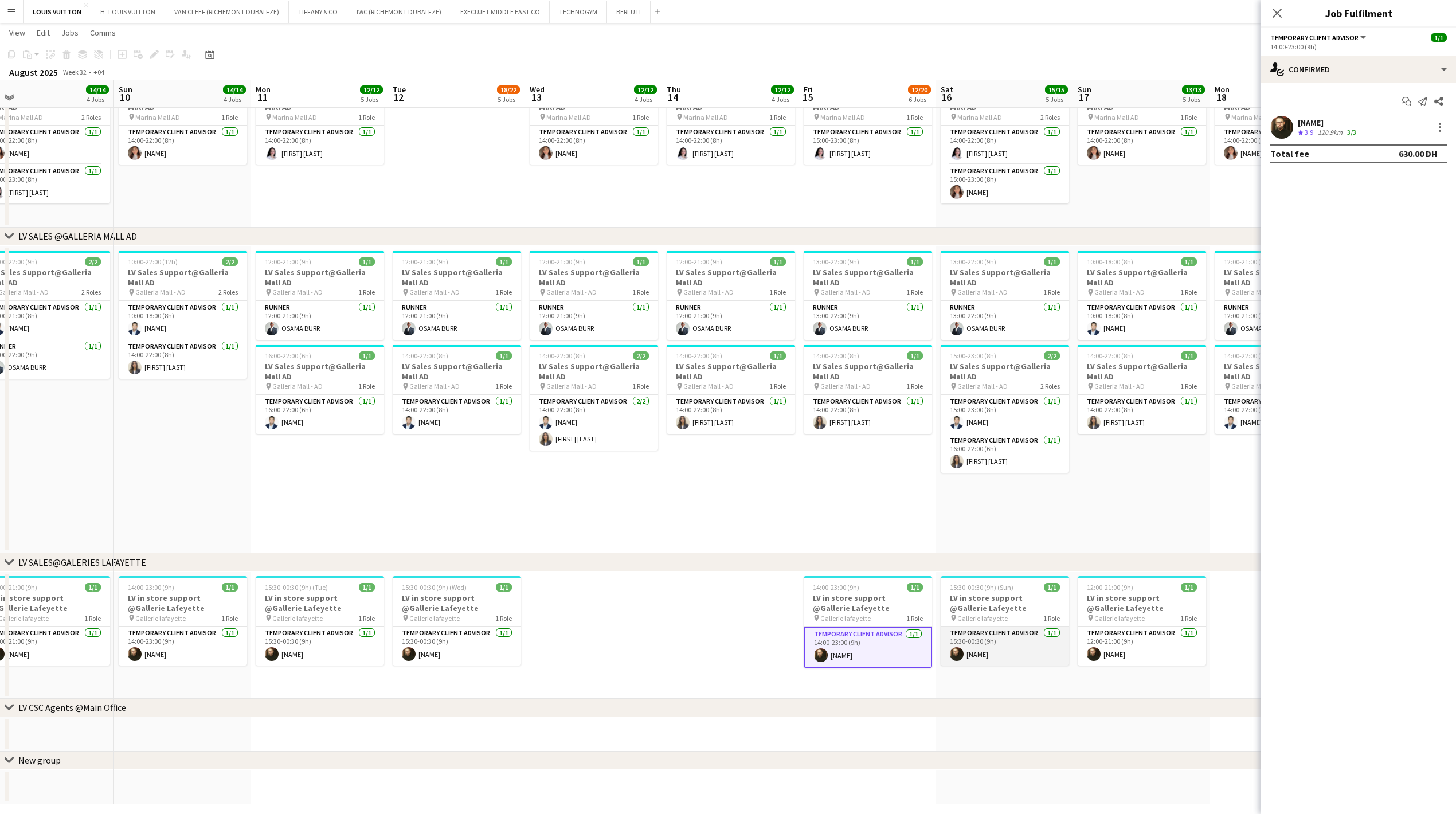 click on "Temporary Client Advisor   1/1   15:30-00:30 (9h)
Kheder Anjari" at bounding box center (1005, 646) 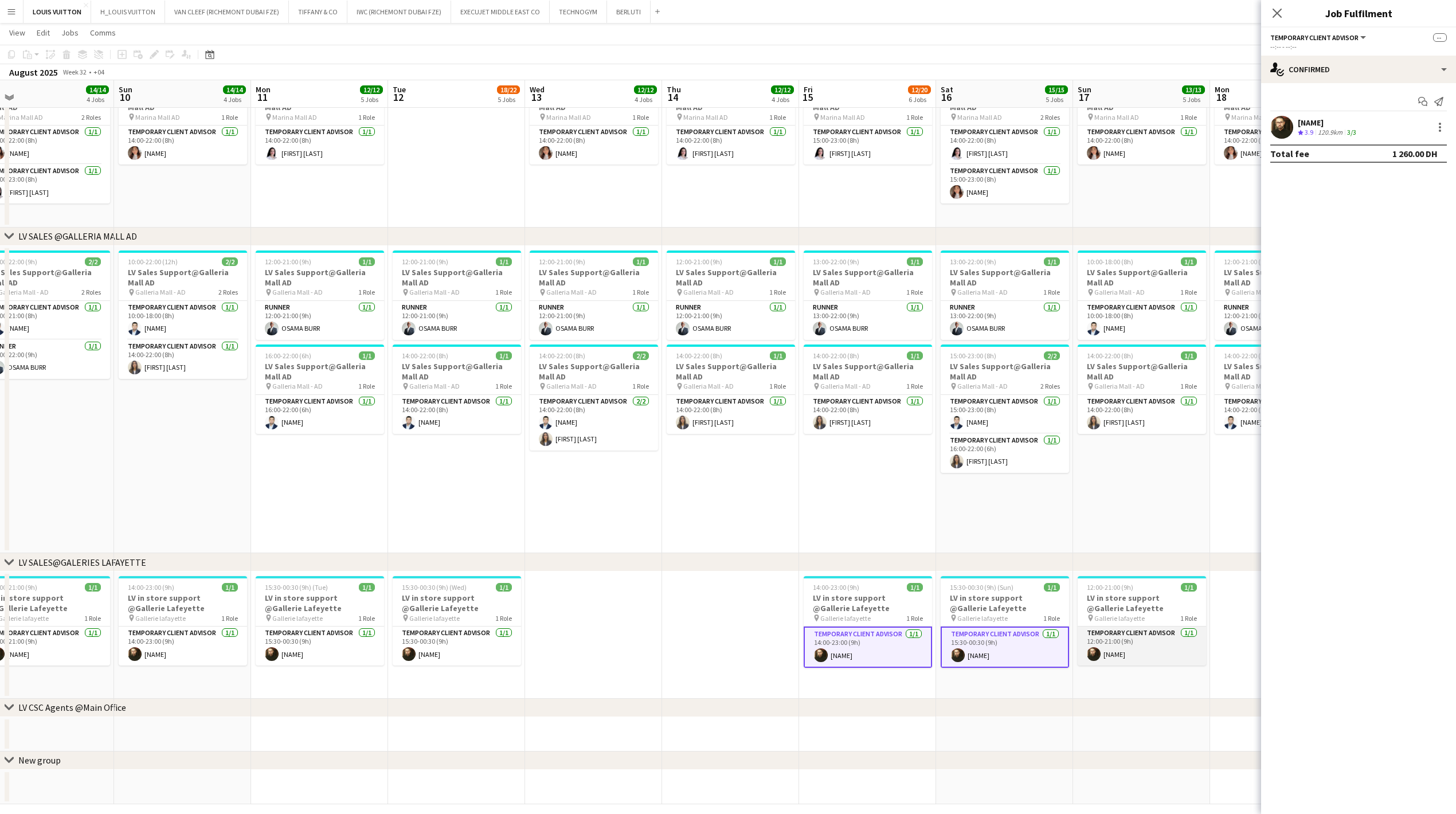 click at bounding box center (1094, 654) 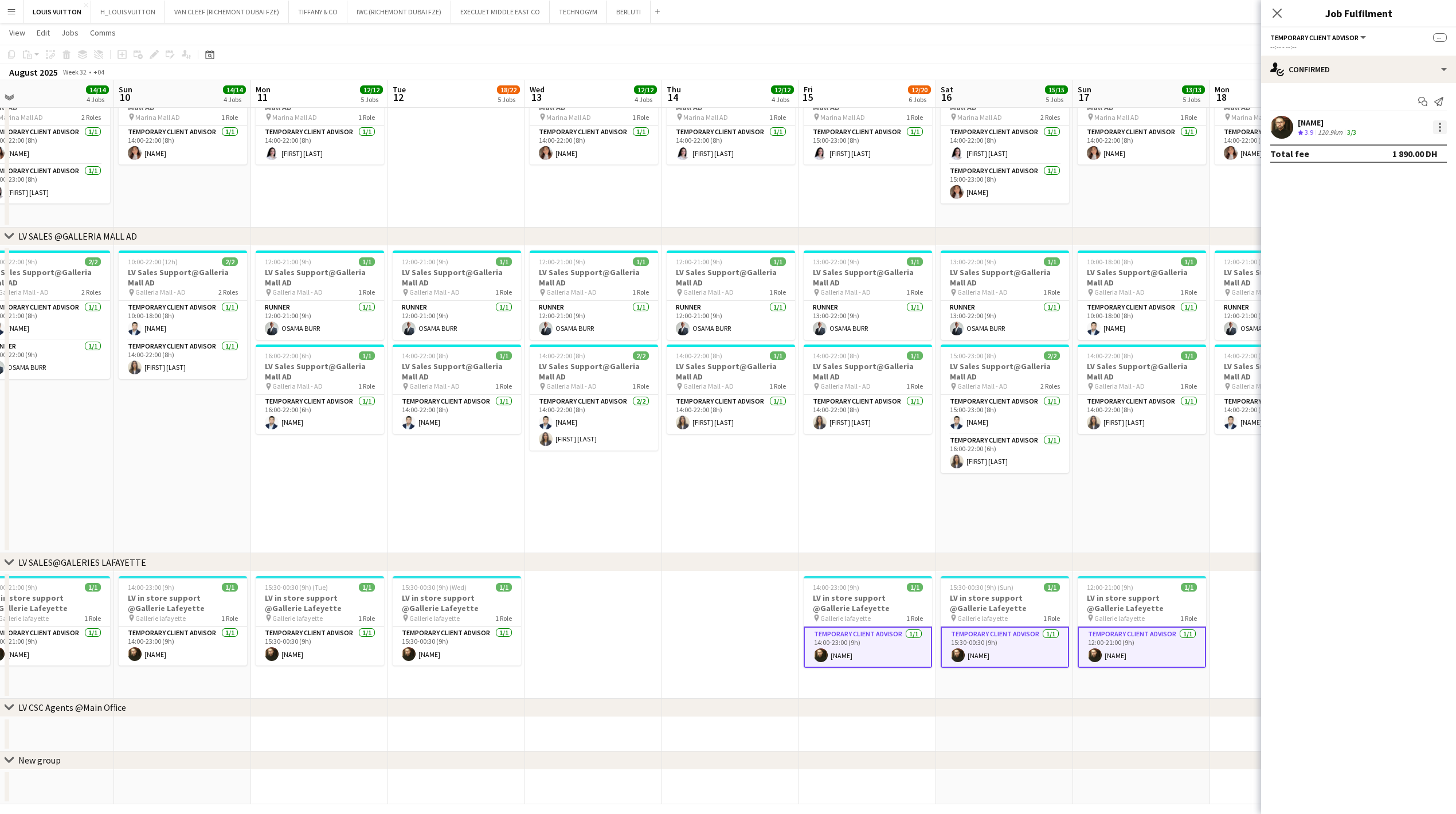 click at bounding box center [1440, 131] 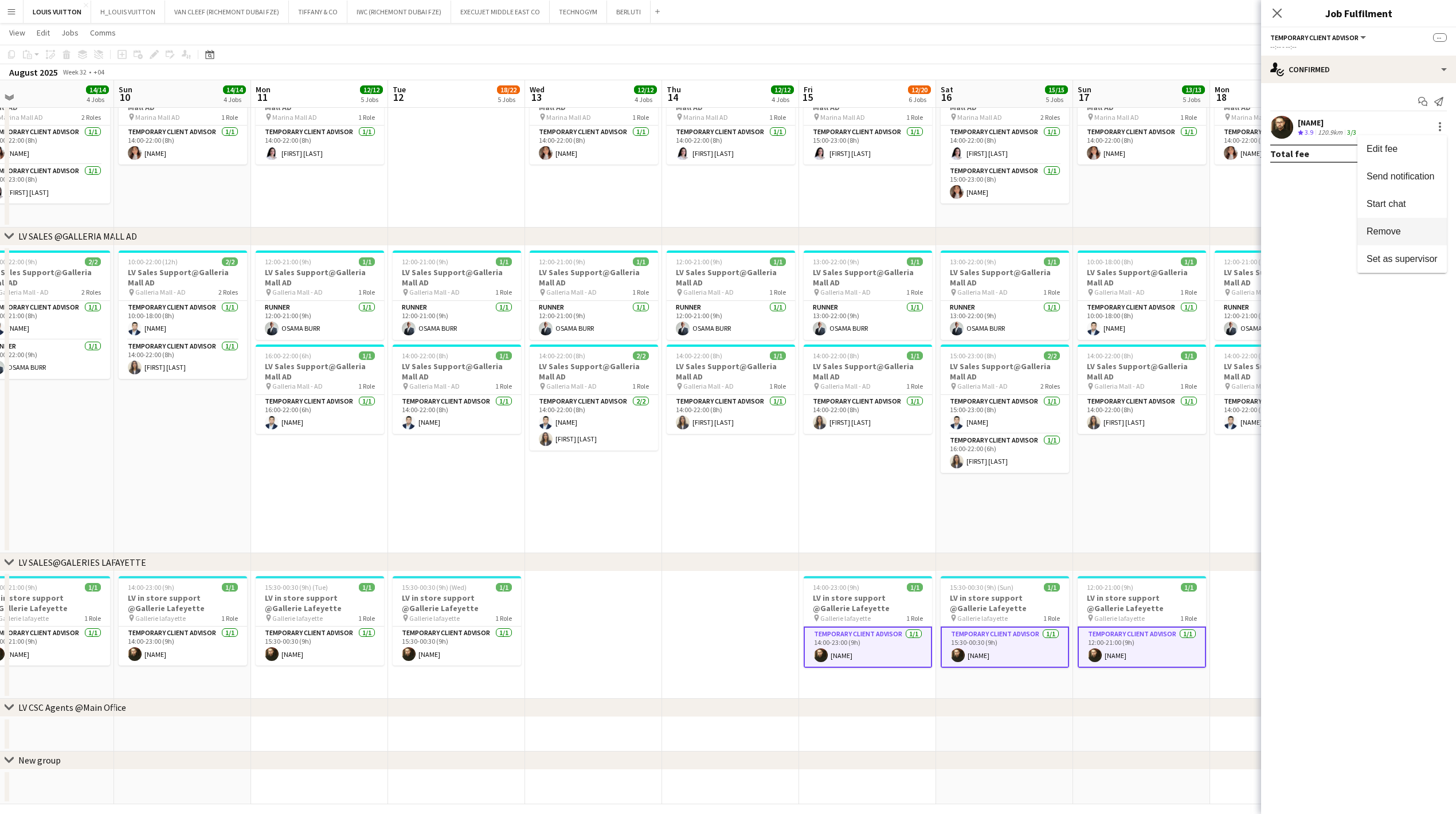 click on "Remove" at bounding box center [1384, 230] 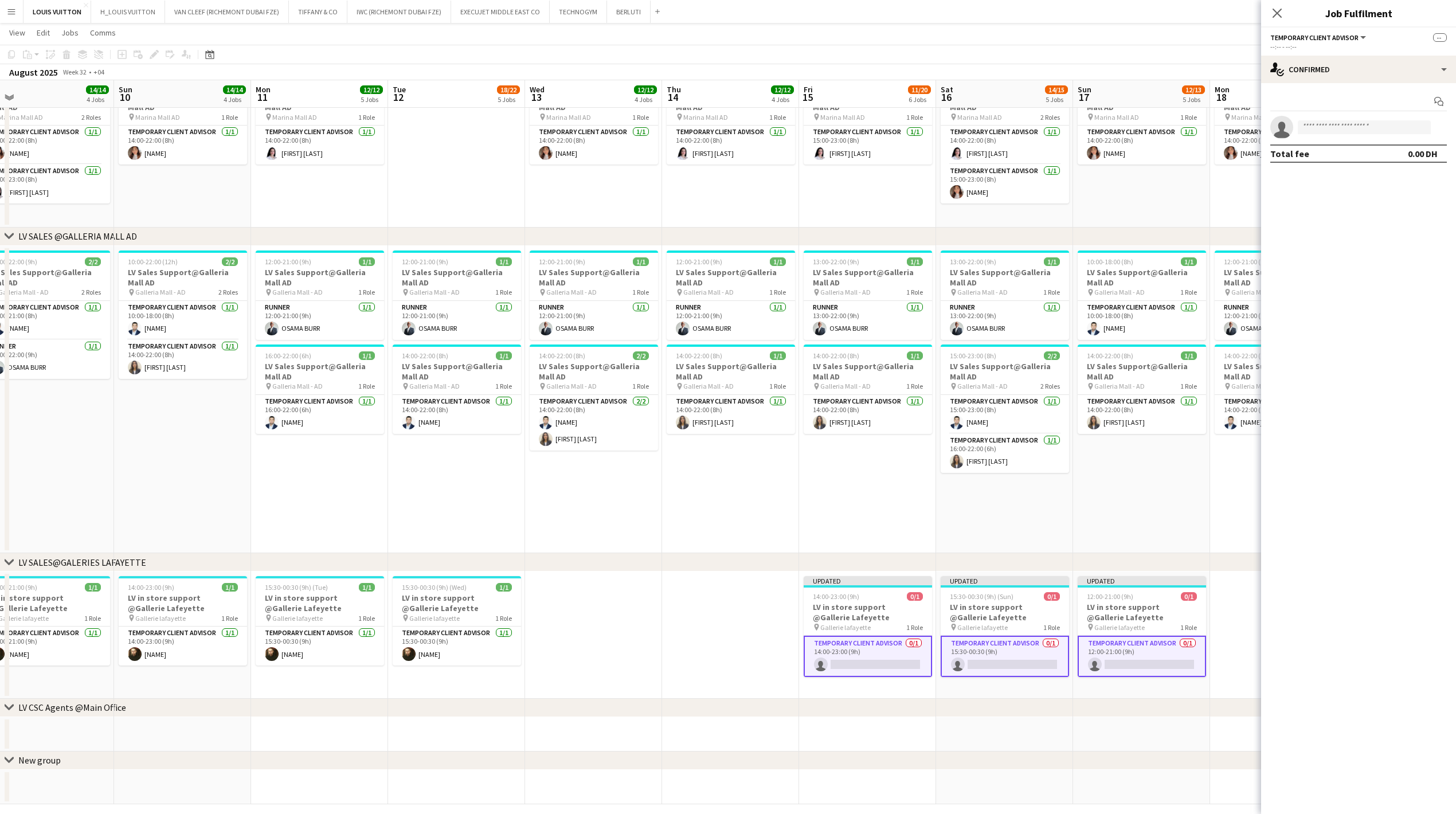 click on "Copy
Paste
Paste   Ctrl+V Paste with crew  Ctrl+Shift+V
Paste linked Job
Delete
Group
Ungroup
Add job
Add linked Job
Edit
Edit linked Job
Applicants
Date picker
AUG 2025 AUG 2025 Monday M Tuesday T Wednesday W Thursday T Friday F Saturday S Sunday S  AUG   1   2   3   4   5   6   7   8   9   10   11   12   13   14   15   16   17   18   19   20   21   22   23   24   25   26   27   28   29   30   31
Comparison range
Comparison range
Today" 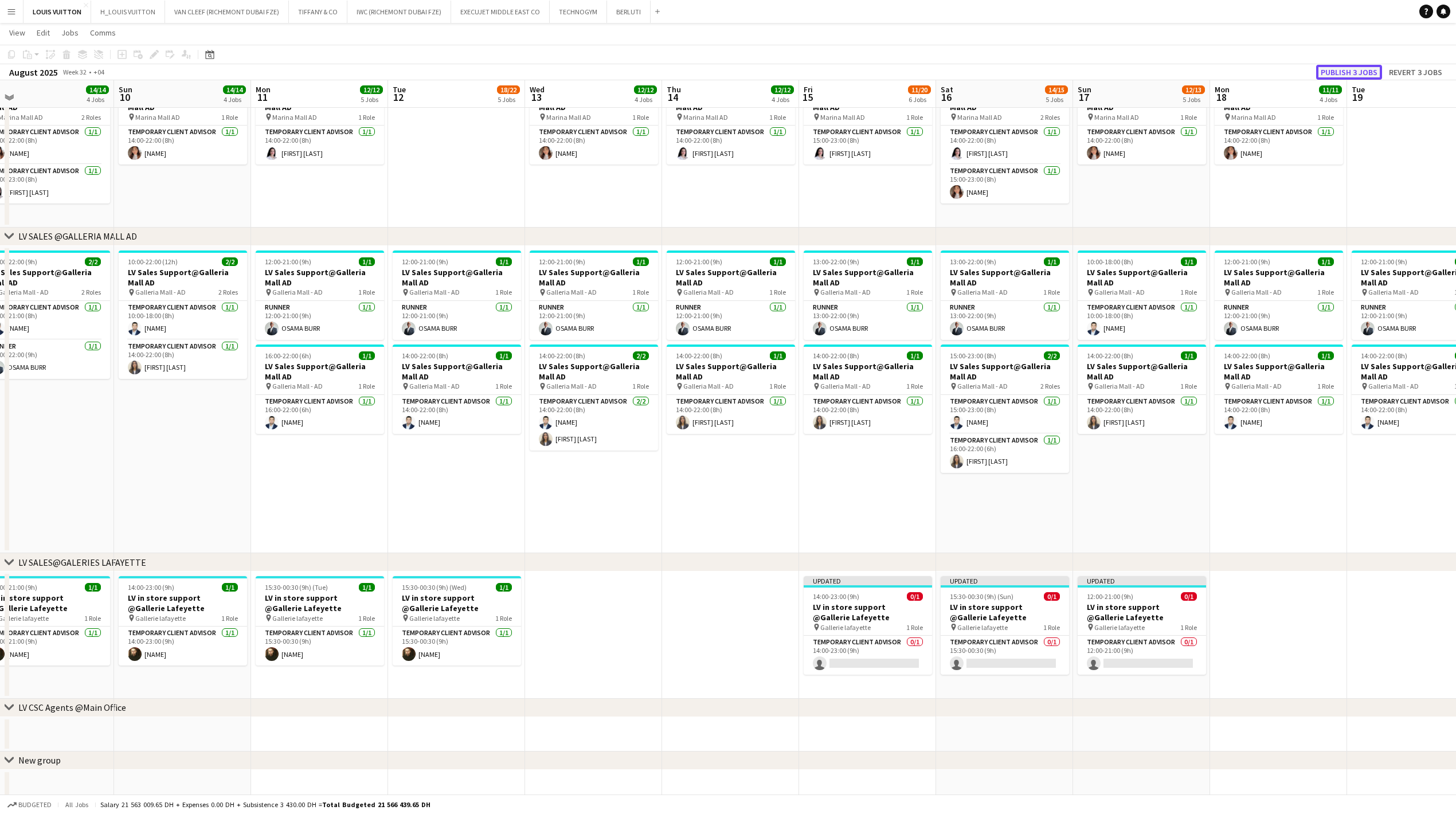 click on "Publish 3 jobs" 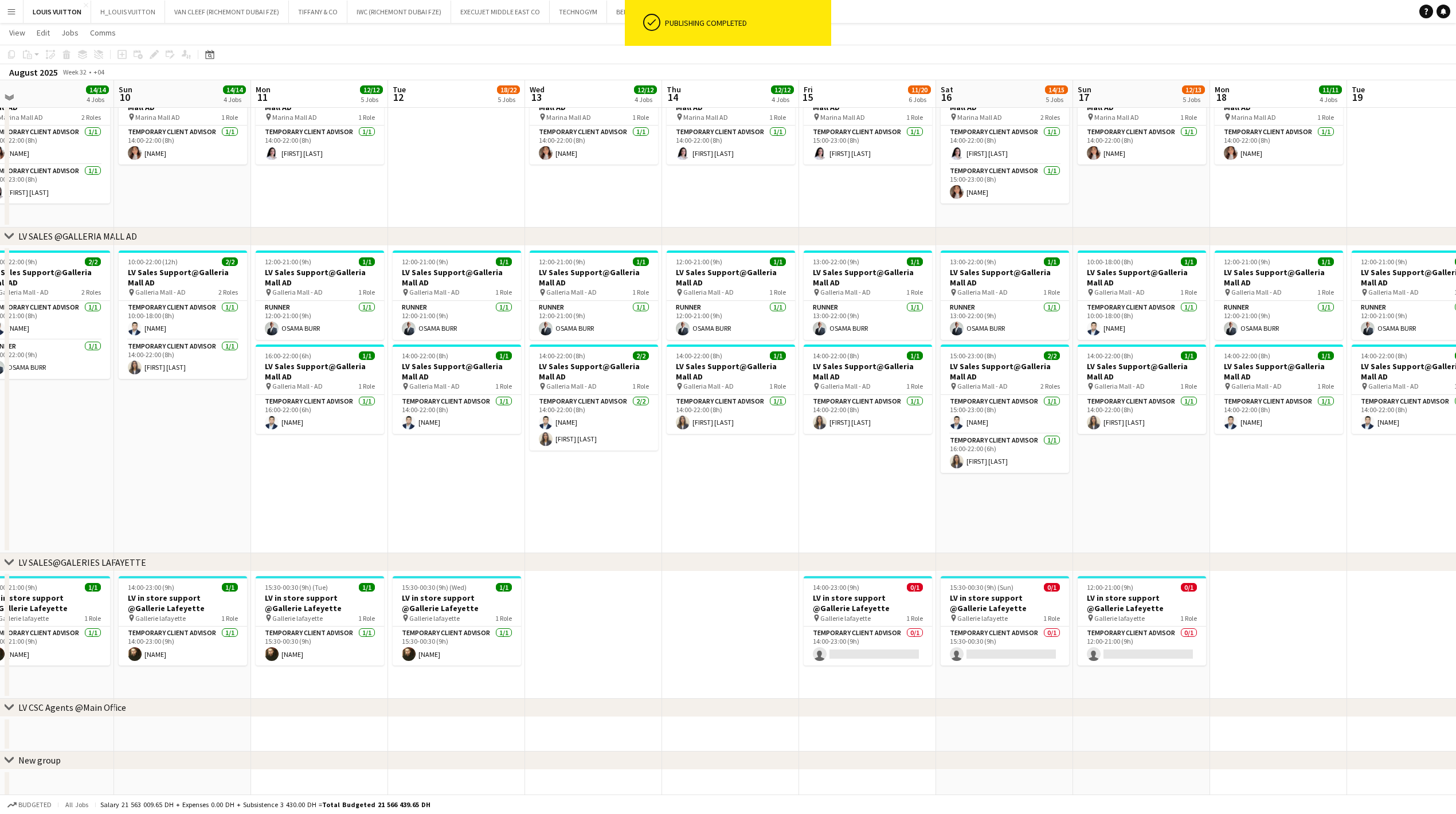 click on "Temporary Client Advisor   0/1   14:00-23:00 (9h)
single-neutral-actions" at bounding box center [868, 646] 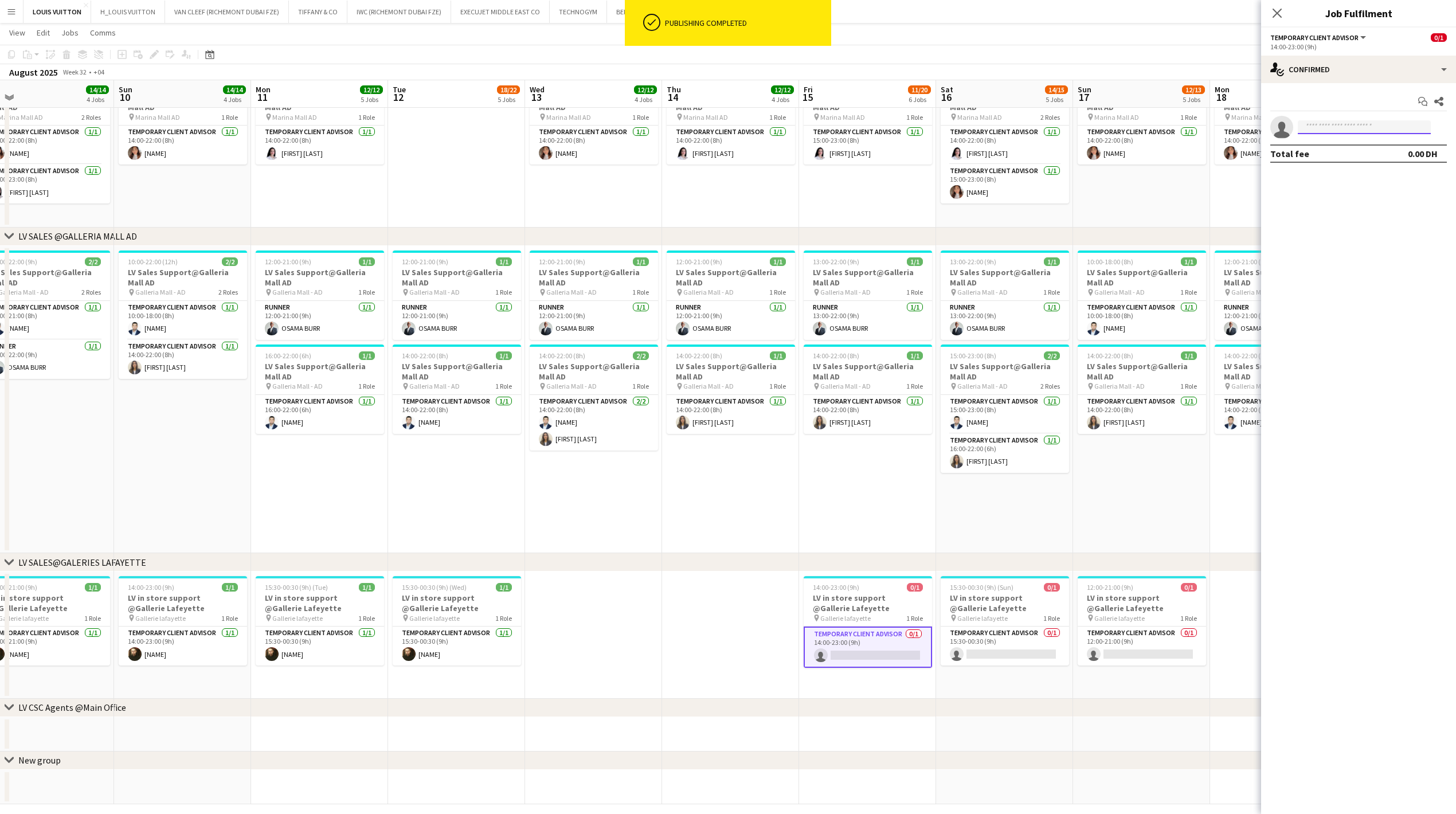 click at bounding box center [1364, 127] 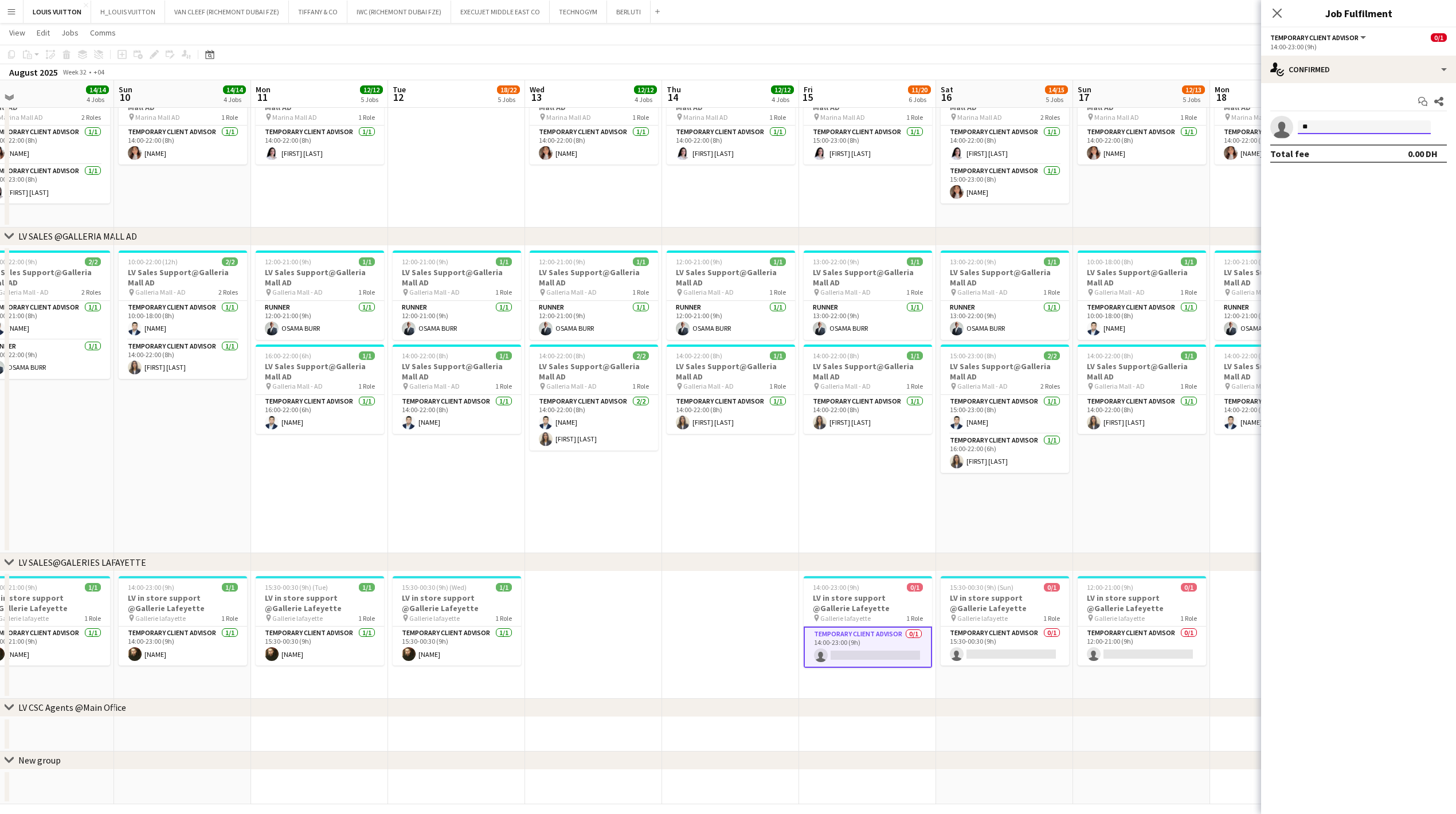 type on "*" 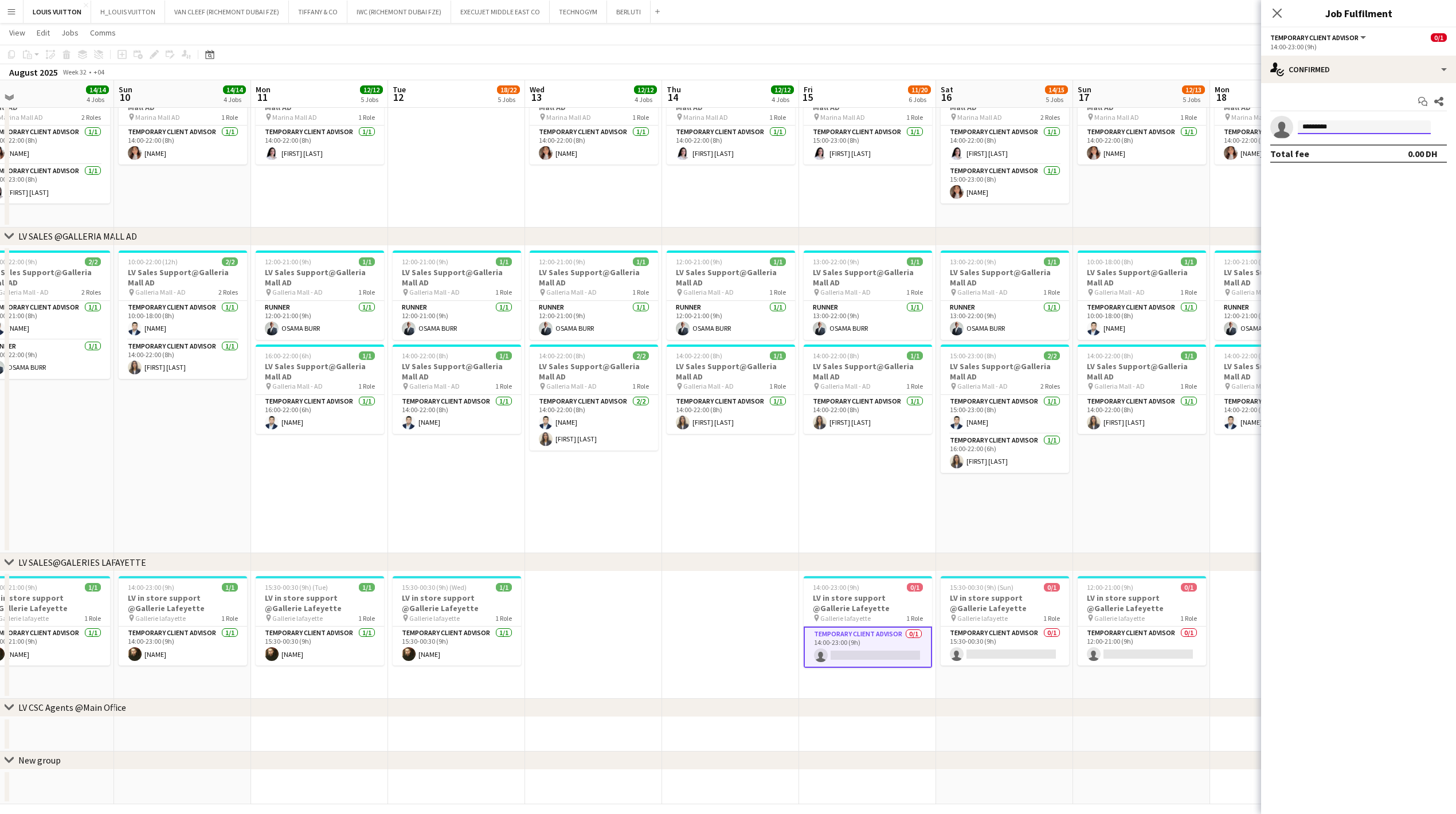 type on "*********" 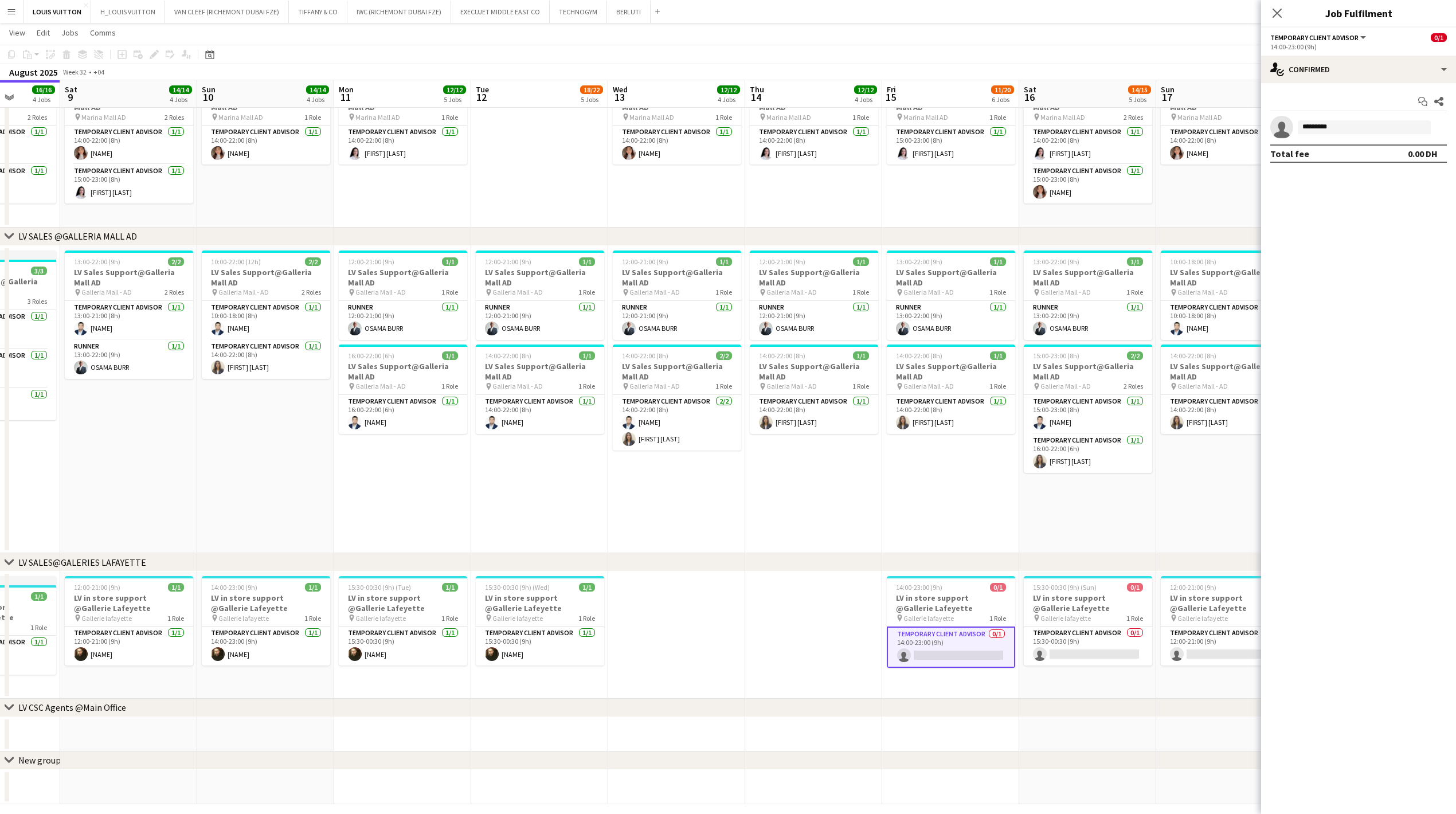 drag, startPoint x: 696, startPoint y: 645, endPoint x: 900, endPoint y: 643, distance: 204.0098 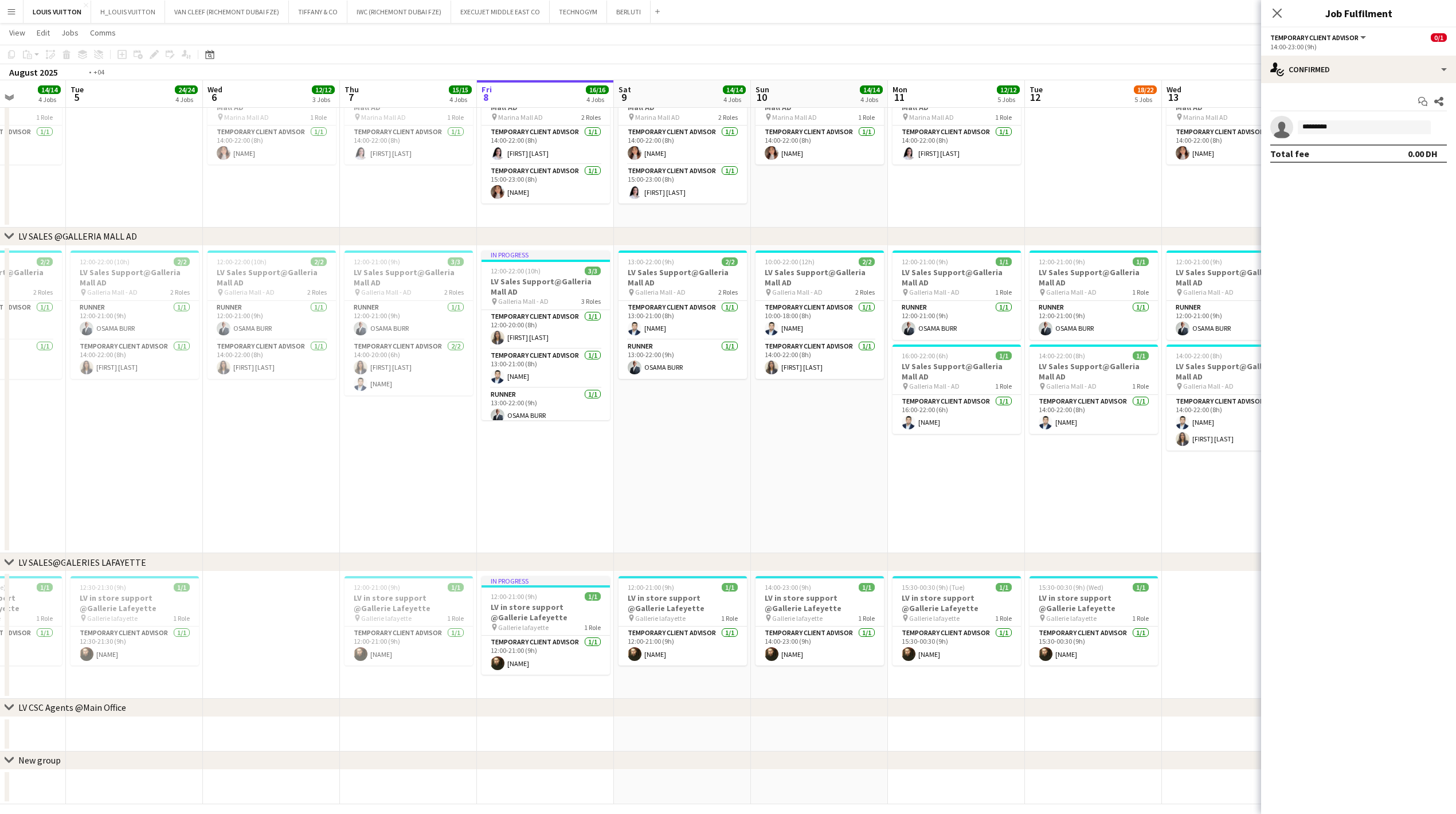 drag, startPoint x: 812, startPoint y: 652, endPoint x: 1009, endPoint y: 652, distance: 197 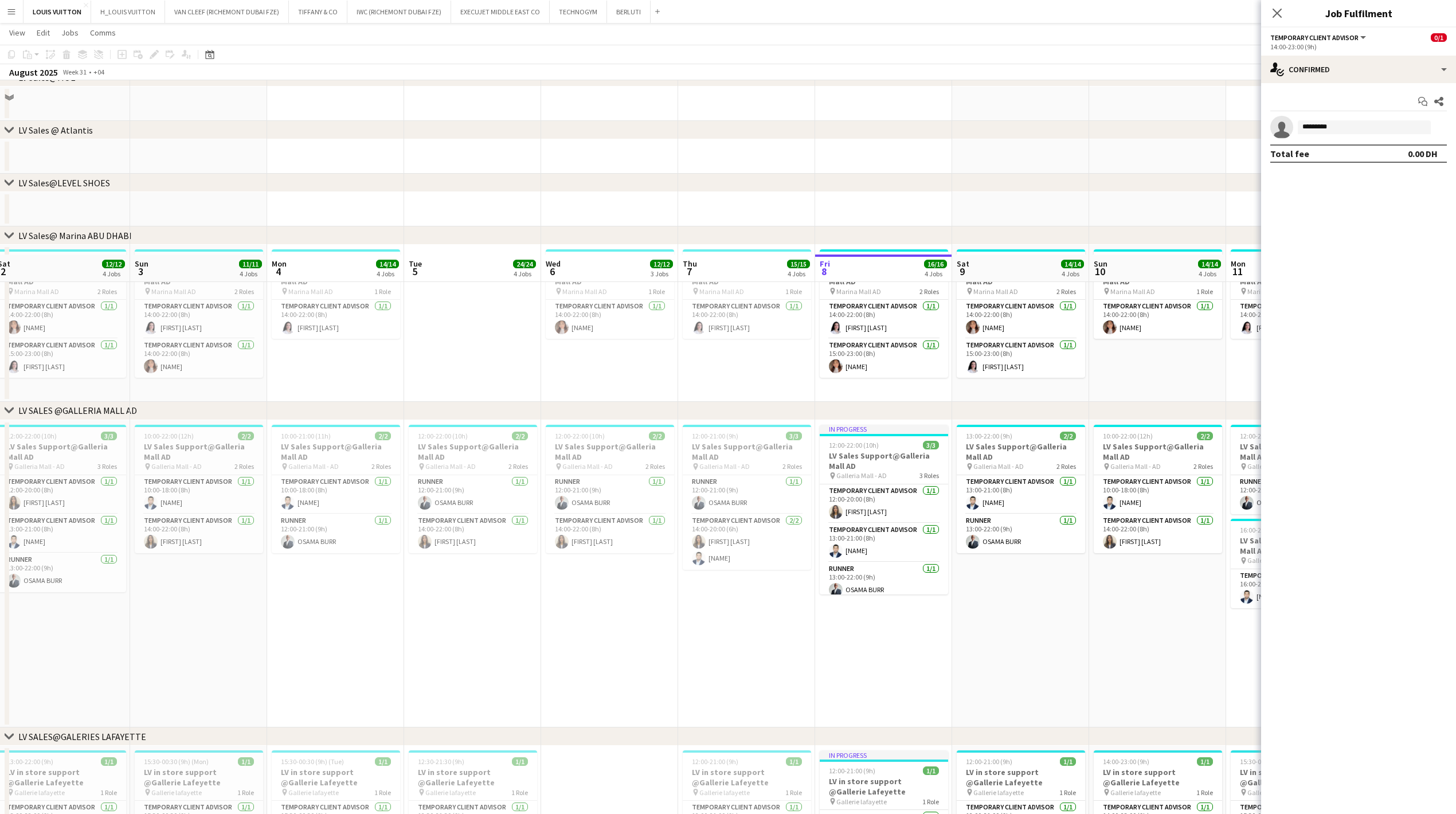 drag, startPoint x: 1130, startPoint y: 641, endPoint x: 1013, endPoint y: 639, distance: 117.01709 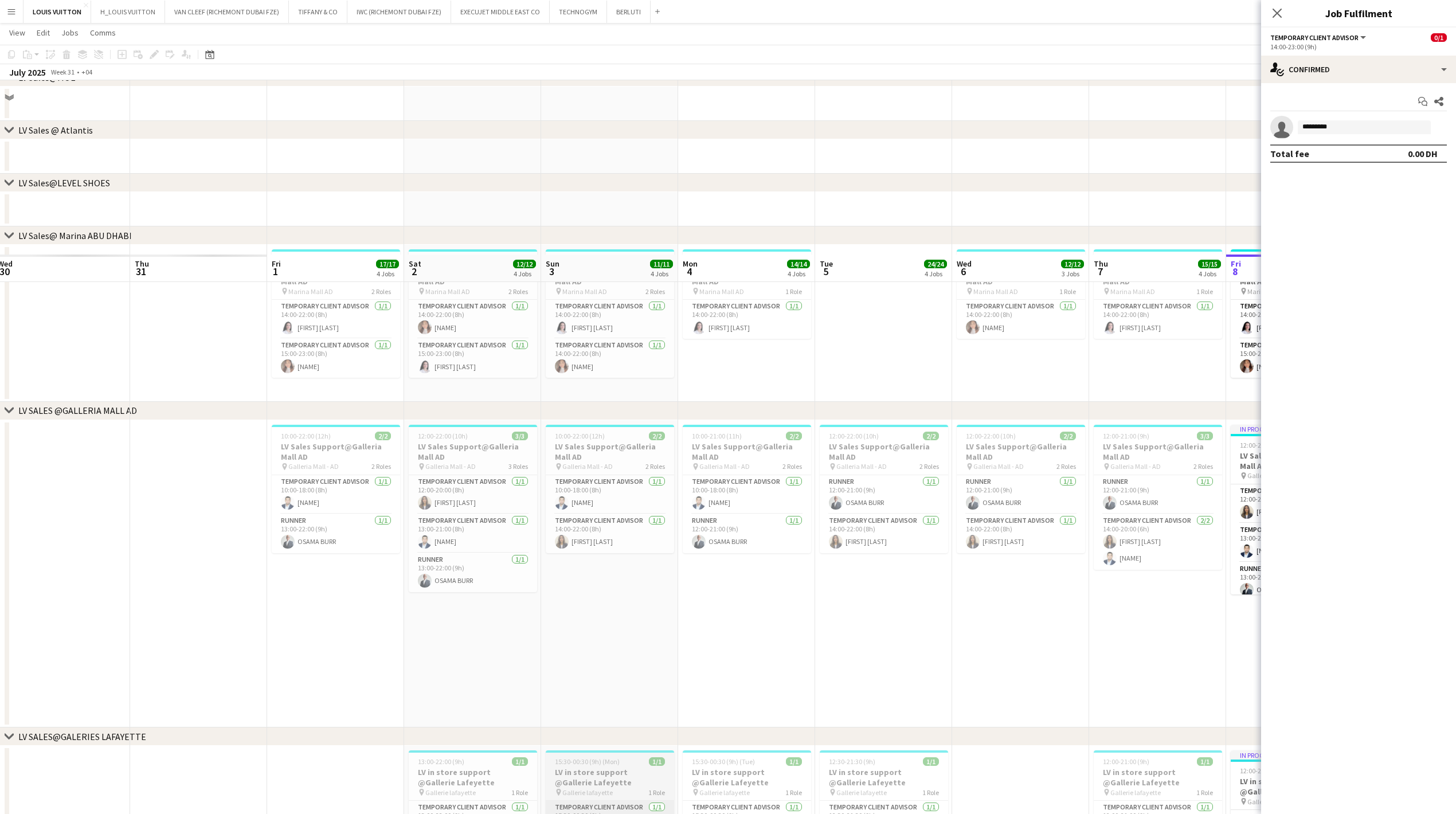 scroll, scrollTop: 874, scrollLeft: 0, axis: vertical 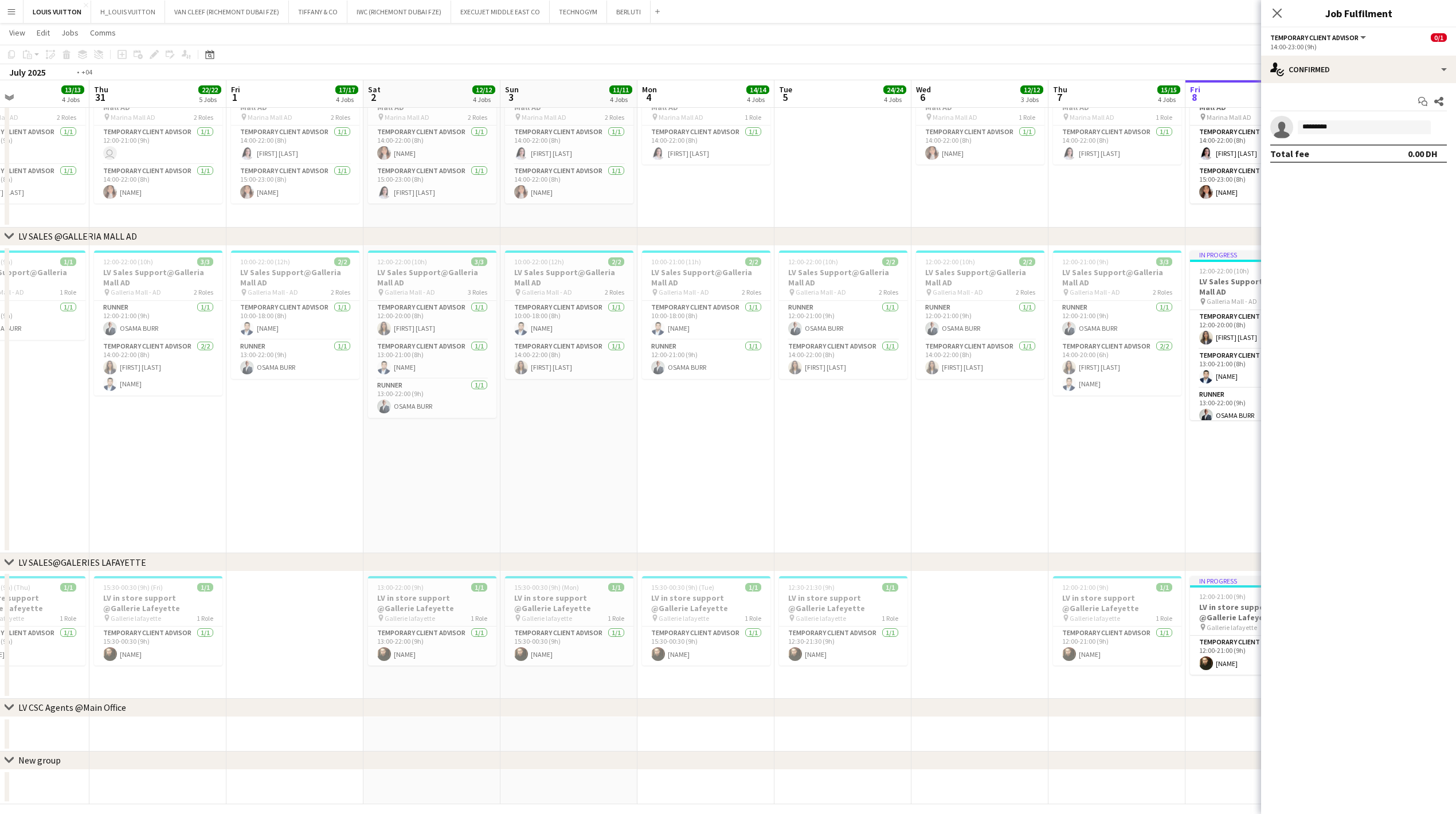 drag, startPoint x: 574, startPoint y: 668, endPoint x: 936, endPoint y: 682, distance: 362.27062 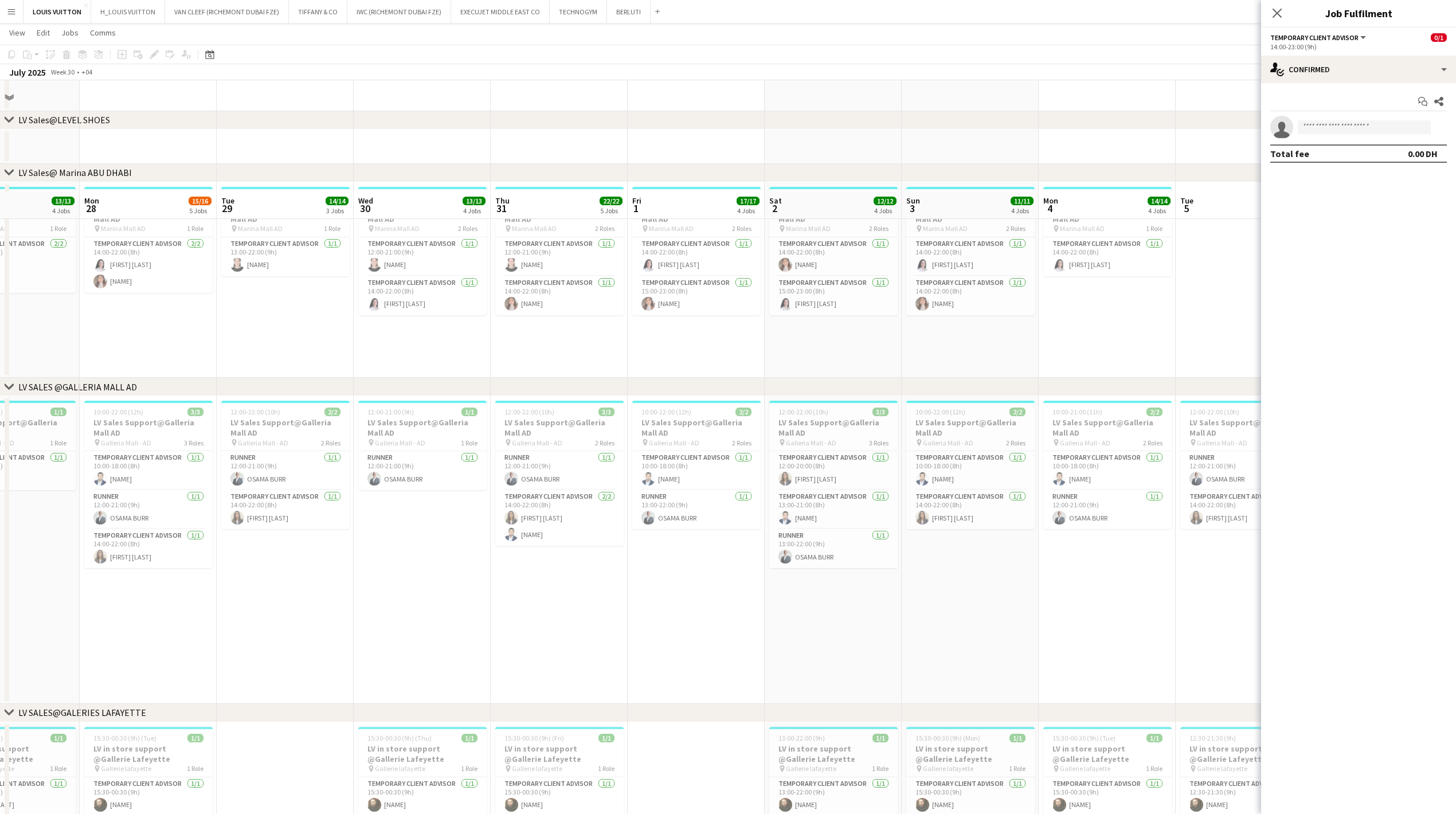 click on "Fri   25   28/28   6 Jobs   Sat   26   17/17   4 Jobs   Sun   27   13/13   4 Jobs   Mon   28   15/16   5 Jobs   Tue   29   14/14   3 Jobs   Wed   30   13/13   4 Jobs   Thu   31   22/22   5 Jobs   Fri   1   17/17   4 Jobs   Sat   2   12/12   4 Jobs   Sun   3   11/11   4 Jobs   Mon   4   14/14   4 Jobs   Tue   5   24/24   4 Jobs   Wed   6   12/12   3 Jobs   Thu   7   15/15   4 Jobs   Fri   8   16/16   4 Jobs   Sat   9   14/14   4 Jobs      14:30-18:00 (3h30m)    2/2   INTREVIEW LV Sales Support@ Dubai Mall
pin
LV - Fashion Avenue TDM   1 Role   Team Leader   2/2   14:30-18:00 (3h30m)
Alla Romashova Jemimah Maganga     14:30-18:00 (3h30m)    10/10   Louis Vuitton - Recruitment Day
pin
LV - Fashion Avenue TDM   1 Role   Temporary Client Advisor   10/10   14:30-18:00 (3h30m)
Mohammed Aldayri Bogdan Nakonechnyy ! Hiba Rguigue Mazen Kmash Samer Nezha Luna Cafieiro Natalie Chernenko Svetlana Frolova Feryal Entezari Mariden Faye Nivera" at bounding box center [728, 62] 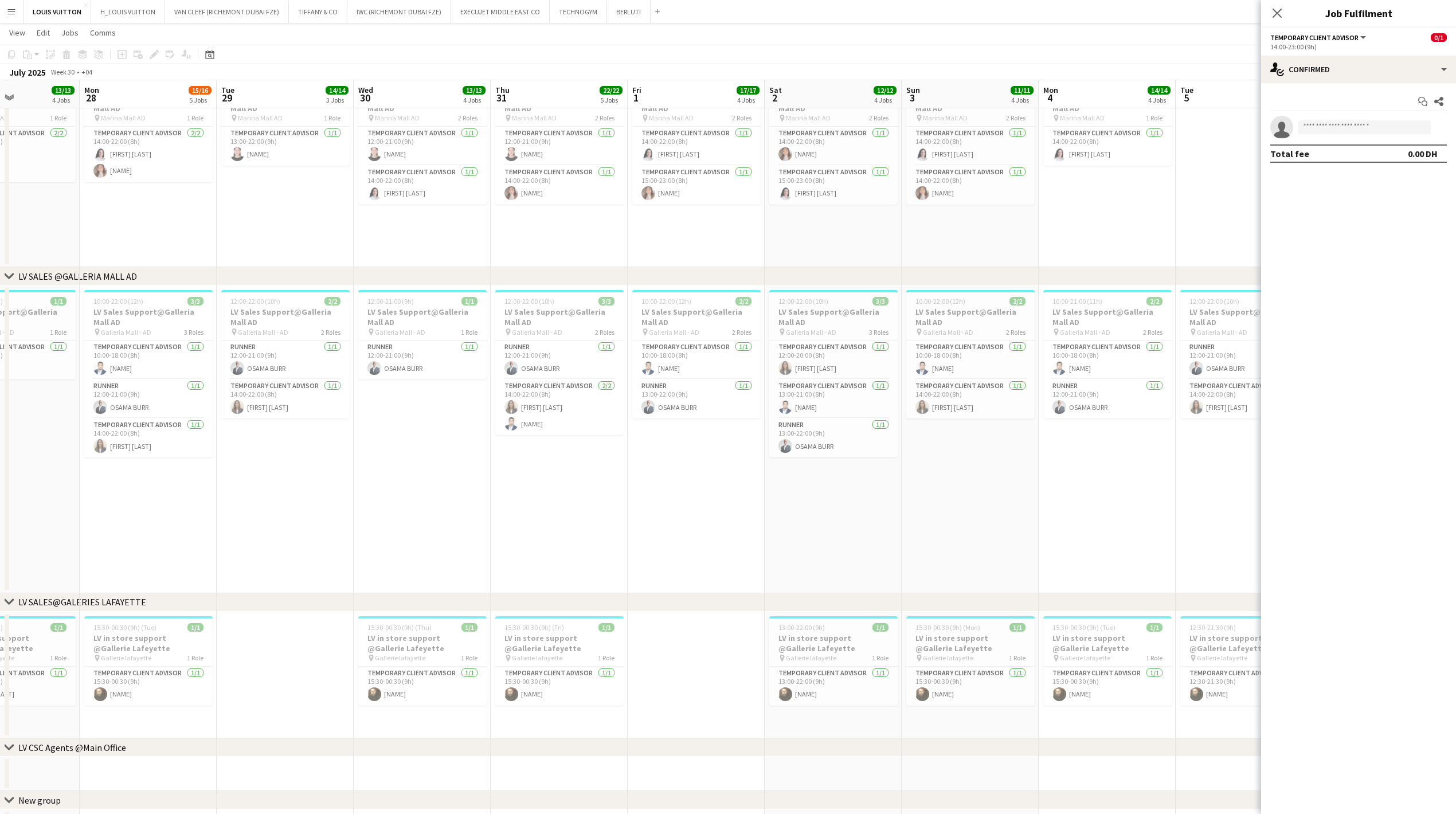 scroll, scrollTop: 0, scrollLeft: 350, axis: horizontal 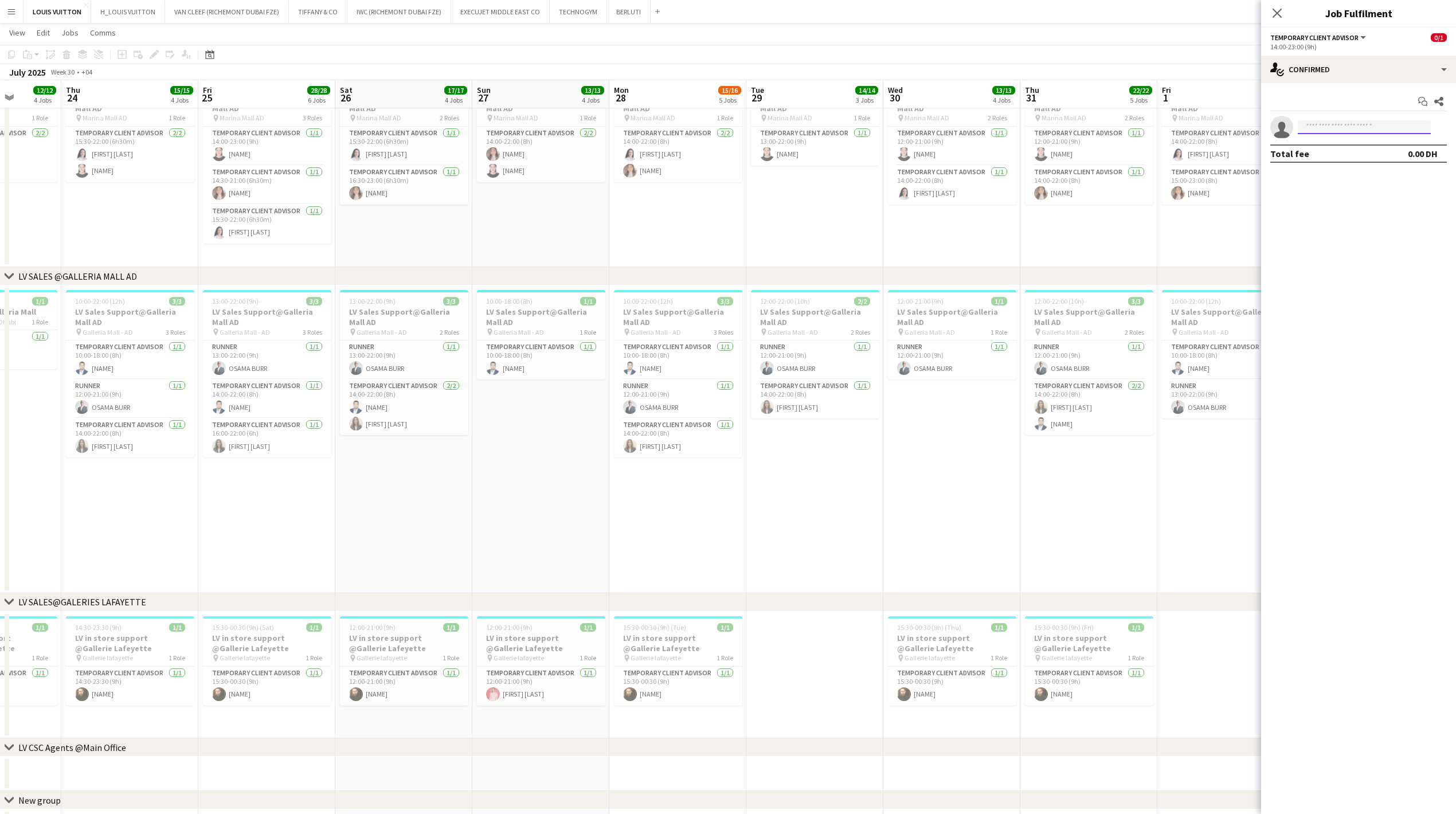 click at bounding box center [1364, 127] 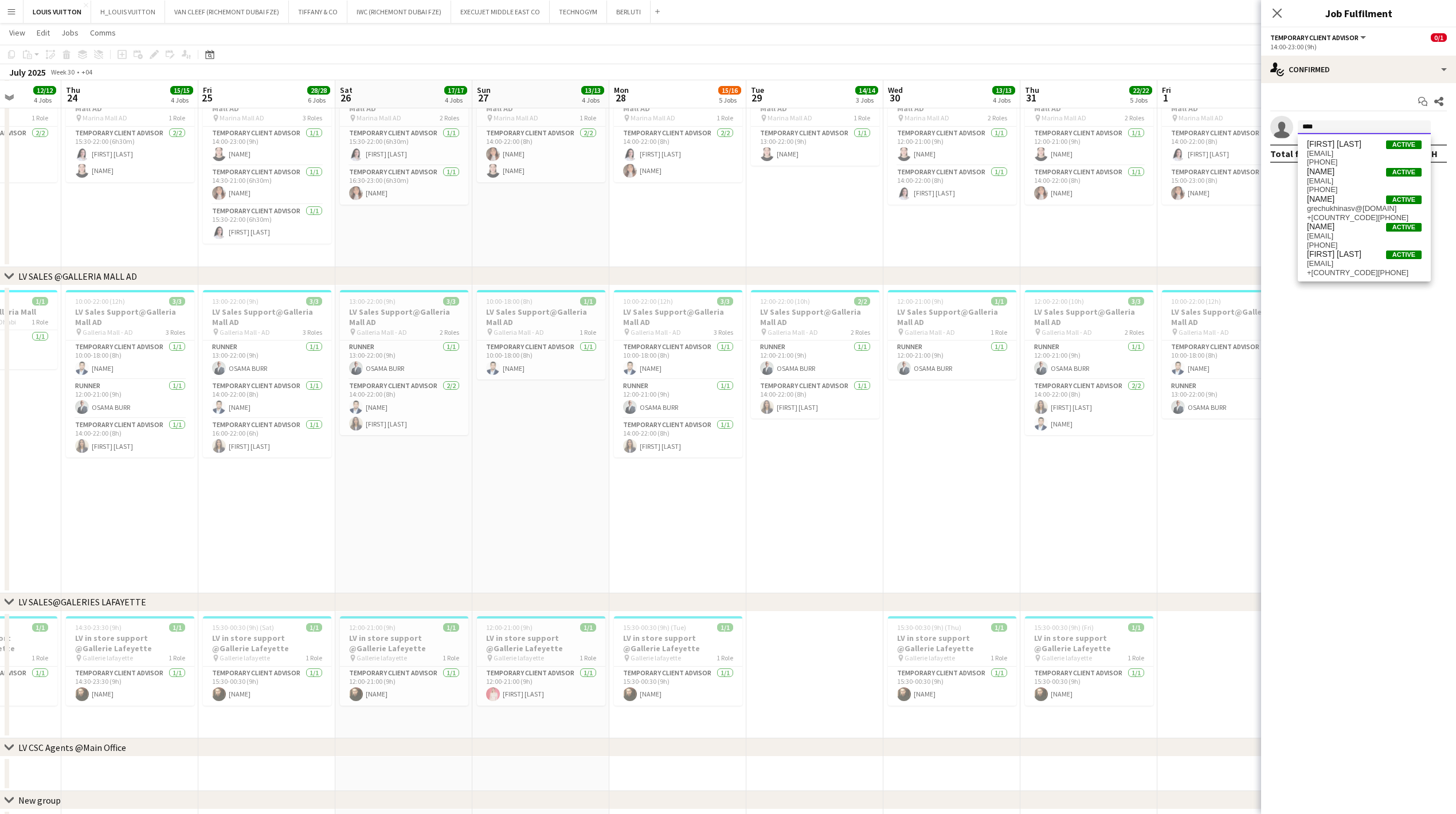 type on "****" 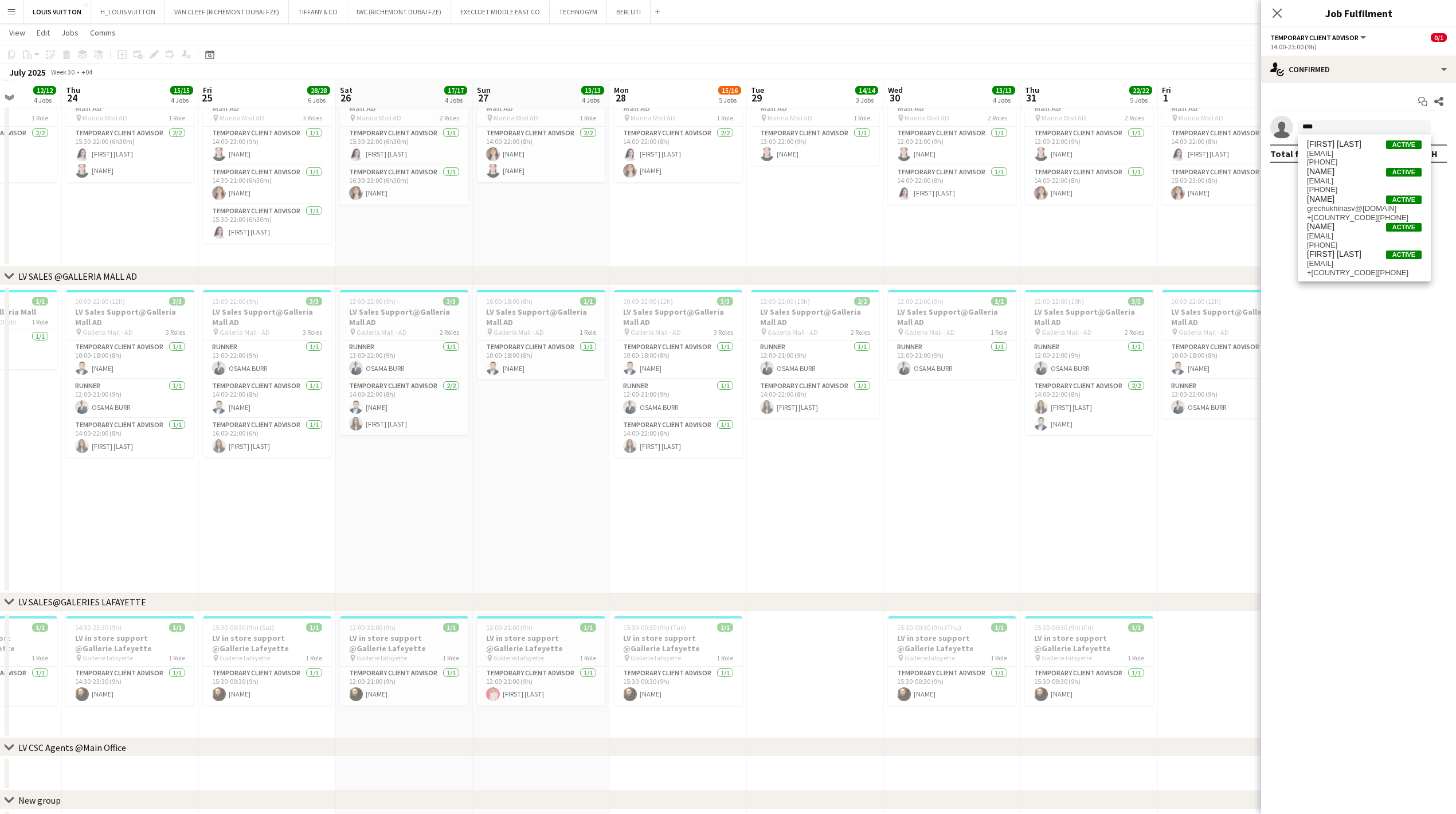 drag, startPoint x: 1019, startPoint y: 582, endPoint x: 1168, endPoint y: 625, distance: 155.08062 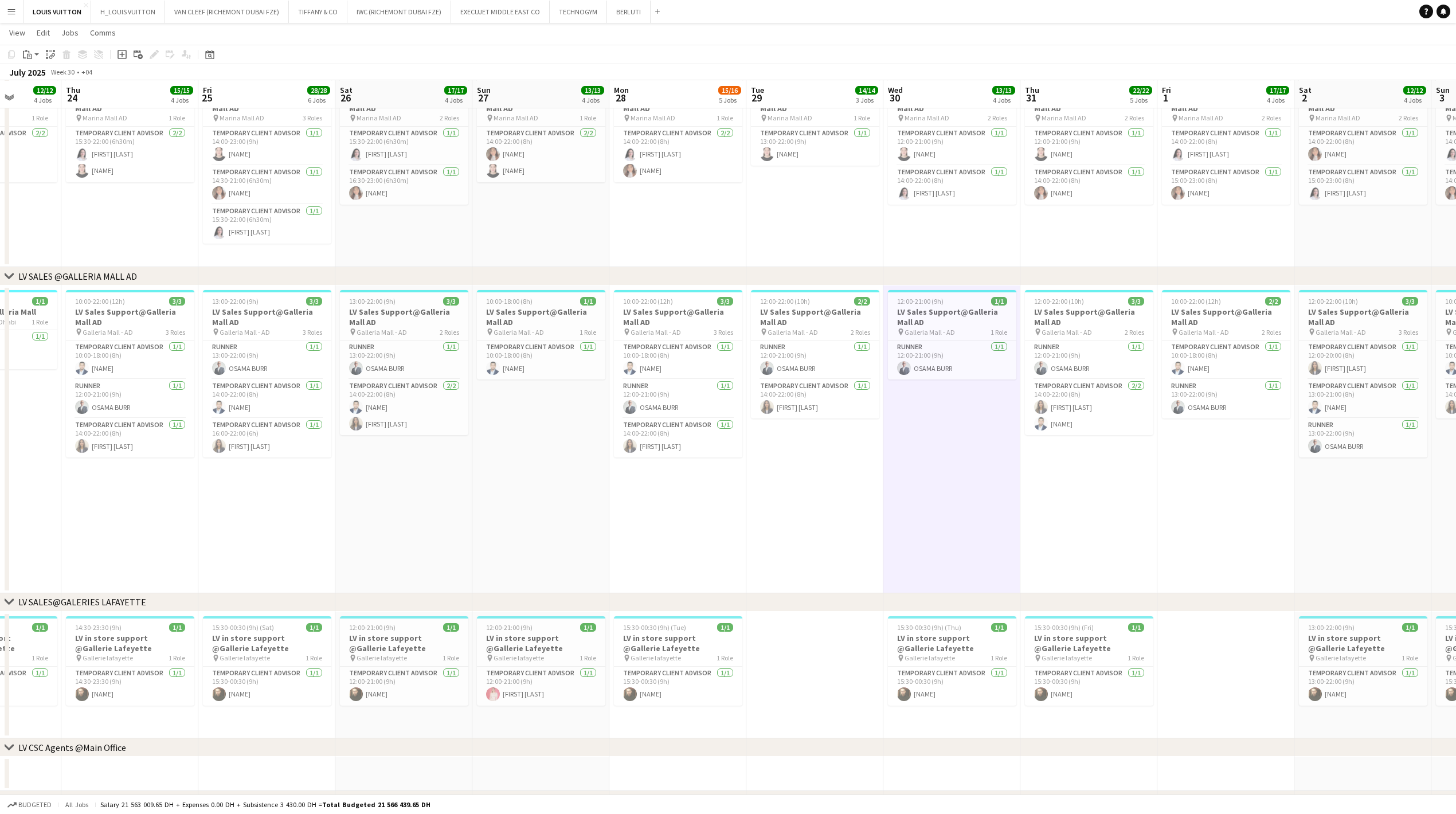 drag, startPoint x: 1073, startPoint y: 675, endPoint x: 644, endPoint y: 675, distance: 429 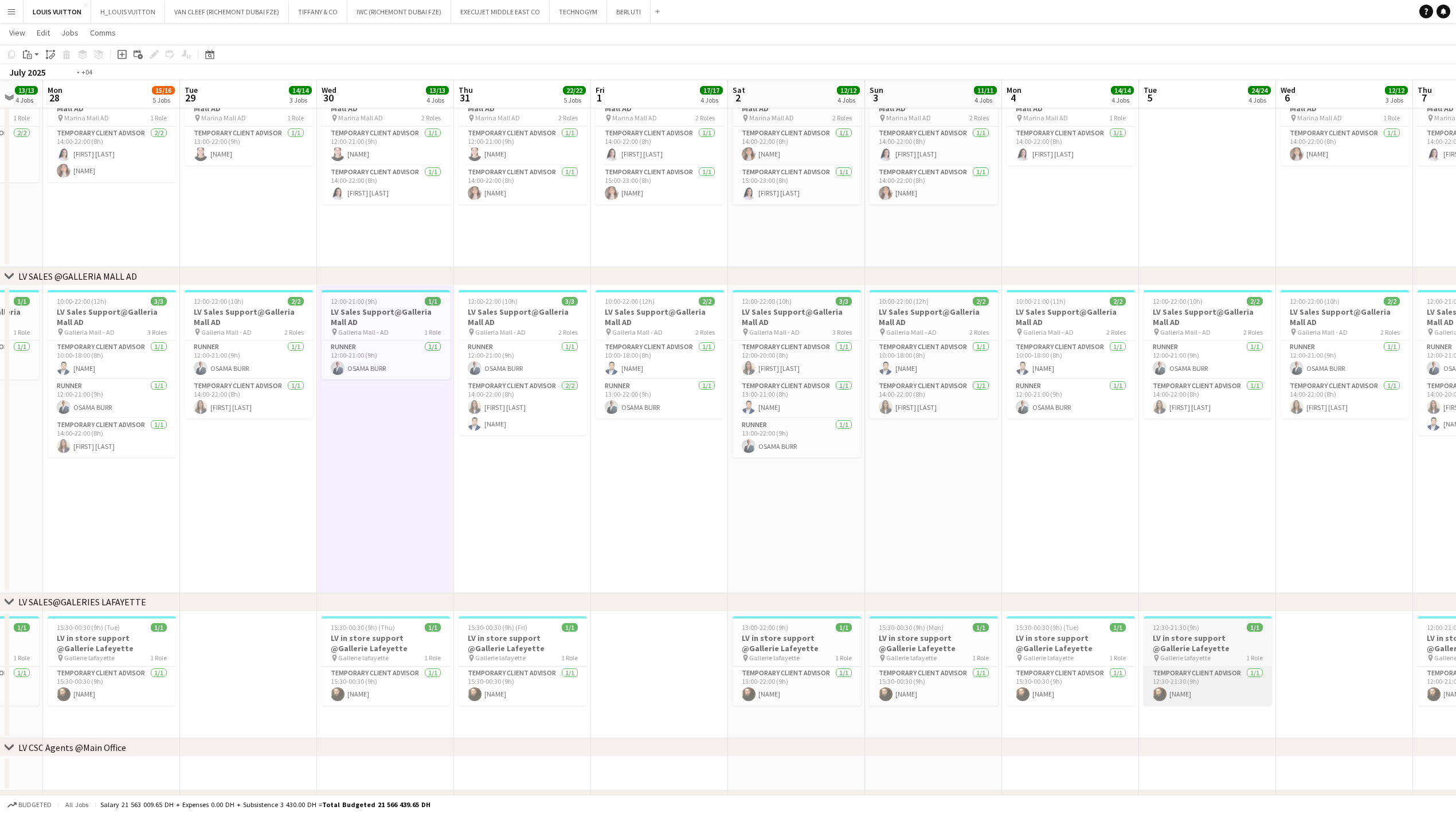 drag, startPoint x: 812, startPoint y: 686, endPoint x: 863, endPoint y: 674, distance: 52.39275 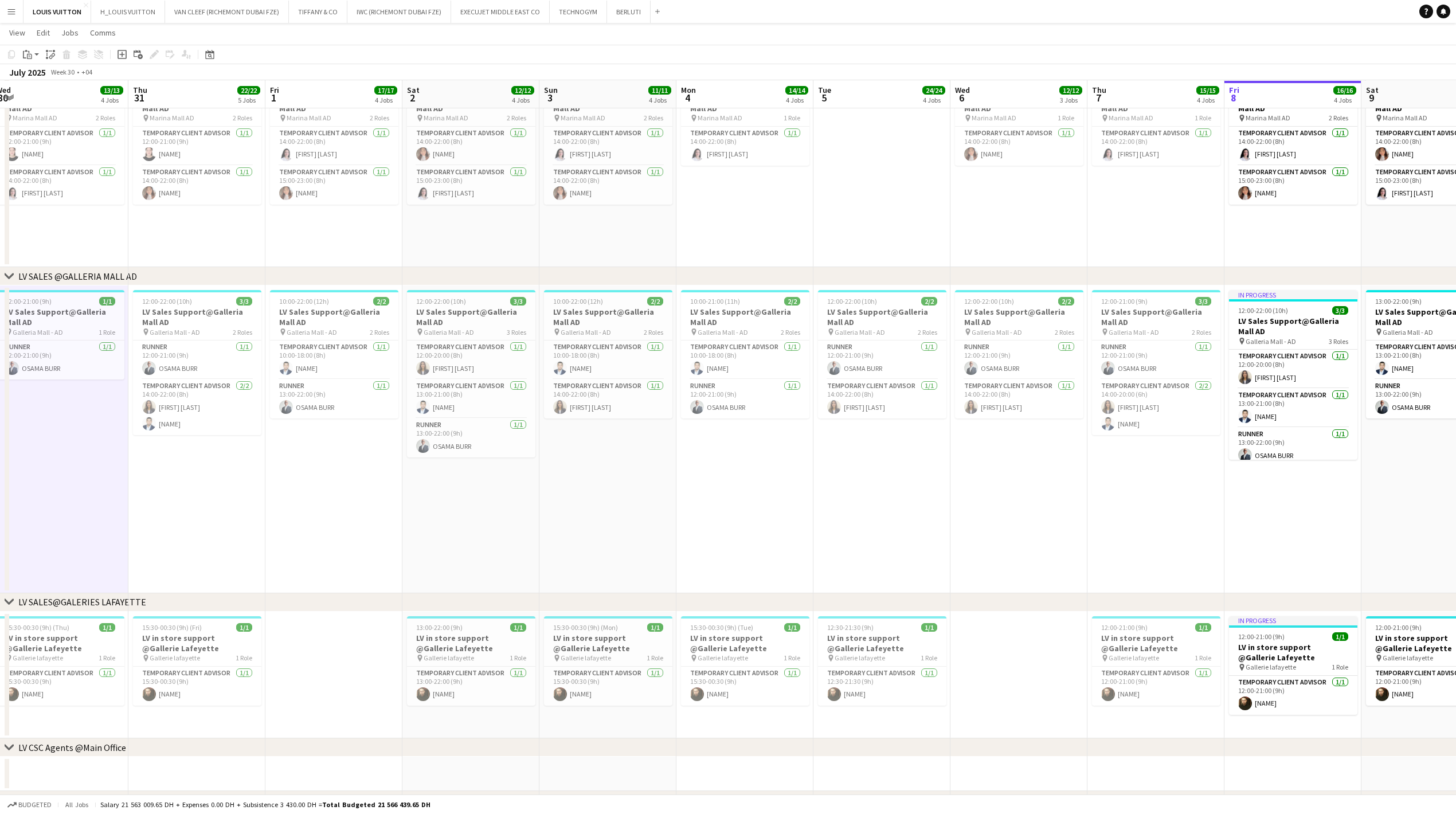 drag, startPoint x: 744, startPoint y: 681, endPoint x: 631, endPoint y: 686, distance: 113.11057 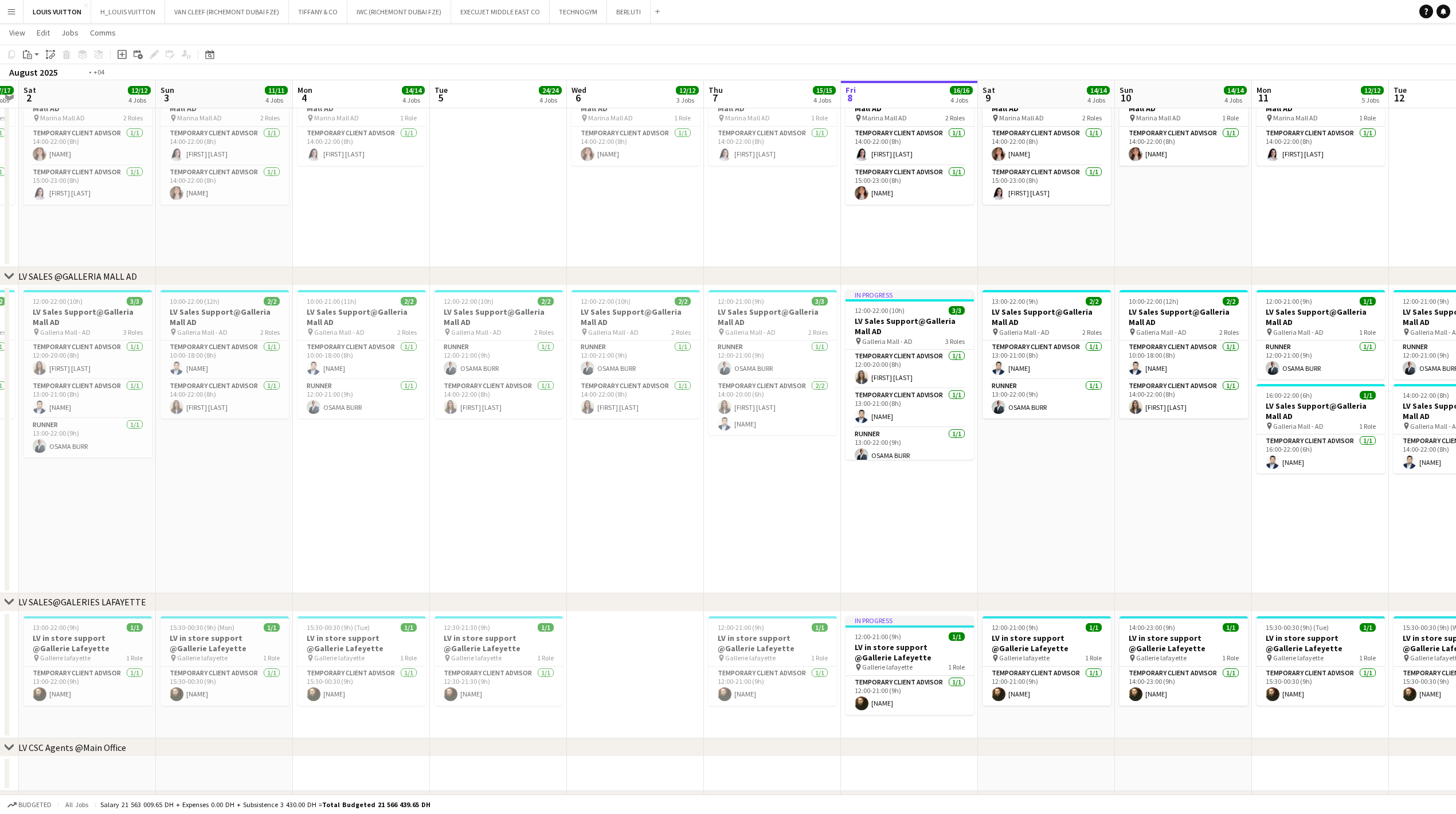 drag, startPoint x: 944, startPoint y: 689, endPoint x: 488, endPoint y: 688, distance: 456.0011 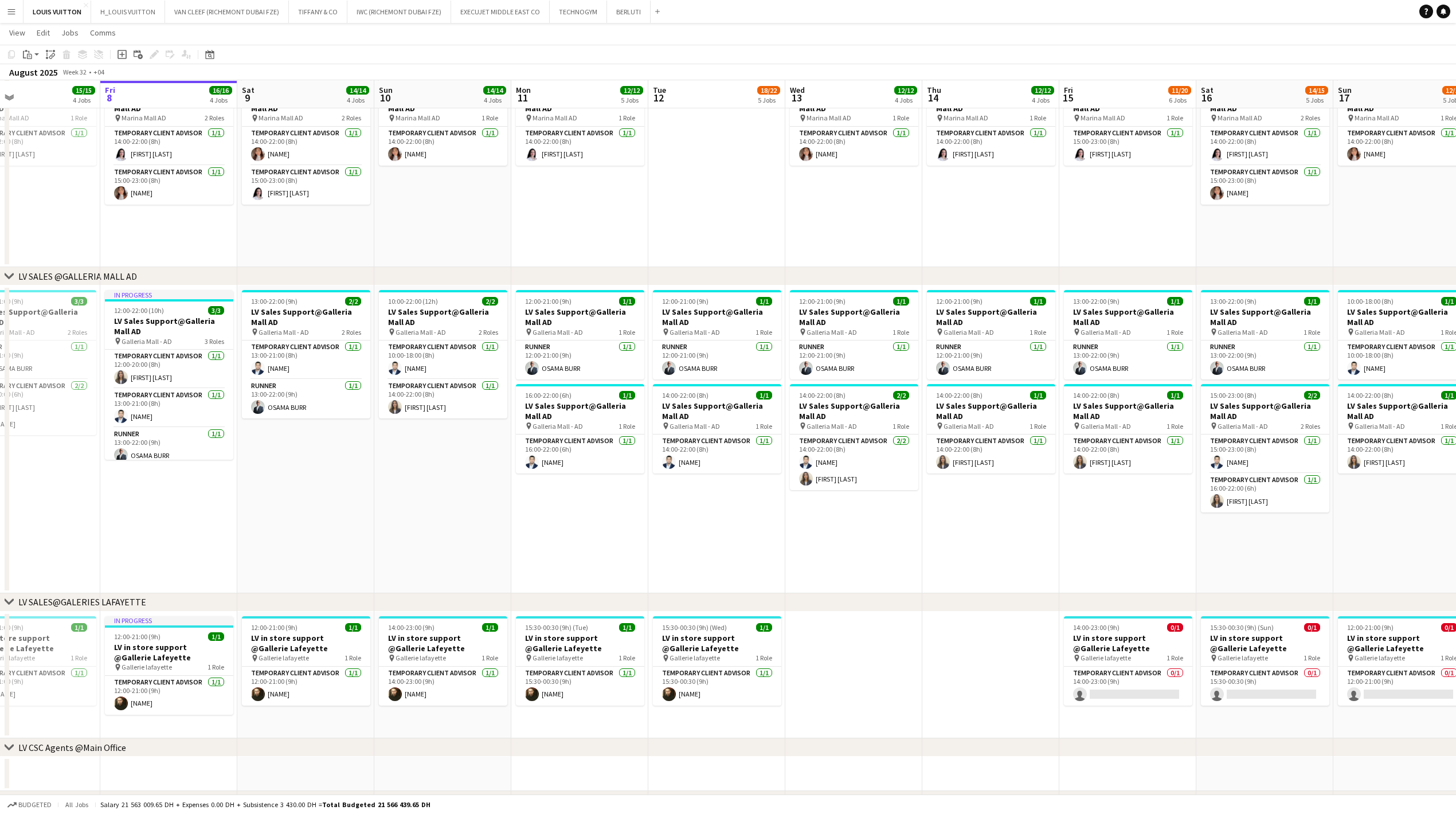 drag, startPoint x: 850, startPoint y: 686, endPoint x: 544, endPoint y: 684, distance: 306.007 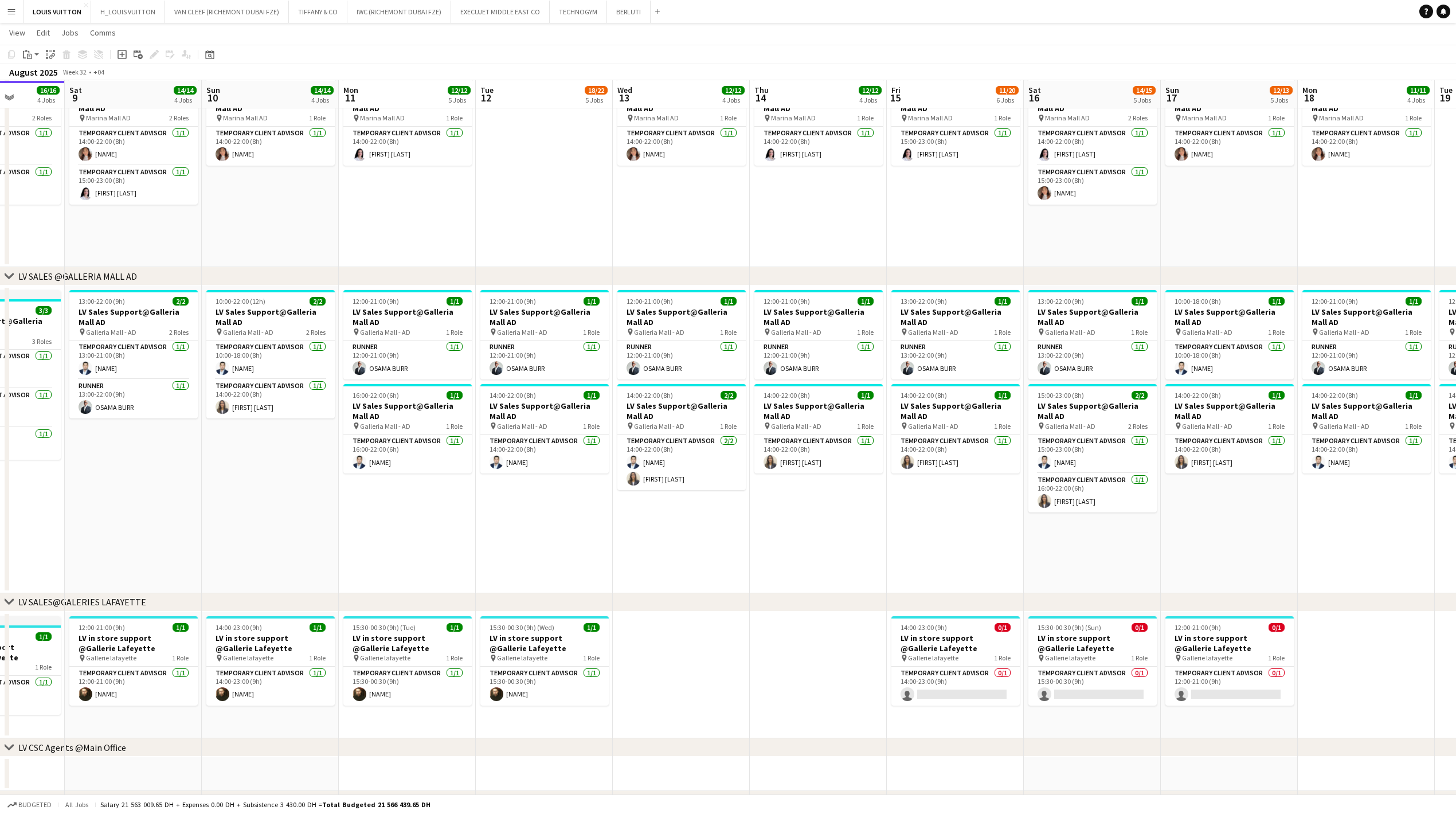 drag, startPoint x: 919, startPoint y: 673, endPoint x: 553, endPoint y: 679, distance: 366.0492 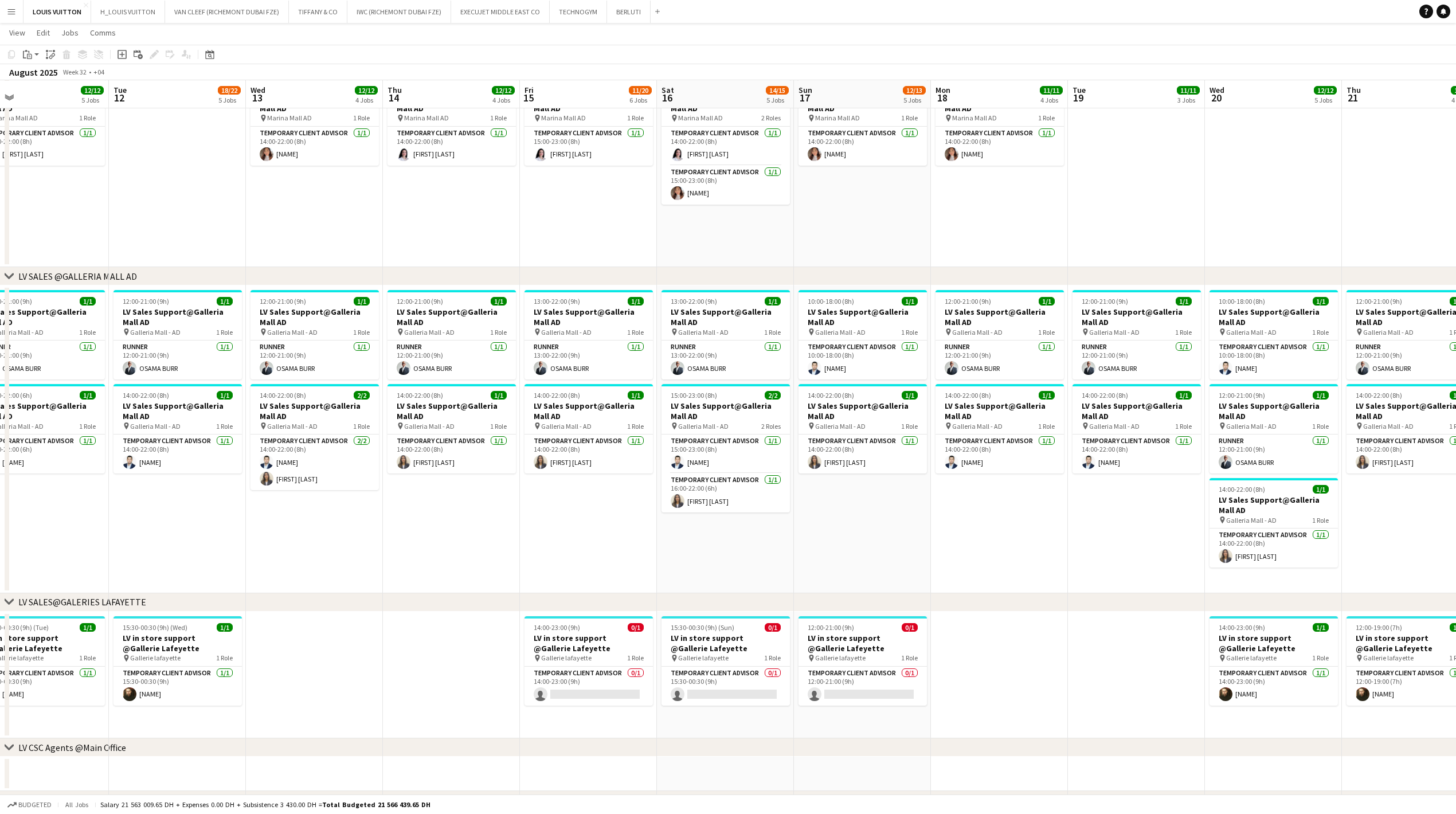click on "Fri   8   16/16   4 Jobs   Sat   9   14/14   4 Jobs   Sun   10   14/14   4 Jobs   Mon   11   12/12   5 Jobs   Tue   12   18/22   5 Jobs   Wed   13   12/12   4 Jobs   Thu   14   12/12   4 Jobs   Fri   15   11/20   6 Jobs   Sat   16   14/15   5 Jobs   Sun   17   12/13   5 Jobs   Mon   18   11/11   4 Jobs   Tue   19   11/11   3 Jobs   Wed   20   12/12   5 Jobs   Thu   21   12/12   4 Jobs   Fri   22   11/11   4 Jobs   Sat   23   12/12   4 Jobs      12:00-13:00 (1h)    6/10   Louis Vuitton - Recruitment Day
pin
LV - Fashion Avenue TDM   1 Role   Temporary Client Advisor   6/10   12:00-13:00 (1h)
Olga Rafalovich Fouzia Rehman Gjyze Curumi Brenda Cavalcanti Revilyza Agulan Ekaterina Aleksandrova
single-neutral-actions
single-neutral-actions
single-neutral-actions
single-neutral-actions
12:00-21:00 (9h)    0/8
pin" at bounding box center (728, -48) 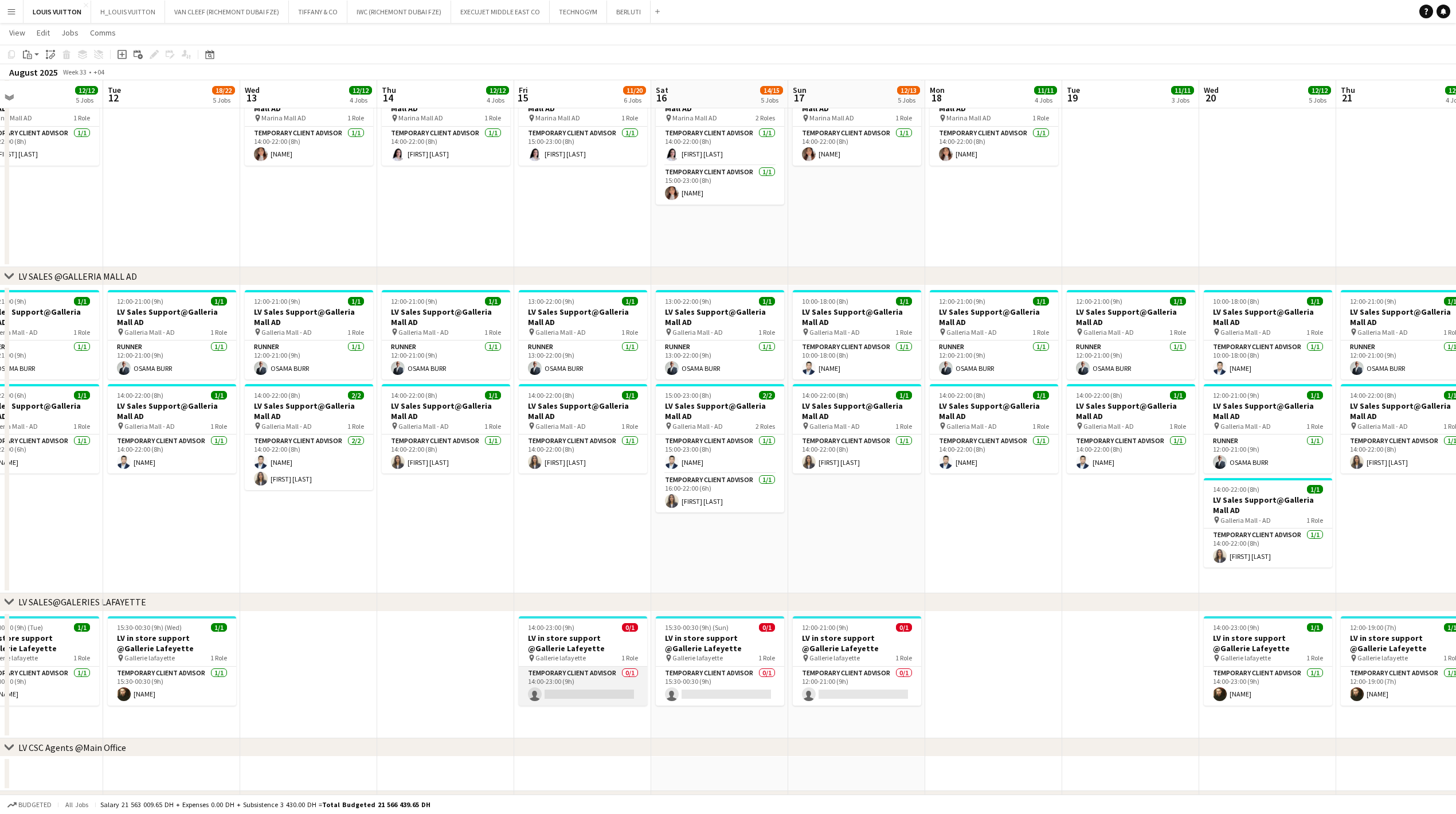 click on "Temporary Client Advisor   0/1   14:00-23:00 (9h)
single-neutral-actions" at bounding box center (583, 686) 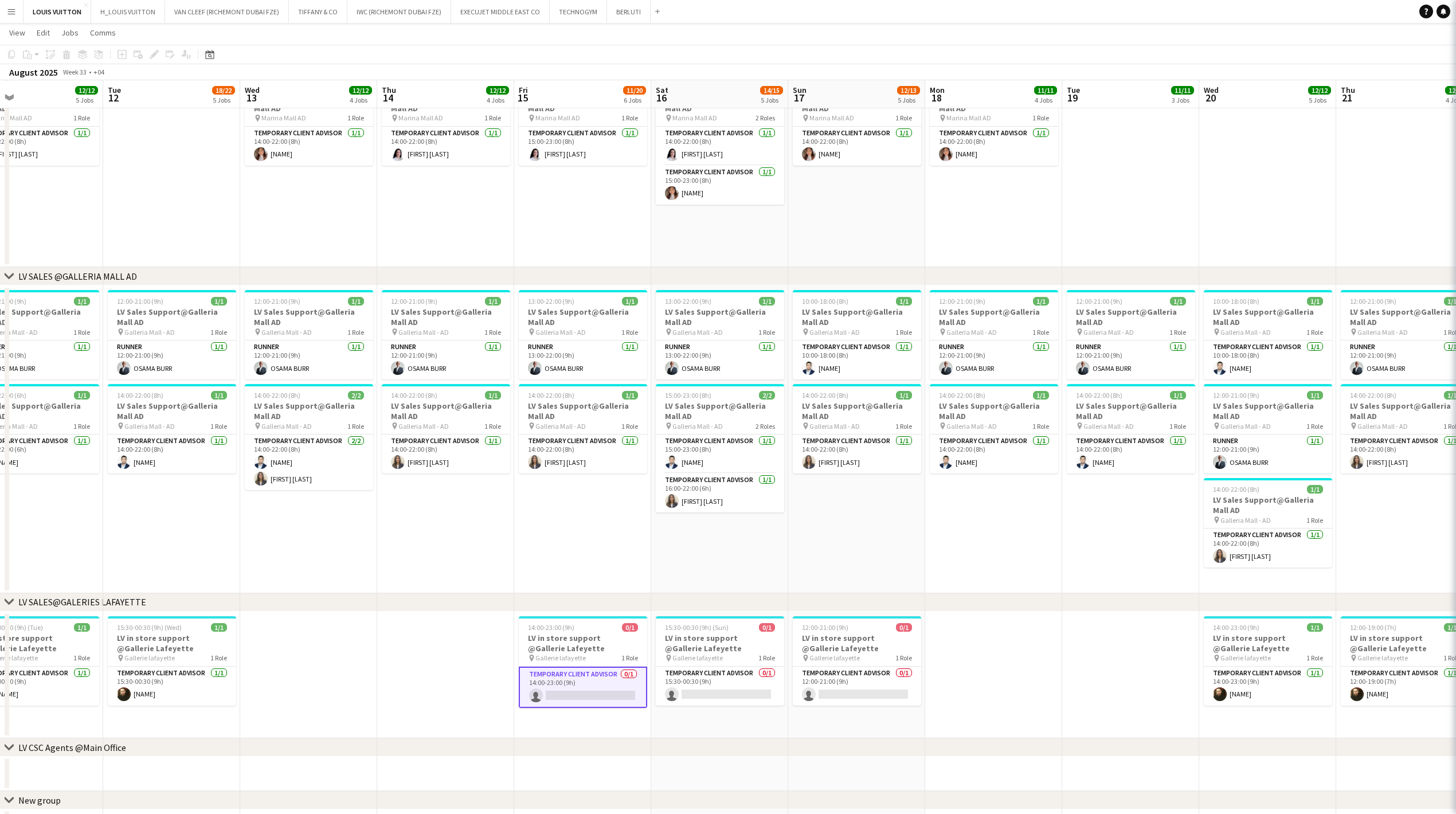 scroll, scrollTop: 0, scrollLeft: 445, axis: horizontal 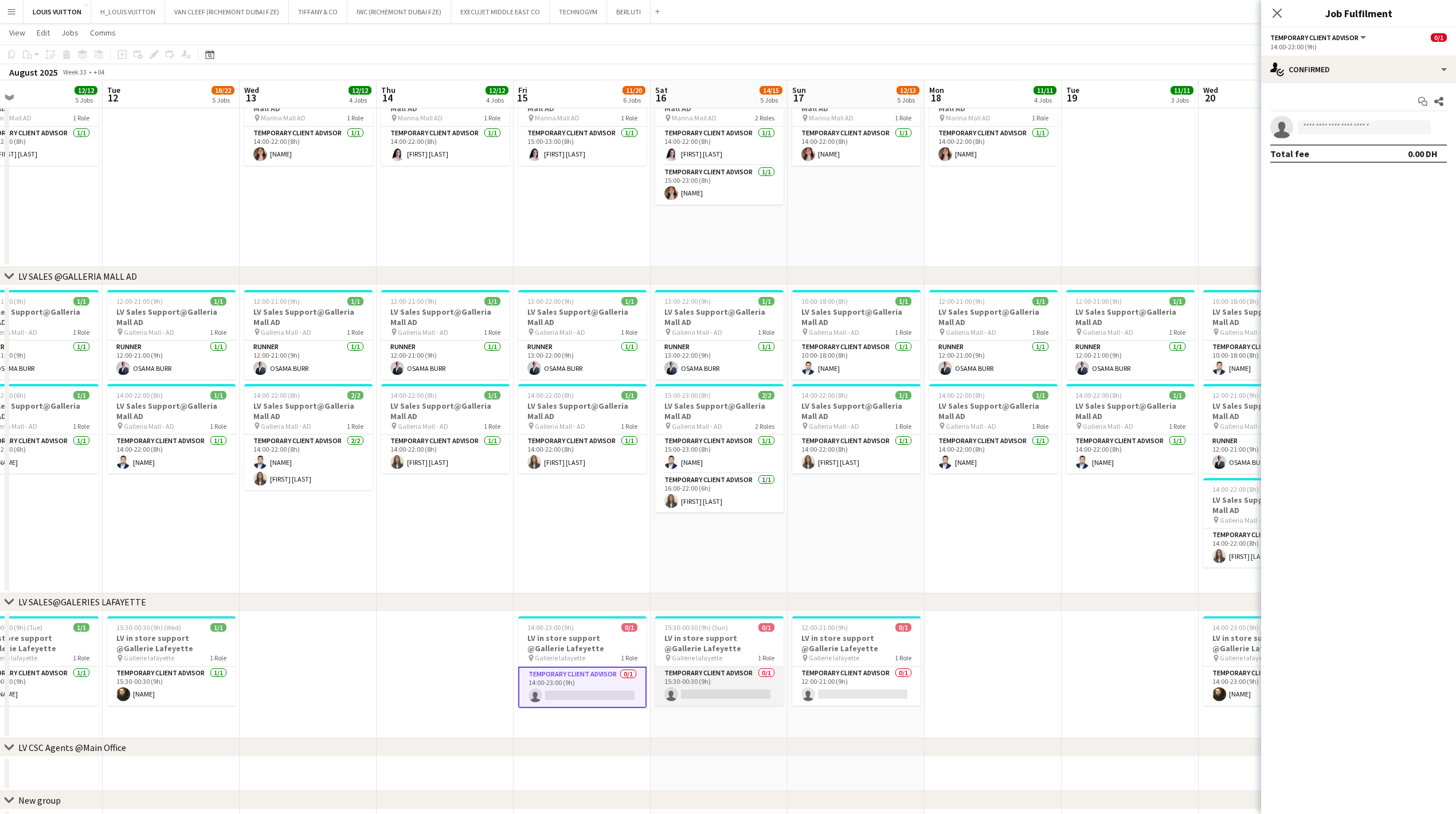 click on "Temporary Client Advisor   0/1   15:30-00:30 (9h)
single-neutral-actions" at bounding box center [719, 686] 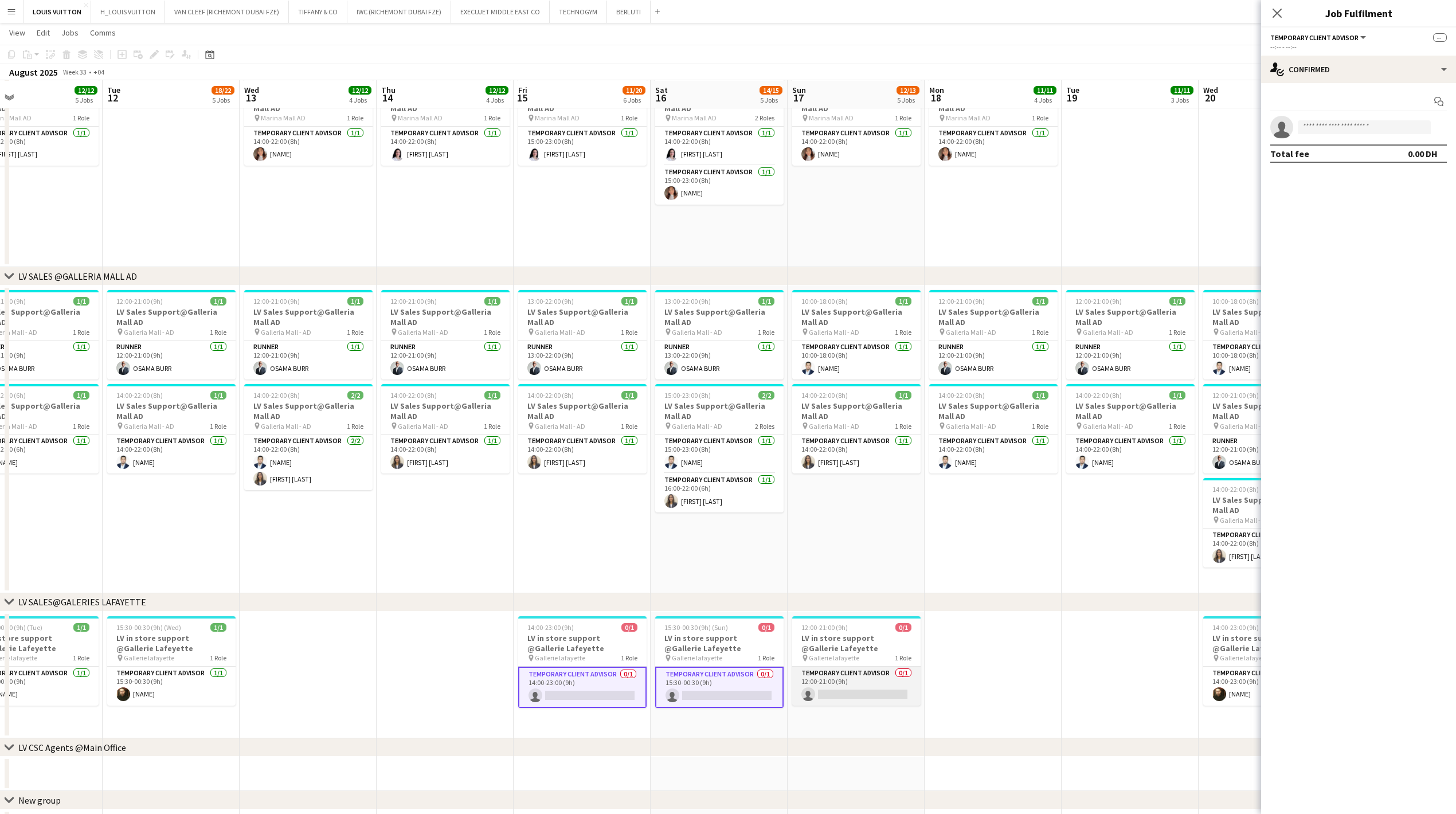 click on "Temporary Client Advisor   0/1   12:00-21:00 (9h)
single-neutral-actions" at bounding box center [856, 686] 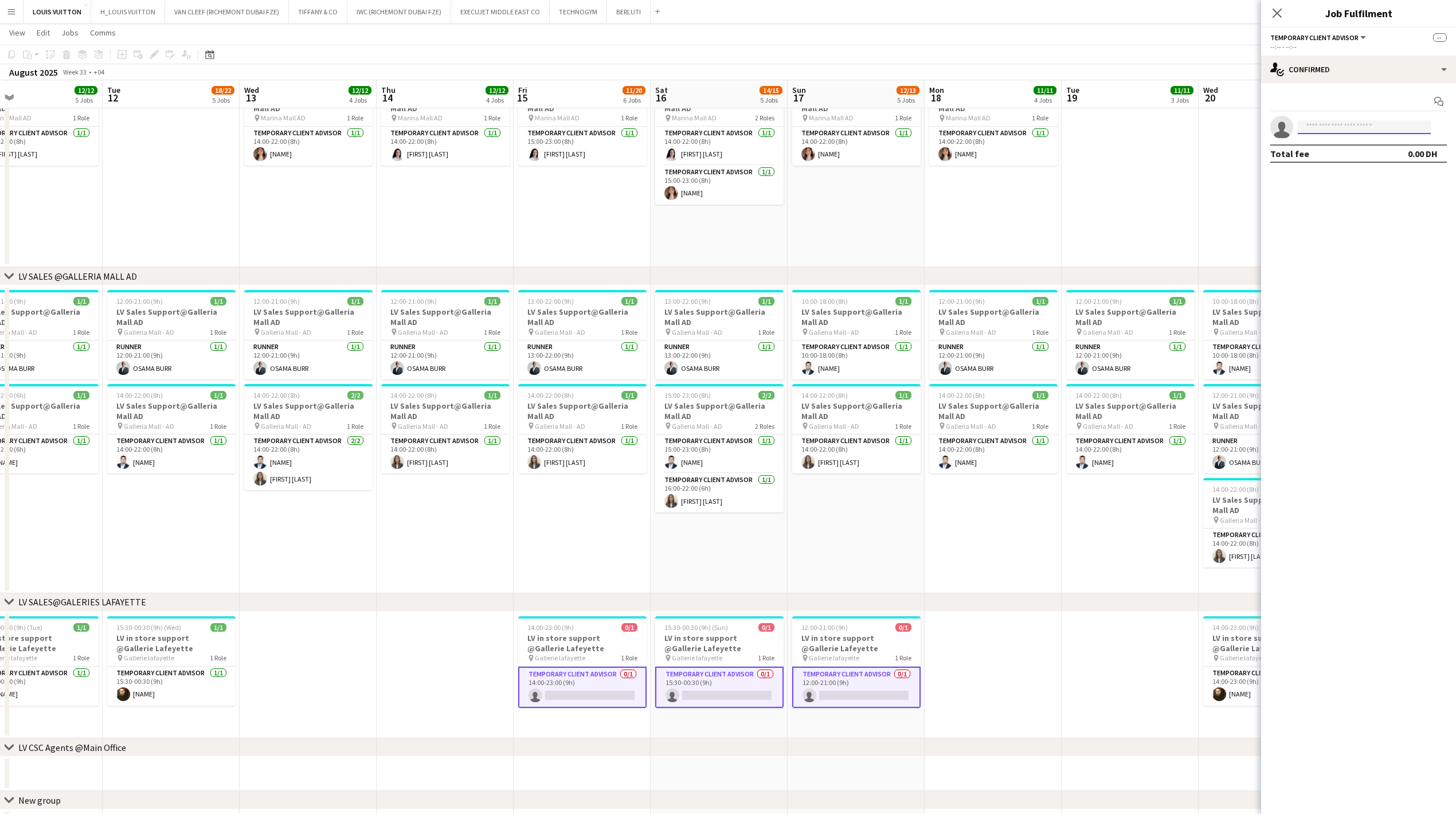 click at bounding box center [1364, 127] 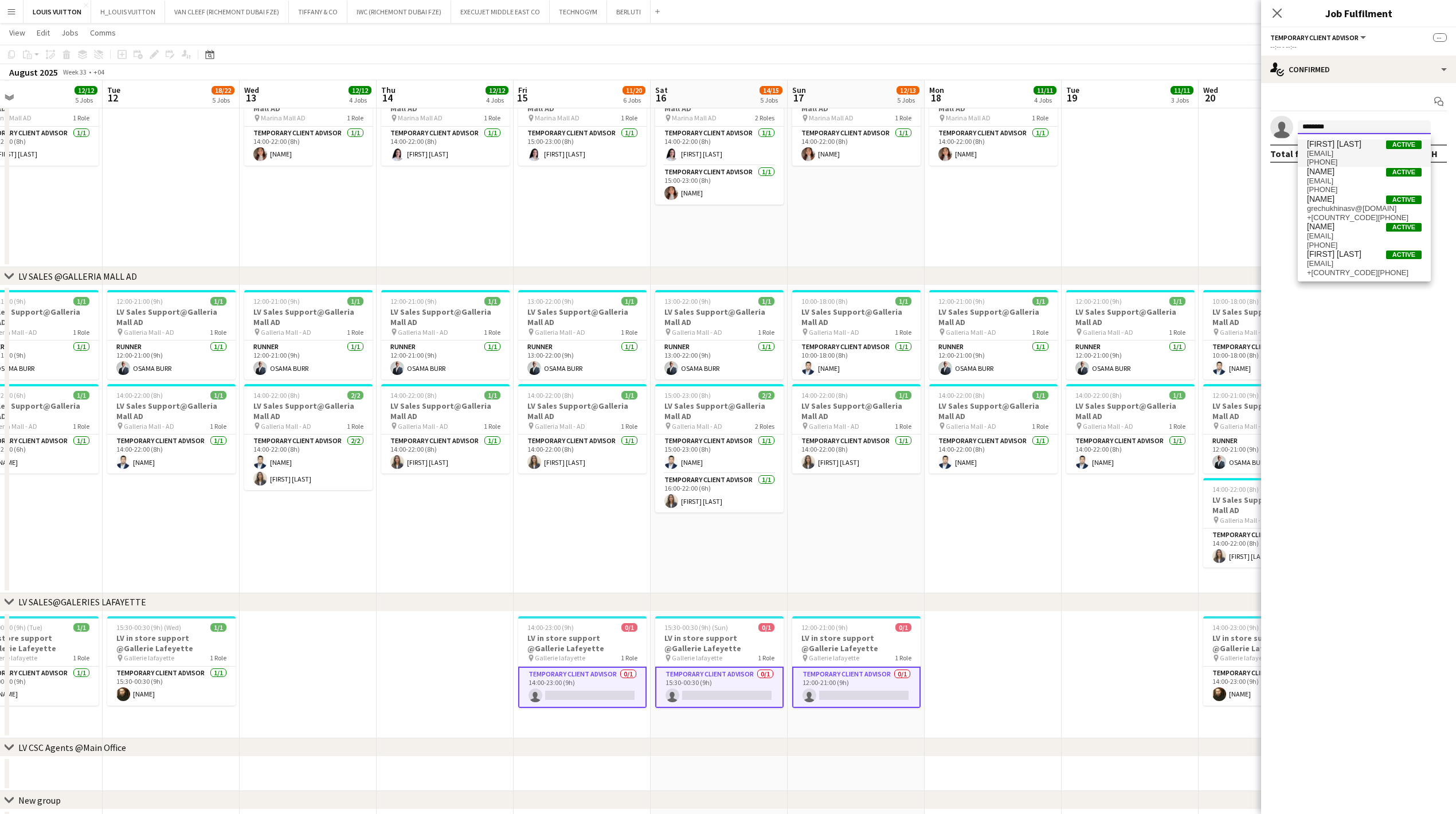type on "********" 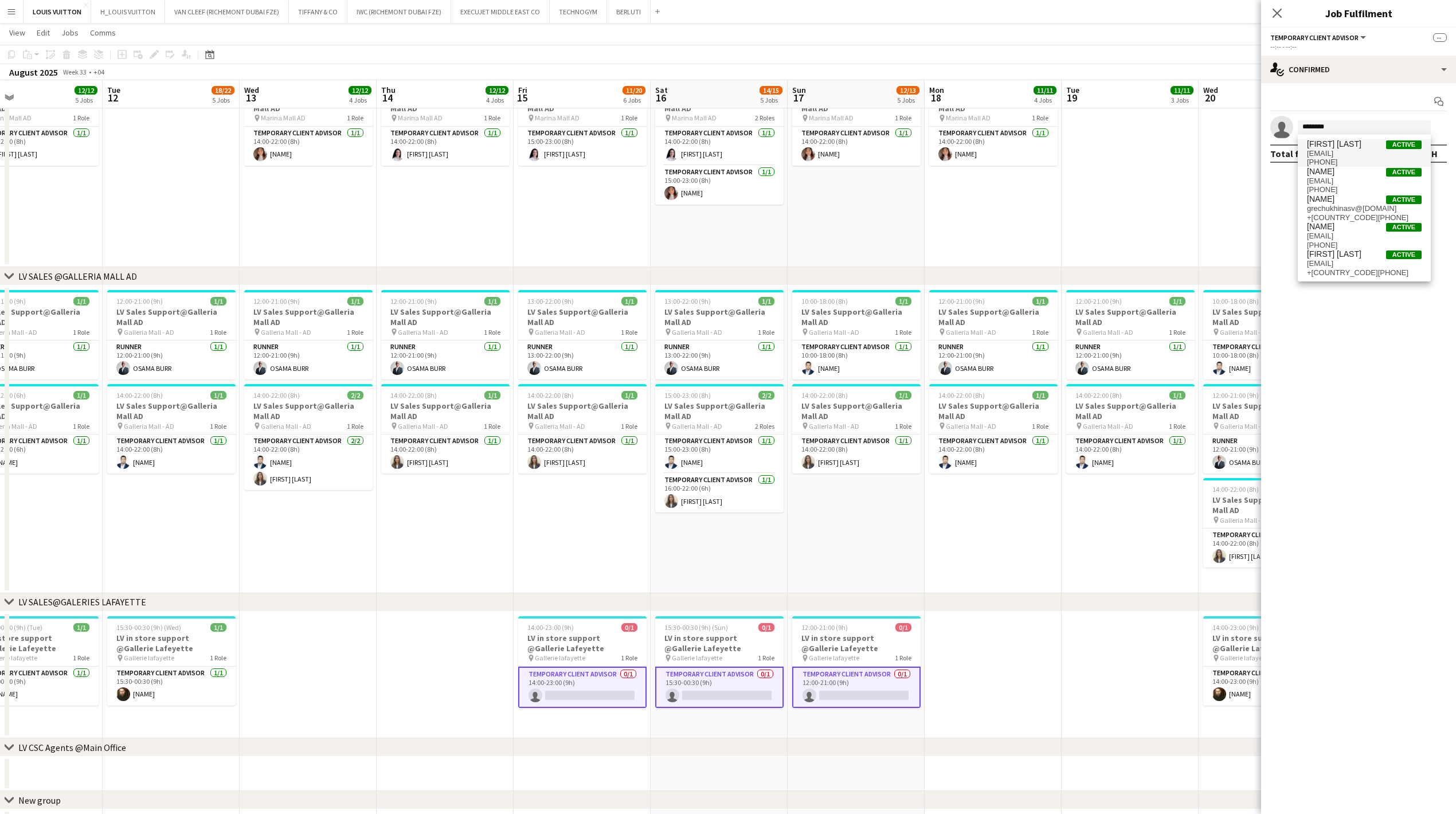 click on "sfrolova848@gmail.com" at bounding box center (1364, 154) 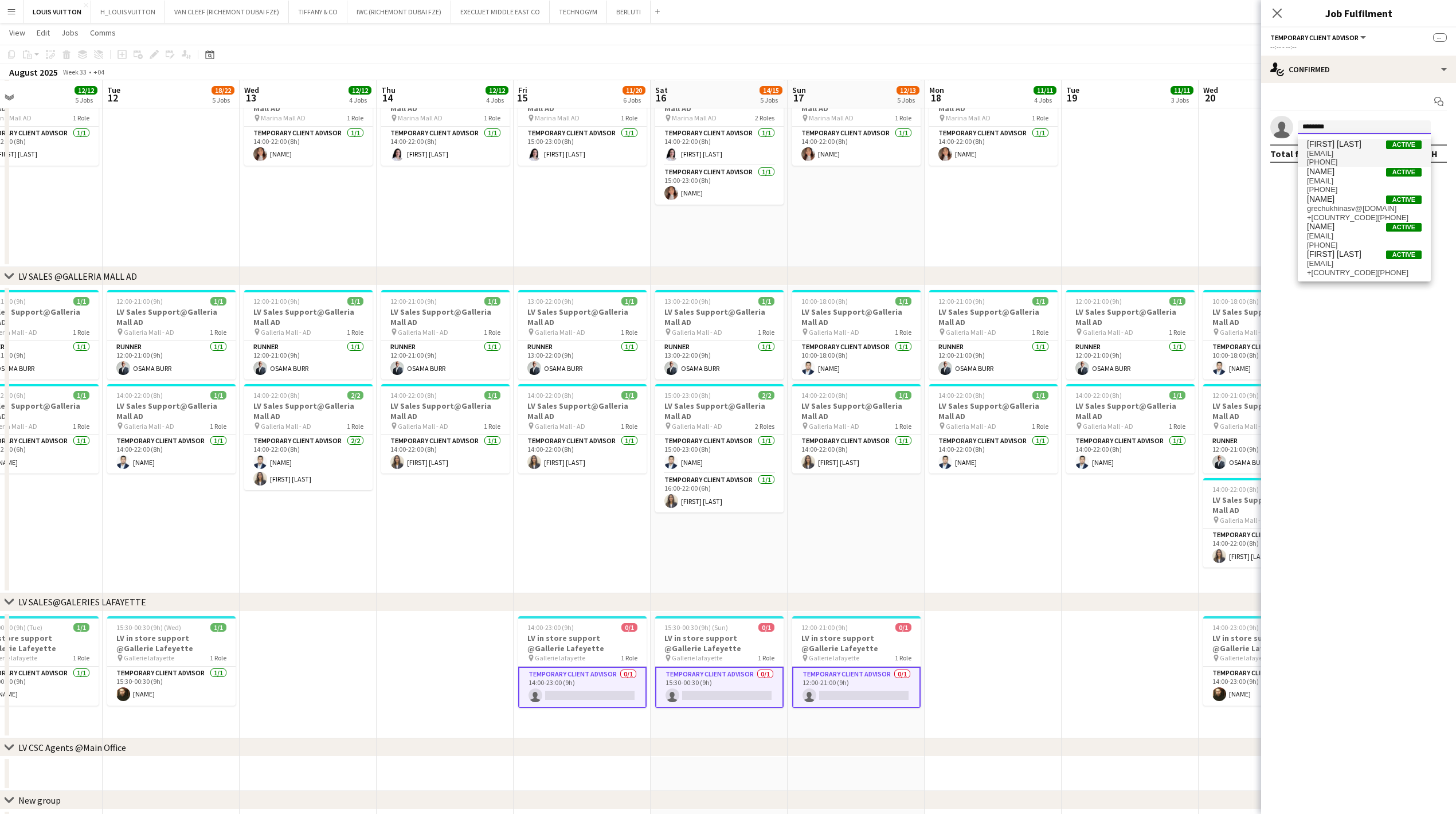 type 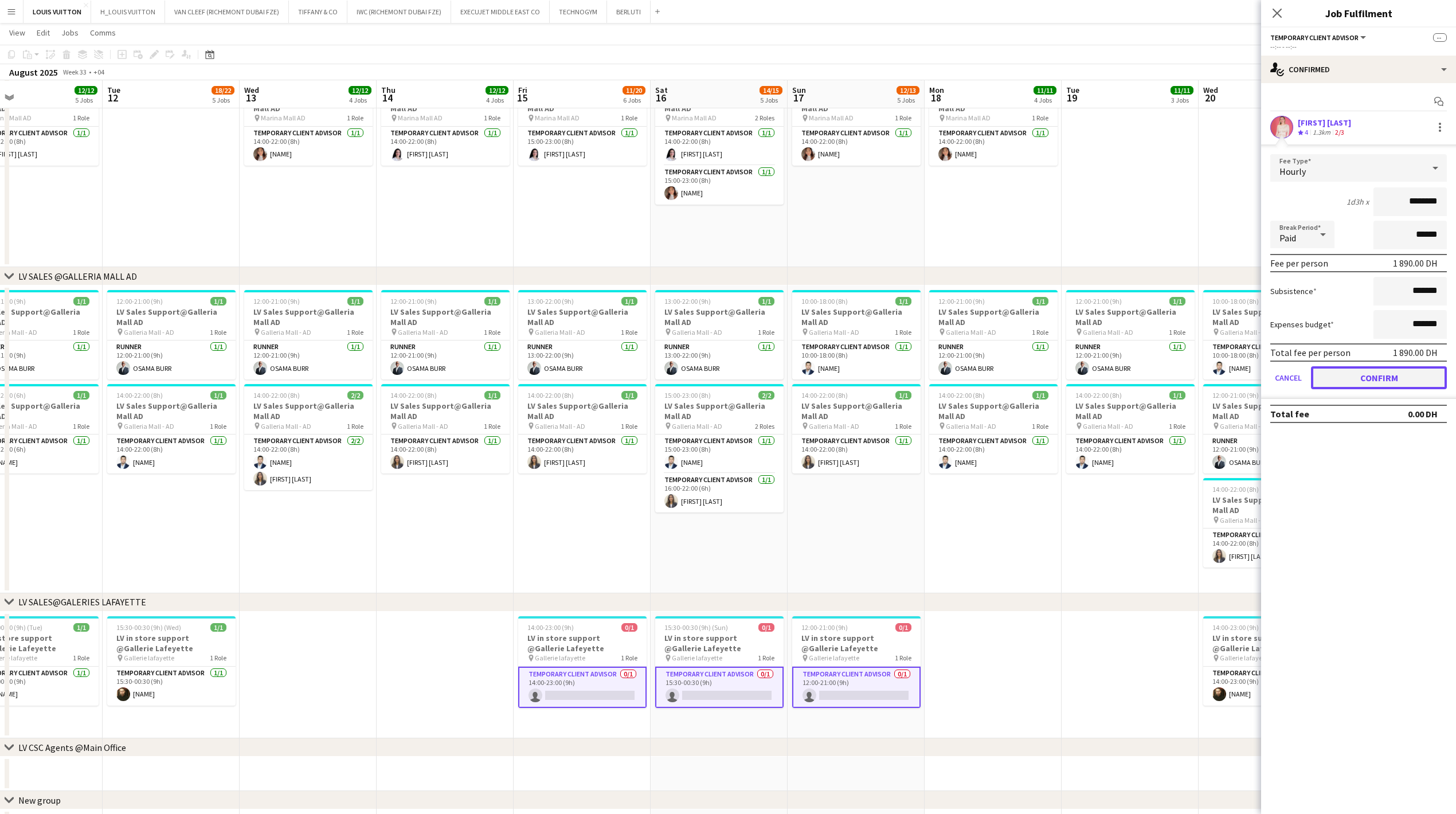 click on "Confirm" at bounding box center [1379, 378] 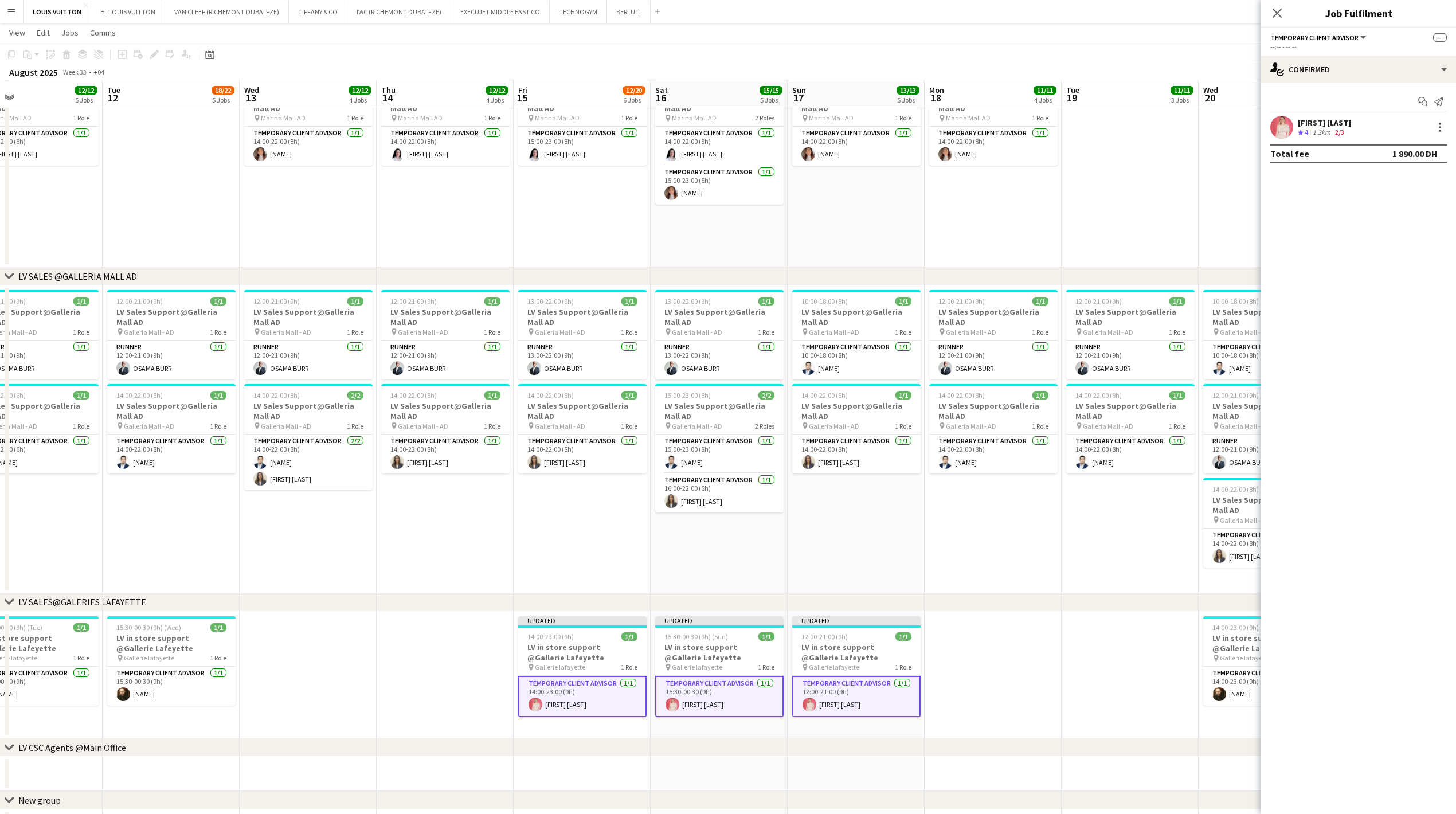 click on "Copy
Paste
Paste   Ctrl+V Paste with crew  Ctrl+Shift+V
Paste linked Job
Delete
Group
Ungroup
Add job
Add linked Job
Edit
Edit linked Job
Applicants
Date picker
AUG 2025 AUG 2025 Monday M Tuesday T Wednesday W Thursday T Friday F Saturday S Sunday S  AUG   1   2   3   4   5   6   7   8   9   10   11   12   13   14   15   16   17   18   19   20   21   22   23   24   25   26   27   28   29   30   31
Comparison range
Comparison range
Today" 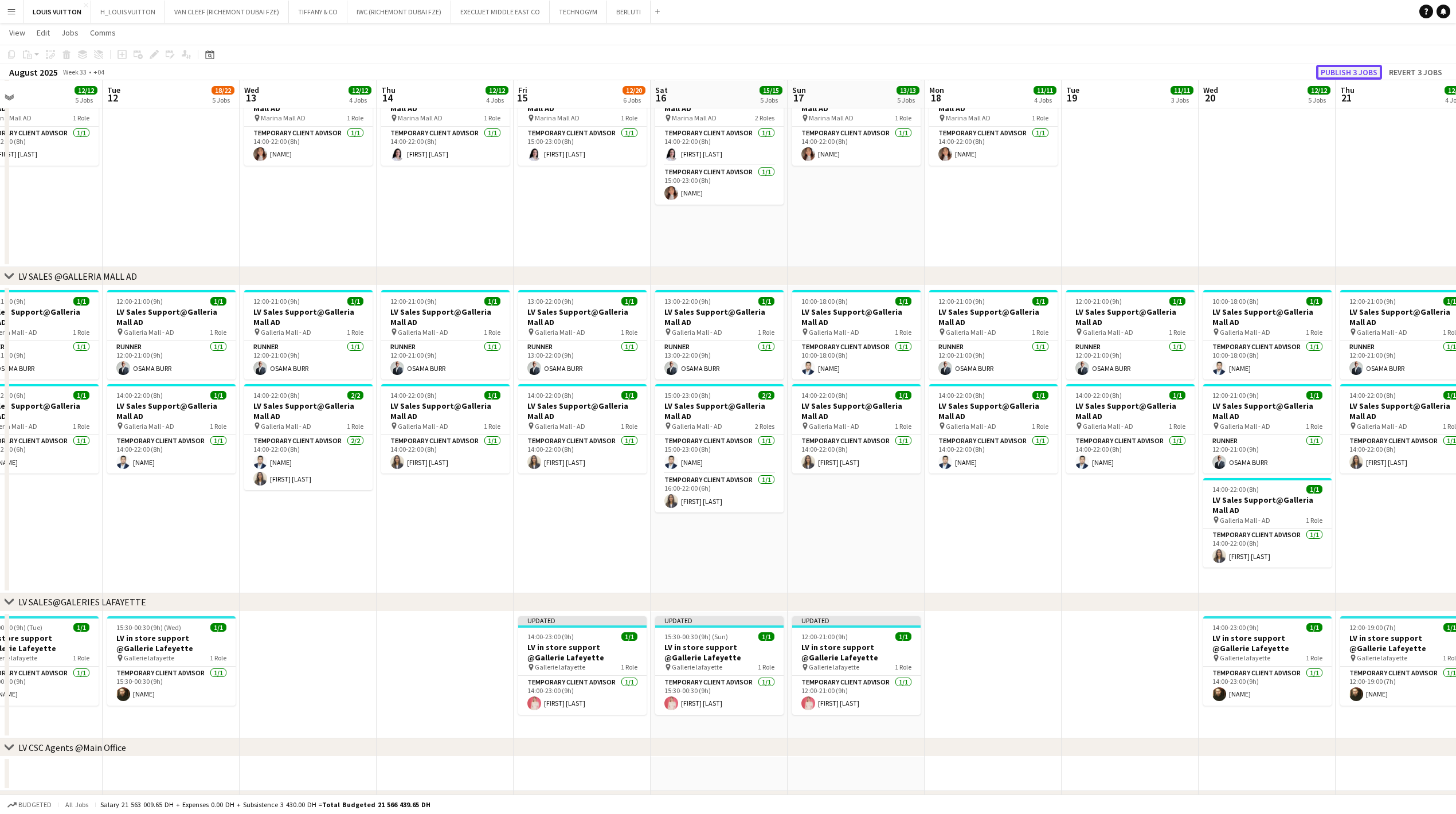 click on "Publish 3 jobs" 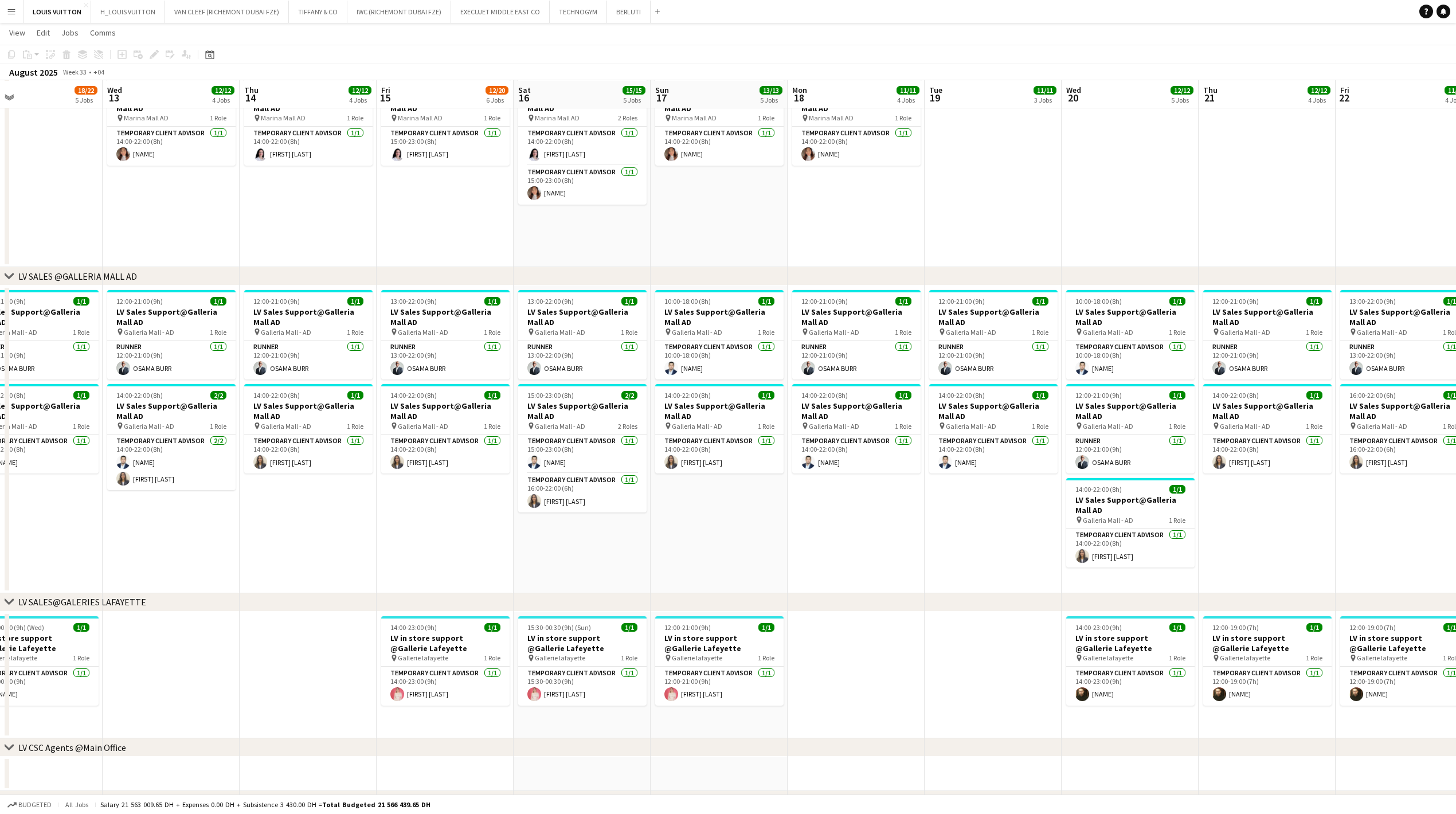 scroll, scrollTop: 985, scrollLeft: 0, axis: vertical 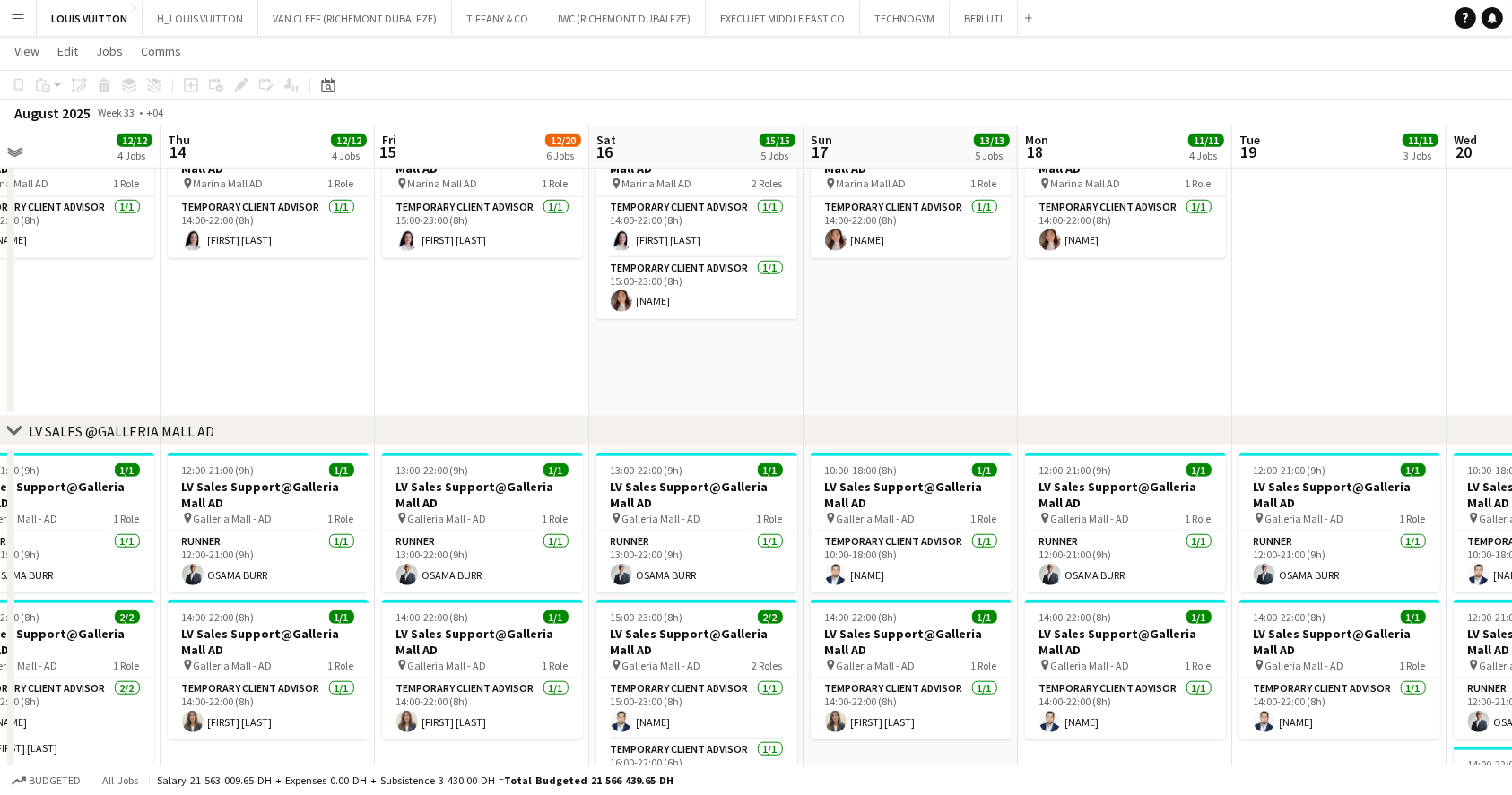 click on "Menu" at bounding box center (18, 18) 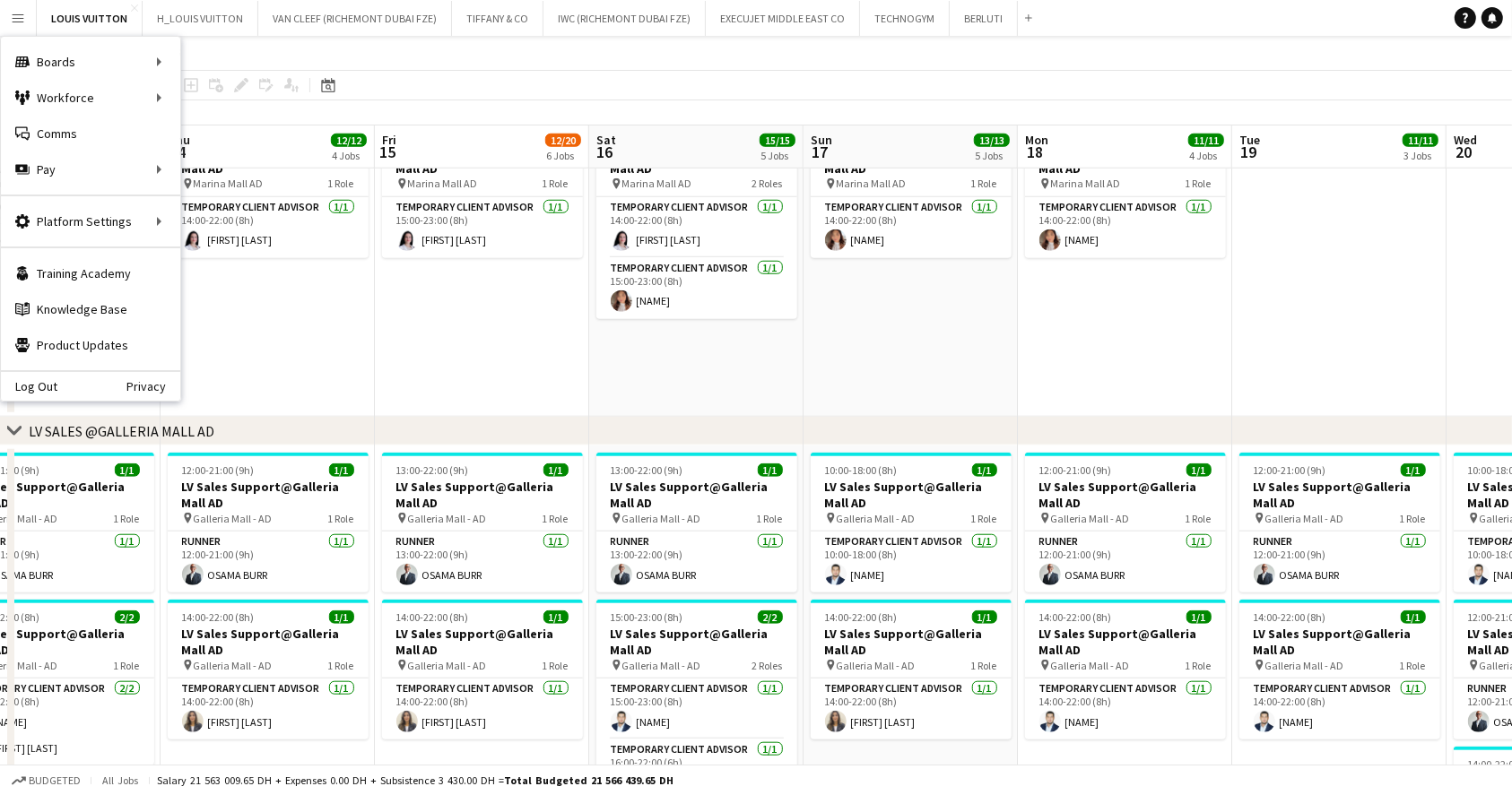 click on "15:00-23:00 (8h)    1/1   LV Sales Support@Marina Mall AD
pin
Marina Mall AD   1 Role   Temporary Client Advisor   1/1   15:00-23:00 (8h)
Valeriia Garanina" at bounding box center (482, 264) 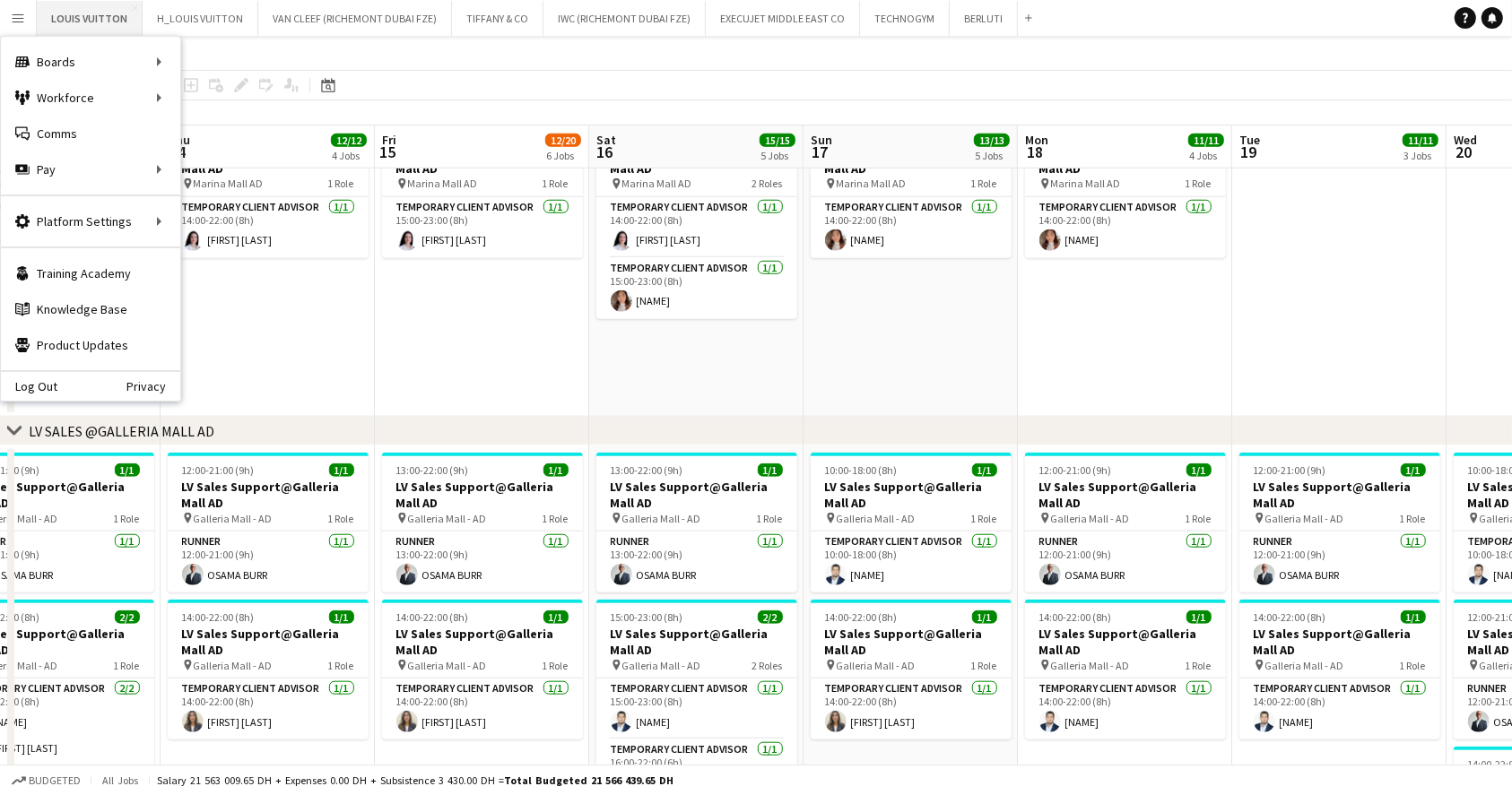 scroll, scrollTop: 0, scrollLeft: 698, axis: horizontal 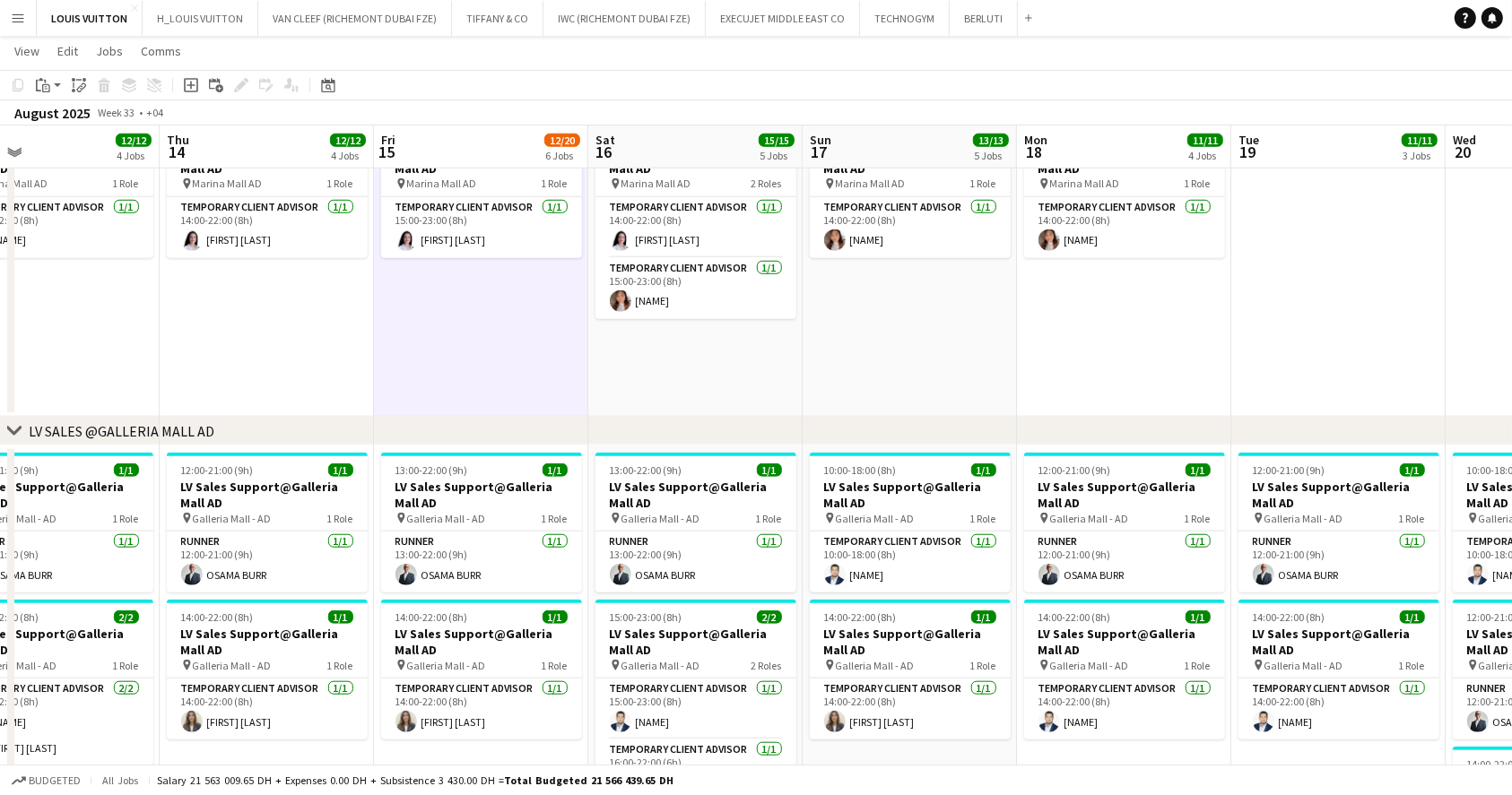 click on "Menu" at bounding box center (18, 18) 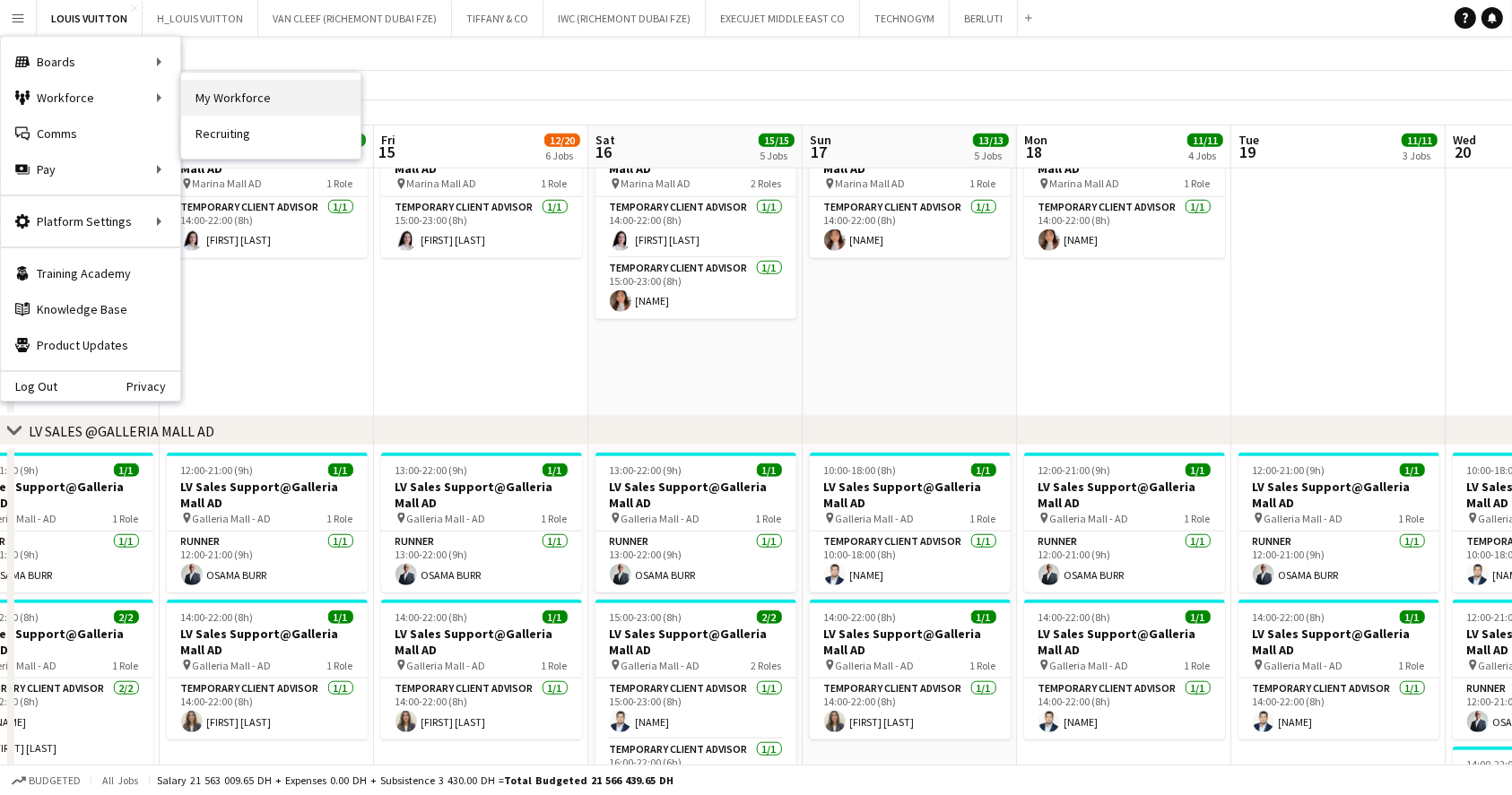 click on "My Workforce" at bounding box center (271, 98) 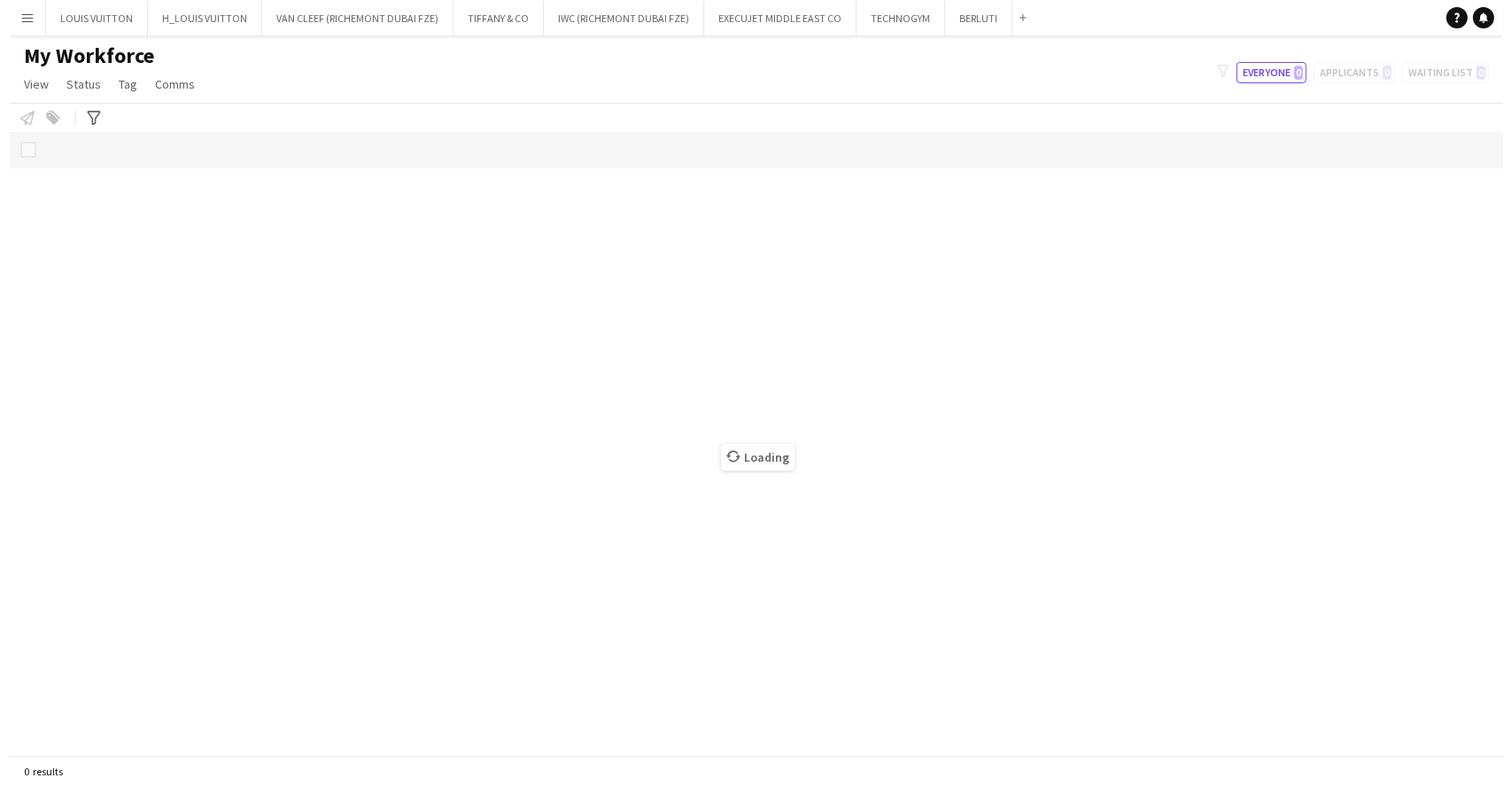 scroll, scrollTop: 0, scrollLeft: 0, axis: both 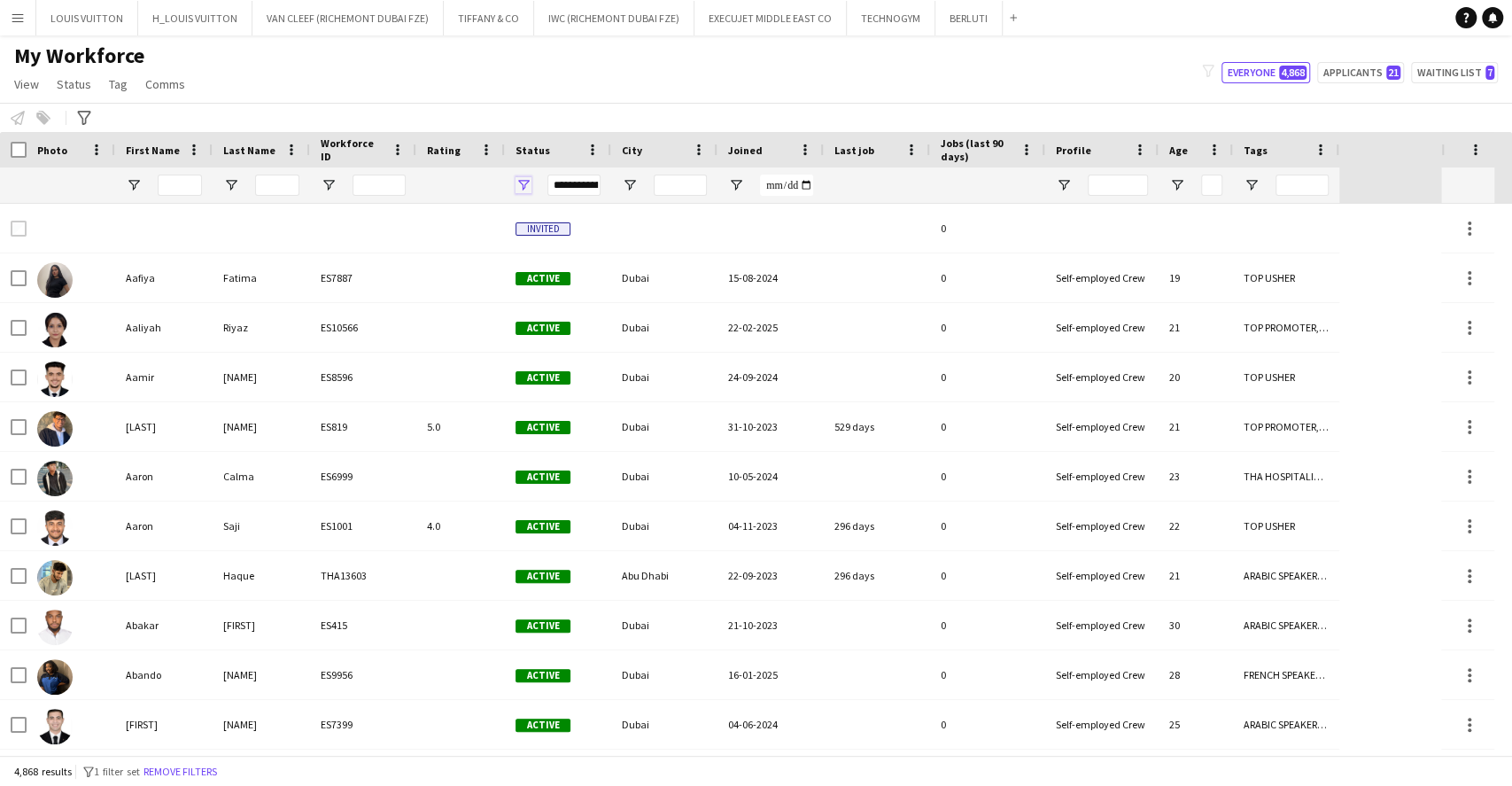 click at bounding box center [523, 185] 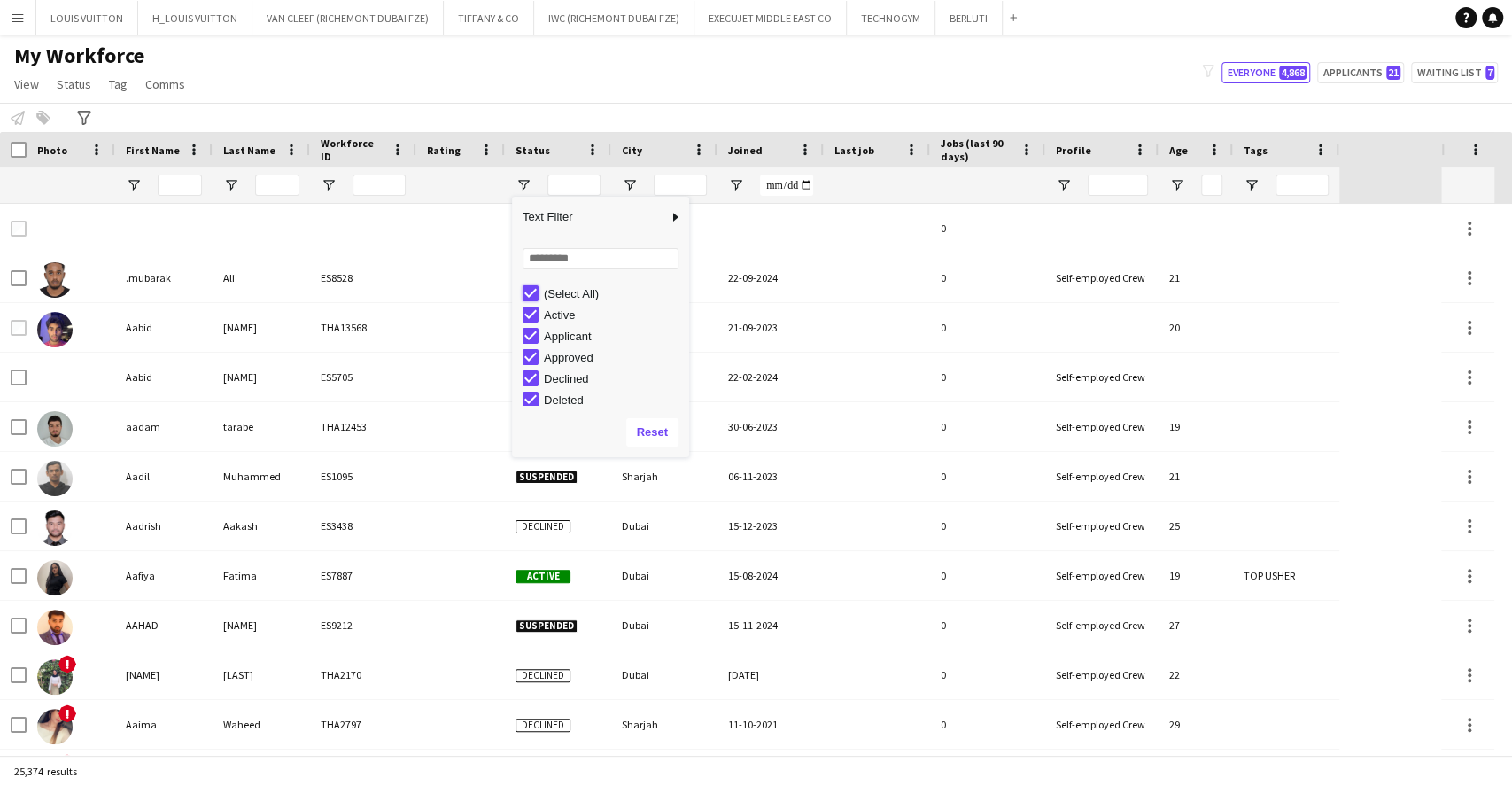 type on "***" 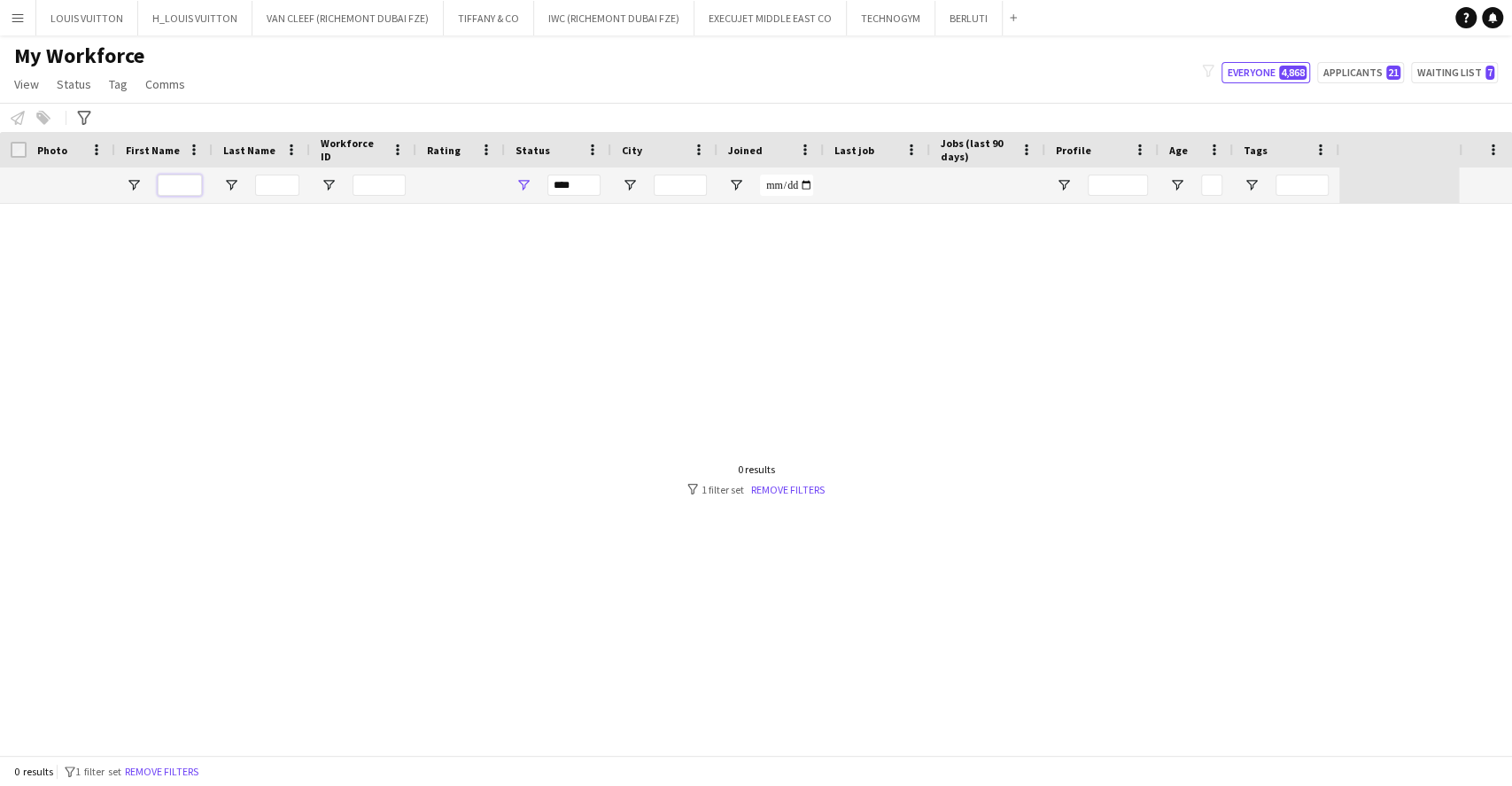click at bounding box center [180, 185] 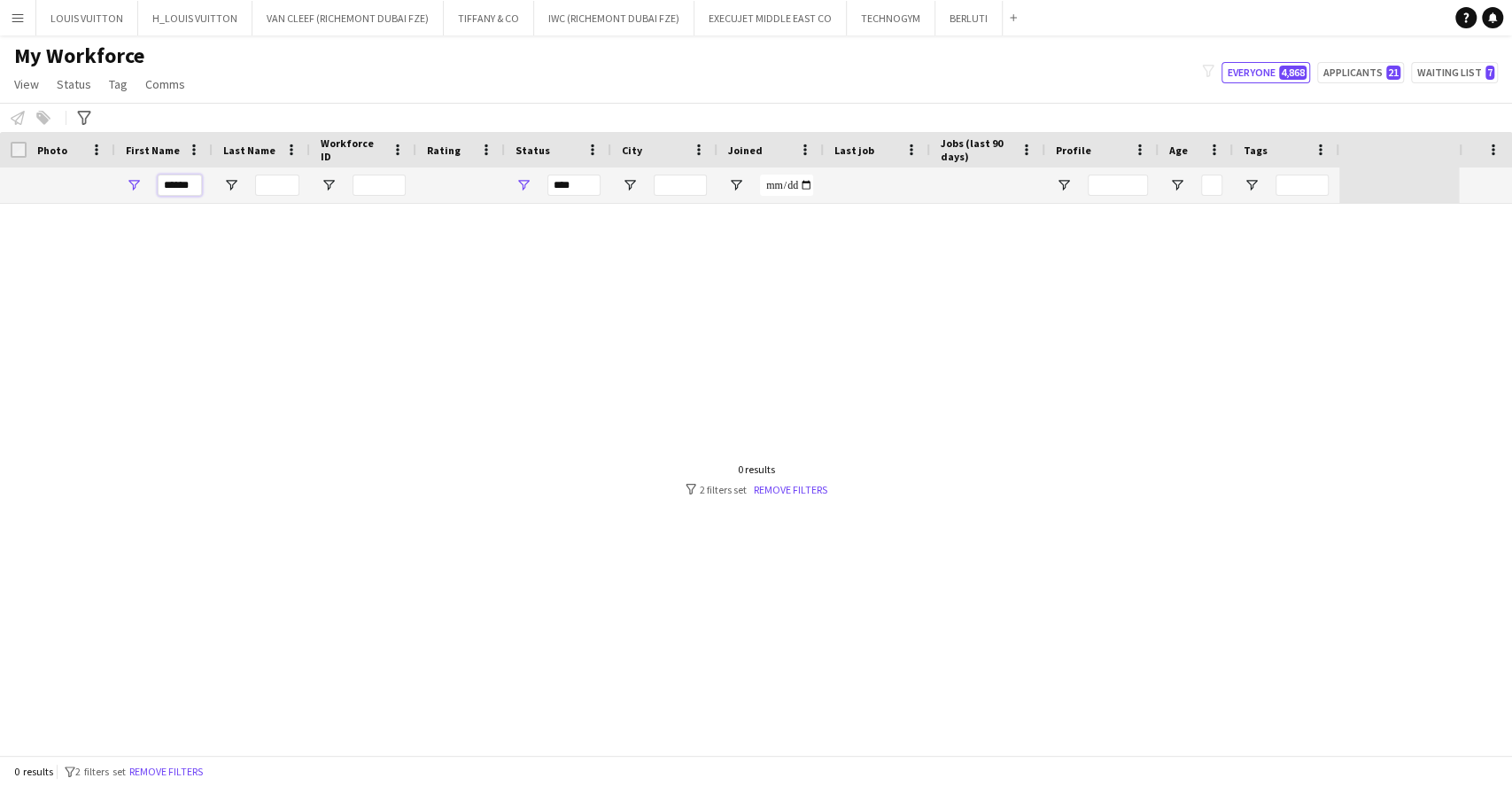type on "******" 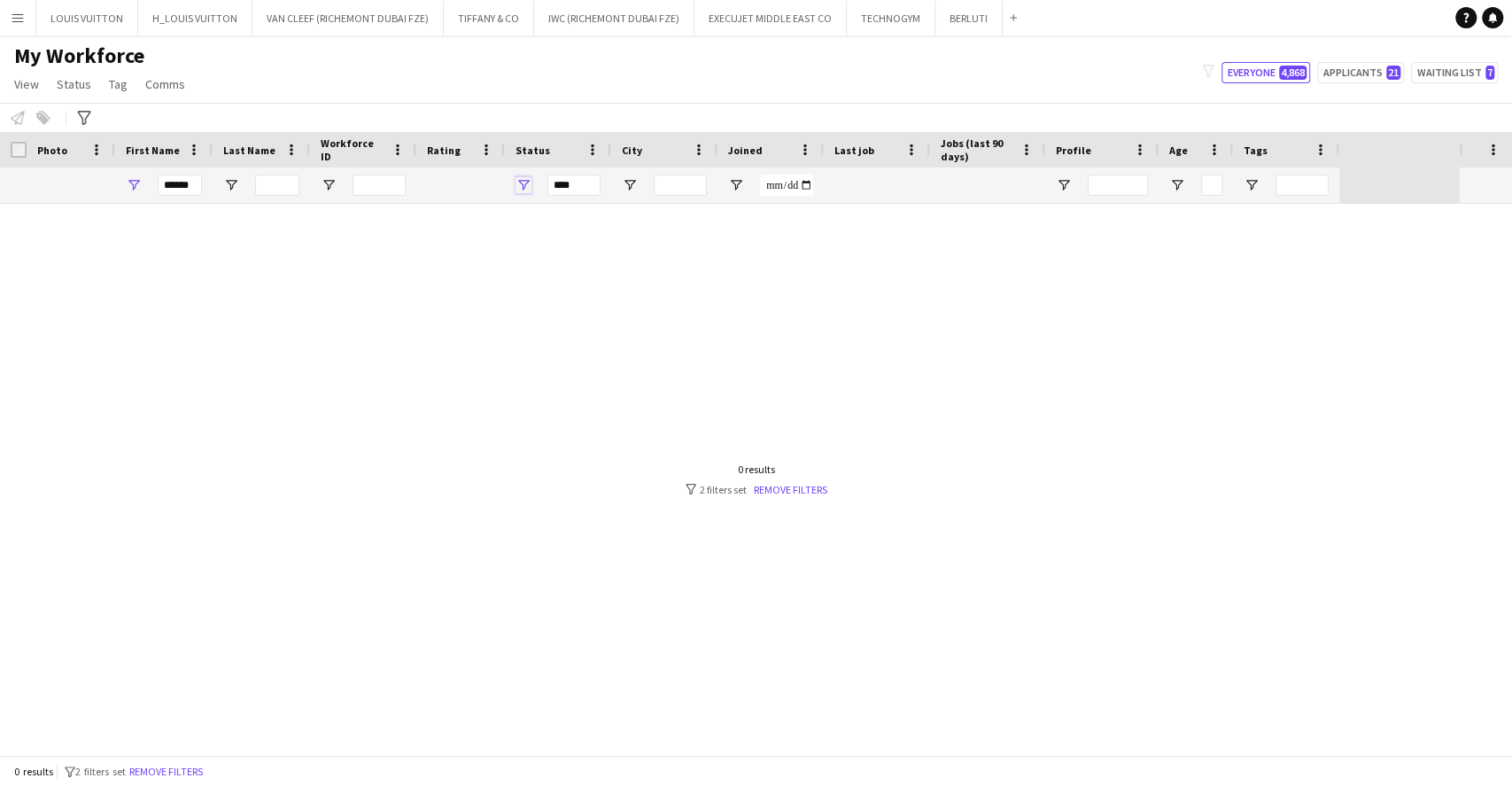 click at bounding box center (523, 185) 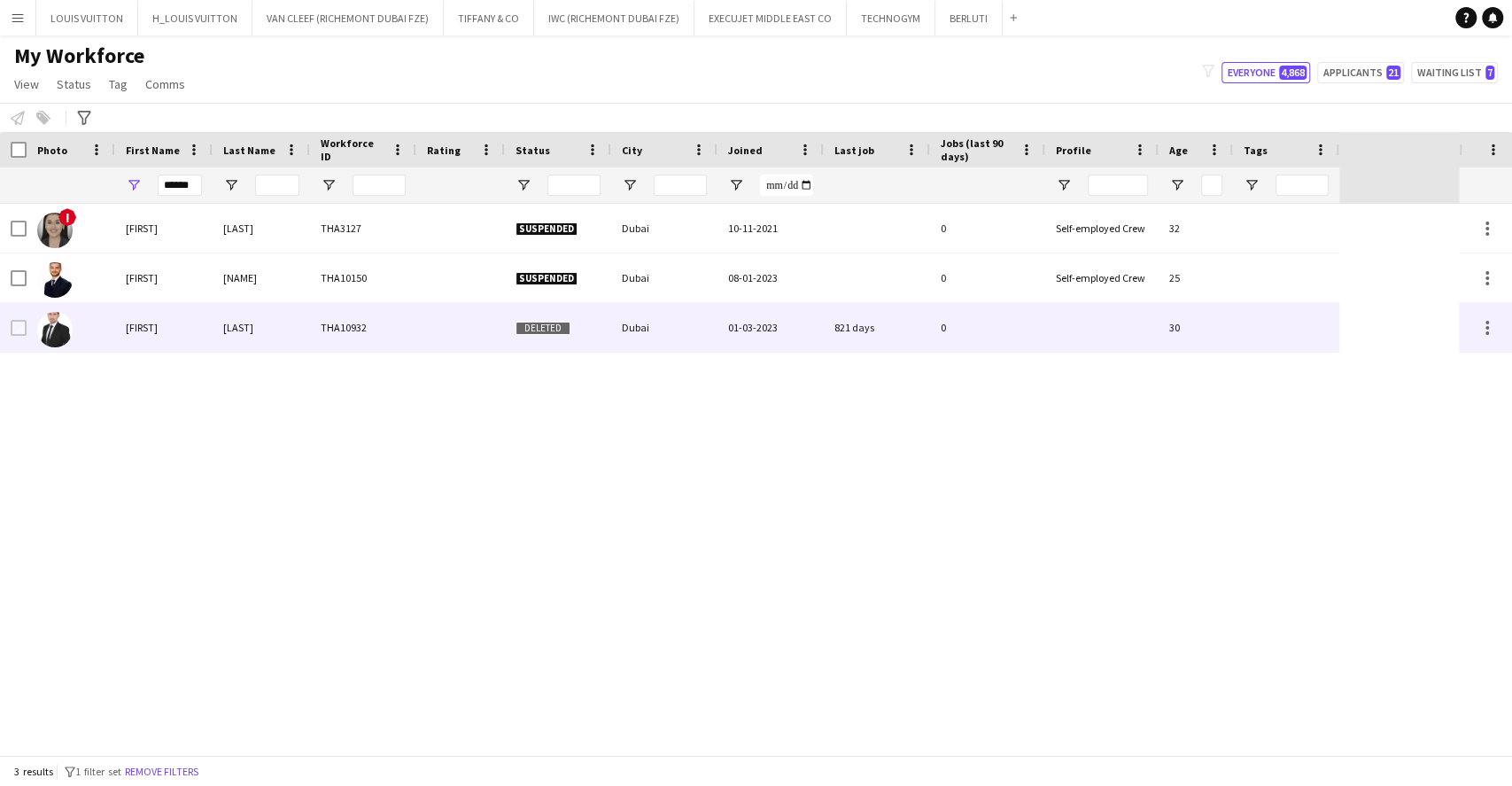 click at bounding box center [71, 327] 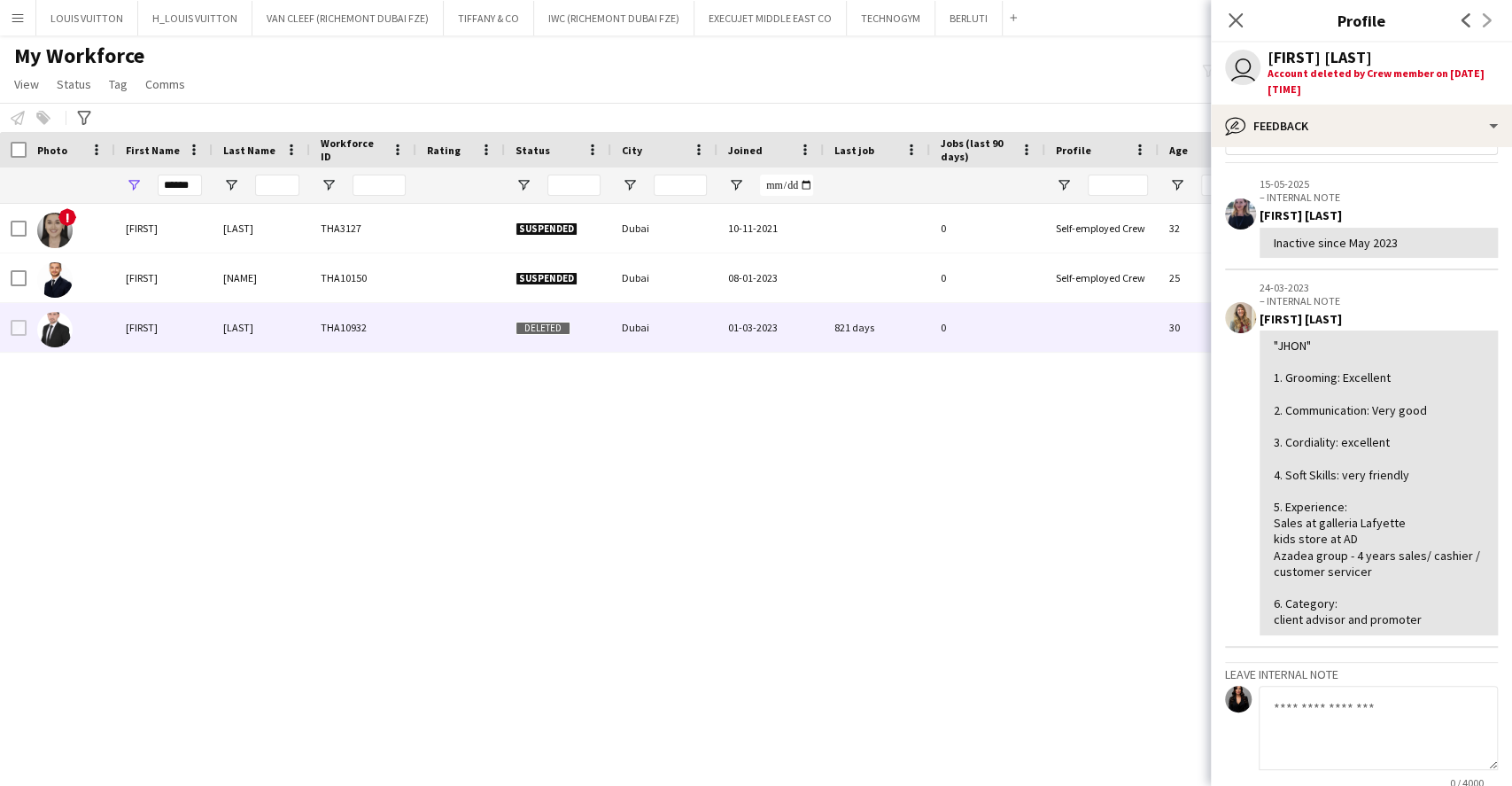 scroll, scrollTop: 0, scrollLeft: 0, axis: both 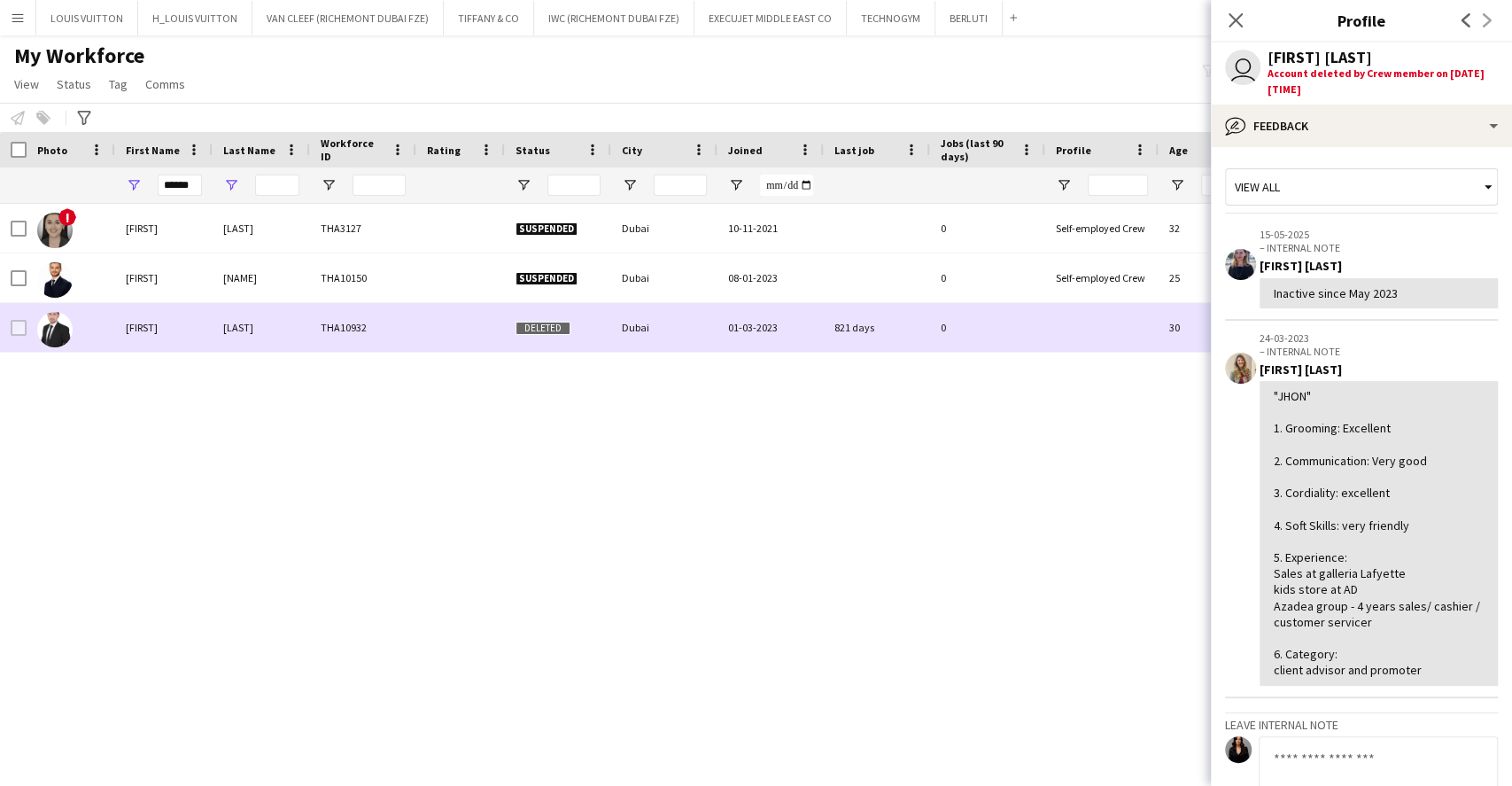 click on "THA10150" at bounding box center (363, 277) 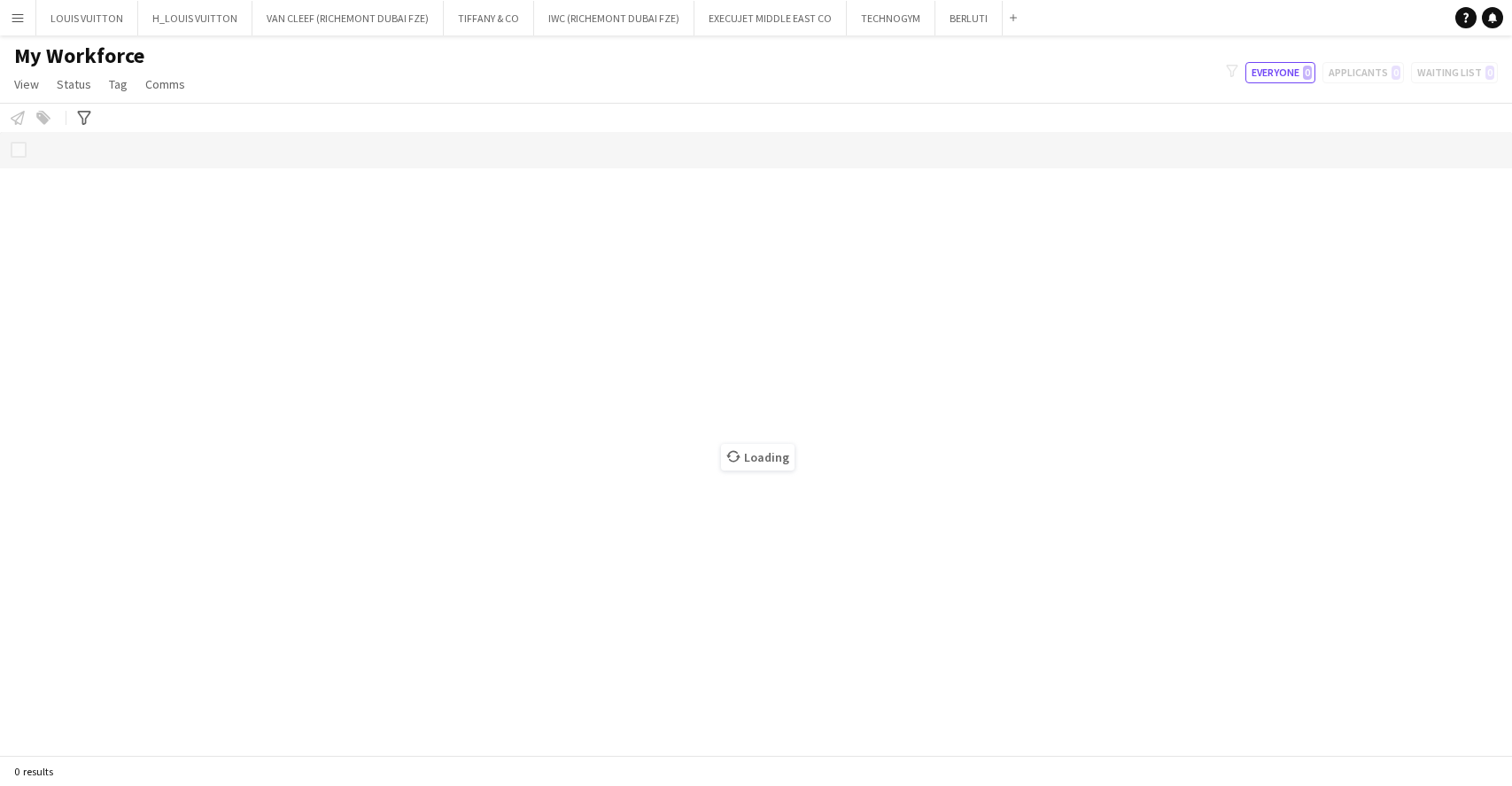 scroll, scrollTop: 0, scrollLeft: 0, axis: both 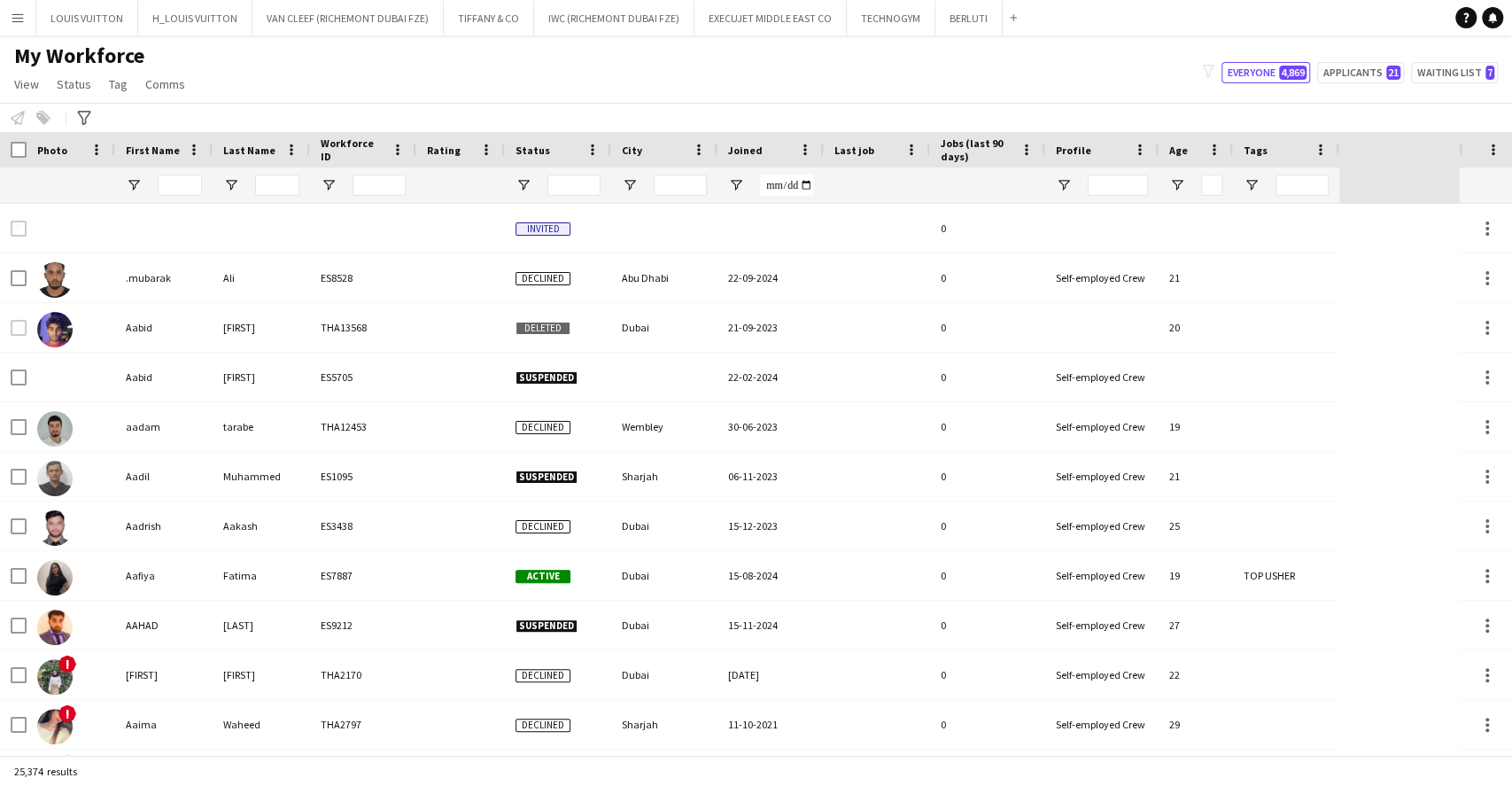 type on "******" 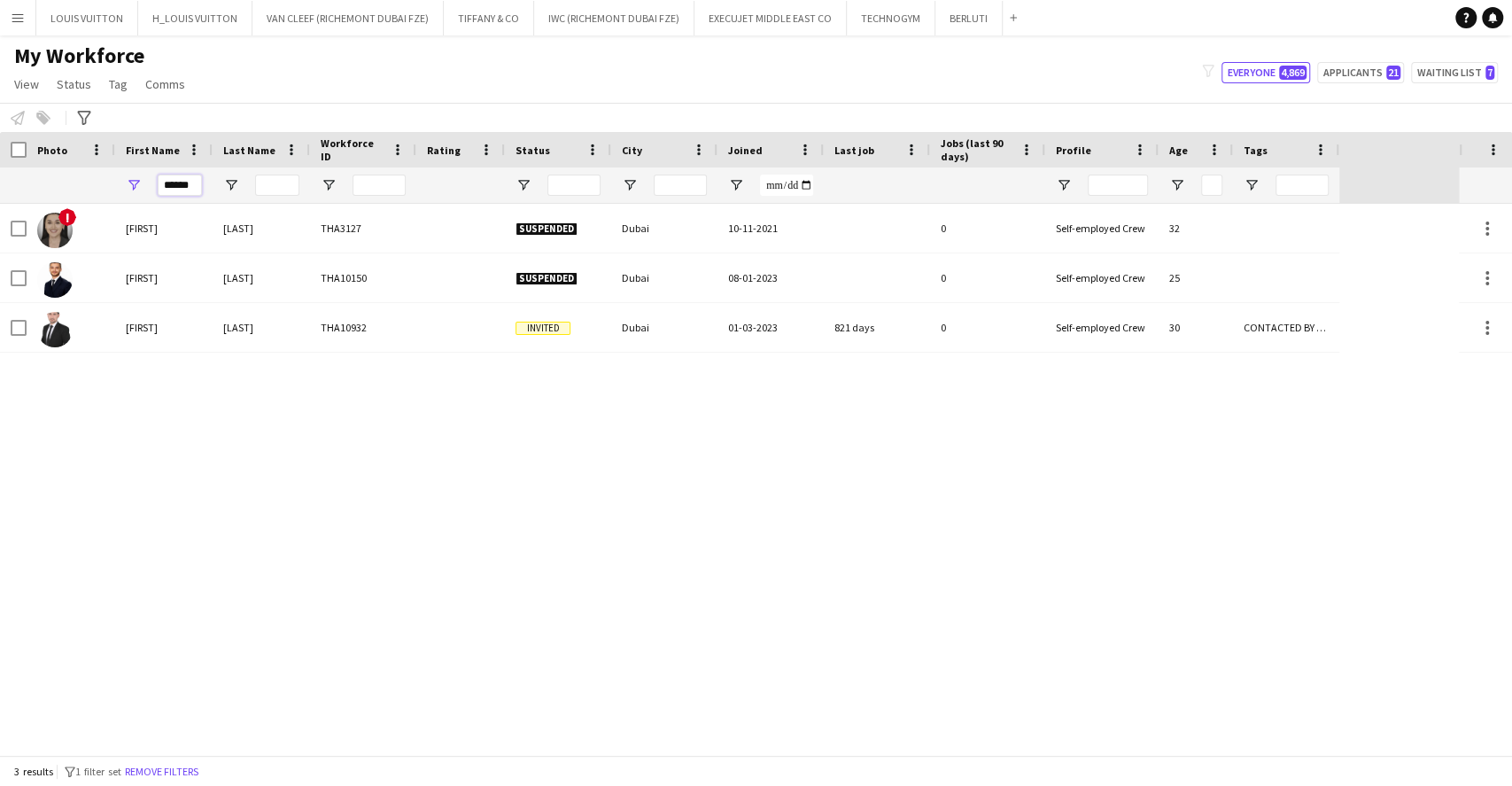 drag, startPoint x: 199, startPoint y: 180, endPoint x: 170, endPoint y: 180, distance: 29 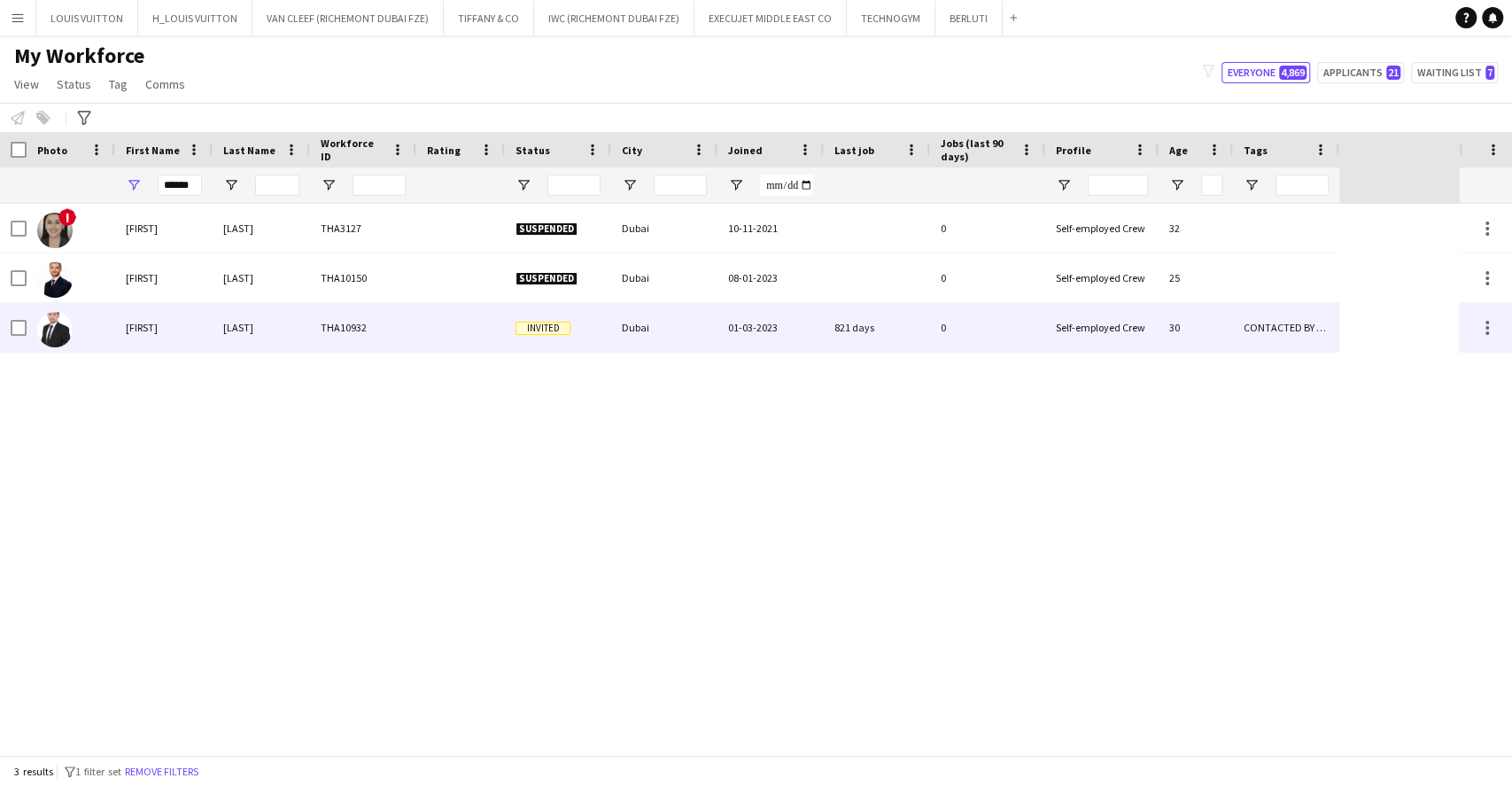 click on "[FIRST]" at bounding box center (164, 327) 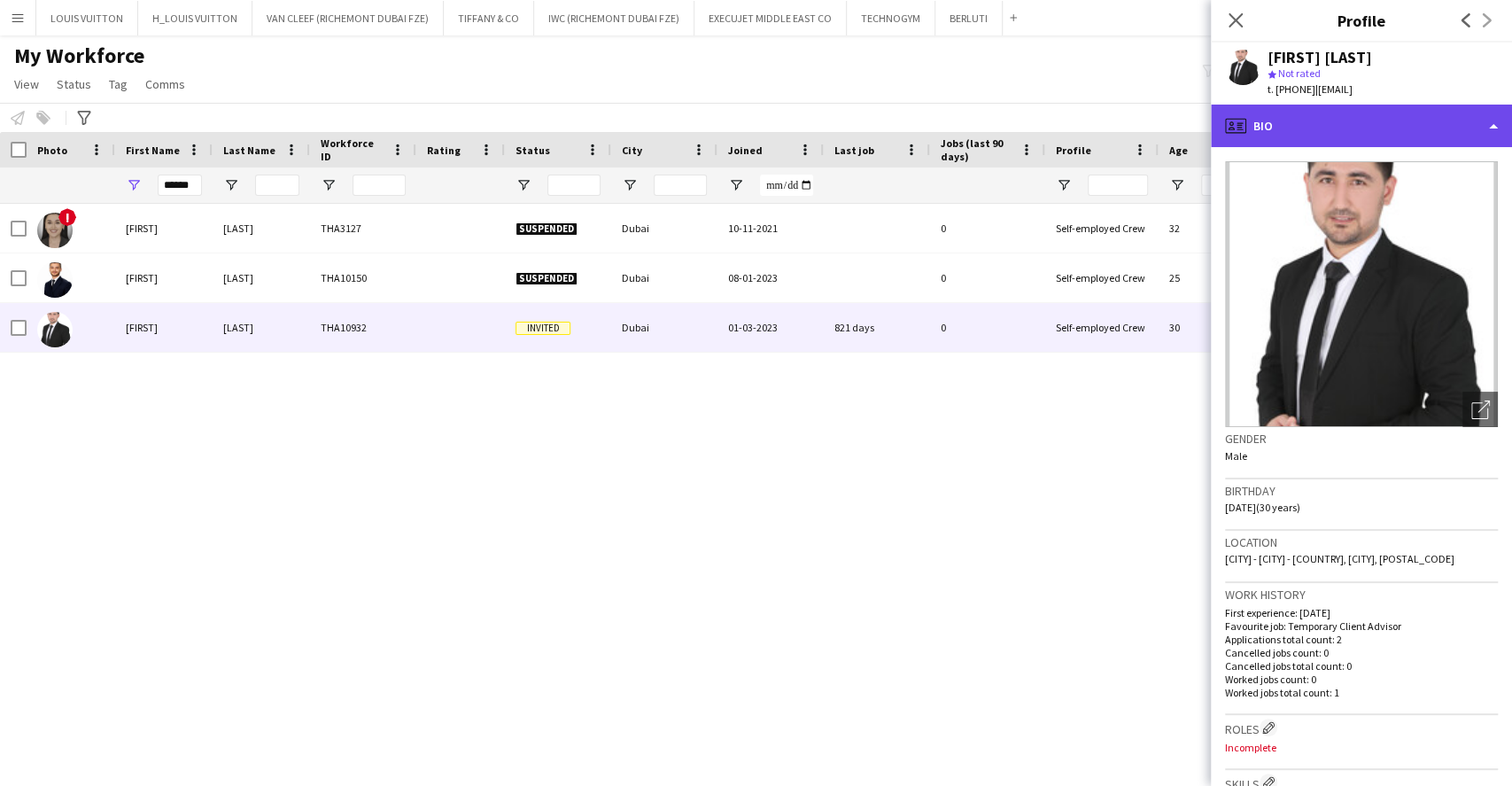 click on "profile
Bio" 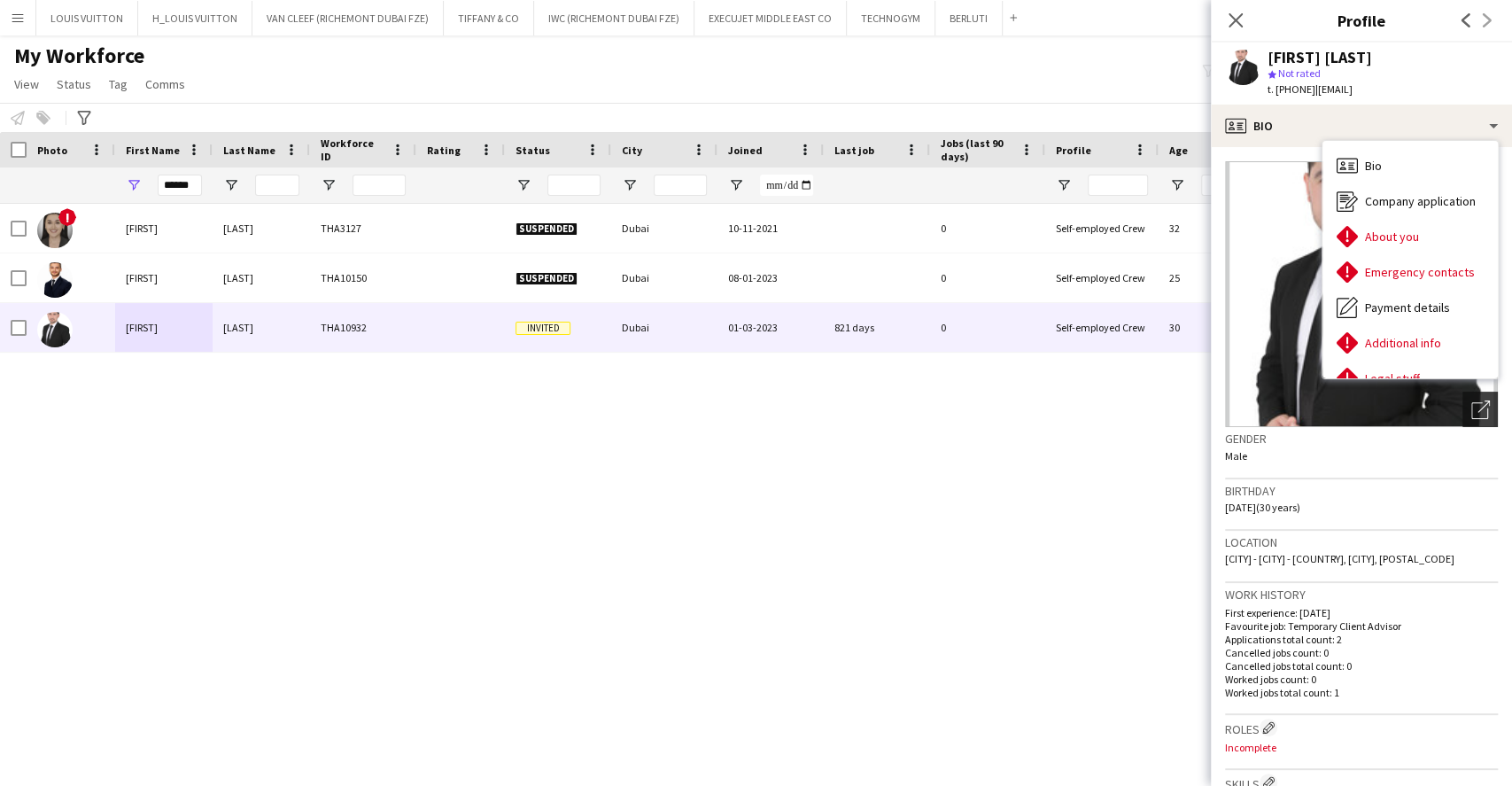 click on "Open photos pop-in" 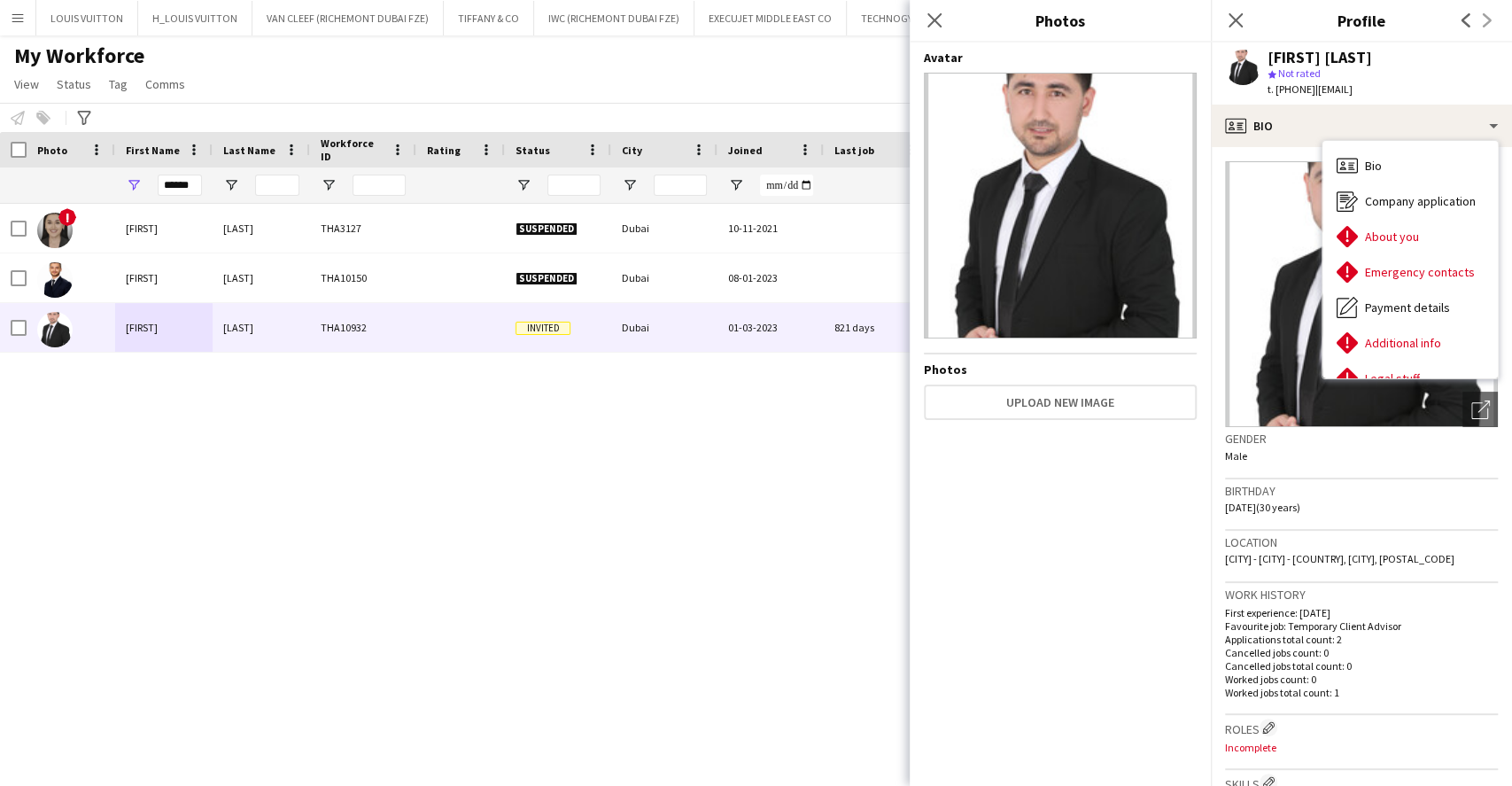 click 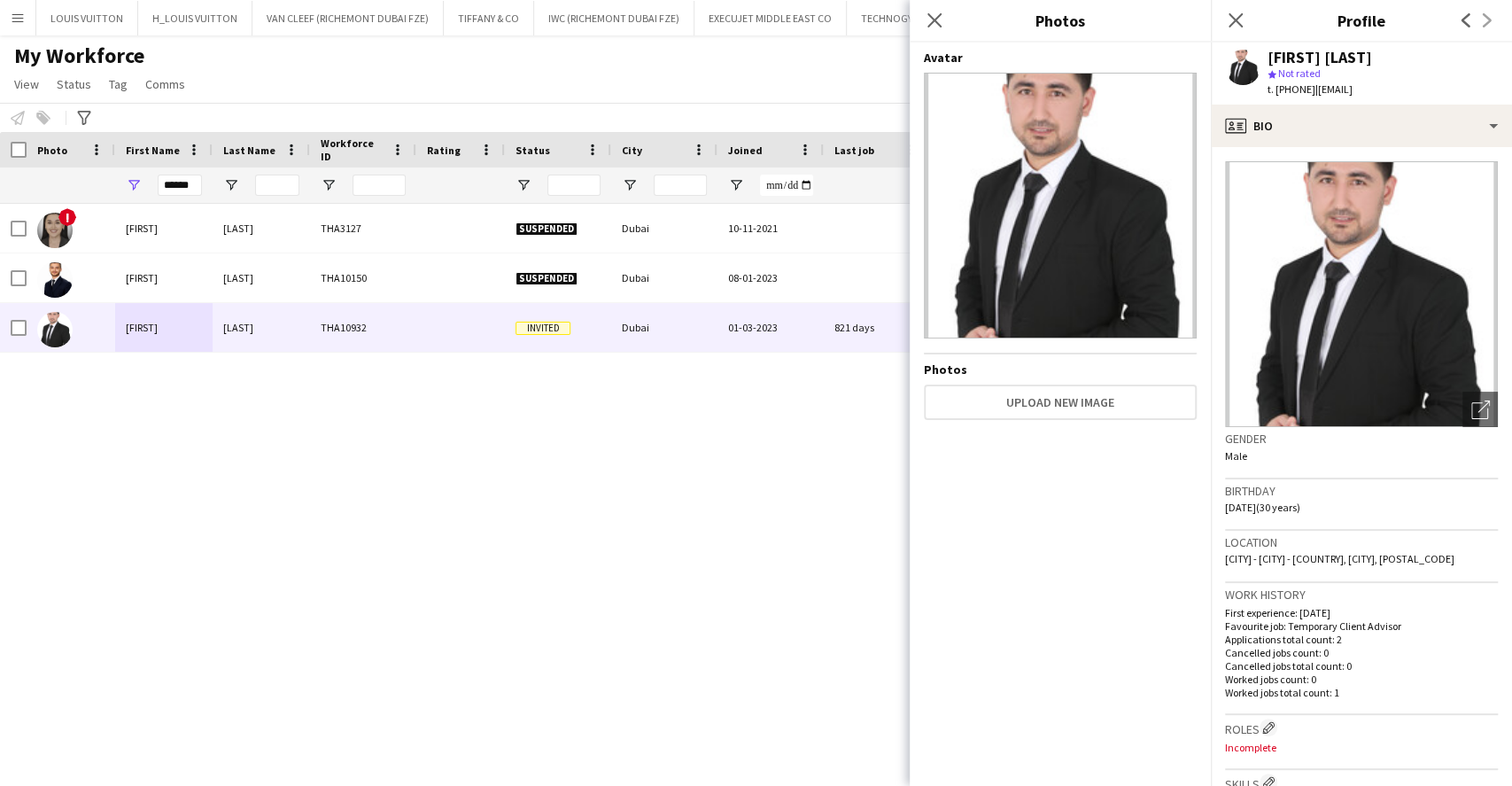 click 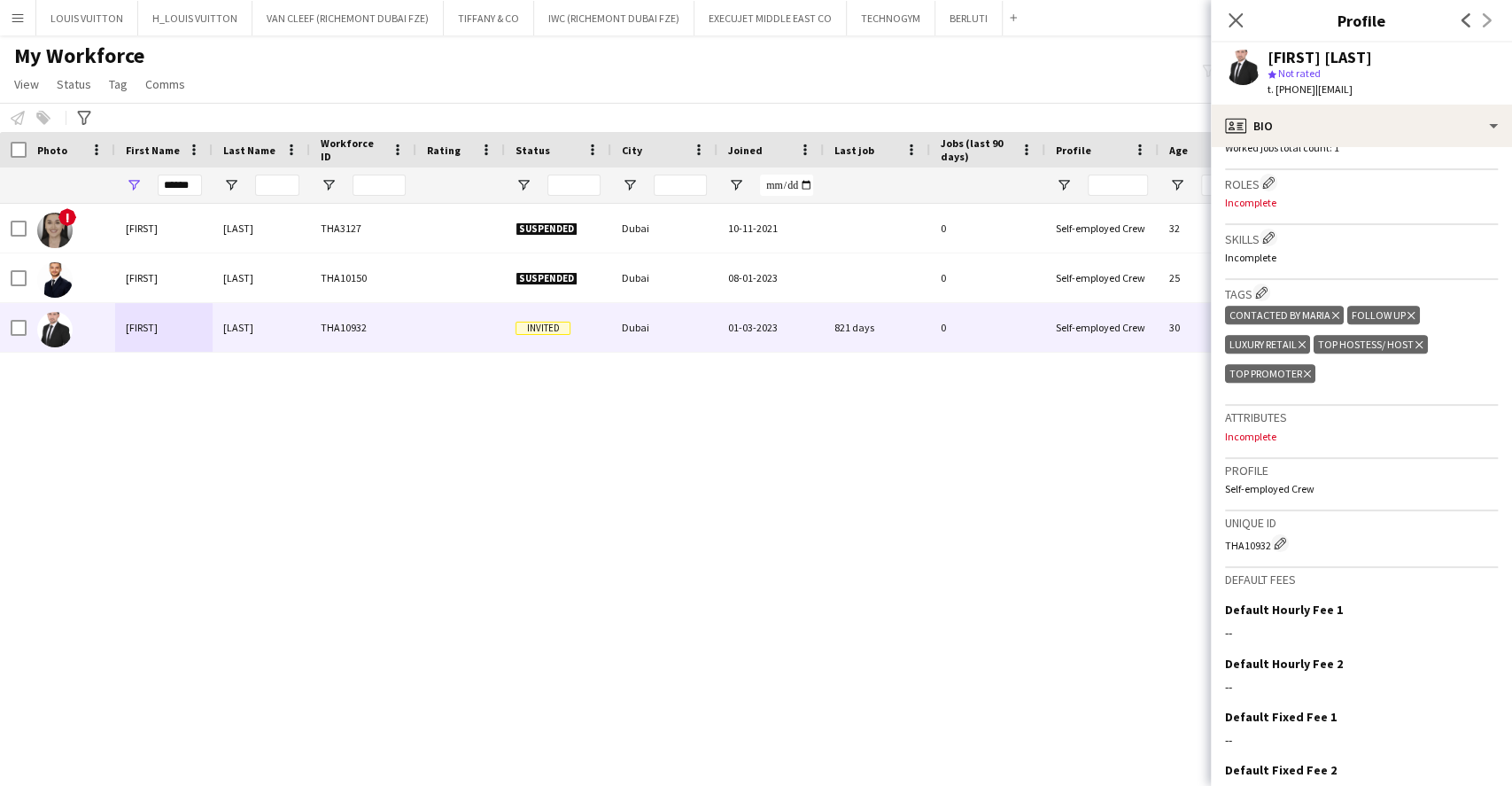 scroll, scrollTop: 655, scrollLeft: 0, axis: vertical 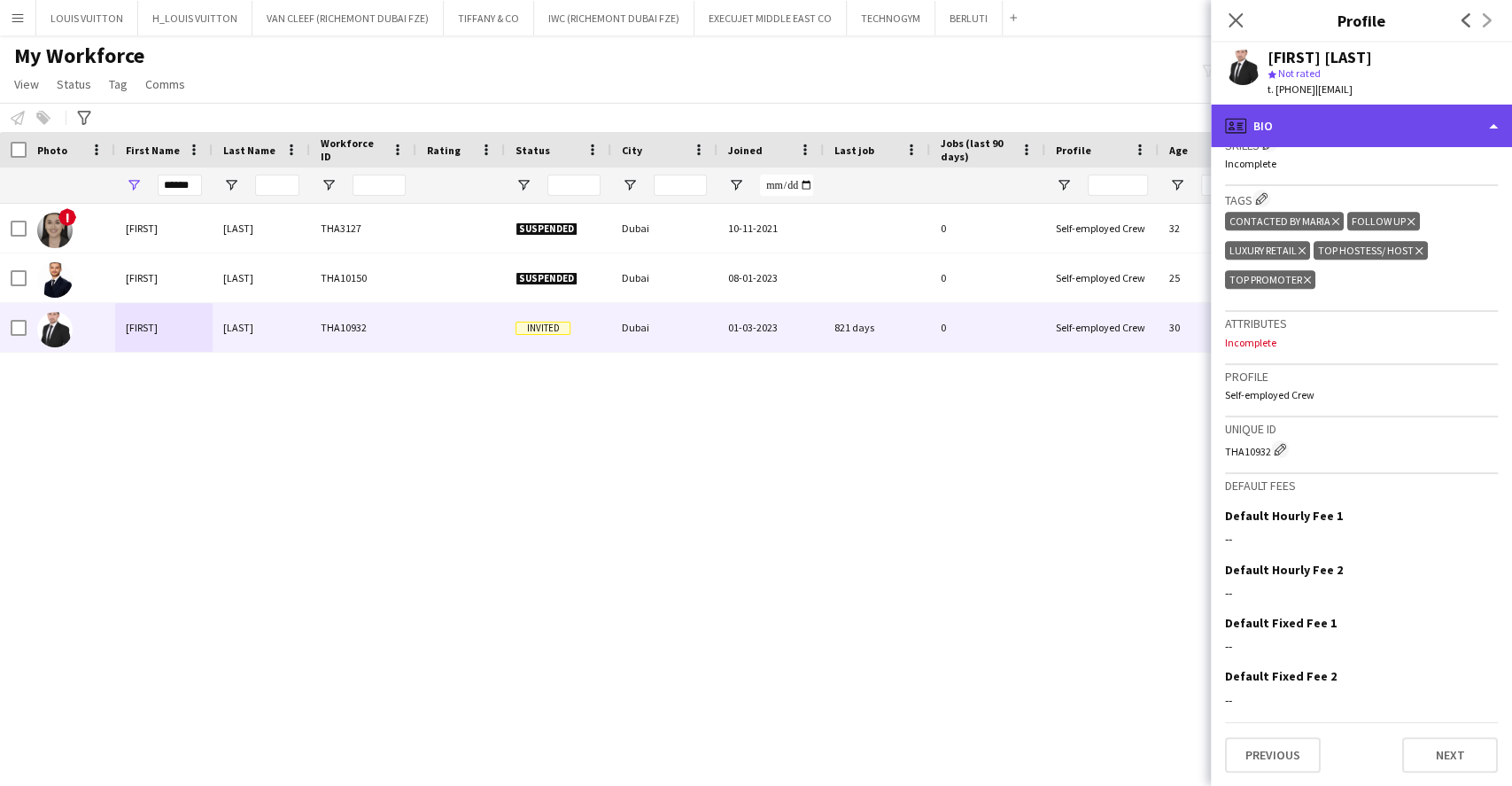 drag, startPoint x: 1353, startPoint y: 145, endPoint x: 1353, endPoint y: 129, distance: 16 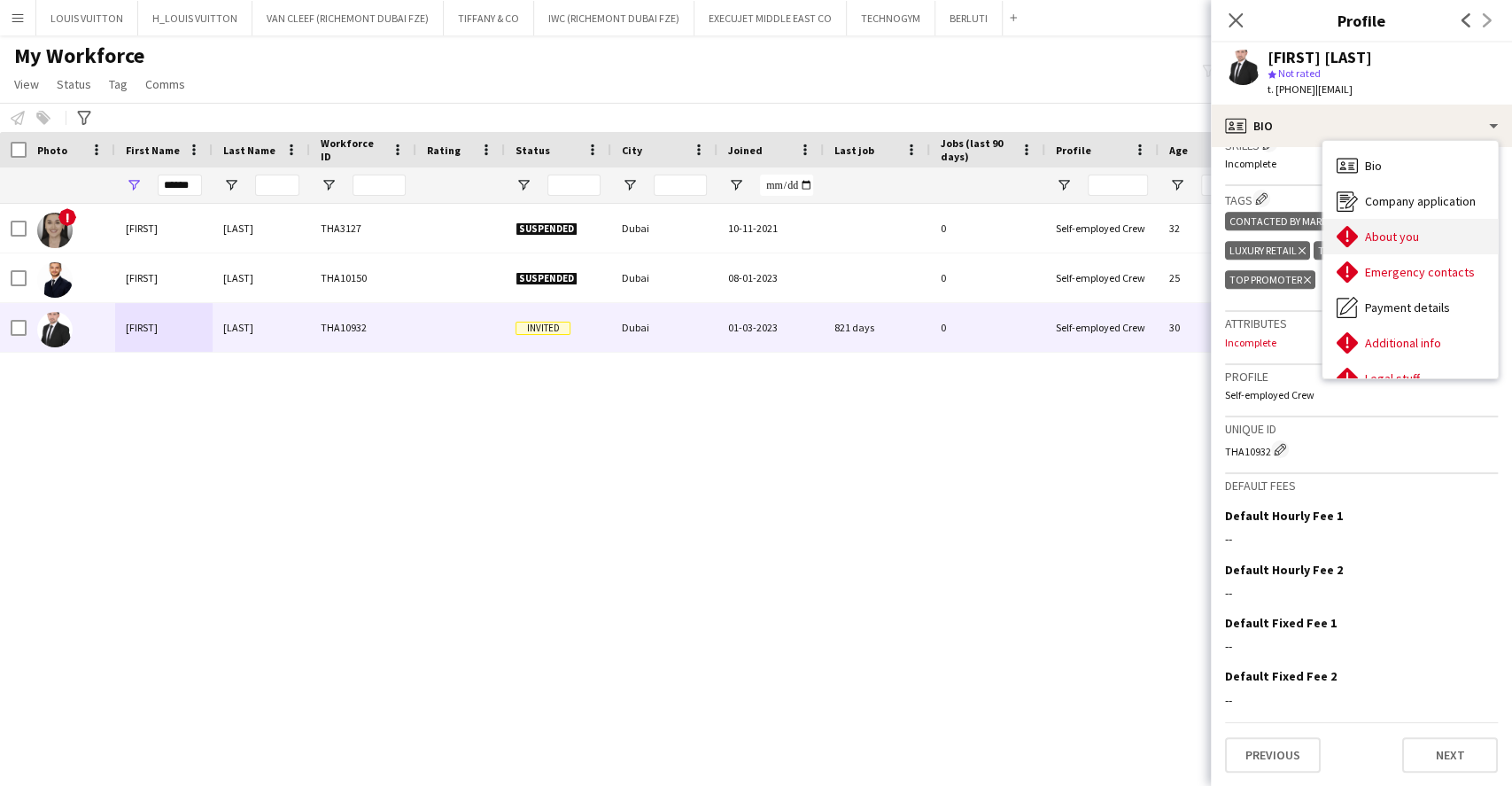 click on "About you" at bounding box center [1392, 237] 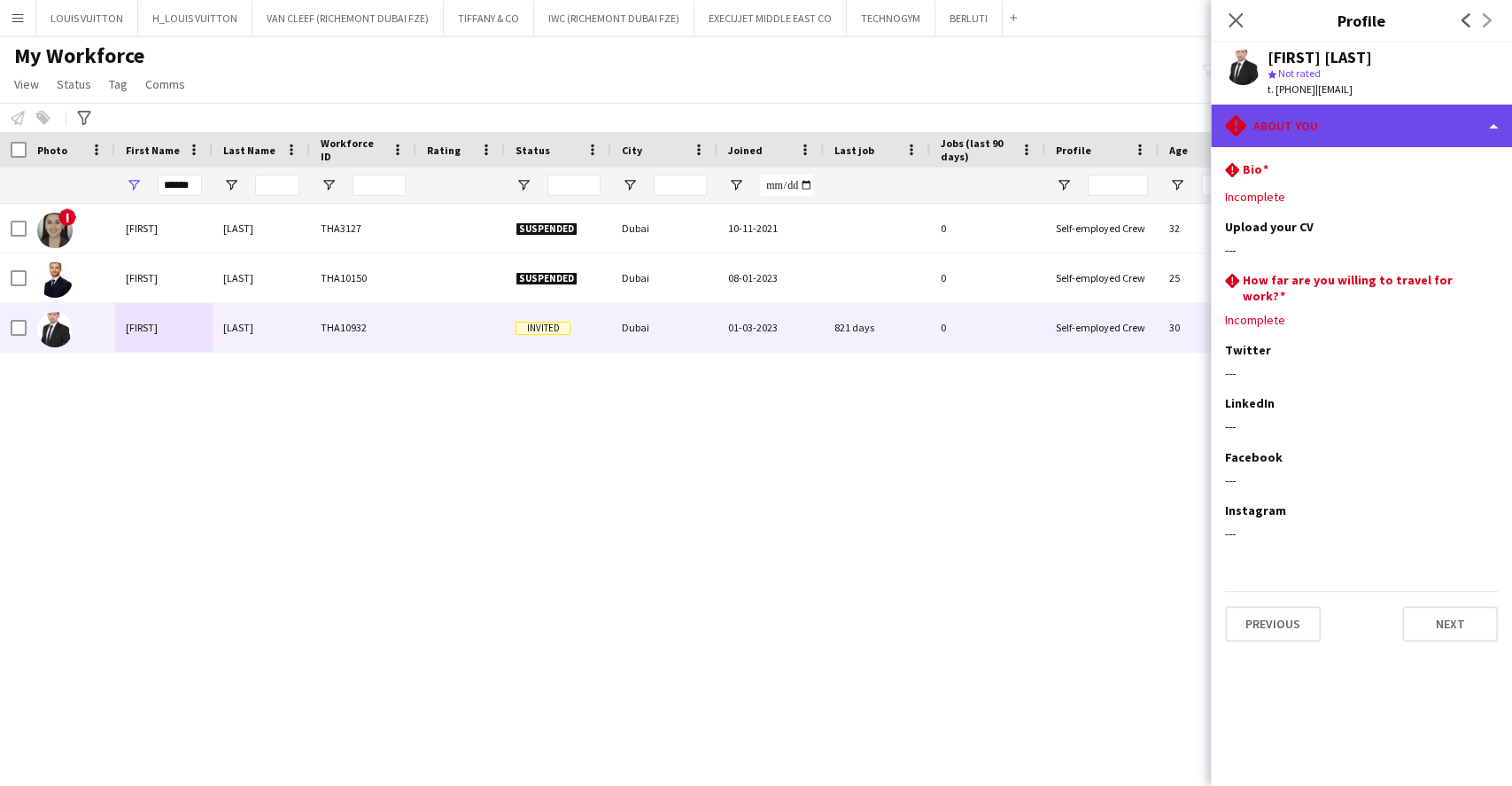click on "rhombus-alert
About you" 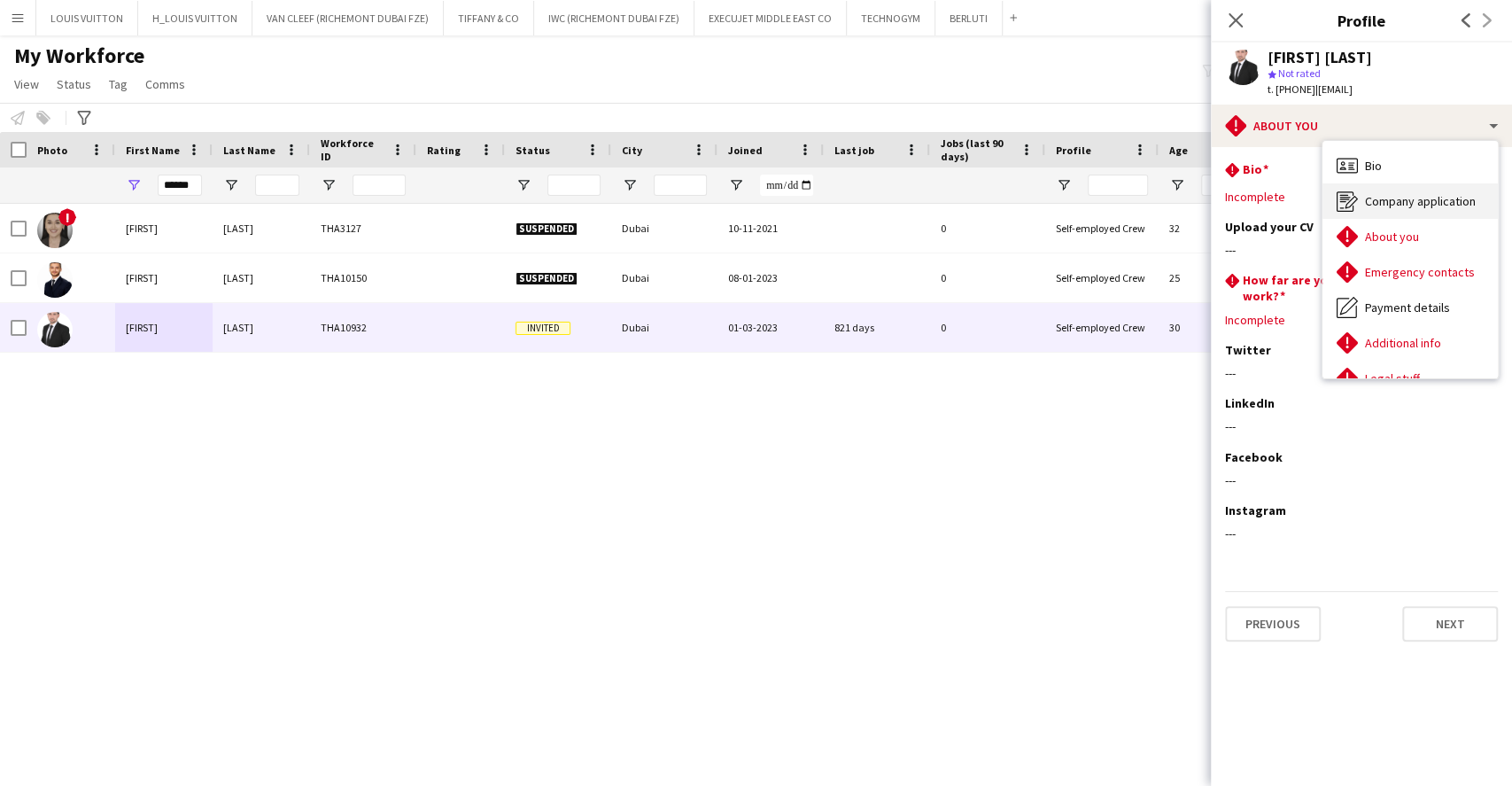 click on "Company application" at bounding box center (1420, 201) 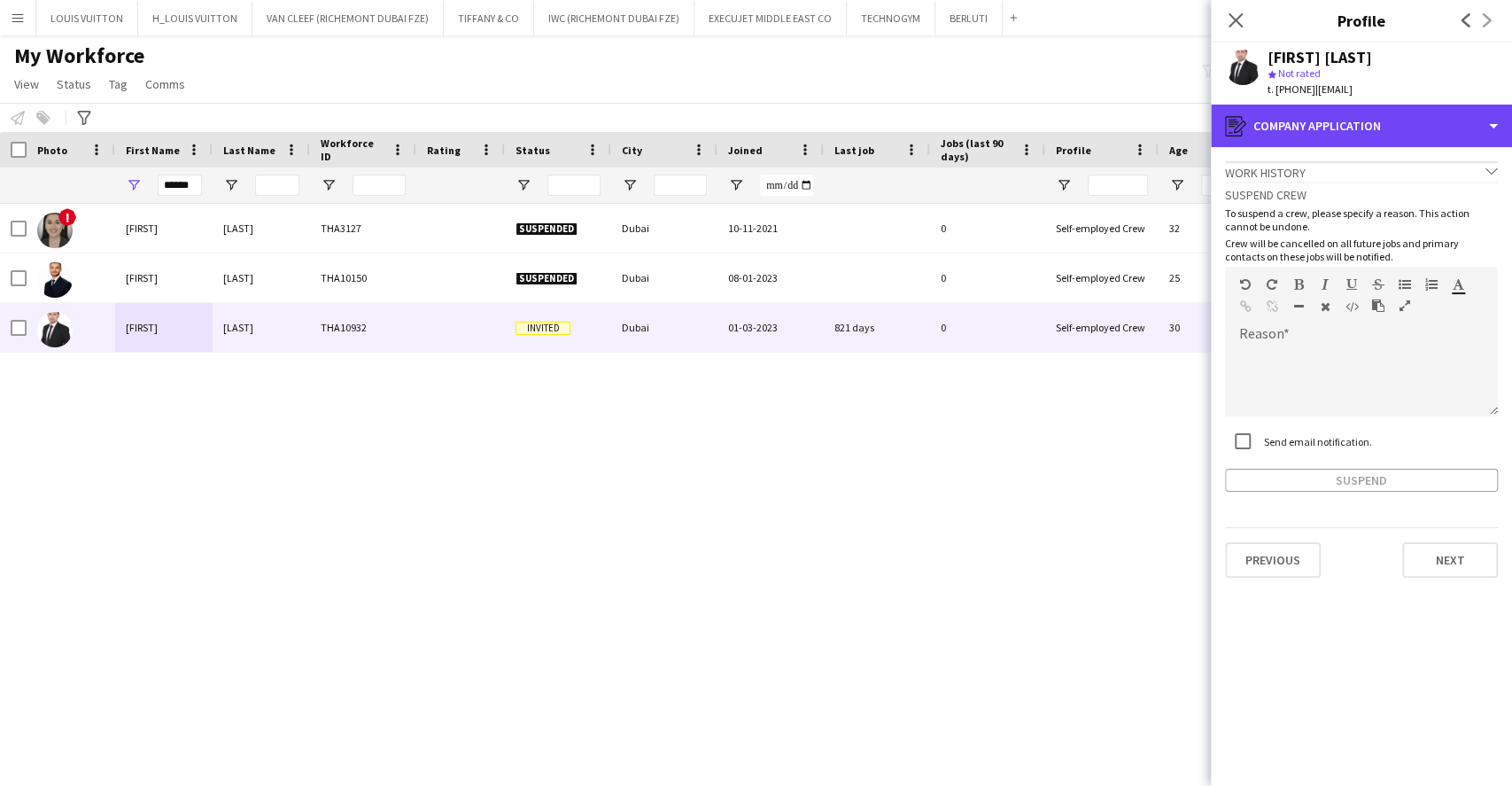 drag, startPoint x: 1329, startPoint y: 117, endPoint x: 1342, endPoint y: 141, distance: 27.29469 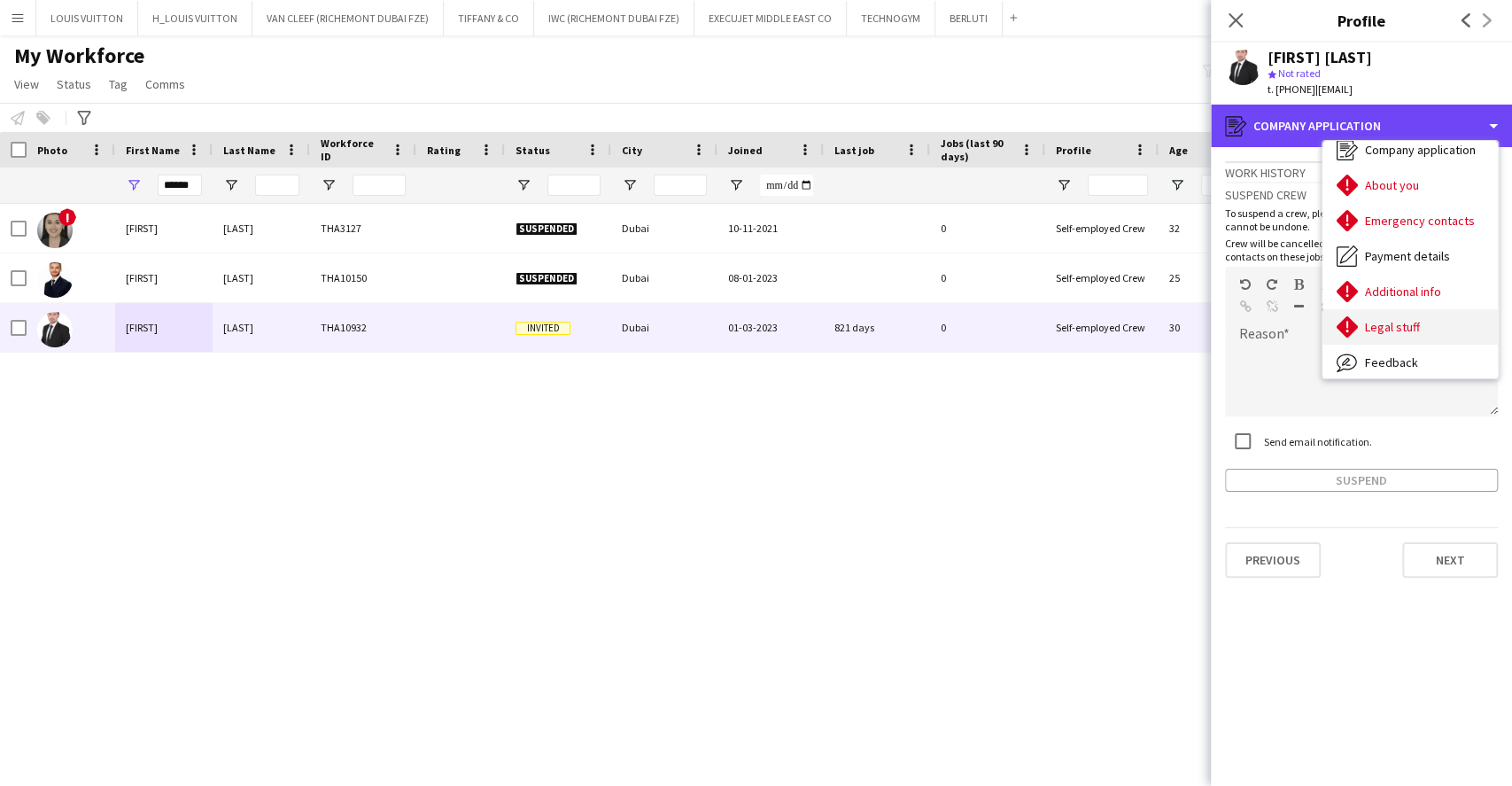 scroll, scrollTop: 95, scrollLeft: 0, axis: vertical 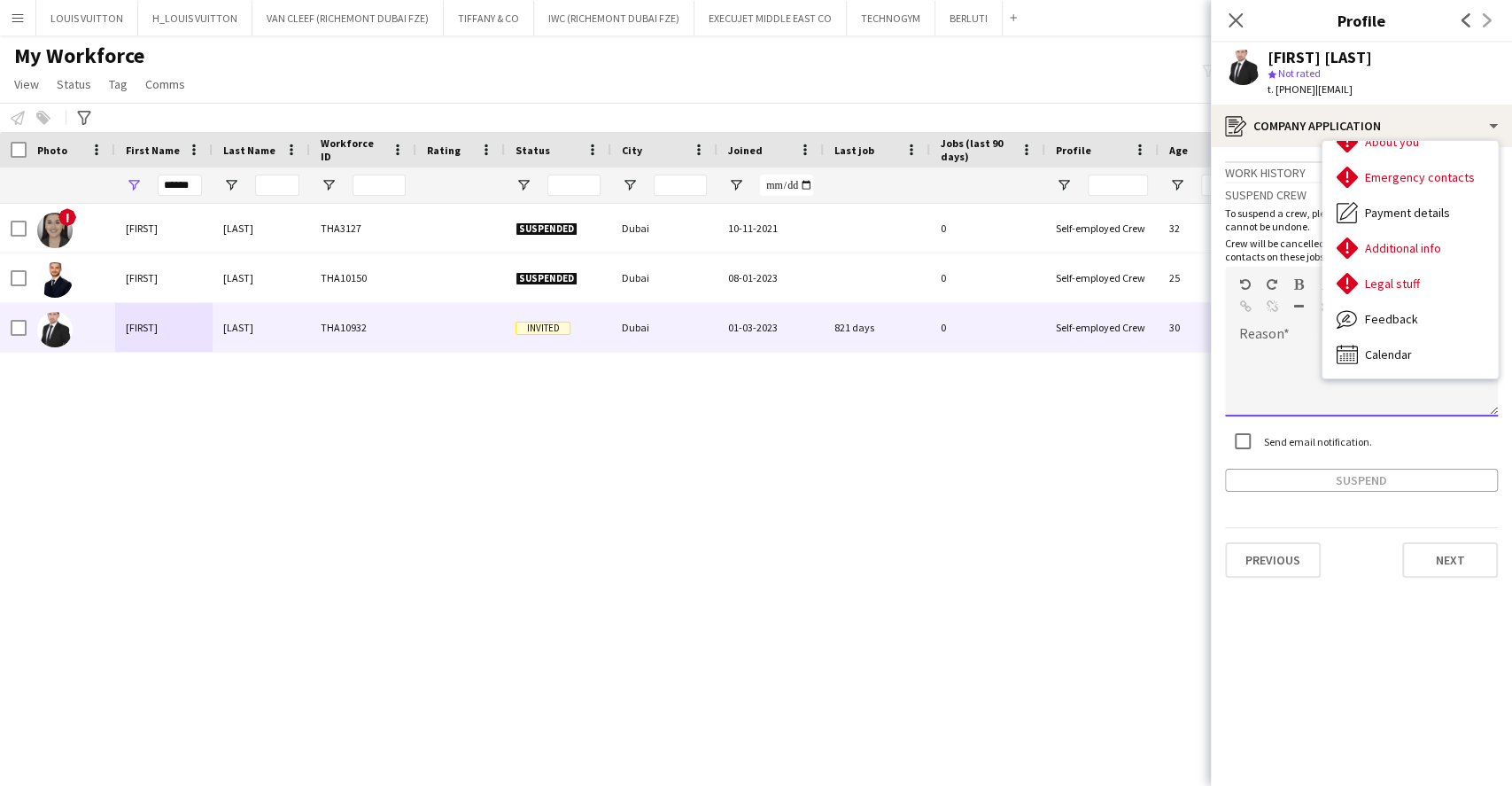 click on "default   Heading 1   Heading 2   Heading 3   Heading 4   Heading 5   Heading 6   Heading 7   Paragraph   Predefined   Standard   default  Times New Roman   Arial   Times New Roman   Calibri   Comic Sans MS  3   1   2   3   4   5   6   7  ******* *******" at bounding box center [1361, 300] 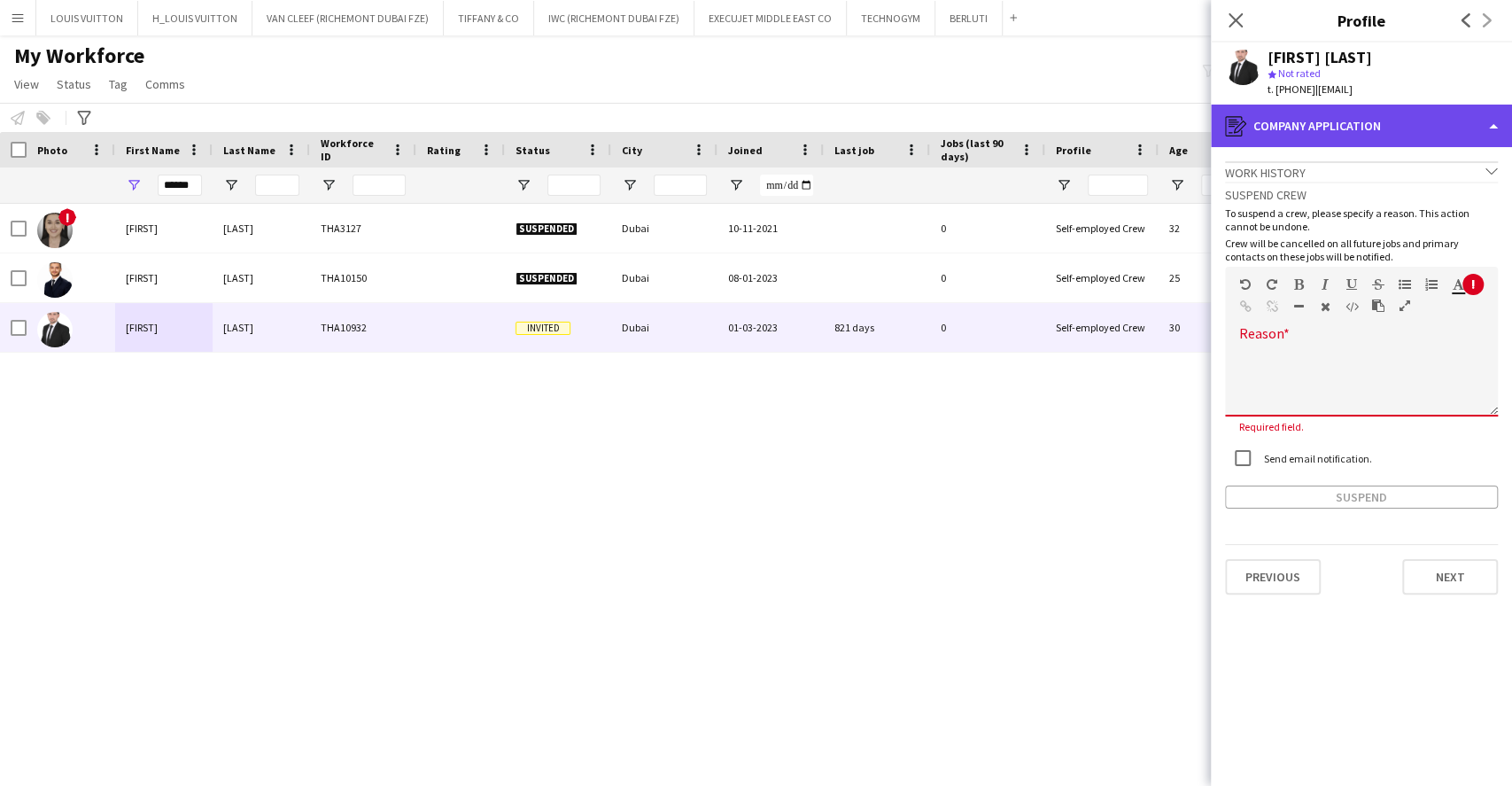 click on "register
Company application" 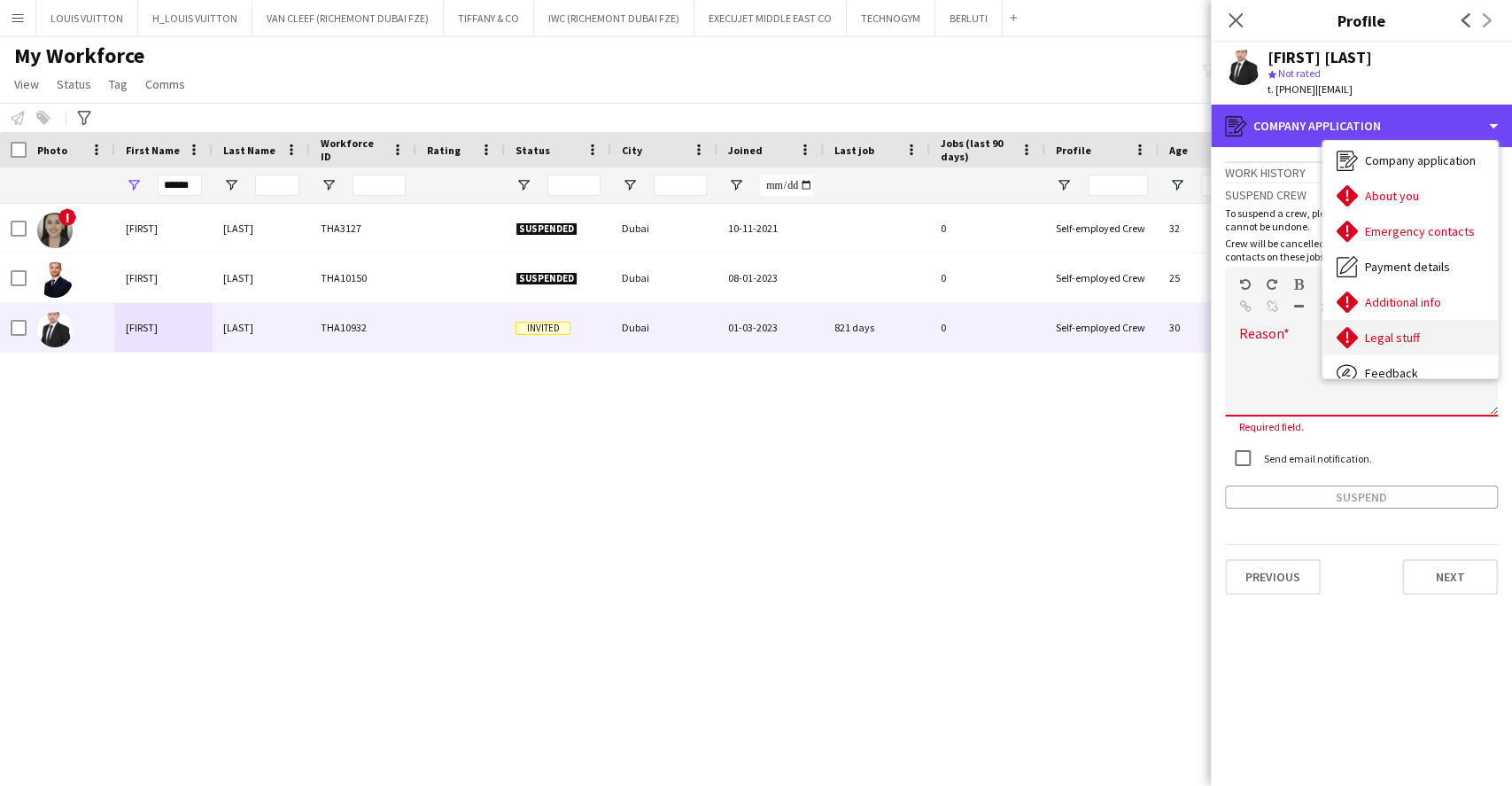 scroll, scrollTop: 0, scrollLeft: 0, axis: both 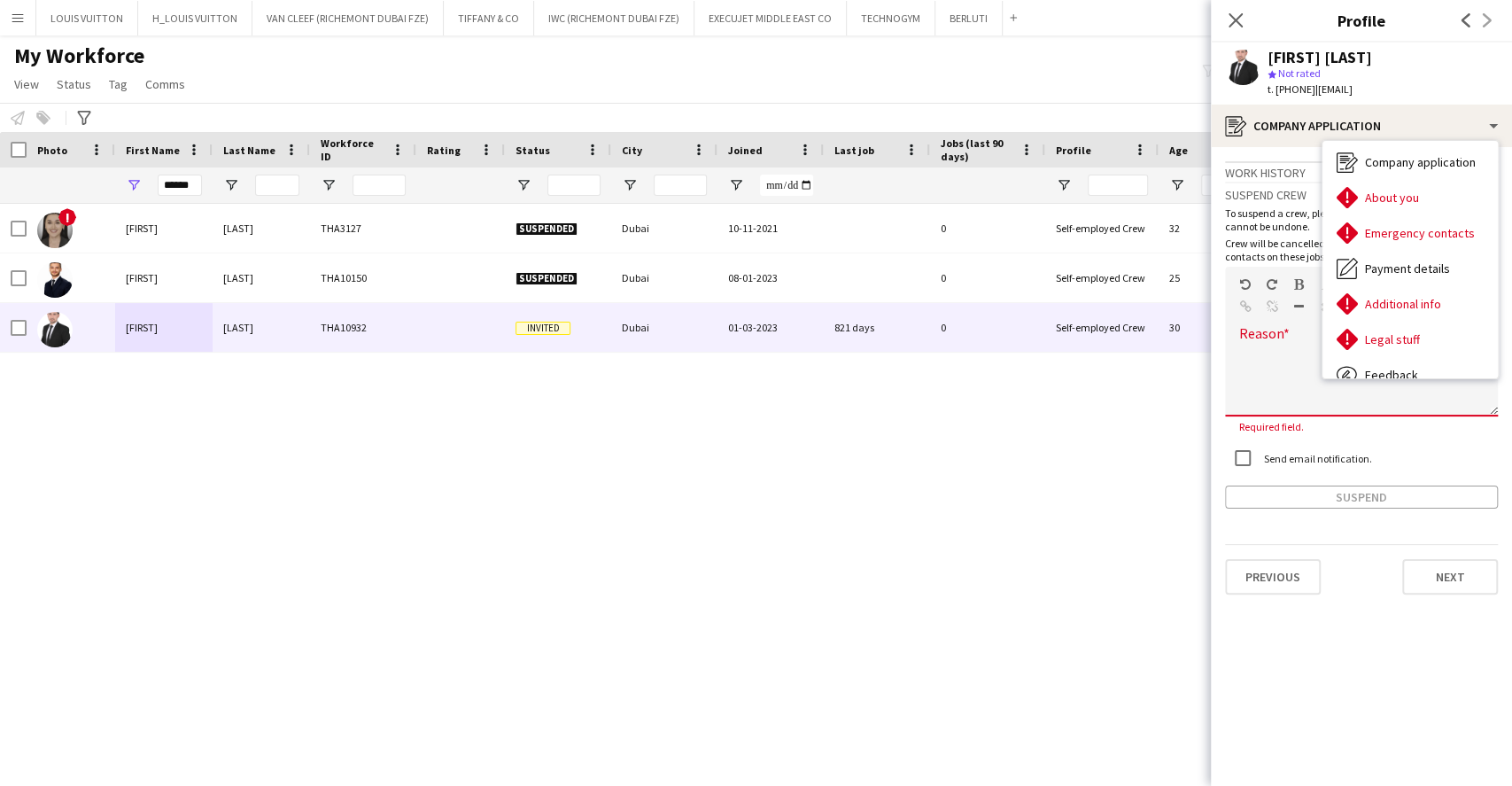 drag, startPoint x: 218, startPoint y: 103, endPoint x: 314, endPoint y: 23, distance: 124.96399 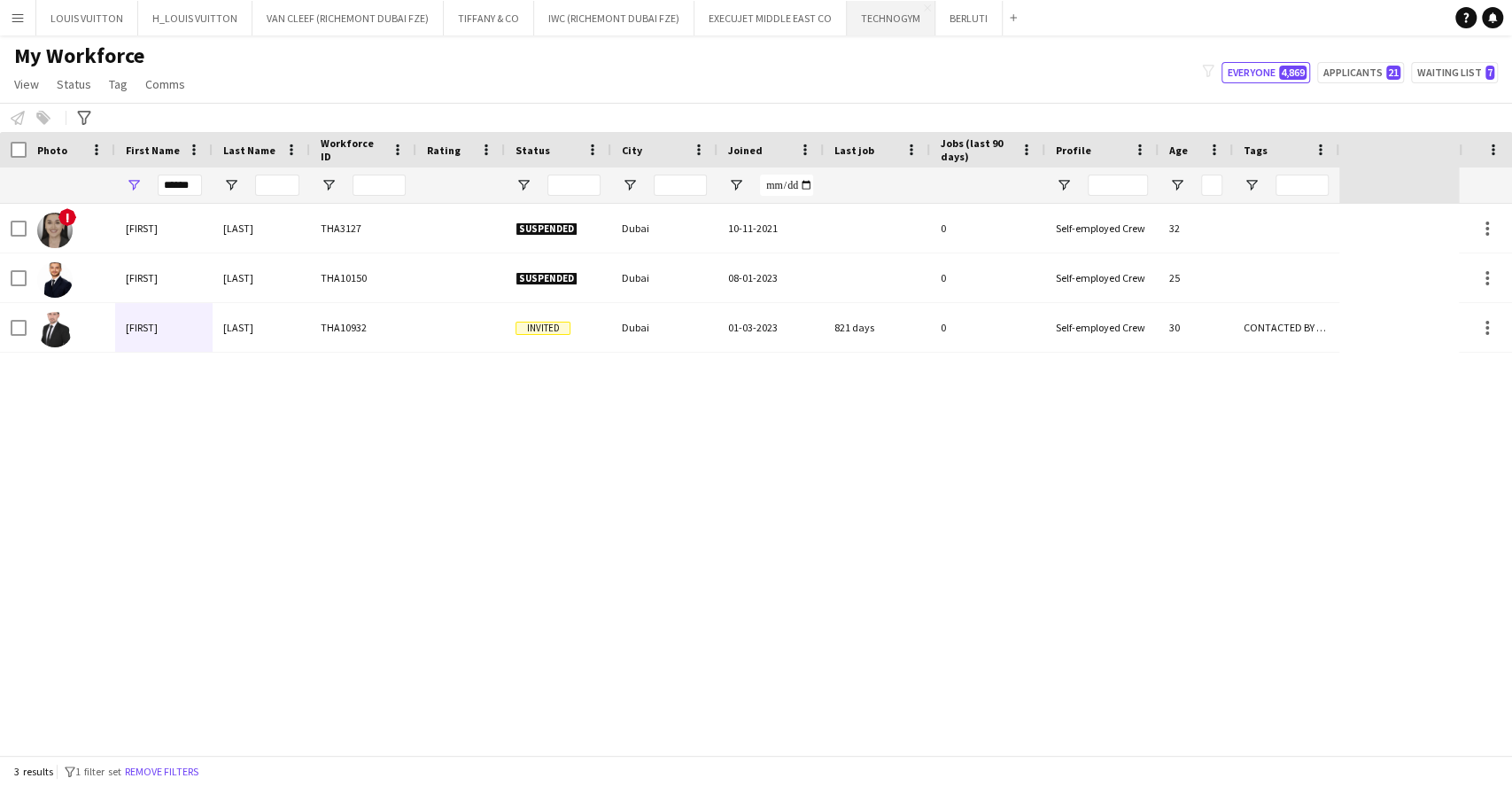 click on "TECHNOGYM
Close" at bounding box center [891, 18] 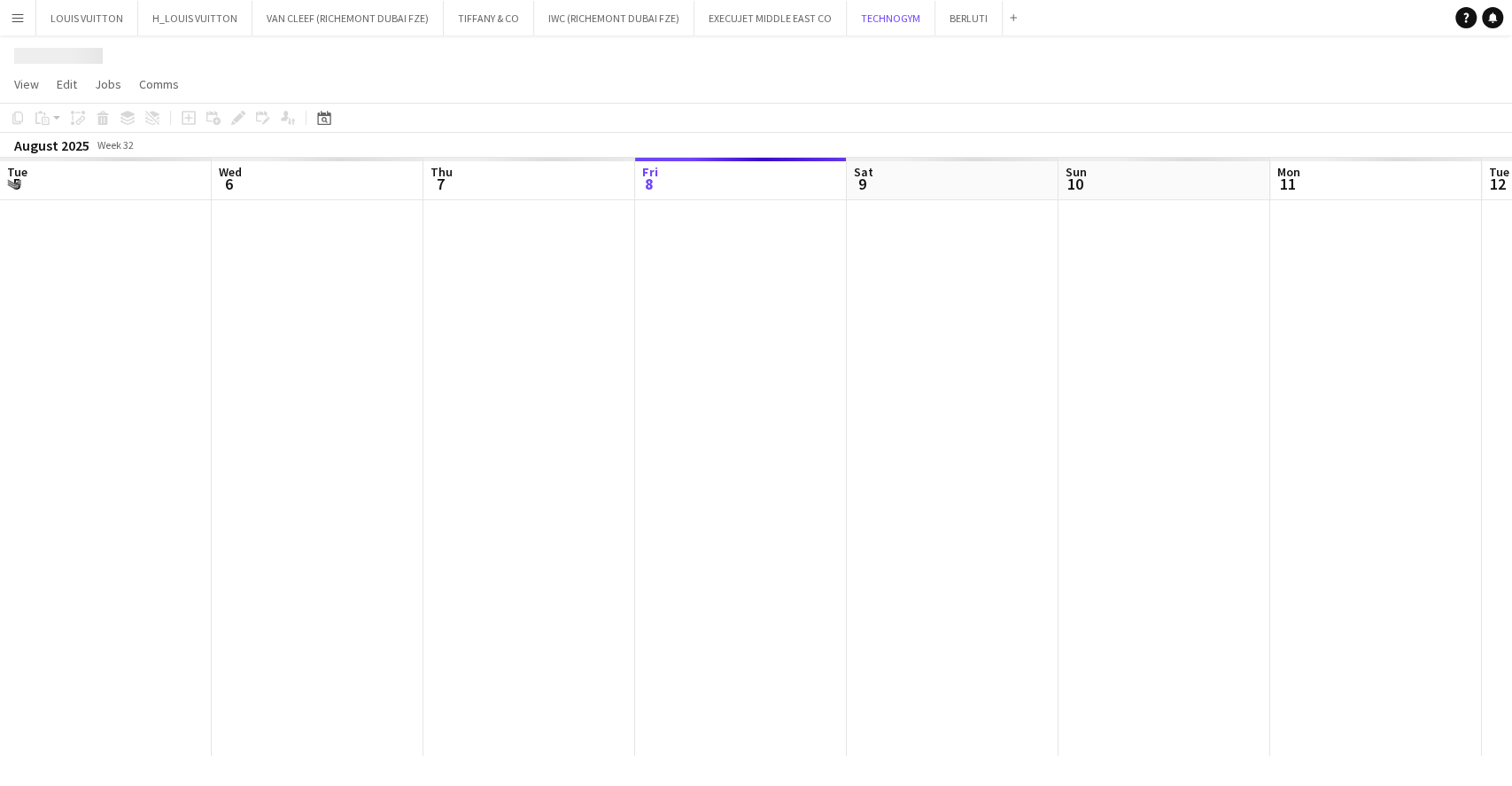 scroll, scrollTop: 0, scrollLeft: 423, axis: horizontal 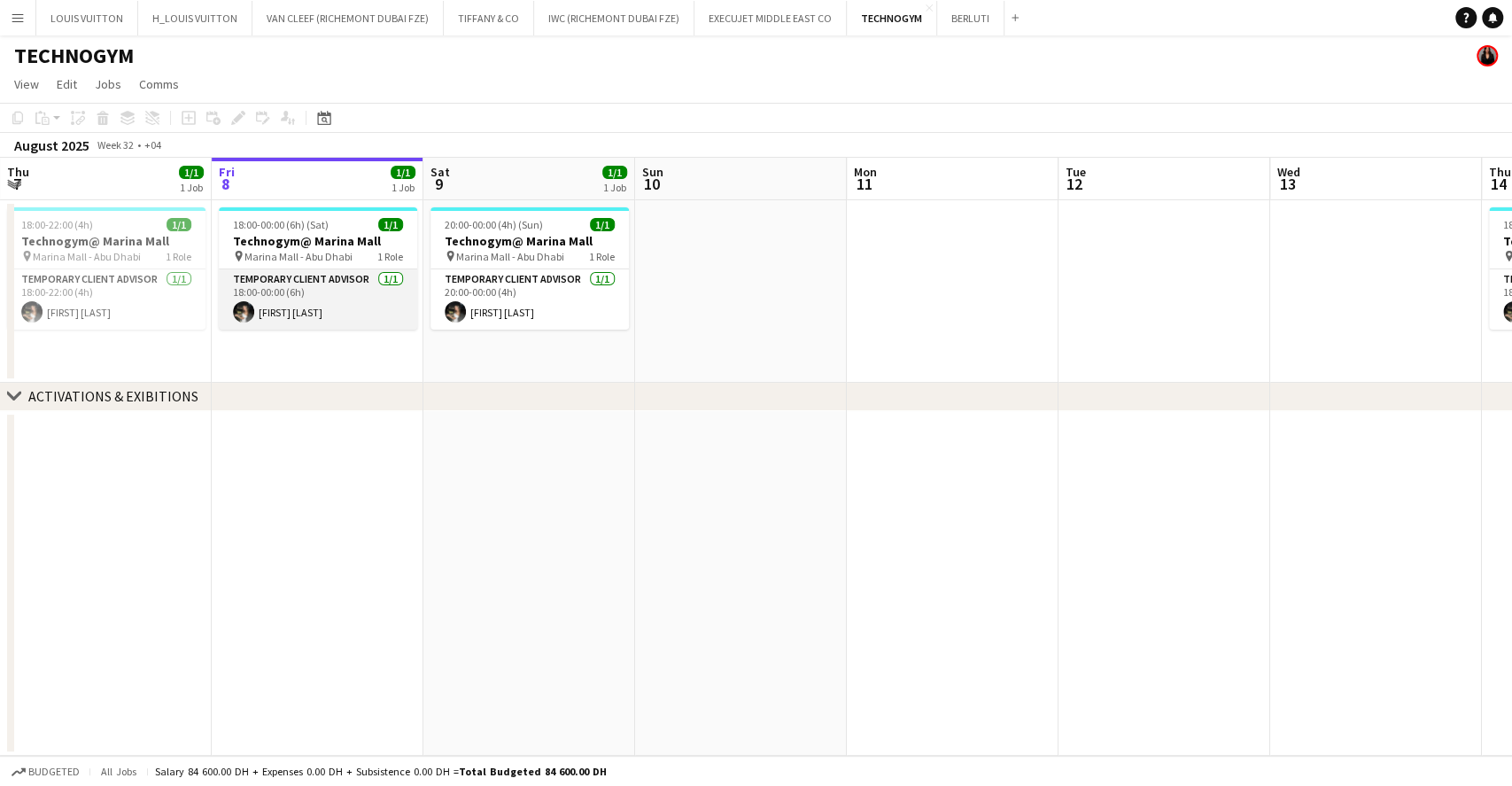 click on "Temporary Client Advisor   1/1   18:00-00:00 (6h)
Jude Fahed" at bounding box center [318, 300] 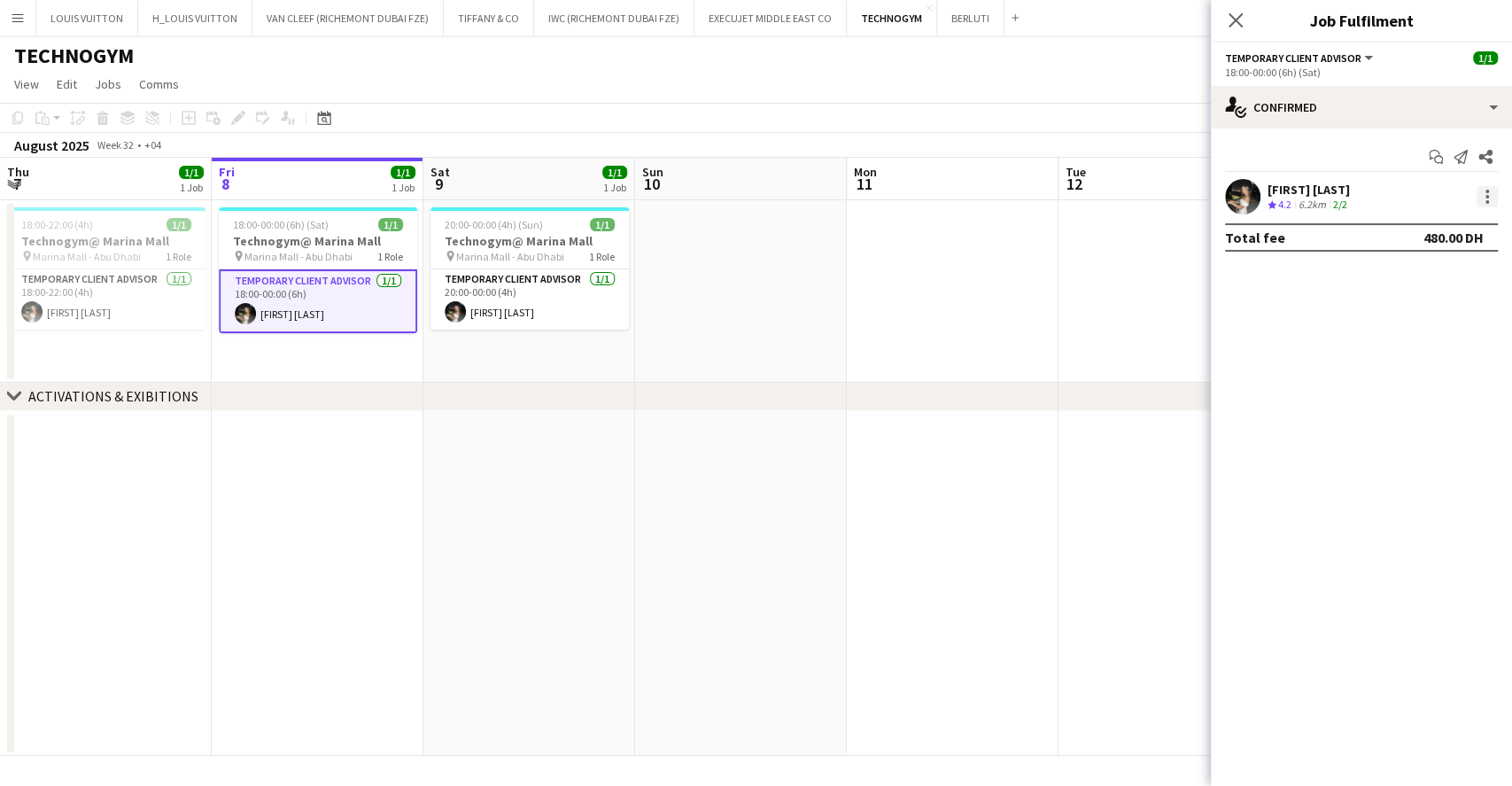 click at bounding box center [1487, 197] 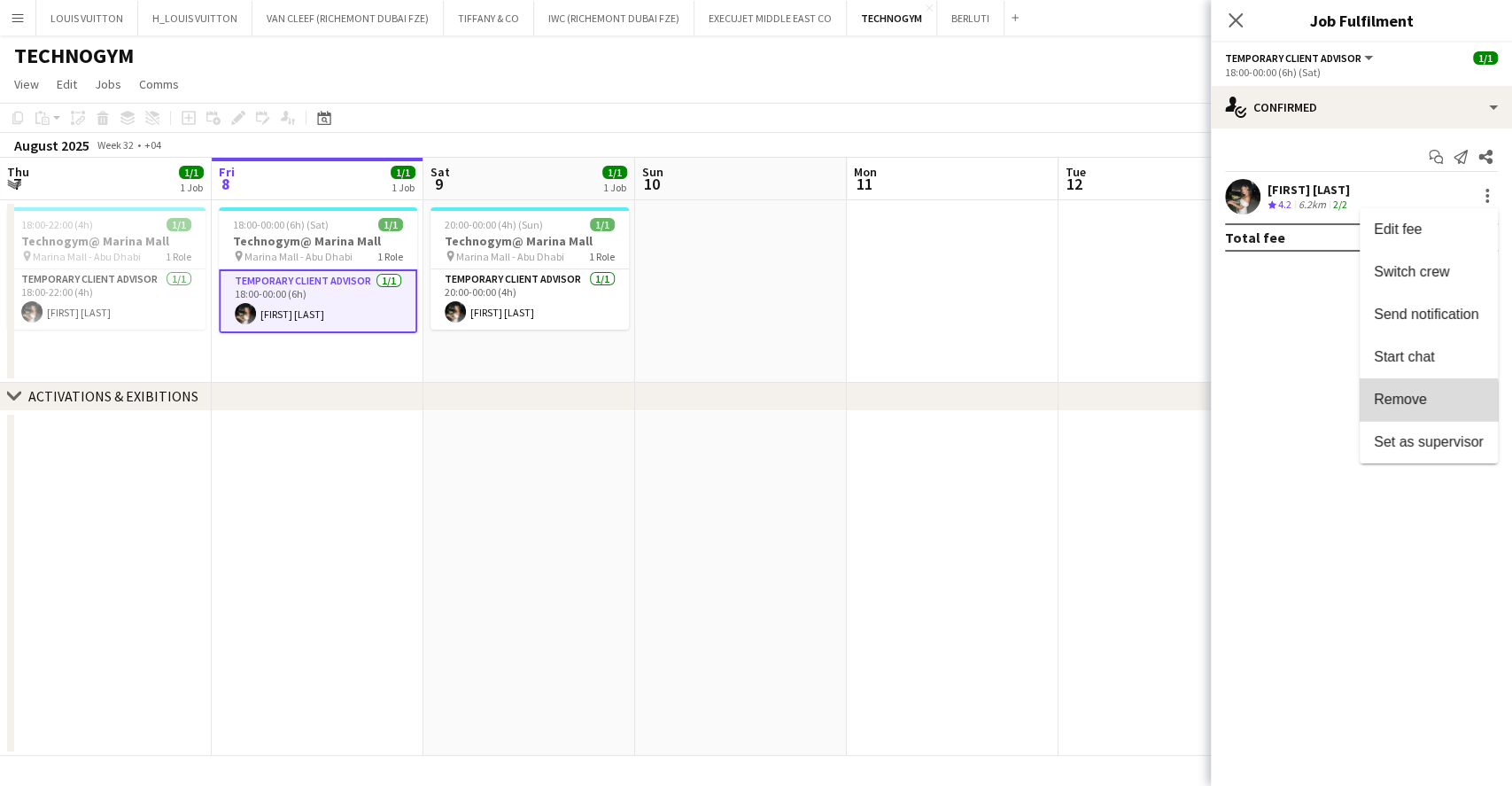 click on "Remove" at bounding box center [1400, 399] 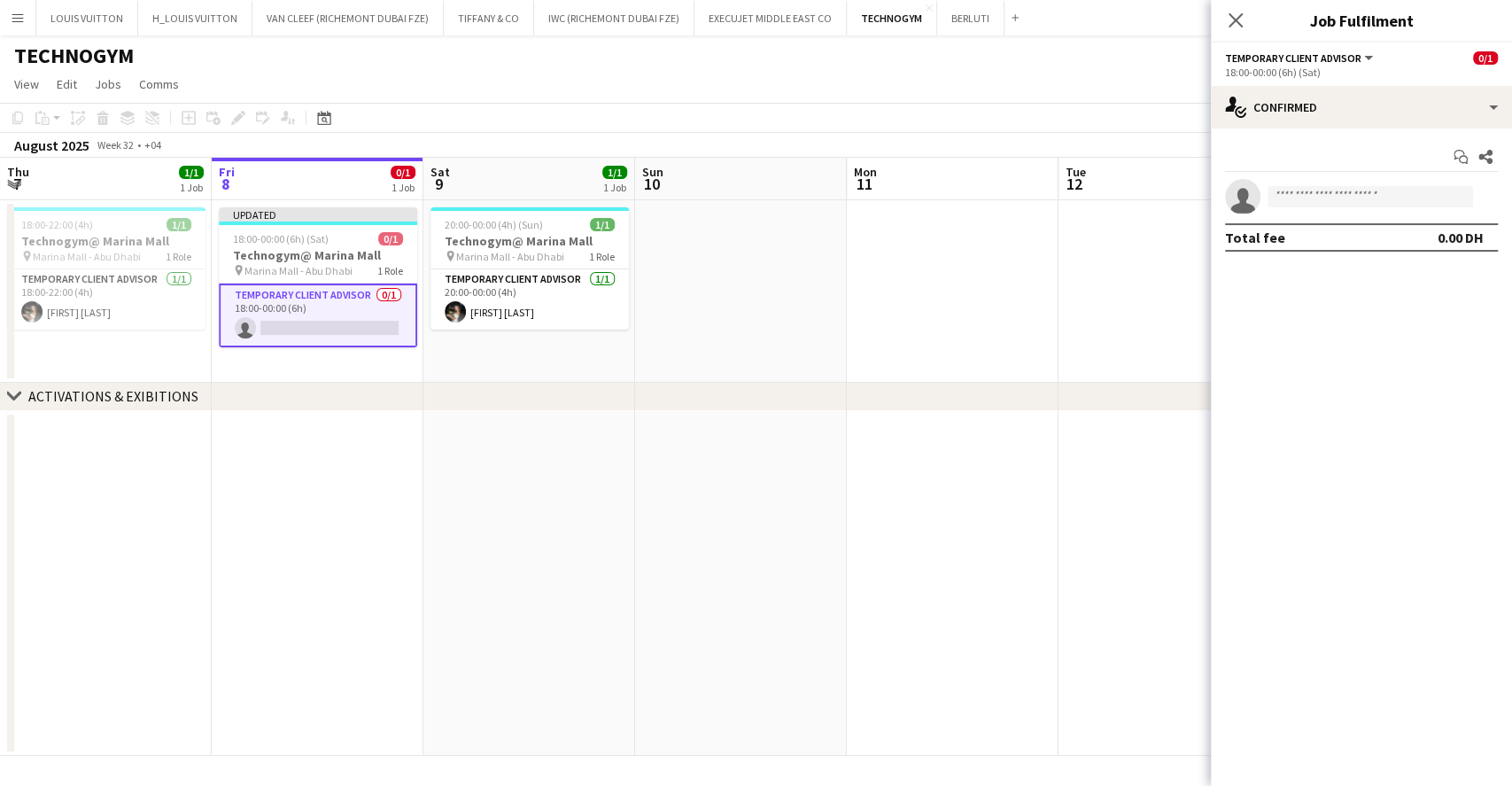 click on "View  Day view expanded Day view collapsed Month view Date picker Jump to today Expand Linked Jobs Collapse Linked Jobs  Edit  Copy Ctrl+C  Paste  Without Crew Ctrl+V With Crew Ctrl+Shift+V Paste as linked job  Group  Group Ungroup  Jobs  New Job Edit Job Delete Job New Linked Job Edit Linked Jobs Job fulfilment Promote Role Copy Role URL  Comms  Notify confirmed crew Create chat" 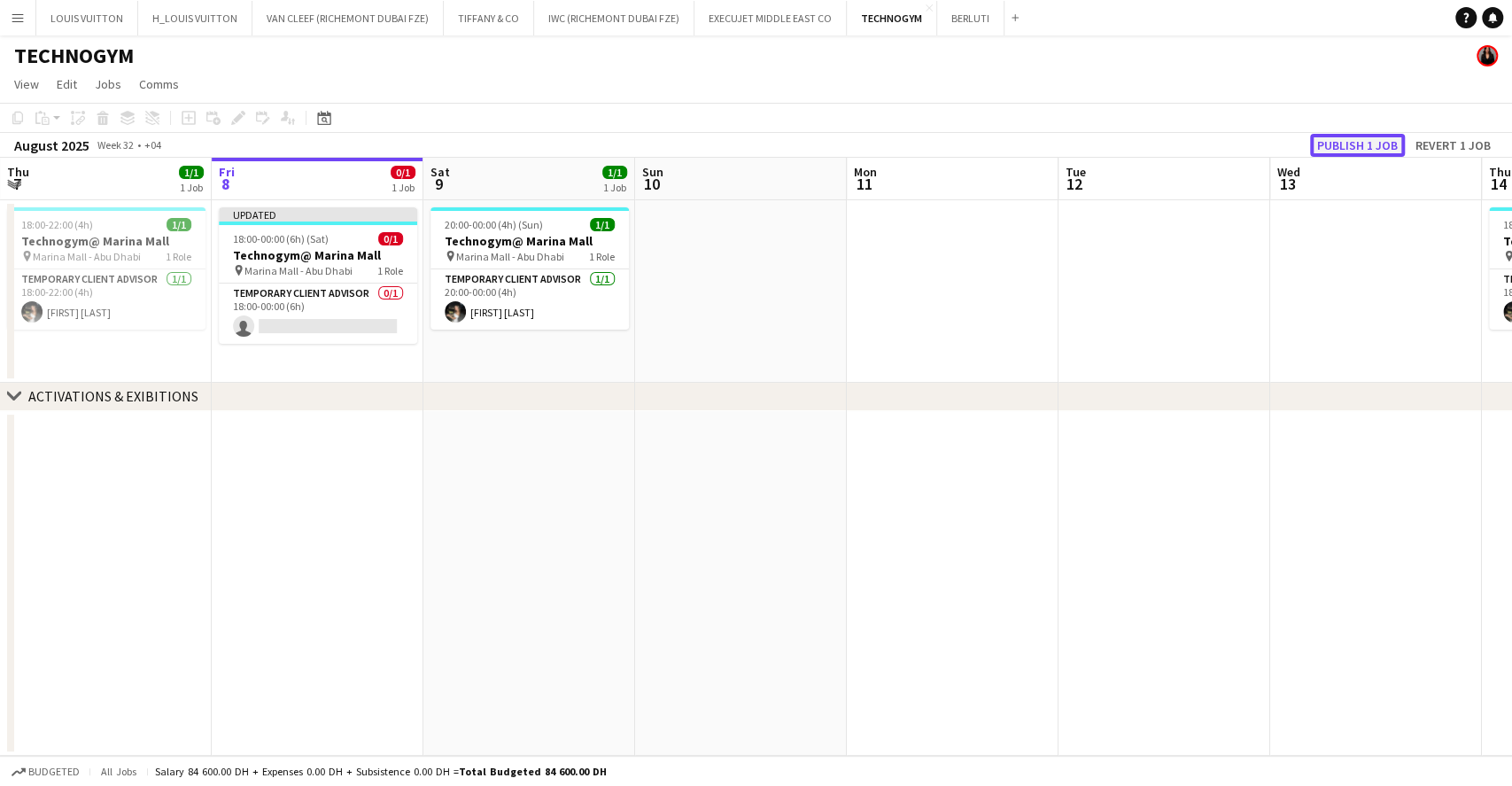 click on "Publish 1 job" 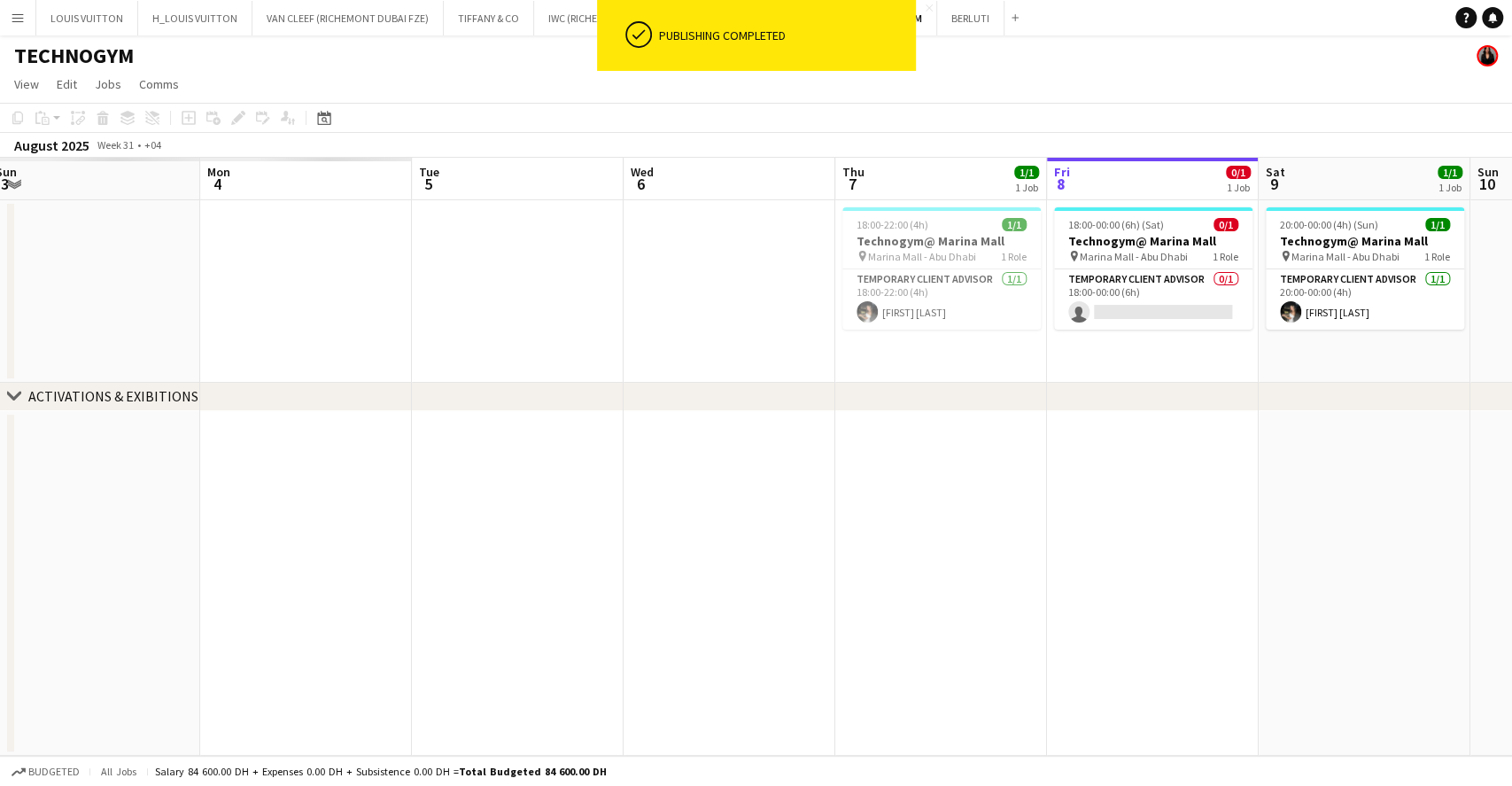 drag, startPoint x: 394, startPoint y: 283, endPoint x: 1233, endPoint y: 252, distance: 839.57251 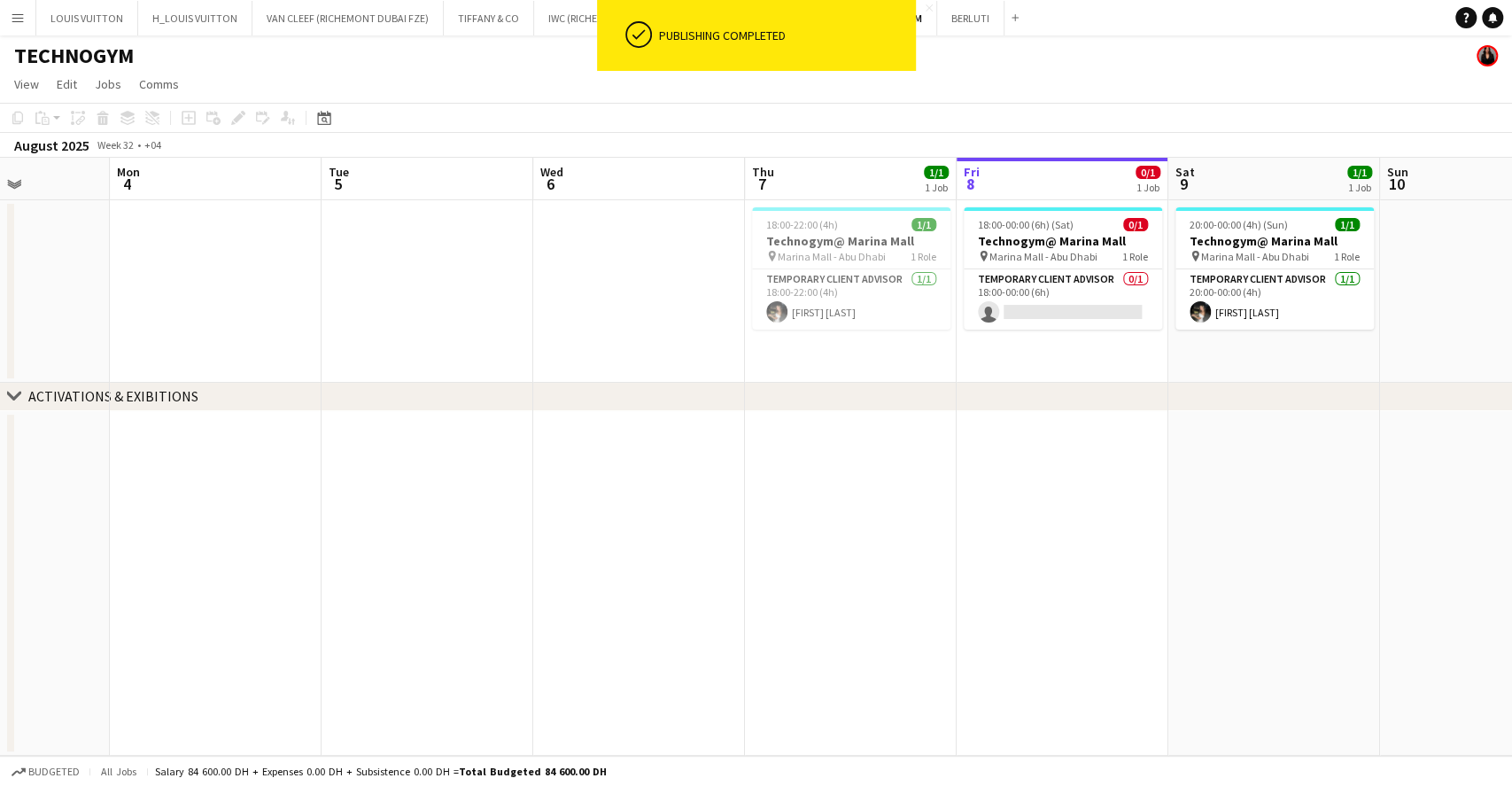 drag, startPoint x: 458, startPoint y: 245, endPoint x: 1002, endPoint y: 252, distance: 544.045 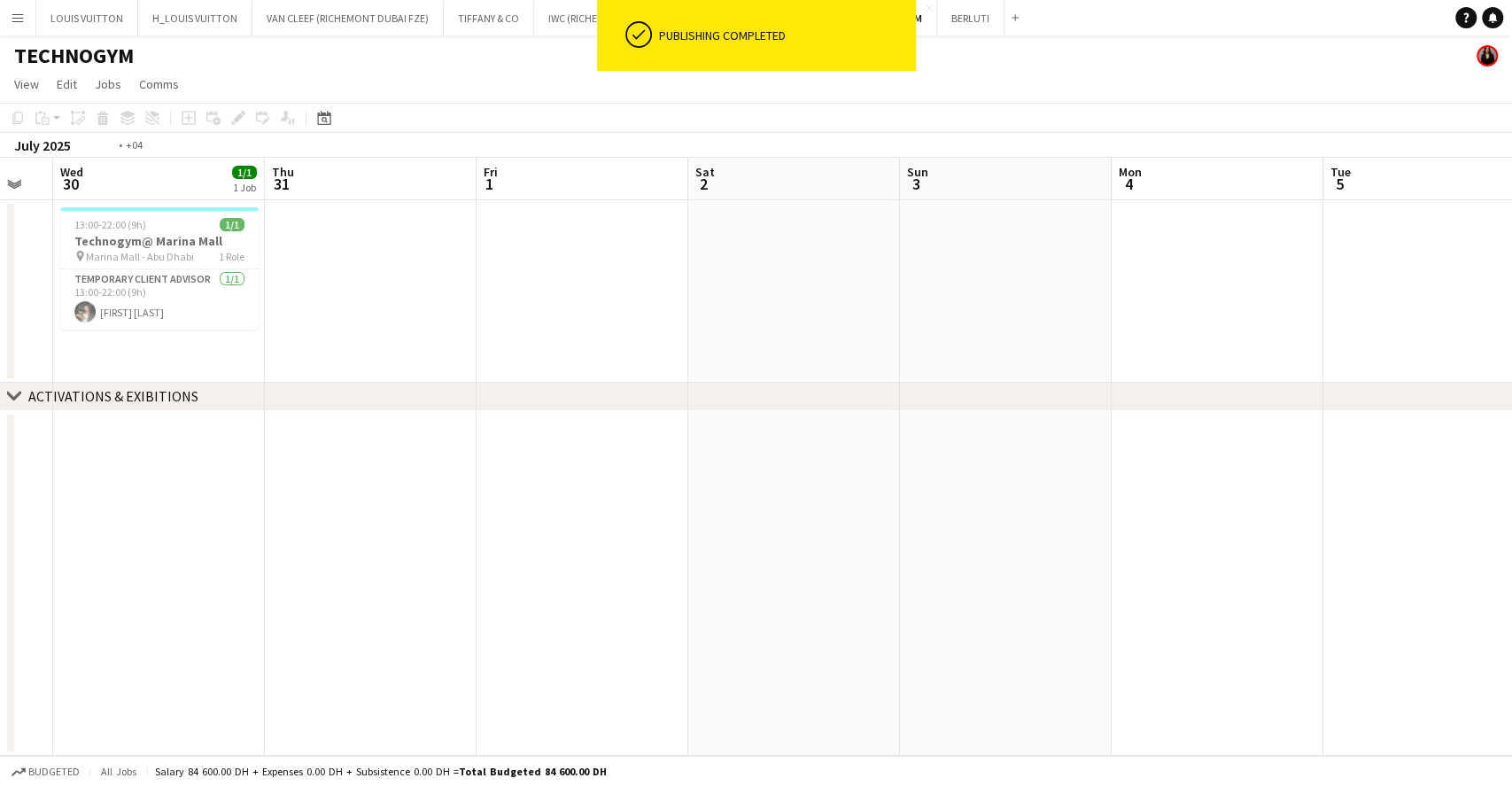 drag, startPoint x: 759, startPoint y: 287, endPoint x: 1116, endPoint y: 303, distance: 357.3584 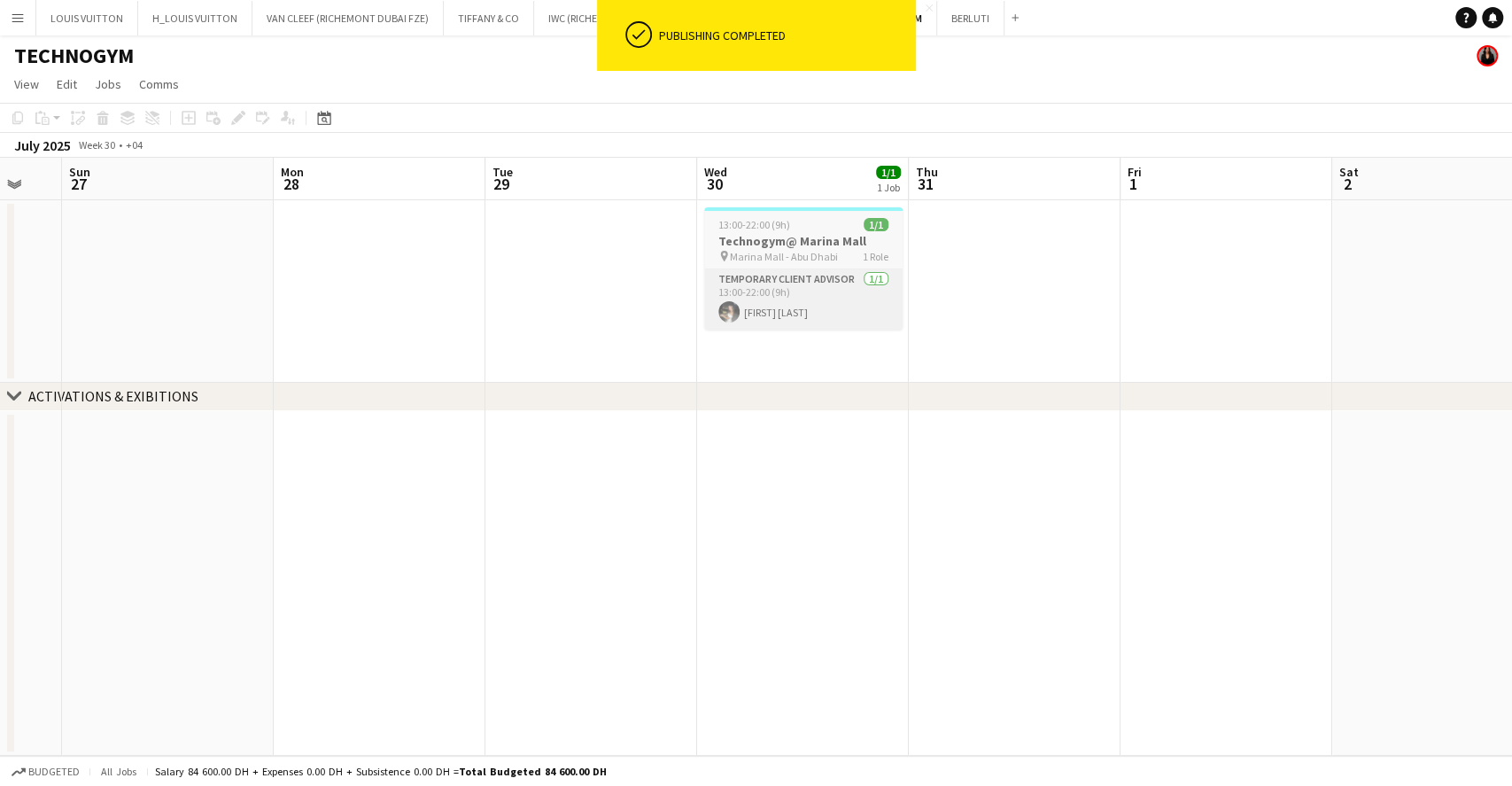 drag, startPoint x: 596, startPoint y: 280, endPoint x: 1051, endPoint y: 280, distance: 455 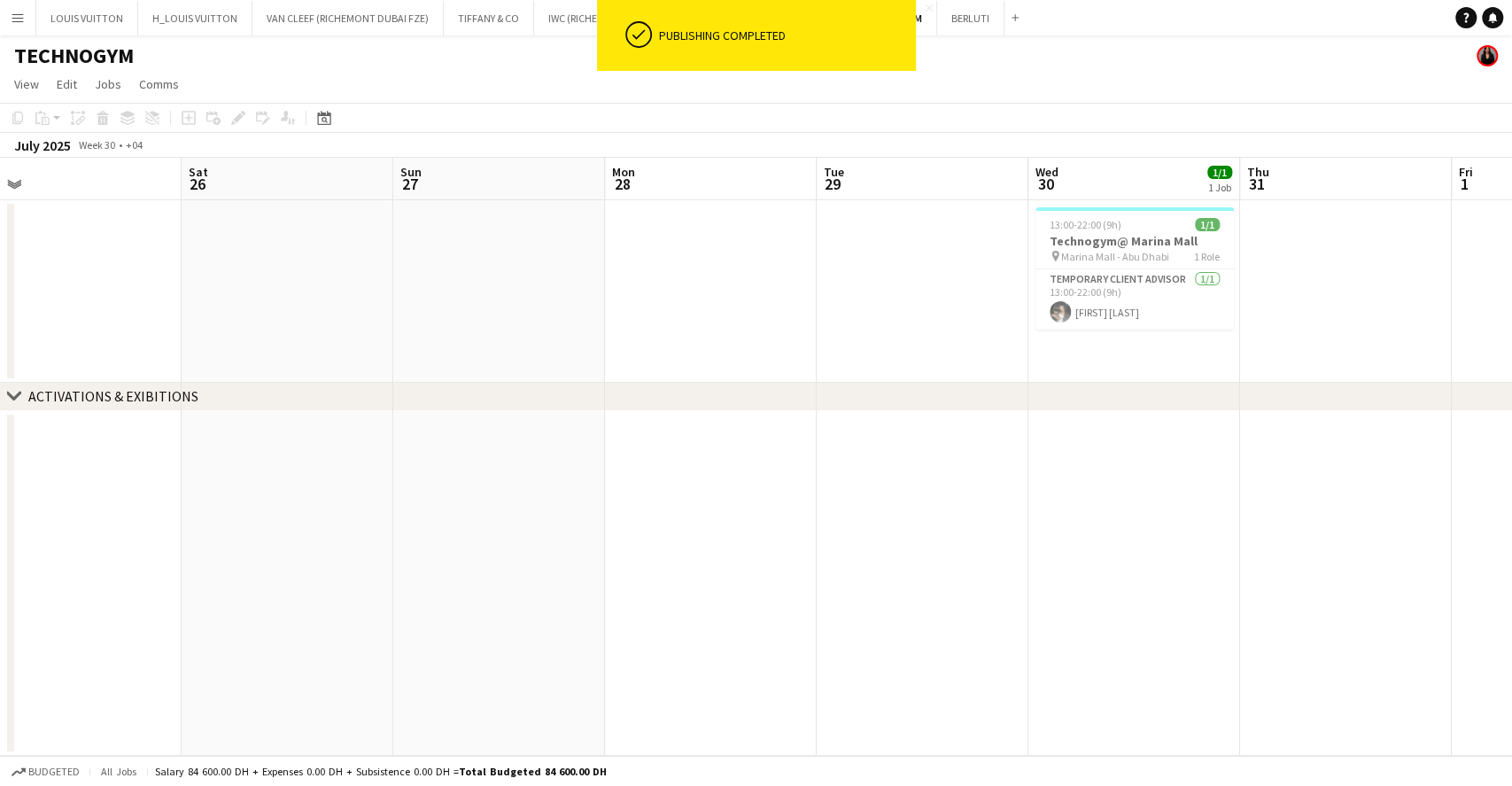 drag, startPoint x: 477, startPoint y: 313, endPoint x: 1122, endPoint y: 314, distance: 645.0008 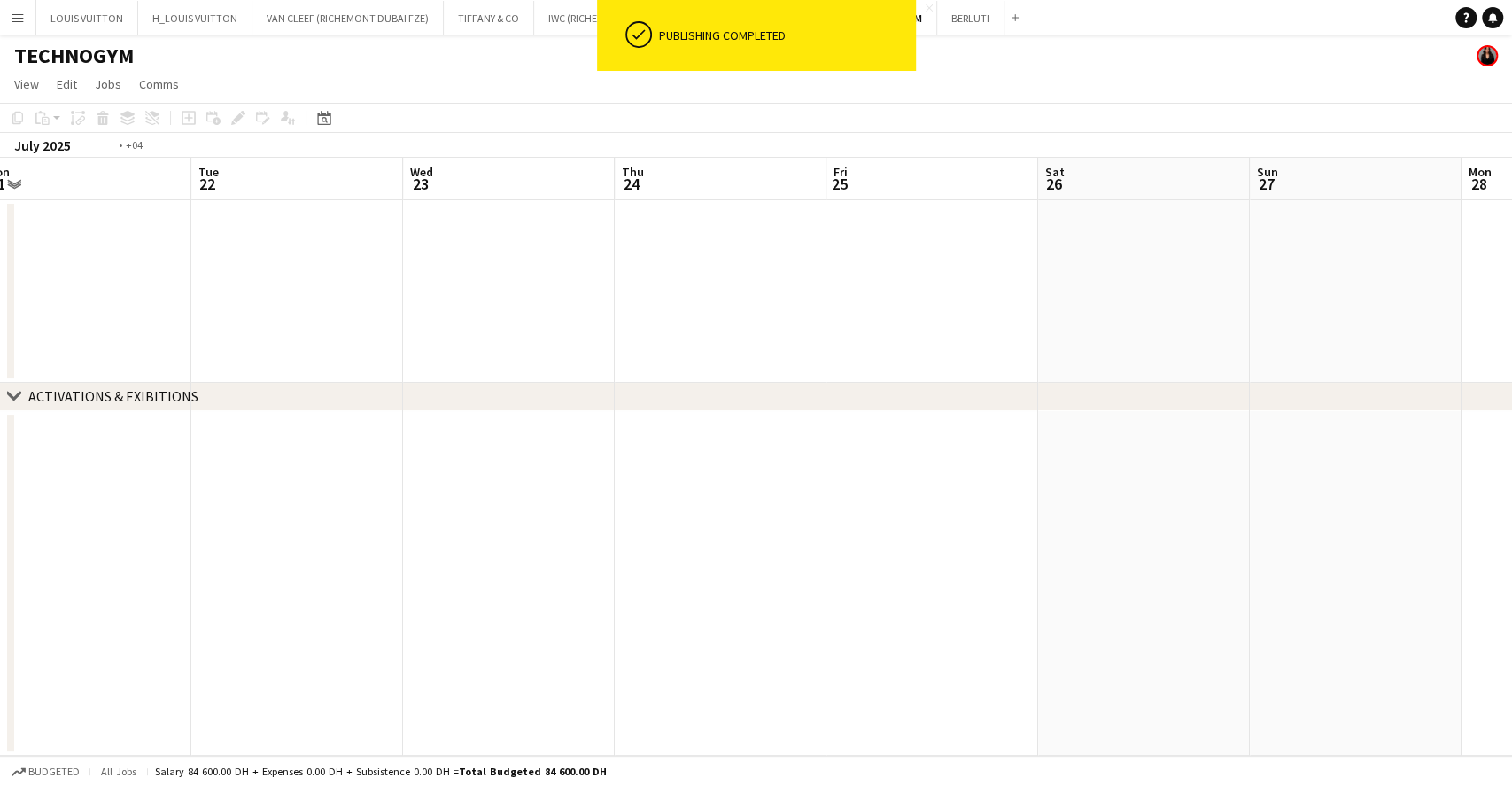 drag, startPoint x: 814, startPoint y: 308, endPoint x: 565, endPoint y: 339, distance: 250.9223 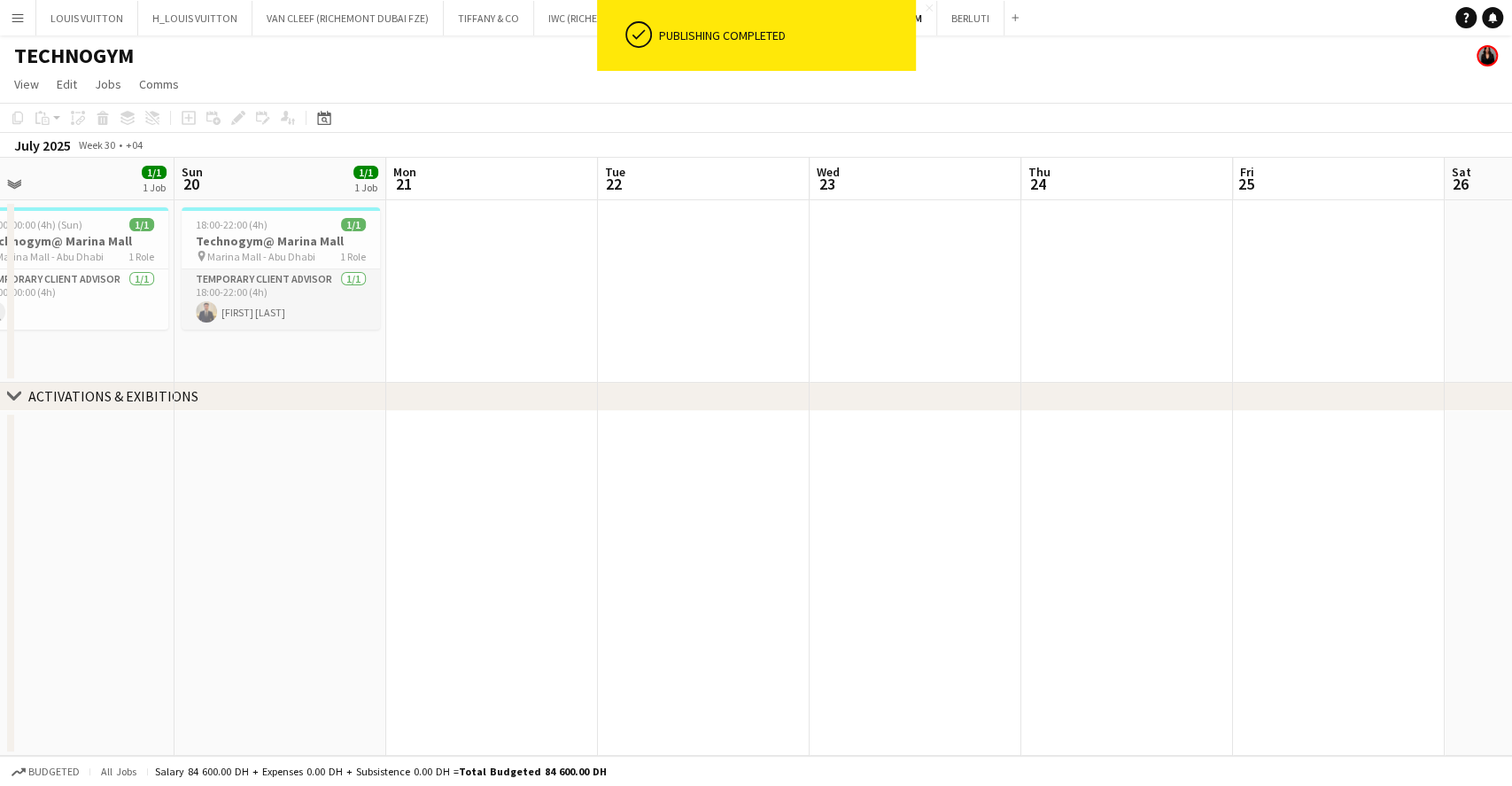 scroll, scrollTop: 0, scrollLeft: 443, axis: horizontal 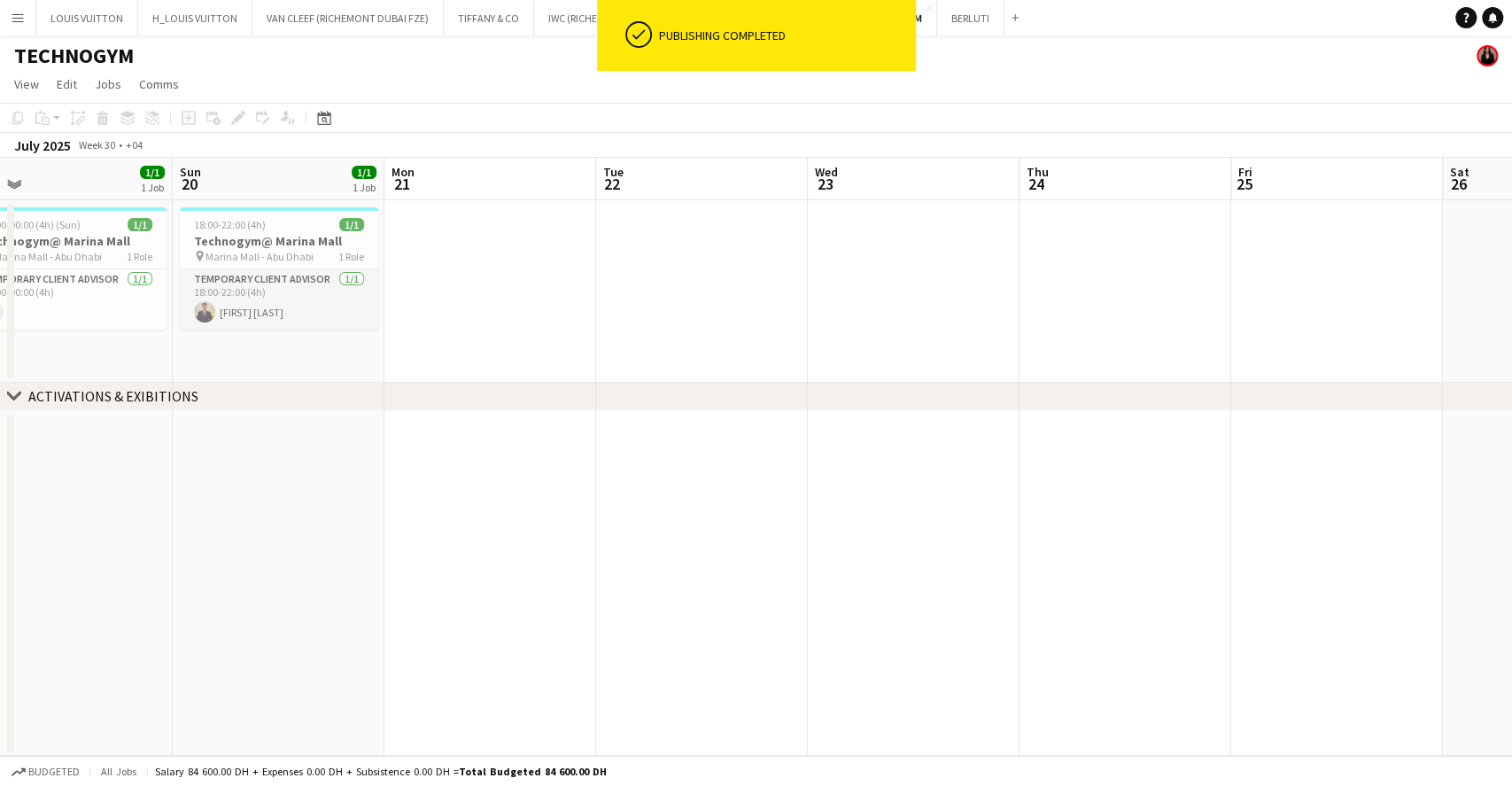 drag, startPoint x: 870, startPoint y: 290, endPoint x: 1148, endPoint y: 286, distance: 278.02878 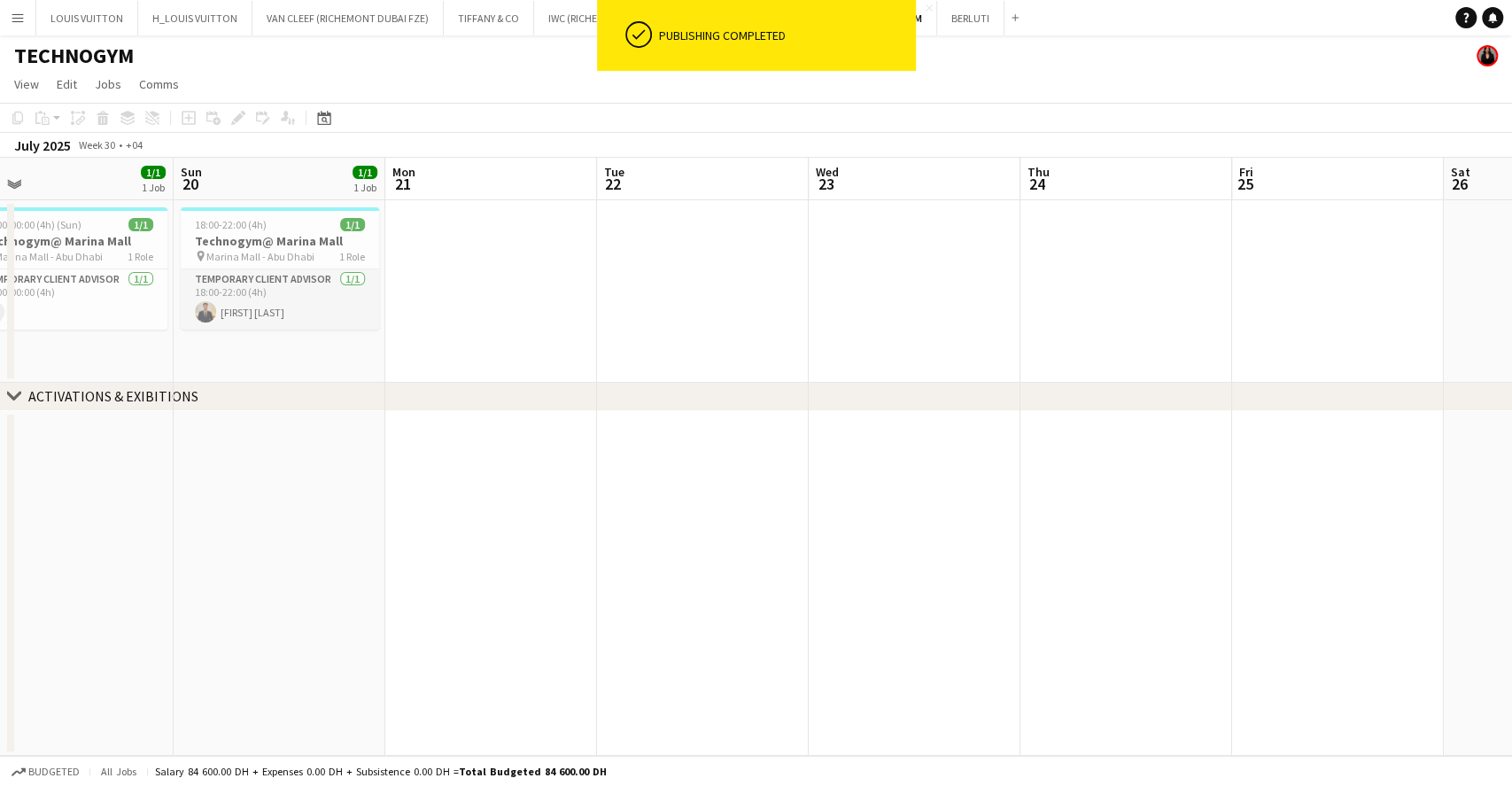 click on "Thu   17   Fri   18   Sat   19   1/1   1 Job   Sun   20   1/1   1 Job   Mon   21   Tue   22   Wed   23   Thu   24   Fri   25   Sat   26   Sun   27   Mon   28   Tue   29      20:00-00:00 (4h) (Sun)   1/1   Technogym@ Marina Mall
pin
Marina Mall - Abu Dhabi   1 Role   Temporary Client Advisor   1/1   20:00-00:00 (4h)
user
18:00-22:00 (4h)    1/1   Technogym@ Marina Mall
pin
Marina Mall - Abu Dhabi   1 Role   Temporary Client Advisor   1/1   18:00-22:00 (4h)
Hassan Alnouri" at bounding box center (756, 456) 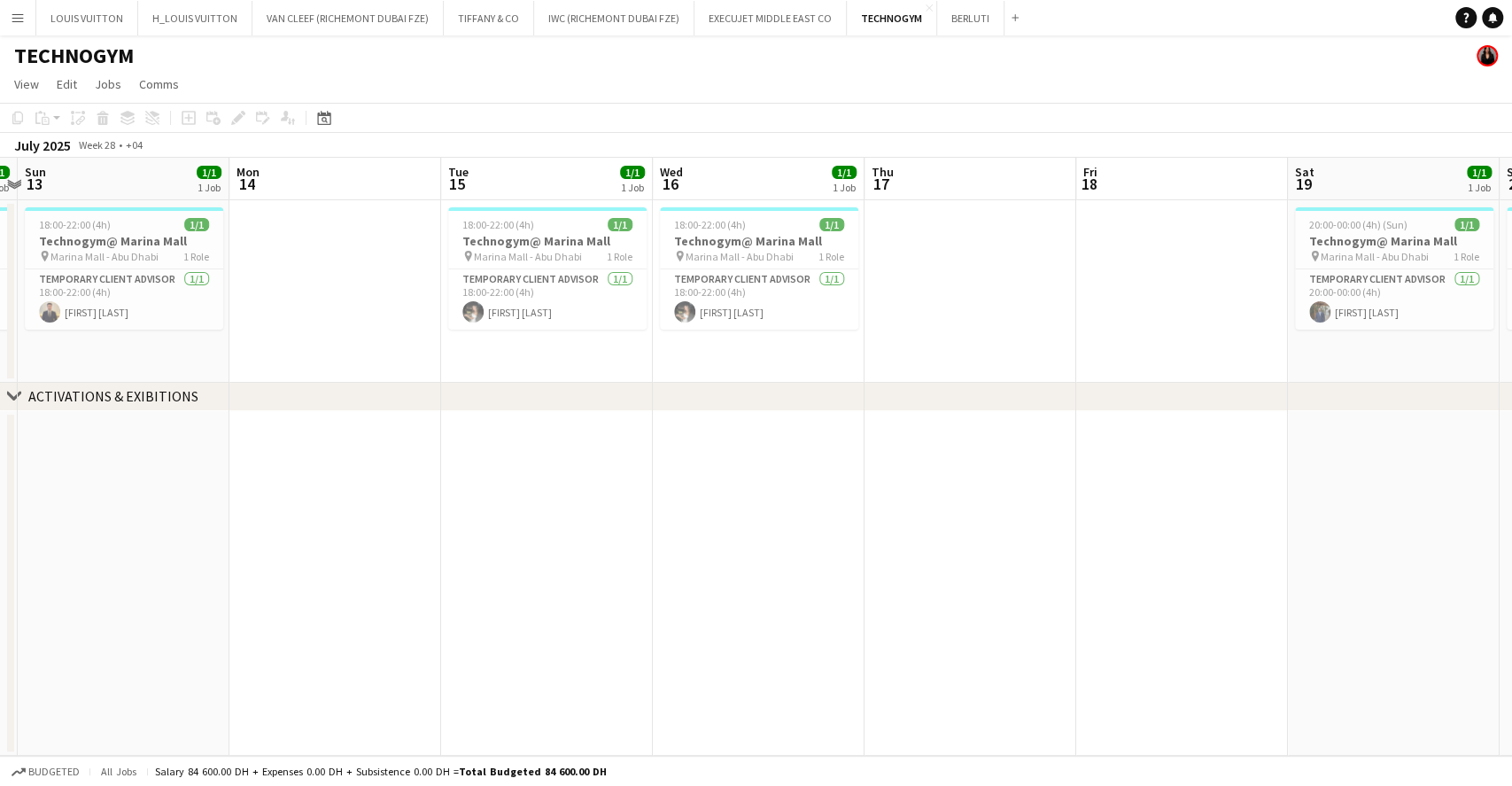 drag, startPoint x: 609, startPoint y: 260, endPoint x: 1070, endPoint y: 268, distance: 461.0694 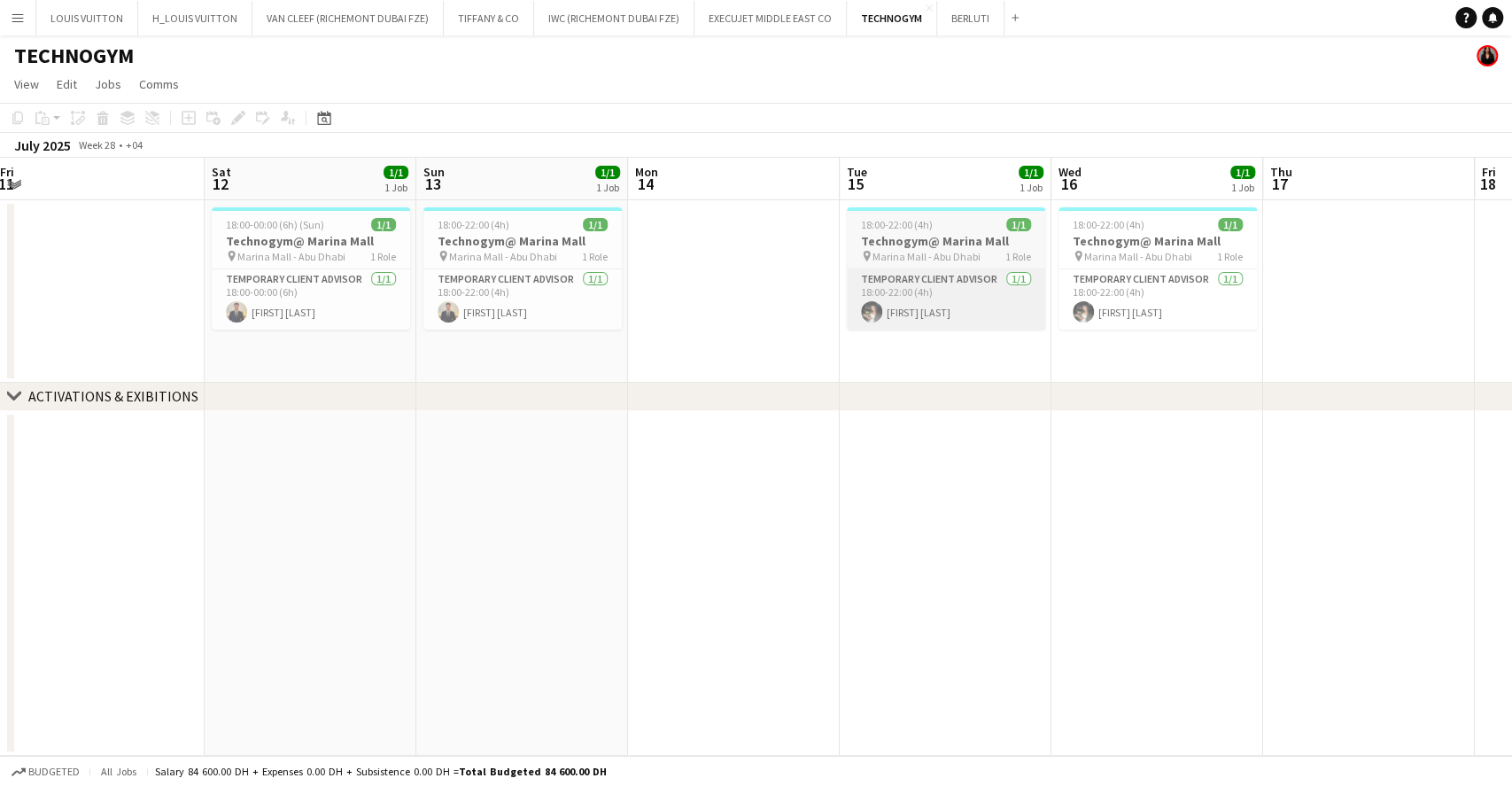 drag, startPoint x: 740, startPoint y: 277, endPoint x: 1187, endPoint y: 281, distance: 447.0179 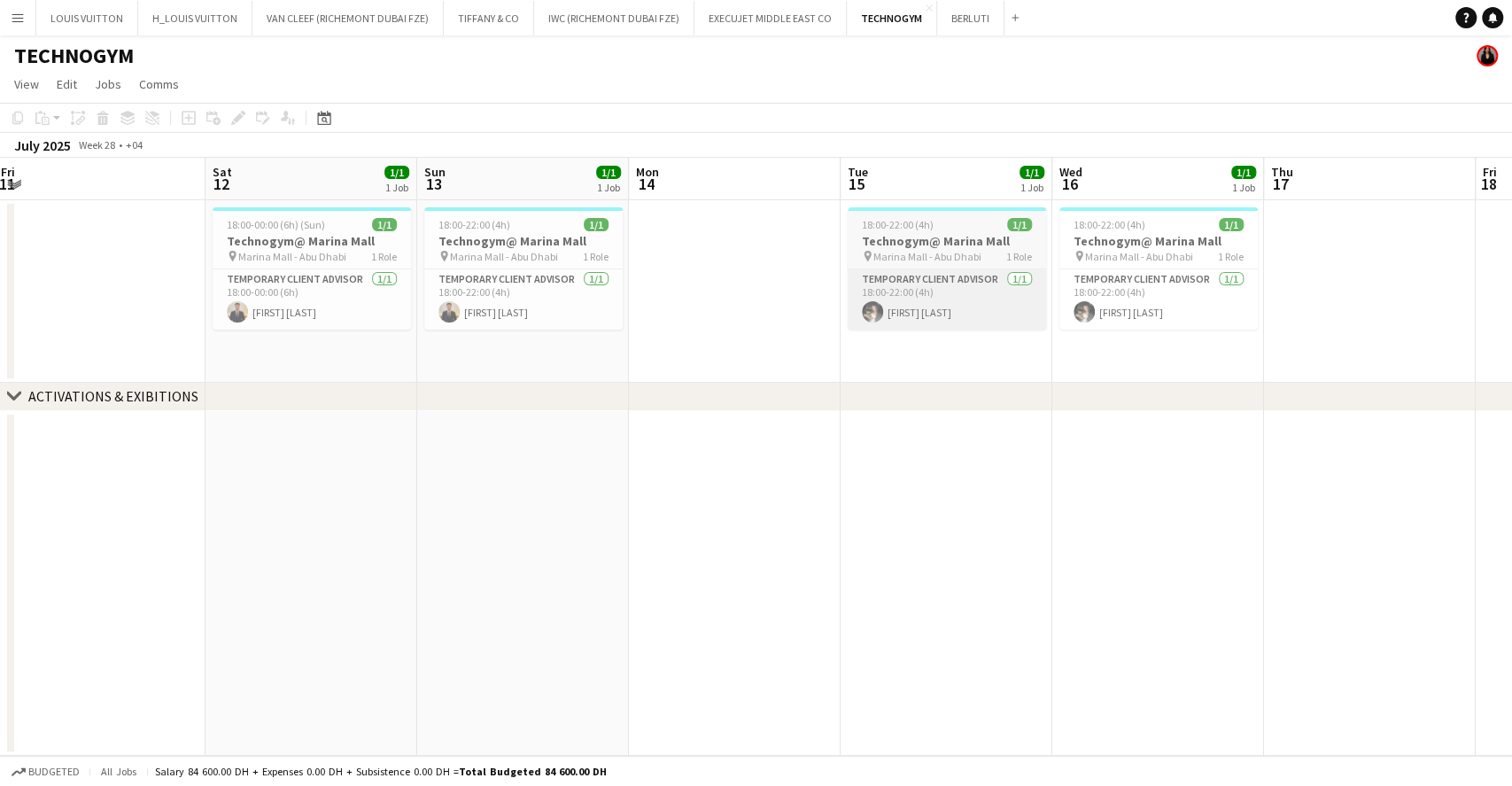 click on "Wed   9   Thu   10   Fri   11   Sat   12   1/1   1 Job   Sun   13   1/1   1 Job   Mon   14   Tue   15   1/1   1 Job   Wed   16   1/1   1 Job   Thu   17   Fri   18   Sat   19   1/1   1 Job   Sun   20   1/1   1 Job   Mon   21      18:00-00:00 (6h) (Sun)   1/1   Technogym@ Marina Mall
pin
Marina Mall - Abu Dhabi   1 Role   Temporary Client Advisor   1/1   18:00-00:00 (6h)
Hassan Alnouri     18:00-22:00 (4h)    1/1   Technogym@ Marina Mall
pin
Marina Mall - Abu Dhabi   1 Role   Temporary Client Advisor   1/1   18:00-22:00 (4h)
Hassan Alnouri     18:00-22:00 (4h)    1/1   Technogym@ Marina Mall
pin
Marina Mall - Abu Dhabi   1 Role   Temporary Client Advisor   1/1   18:00-22:00 (4h)
Jude Fahed     18:00-22:00 (4h)    1/1   Technogym@ Marina Mall
pin
Marina Mall - Abu Dhabi   1 Role   Temporary Client Advisor   1/1   18:00-22:00 (4h)
Jude Fahed     1/1  pin" at bounding box center (756, 456) 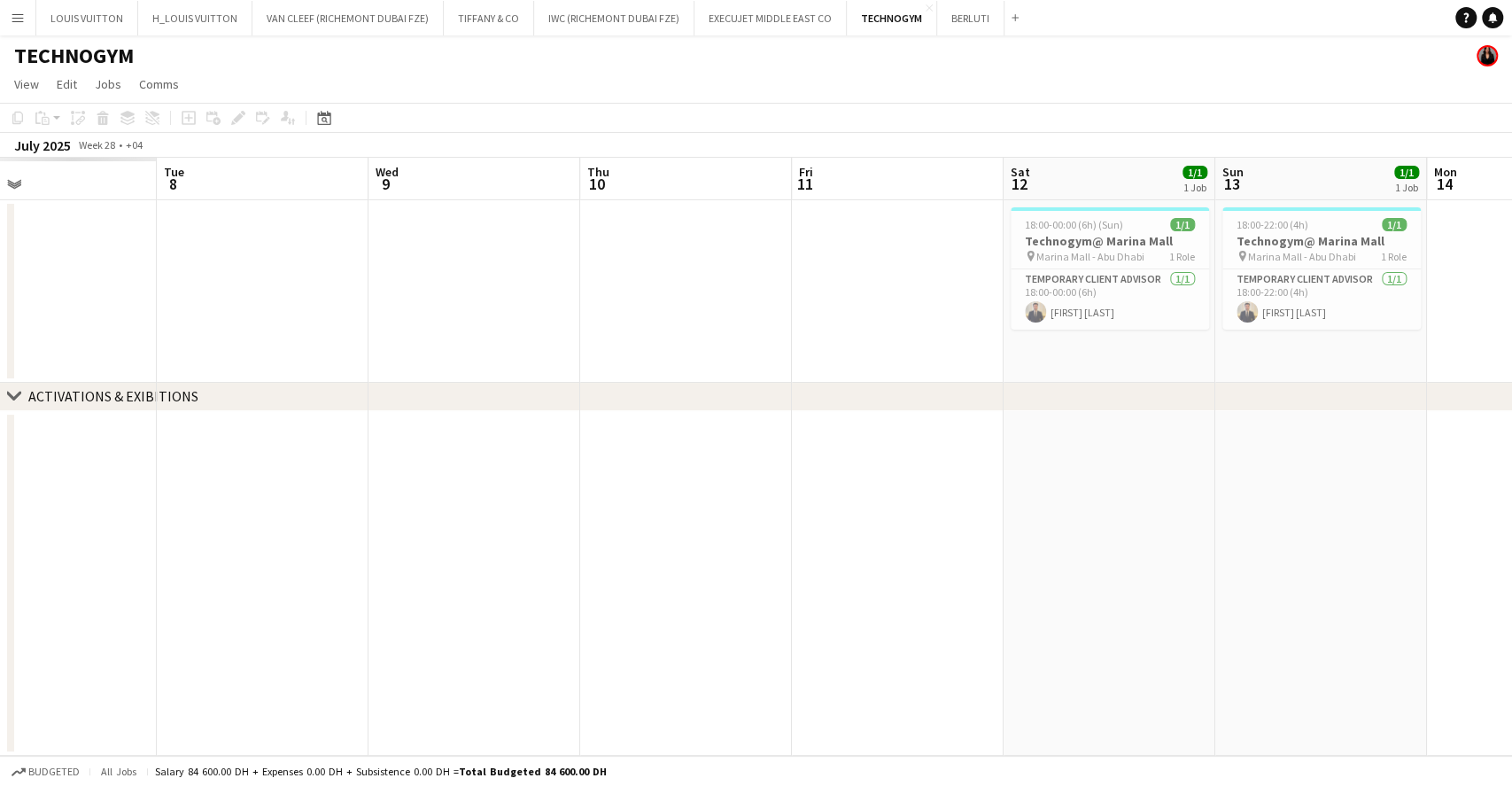drag, startPoint x: 546, startPoint y: 300, endPoint x: 1129, endPoint y: 301, distance: 583.00086 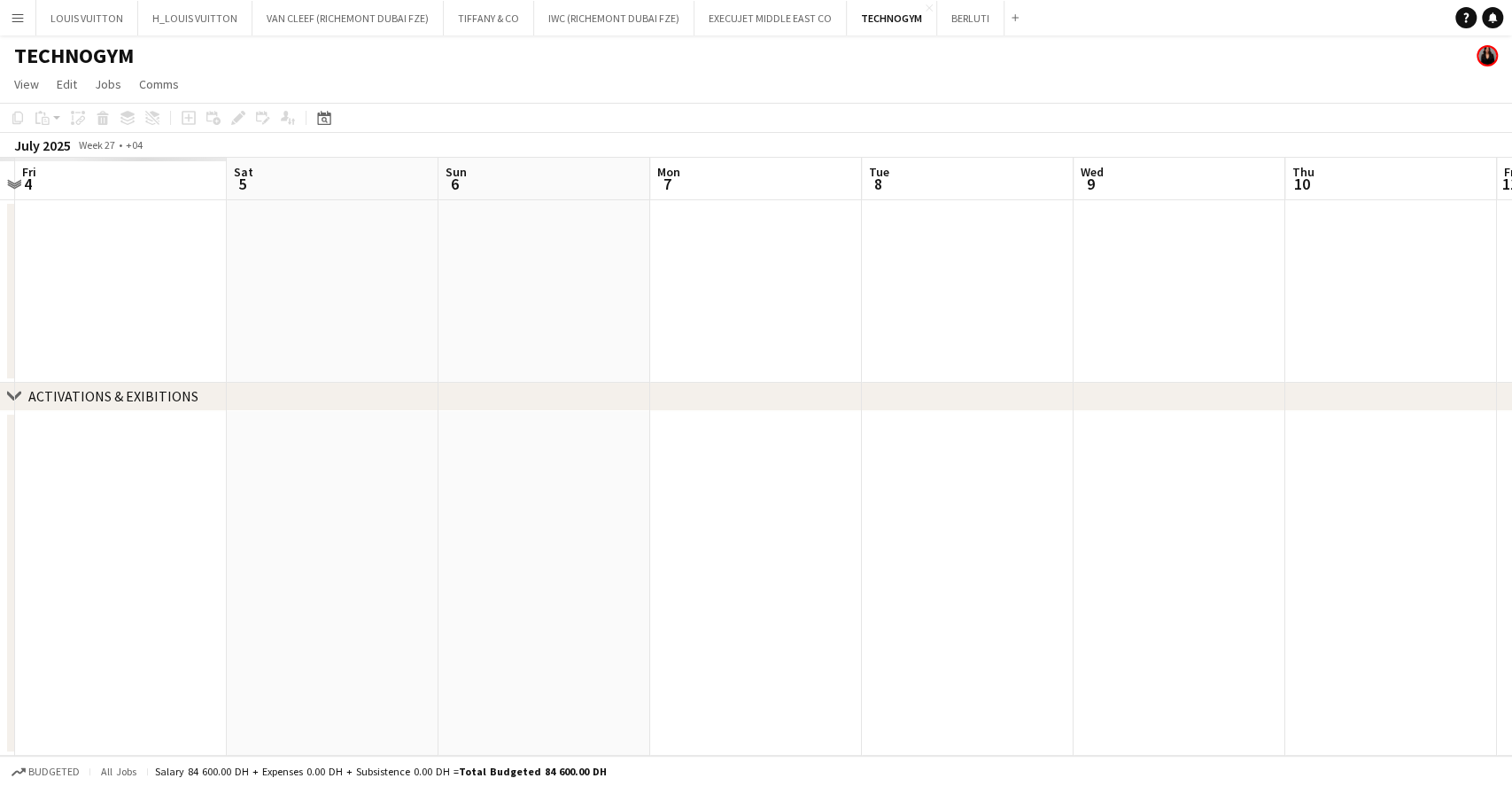 drag, startPoint x: 729, startPoint y: 302, endPoint x: 1396, endPoint y: 300, distance: 667.003 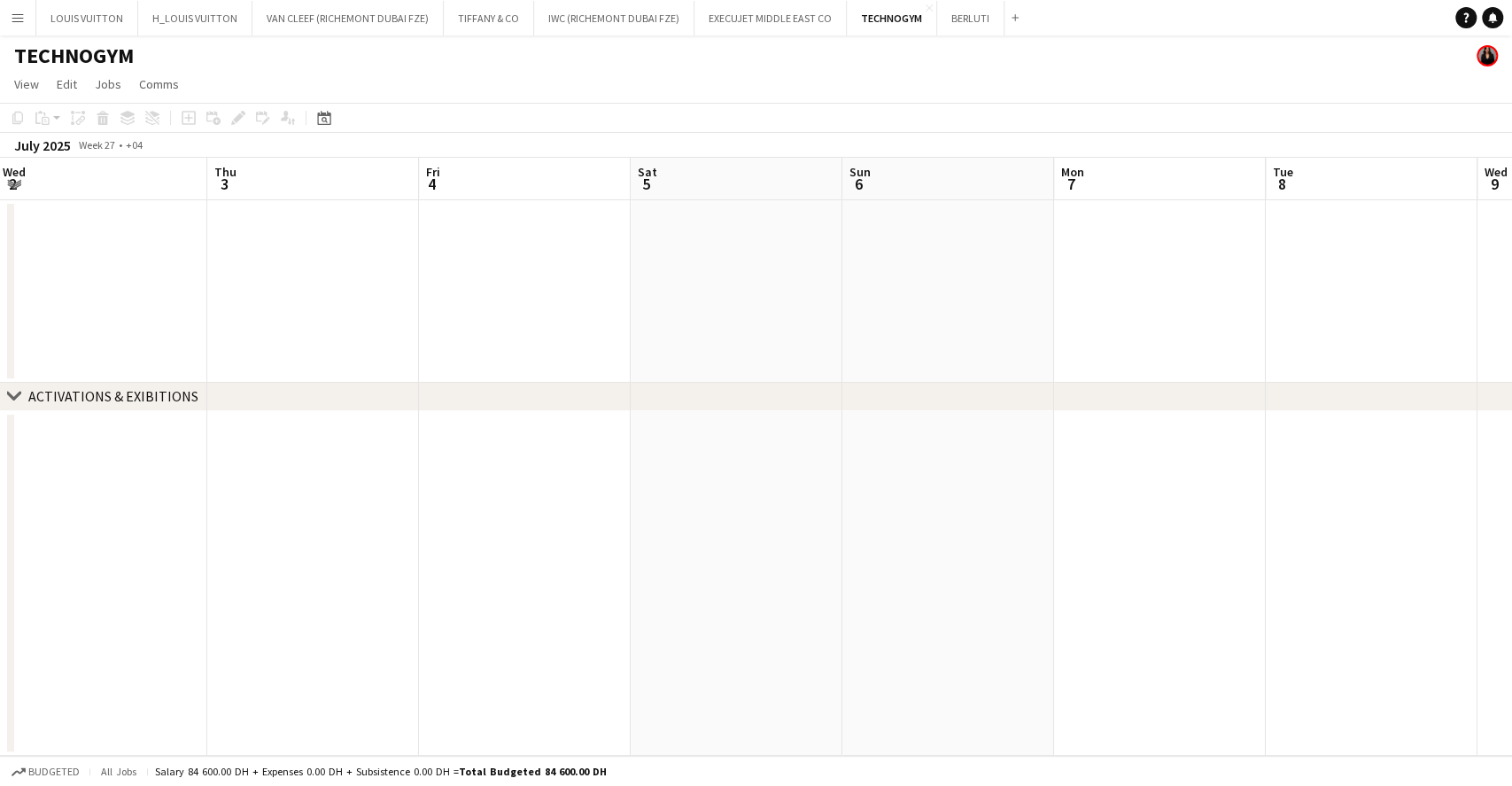 drag, startPoint x: 1165, startPoint y: 291, endPoint x: 1338, endPoint y: 296, distance: 173.07224 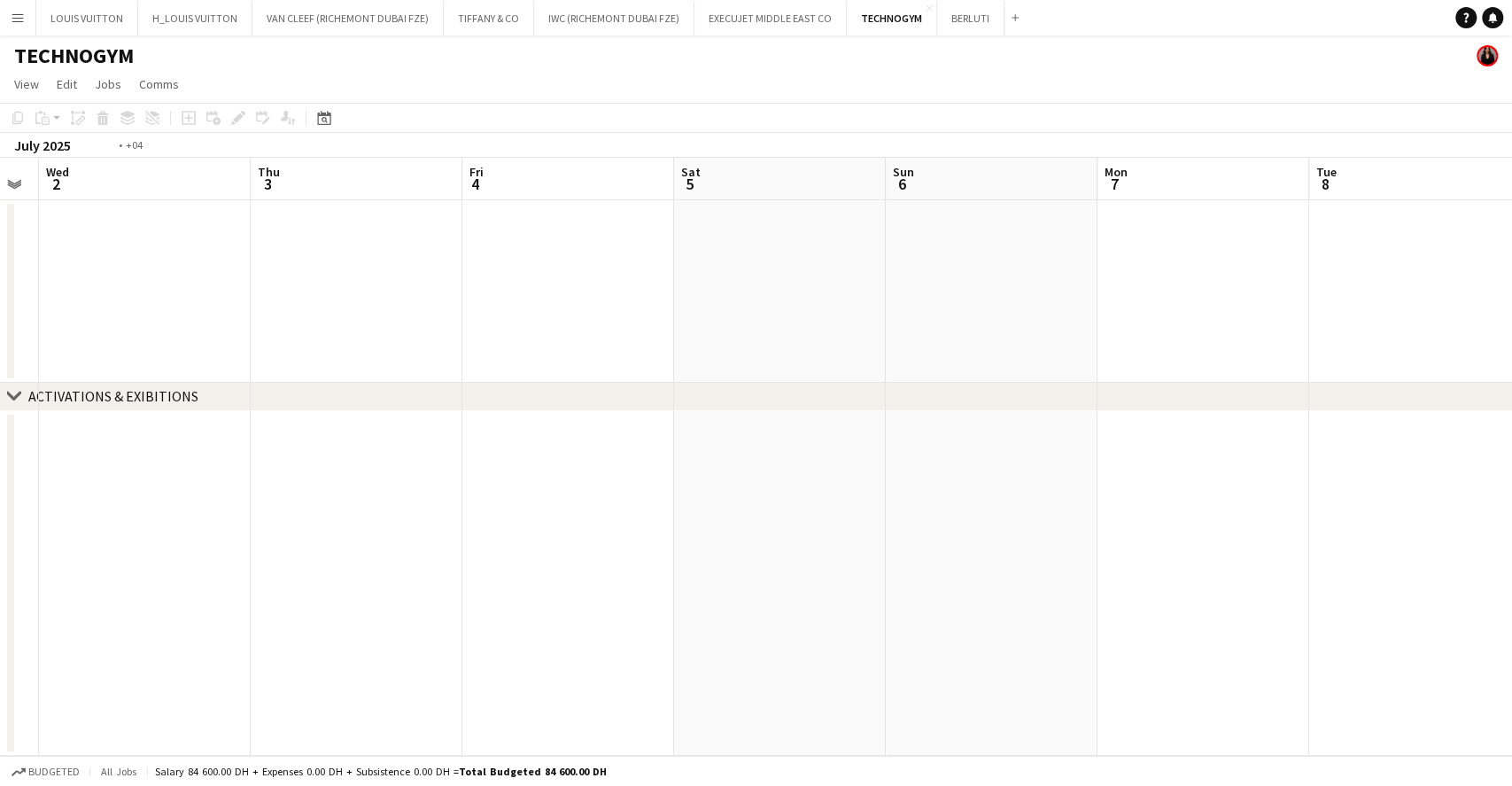 drag, startPoint x: 1314, startPoint y: 304, endPoint x: 1296, endPoint y: 304, distance: 18 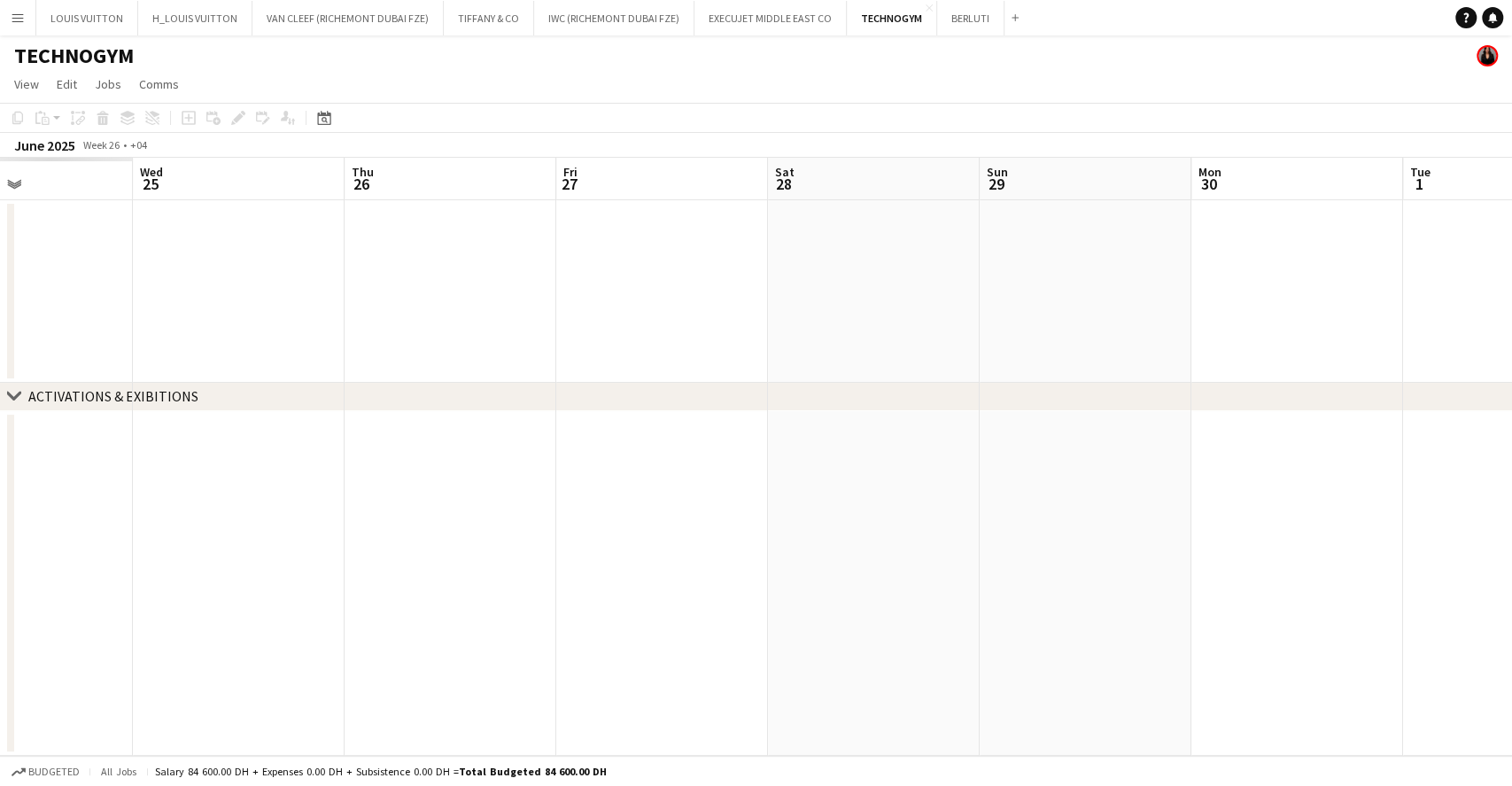 drag, startPoint x: 1034, startPoint y: 298, endPoint x: 1182, endPoint y: 298, distance: 148 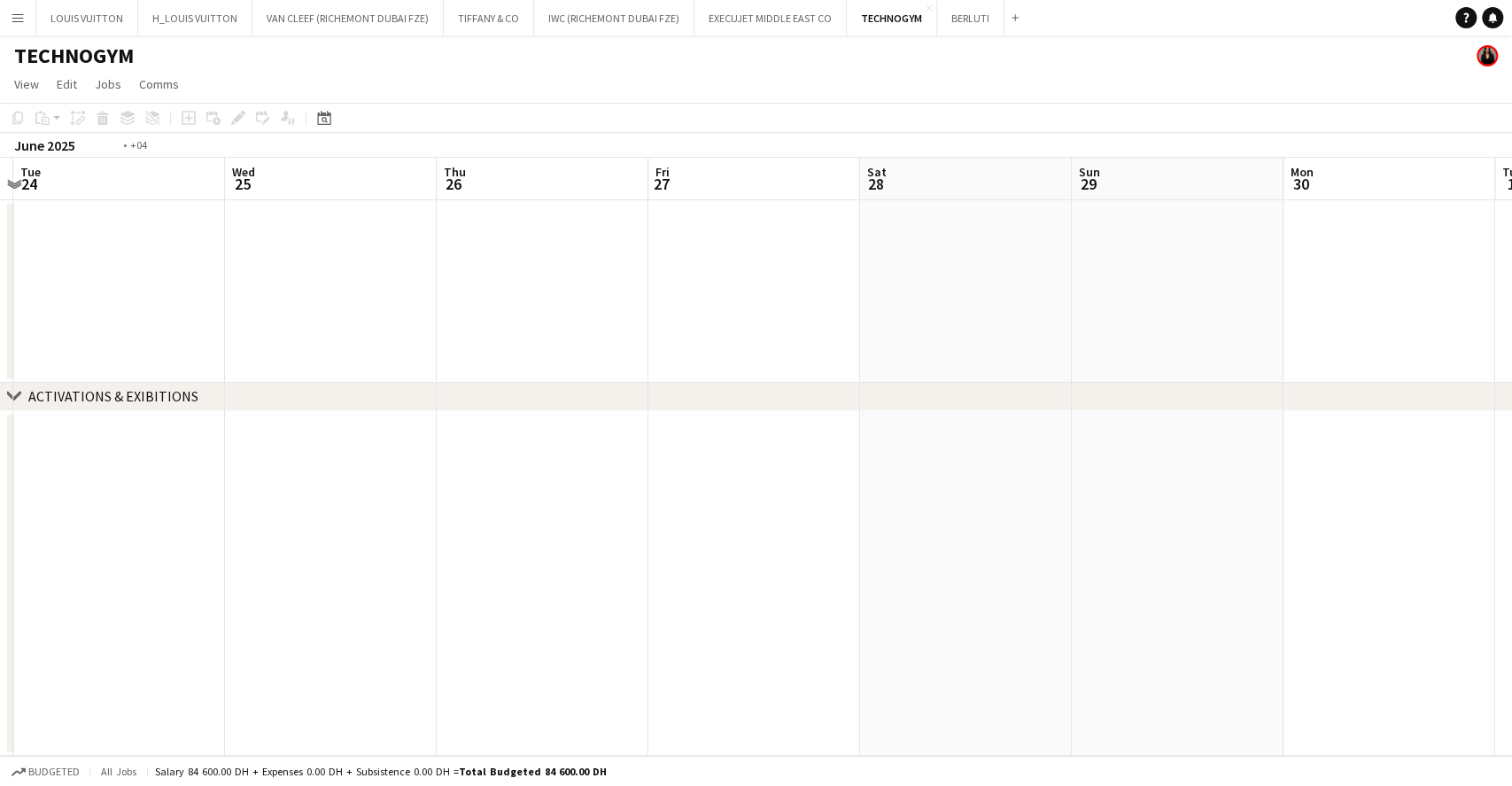 drag, startPoint x: 525, startPoint y: 230, endPoint x: 1412, endPoint y: 252, distance: 887.27279 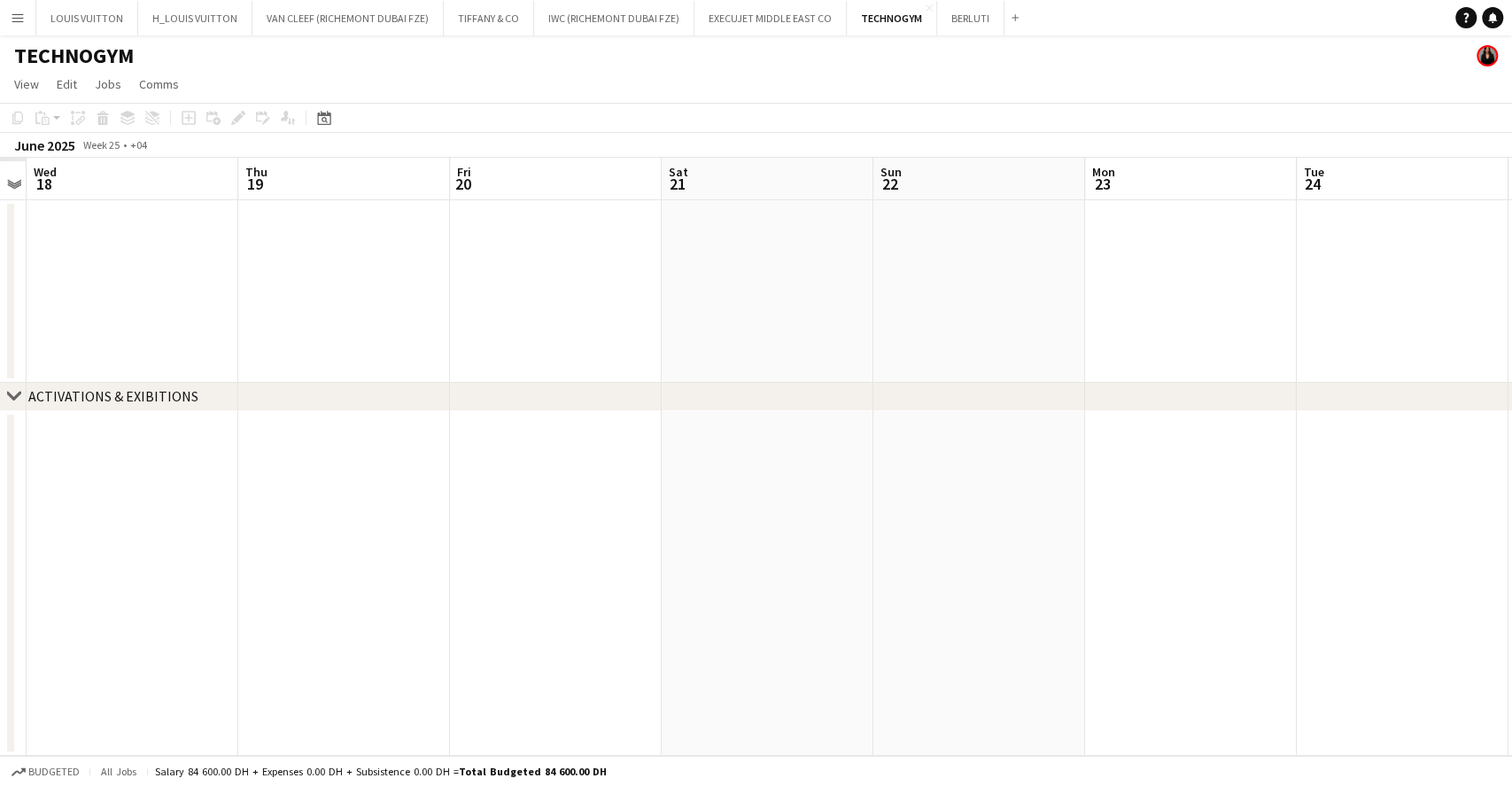 drag, startPoint x: 1039, startPoint y: 279, endPoint x: 609, endPoint y: 275, distance: 430.0186 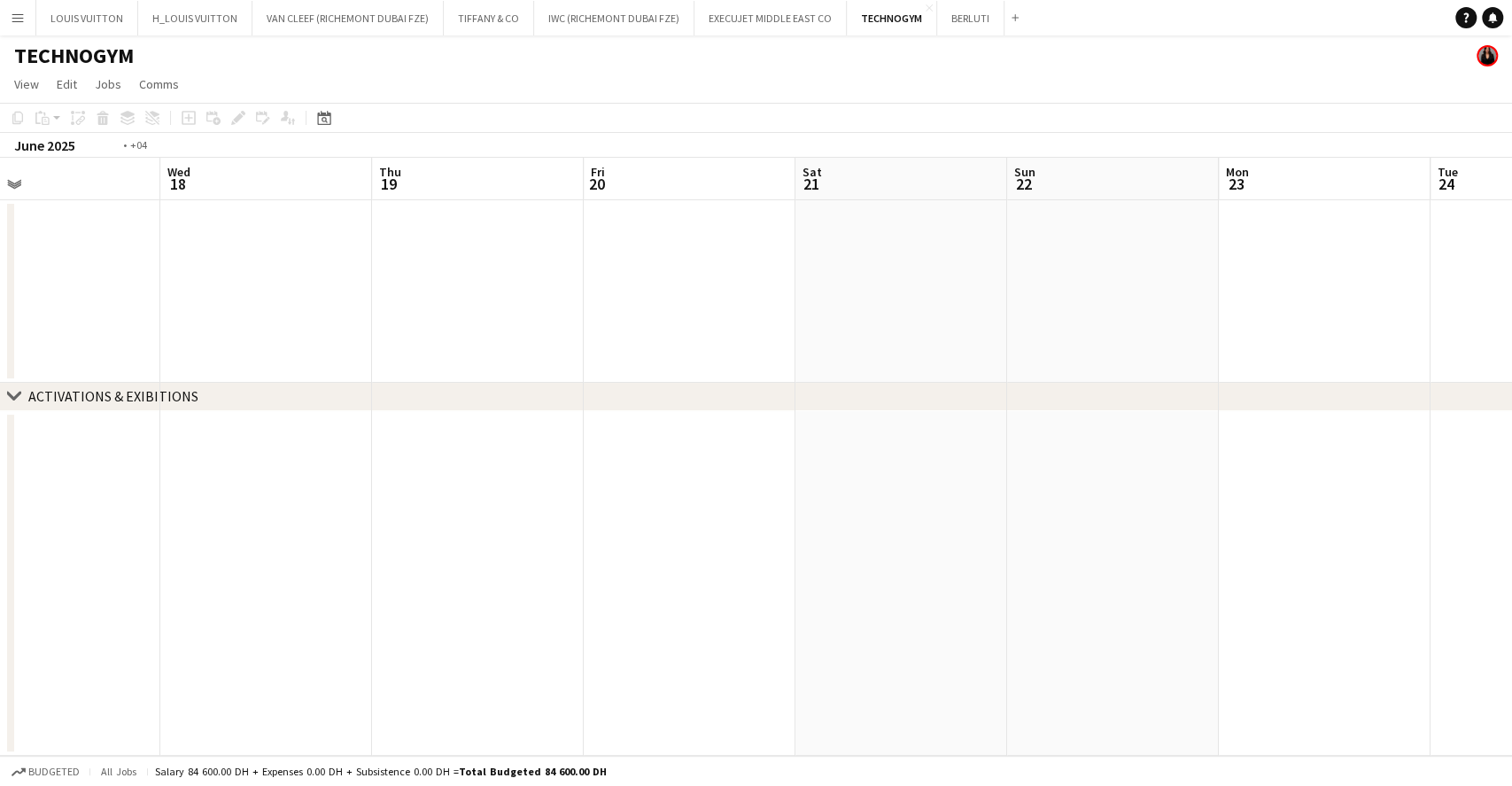 drag, startPoint x: 423, startPoint y: 268, endPoint x: 1190, endPoint y: 299, distance: 767.626 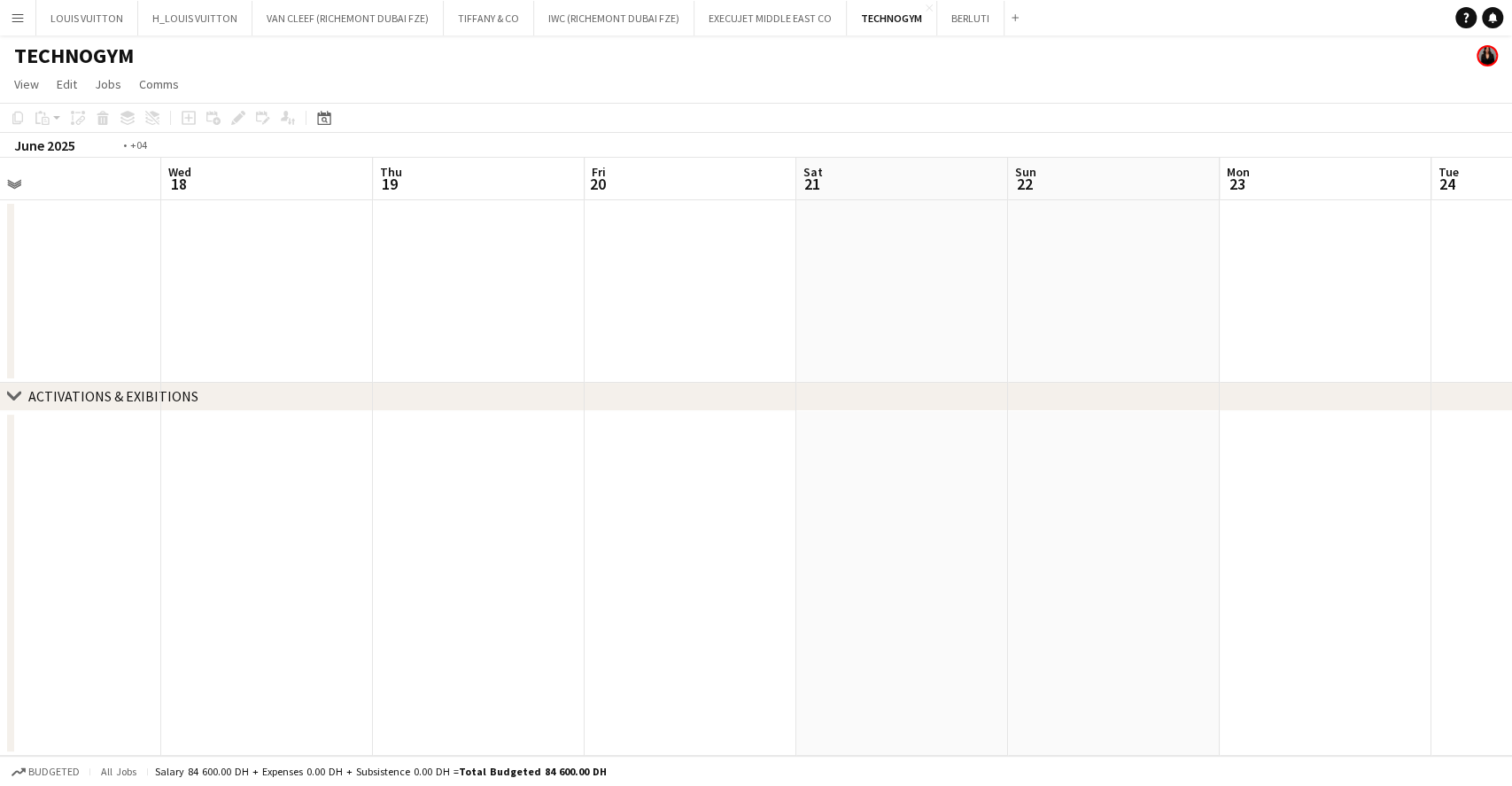 click on "Sun   15   Mon   16   Tue   17   Wed   18   Thu   19   Fri   20   Sat   21   Sun   22   Mon   23   Tue   24   Wed   25   Thu   26   Fri   27" at bounding box center (756, 456) 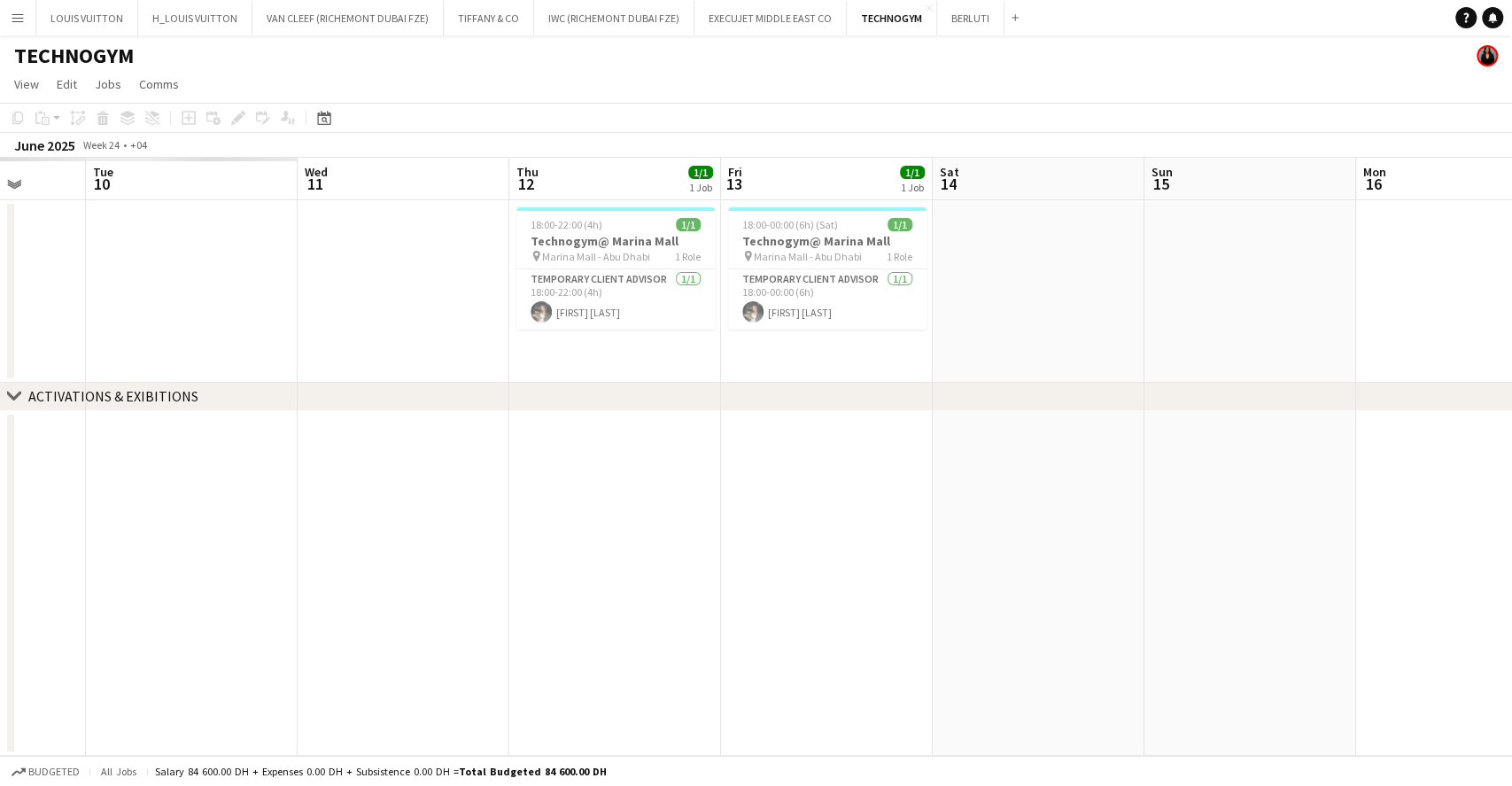 drag, startPoint x: 376, startPoint y: 276, endPoint x: 1167, endPoint y: 301, distance: 791.39497 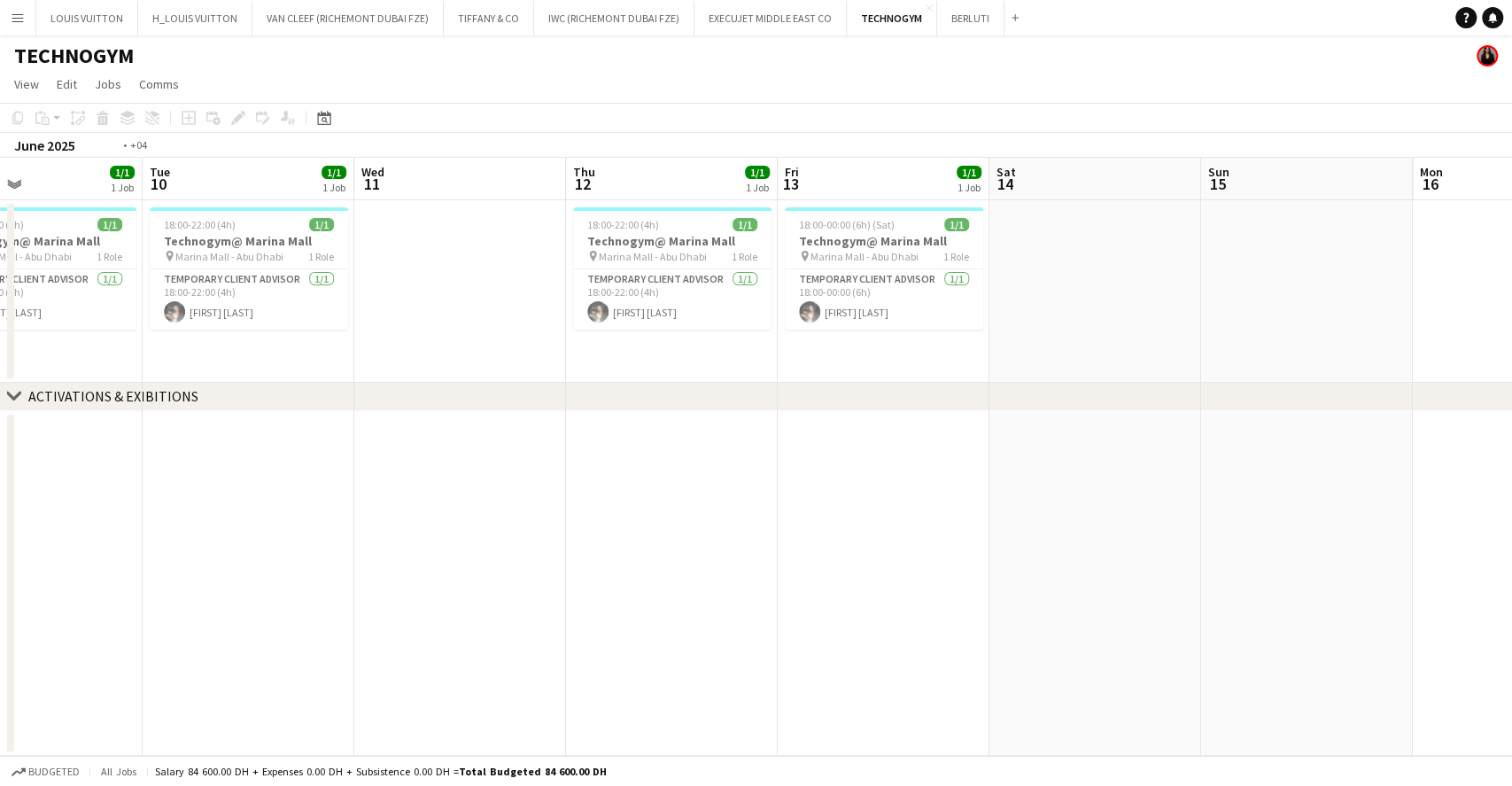 drag, startPoint x: 517, startPoint y: 319, endPoint x: 1353, endPoint y: 319, distance: 836 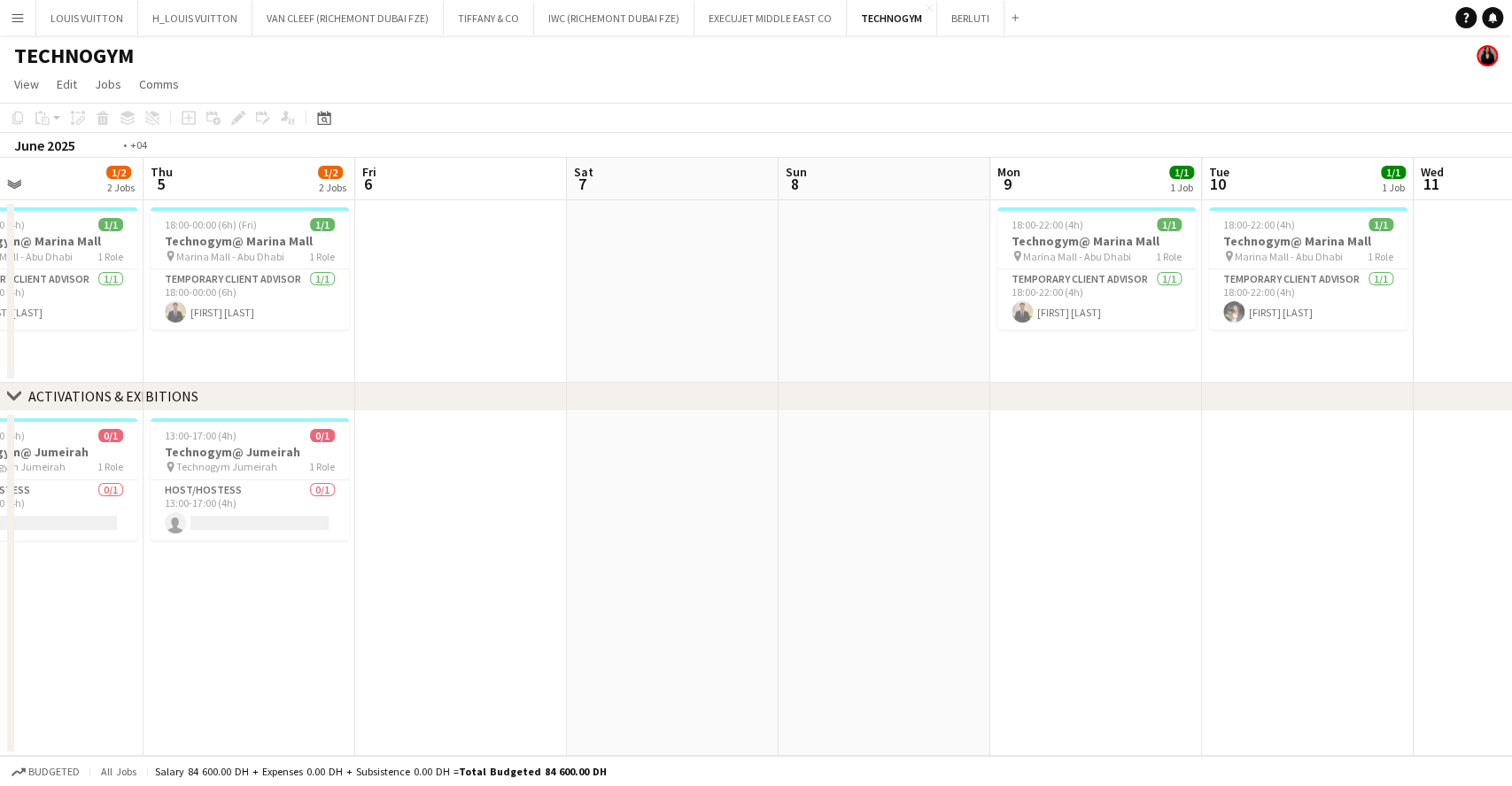drag, startPoint x: 594, startPoint y: 307, endPoint x: 1352, endPoint y: 311, distance: 758.01055 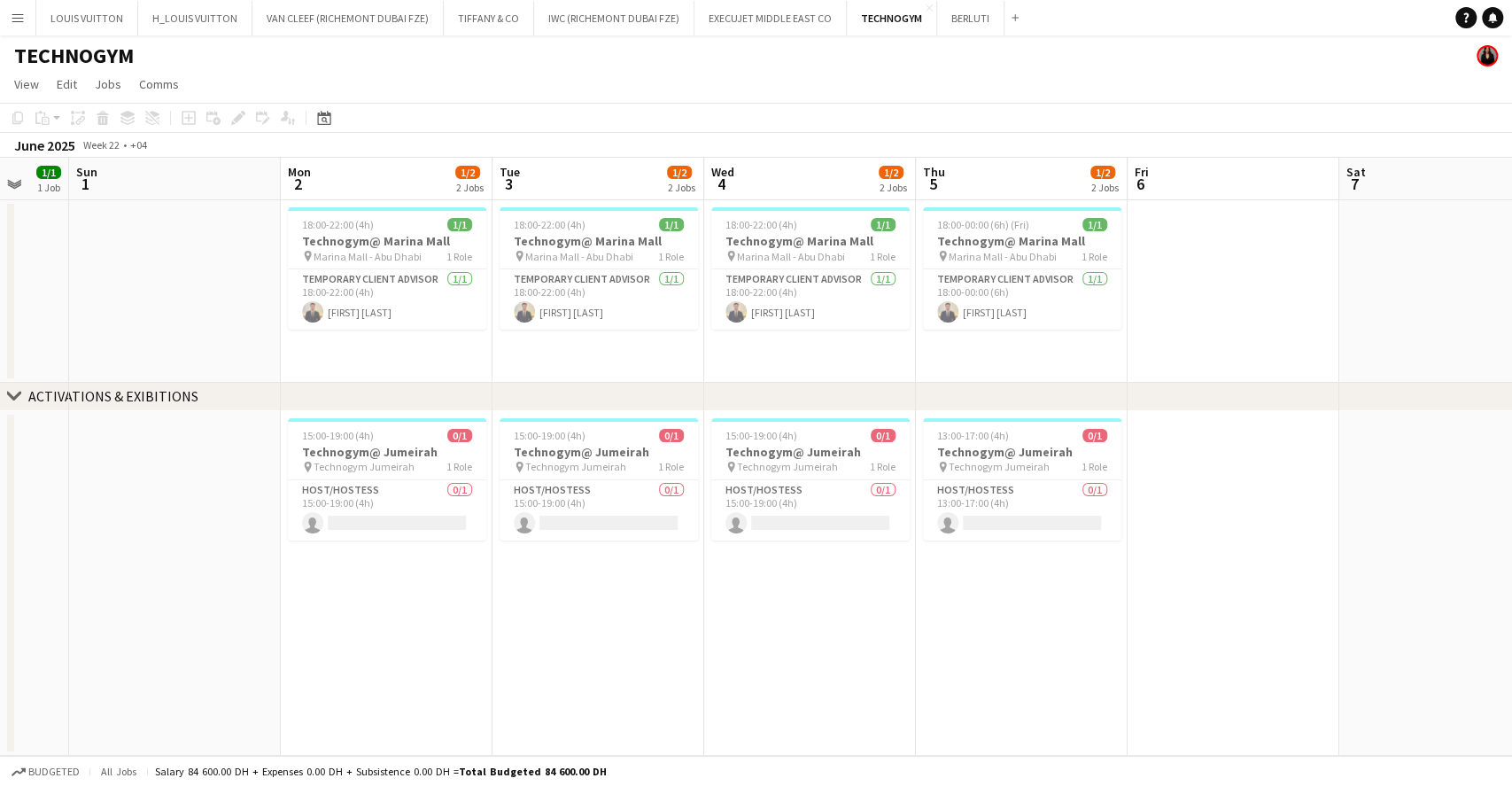 scroll, scrollTop: 0, scrollLeft: 566, axis: horizontal 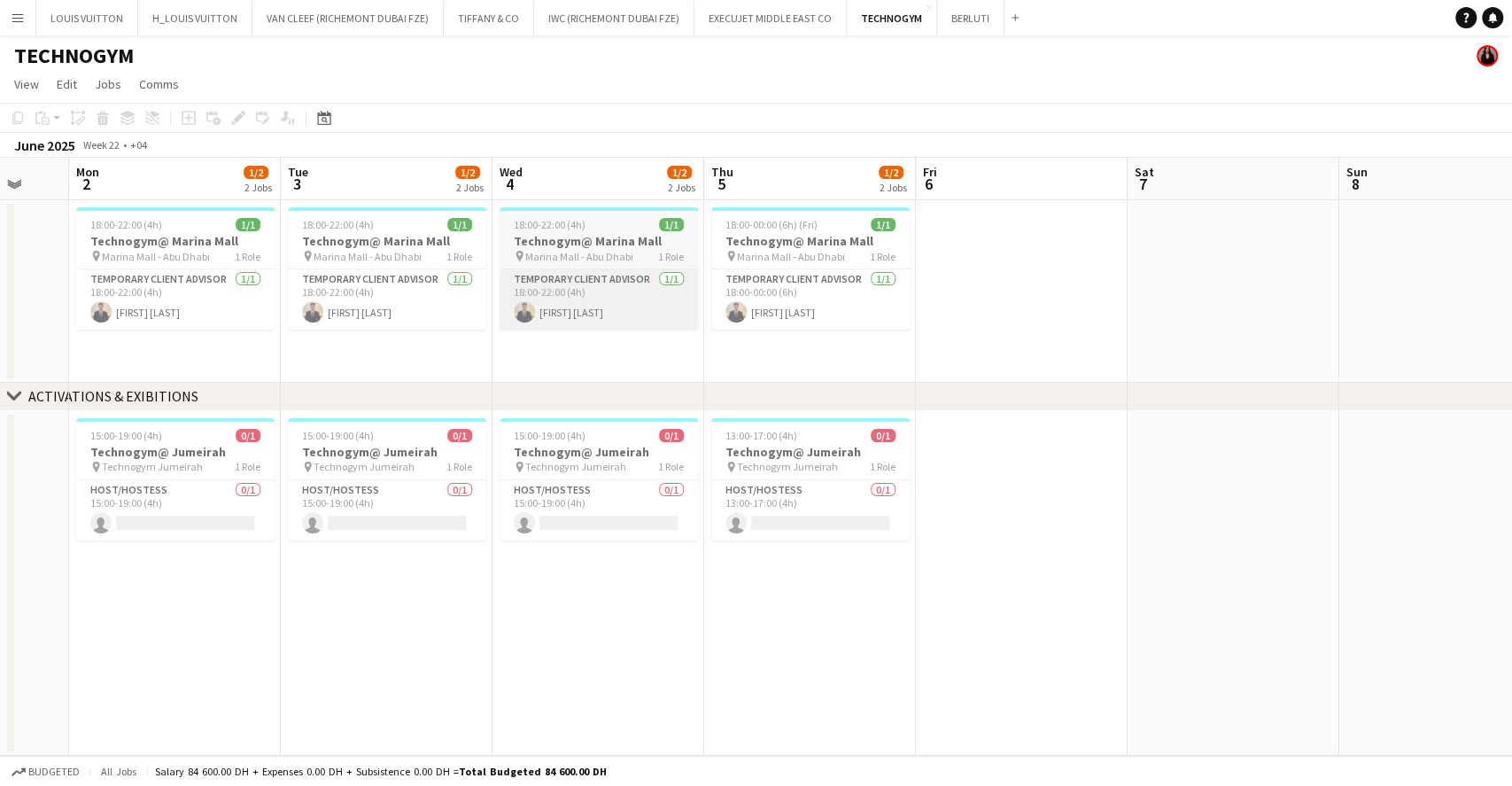 drag, startPoint x: 697, startPoint y: 315, endPoint x: 1369, endPoint y: 307, distance: 672.04762 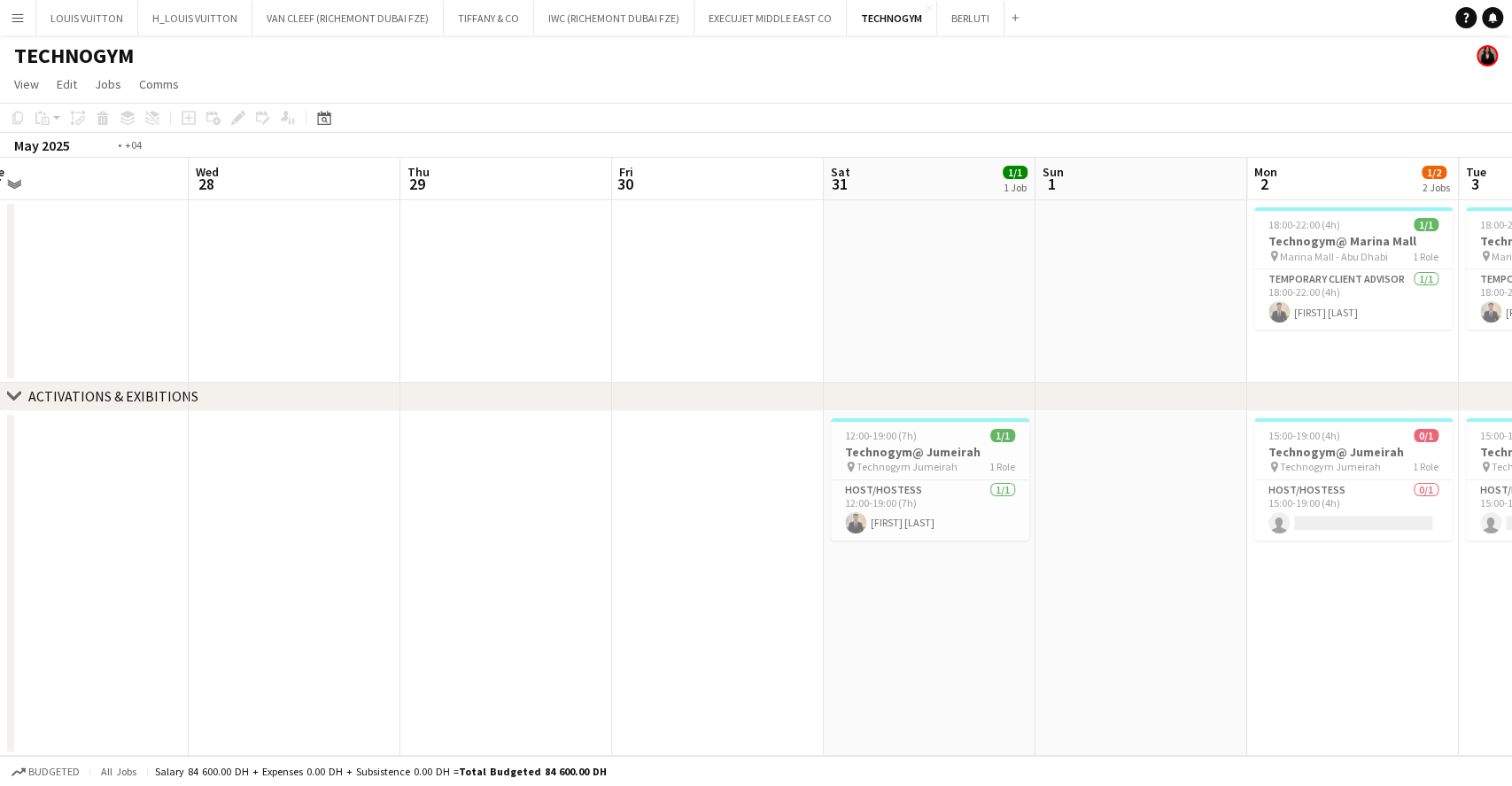 drag, startPoint x: 1287, startPoint y: 288, endPoint x: 1469, endPoint y: 290, distance: 182.01099 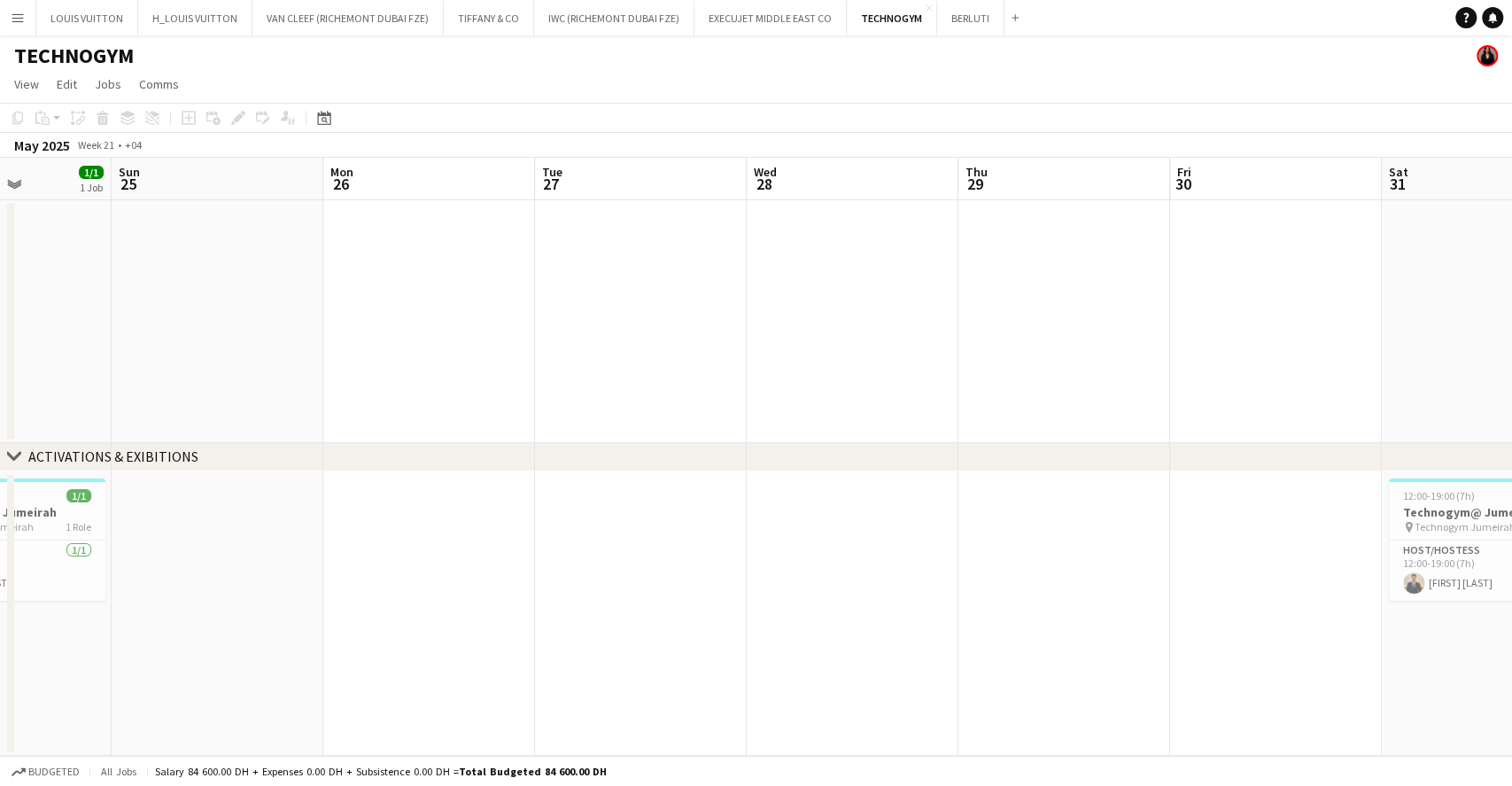 drag, startPoint x: 716, startPoint y: 290, endPoint x: 1545, endPoint y: 275, distance: 829.13569 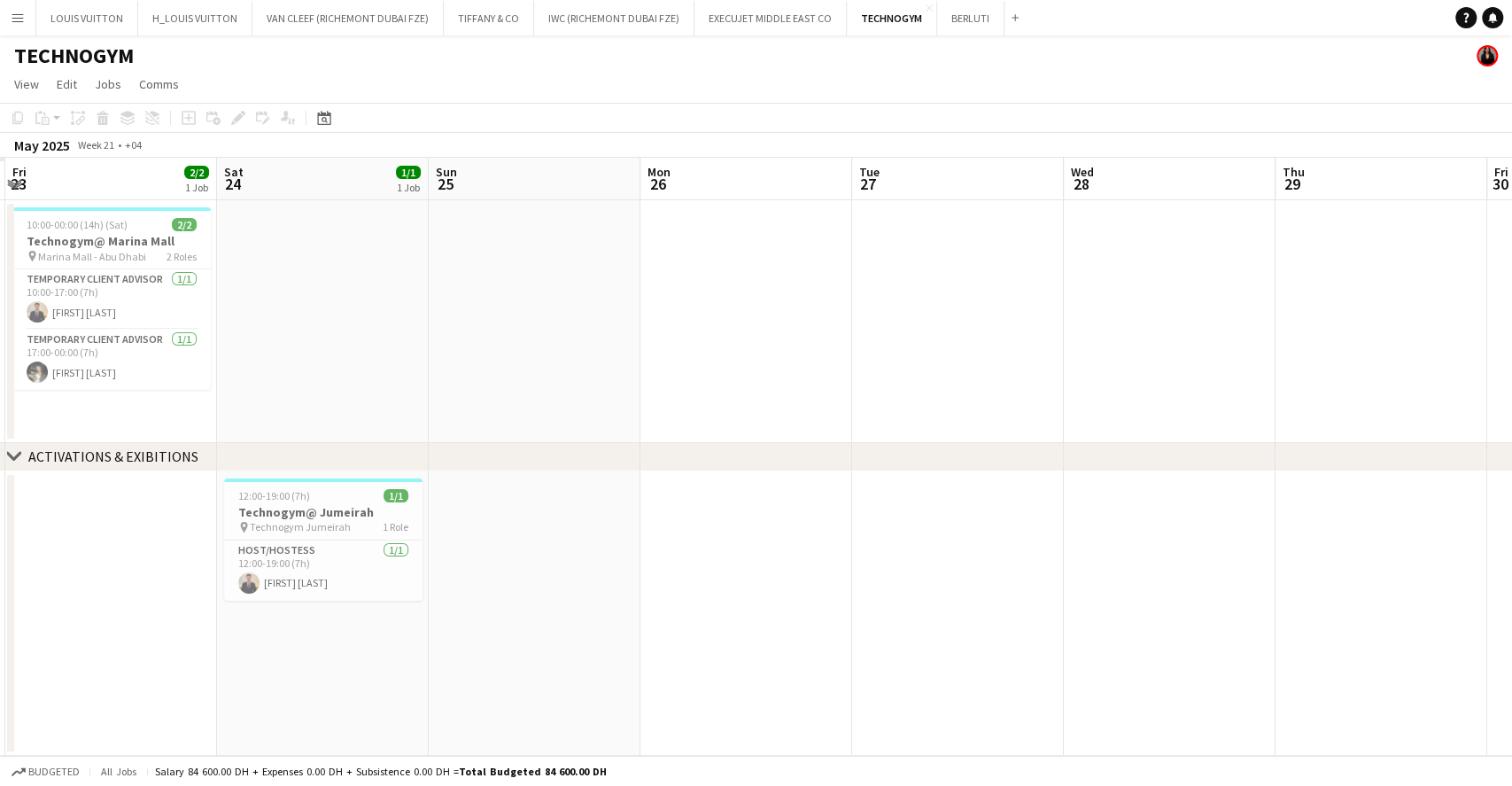 scroll, scrollTop: 0, scrollLeft: 631, axis: horizontal 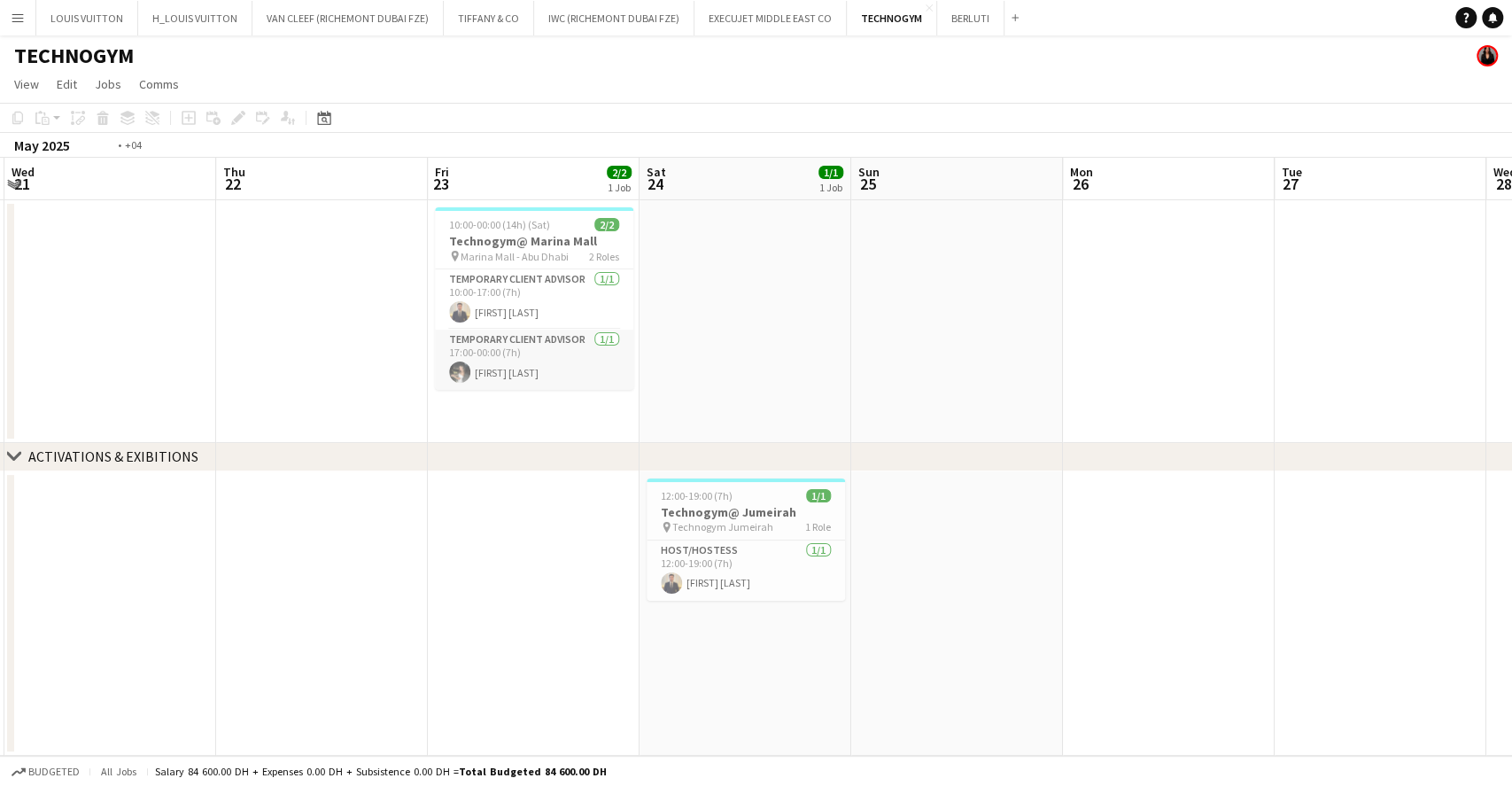 drag, startPoint x: 1290, startPoint y: 331, endPoint x: 1267, endPoint y: 348, distance: 28.600699 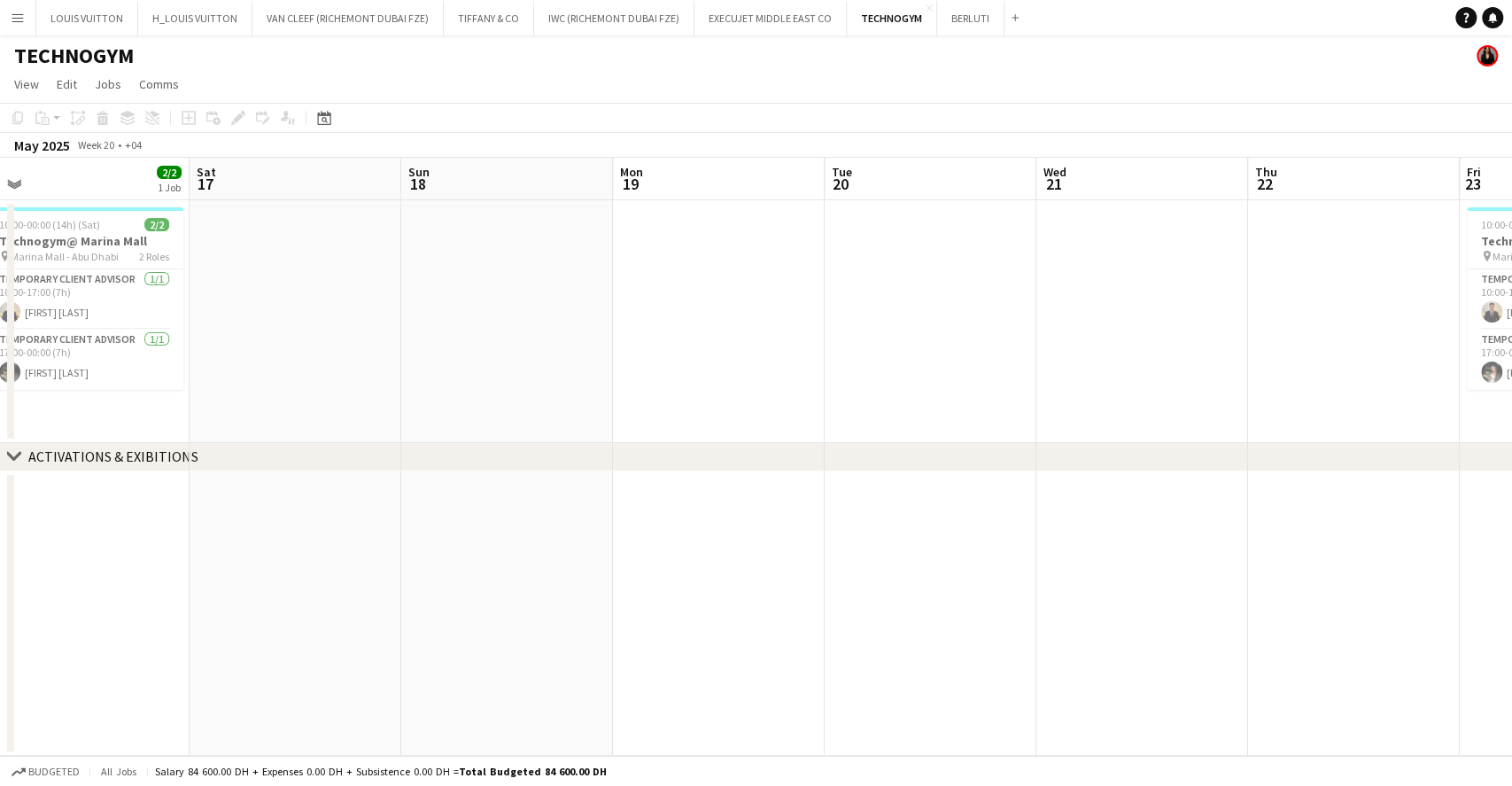 drag, startPoint x: 1032, startPoint y: 369, endPoint x: 1303, endPoint y: 393, distance: 272.06066 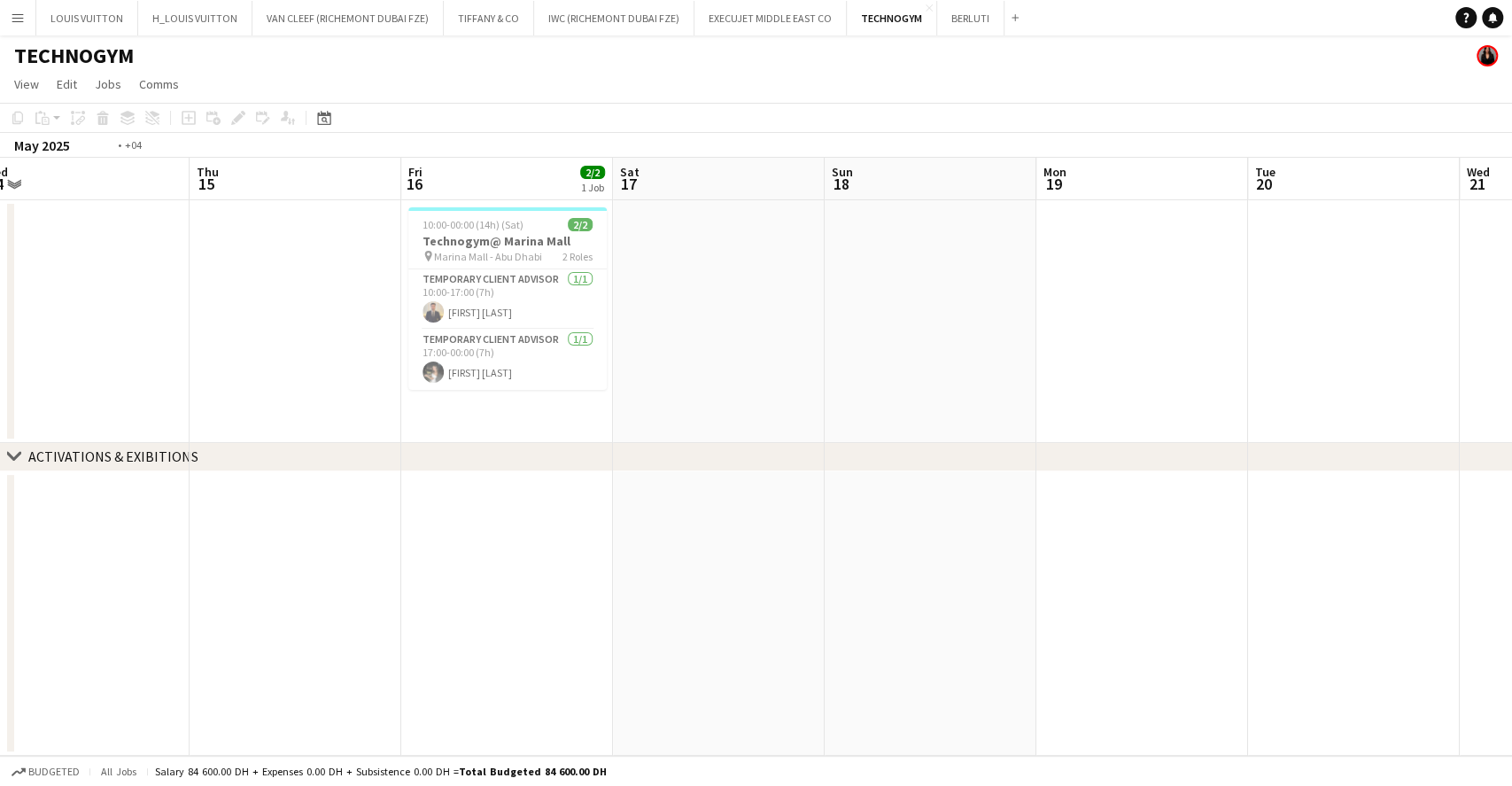 scroll, scrollTop: 0, scrollLeft: 478, axis: horizontal 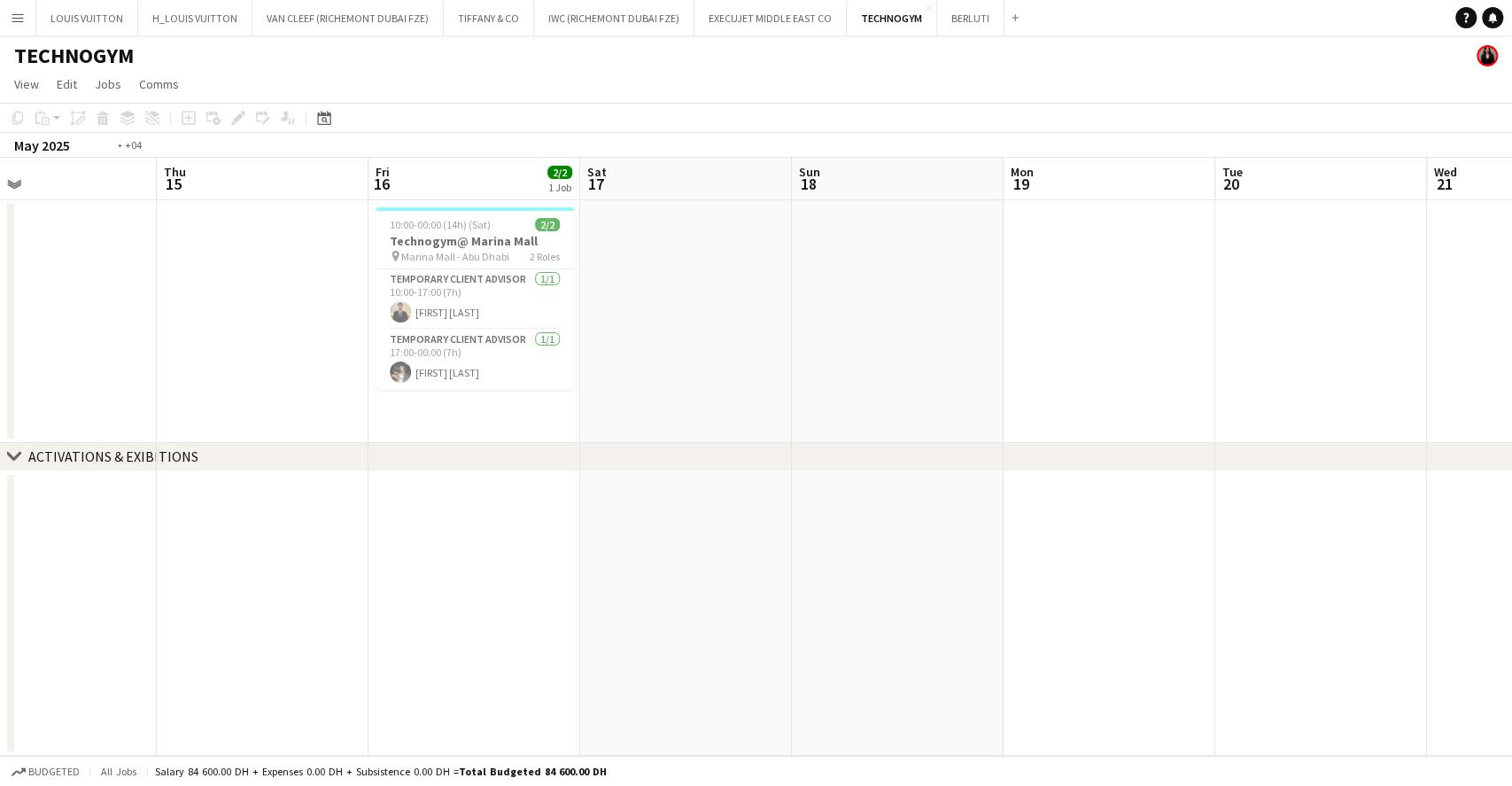 drag, startPoint x: 621, startPoint y: 340, endPoint x: 1152, endPoint y: 347, distance: 531.04614 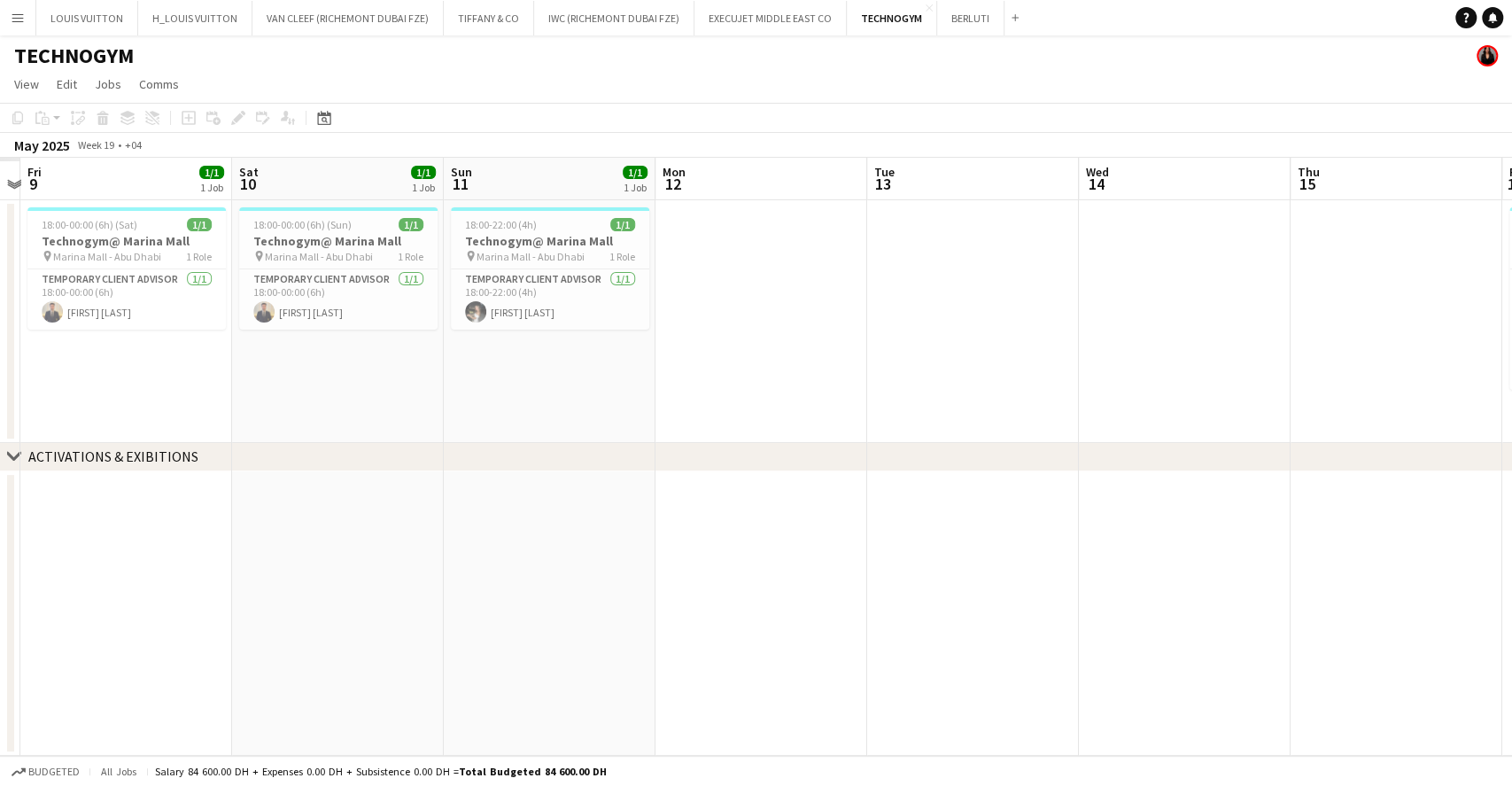 scroll, scrollTop: 0, scrollLeft: 521, axis: horizontal 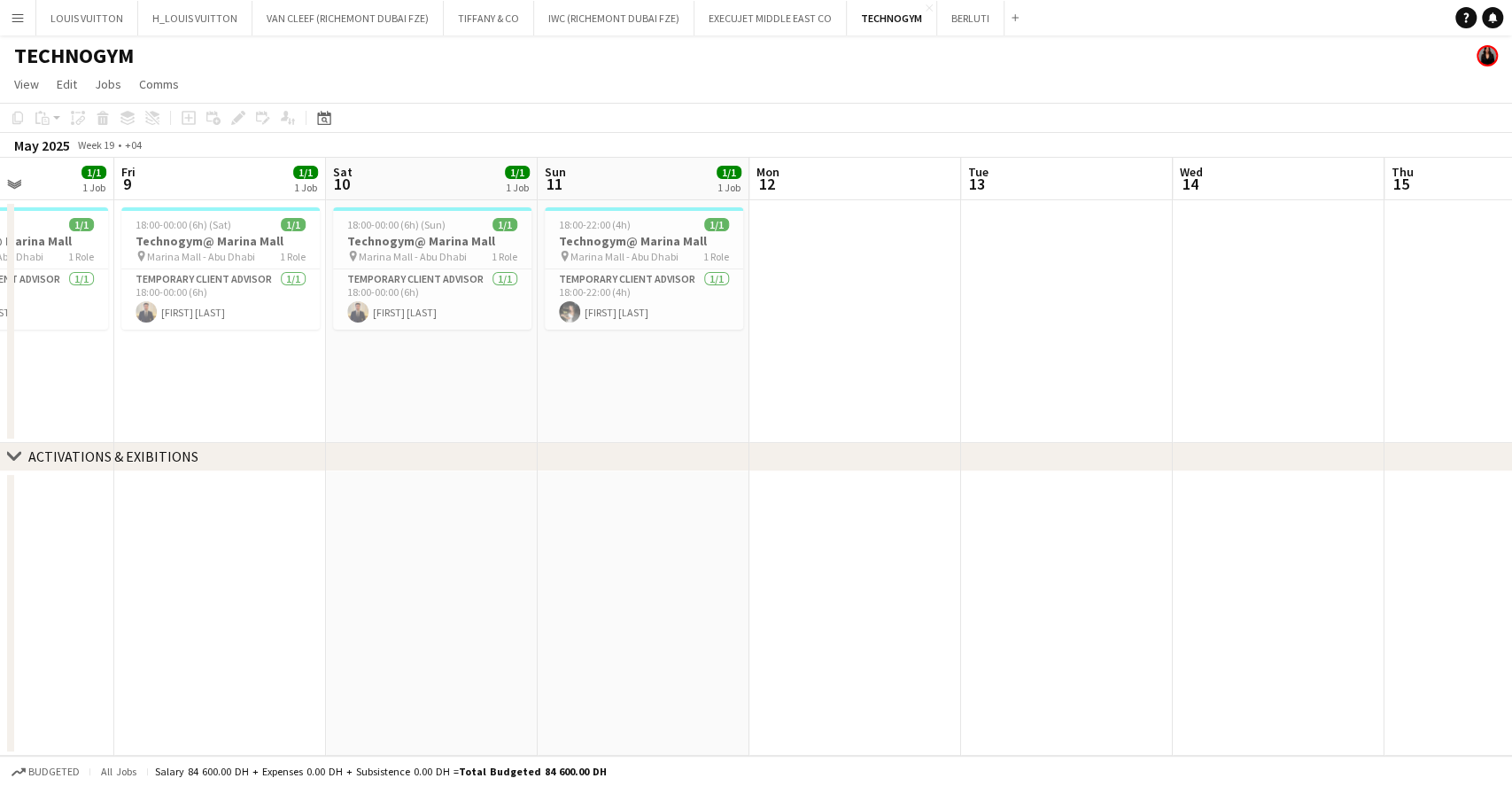 drag, startPoint x: 653, startPoint y: 360, endPoint x: 1245, endPoint y: 339, distance: 592.37235 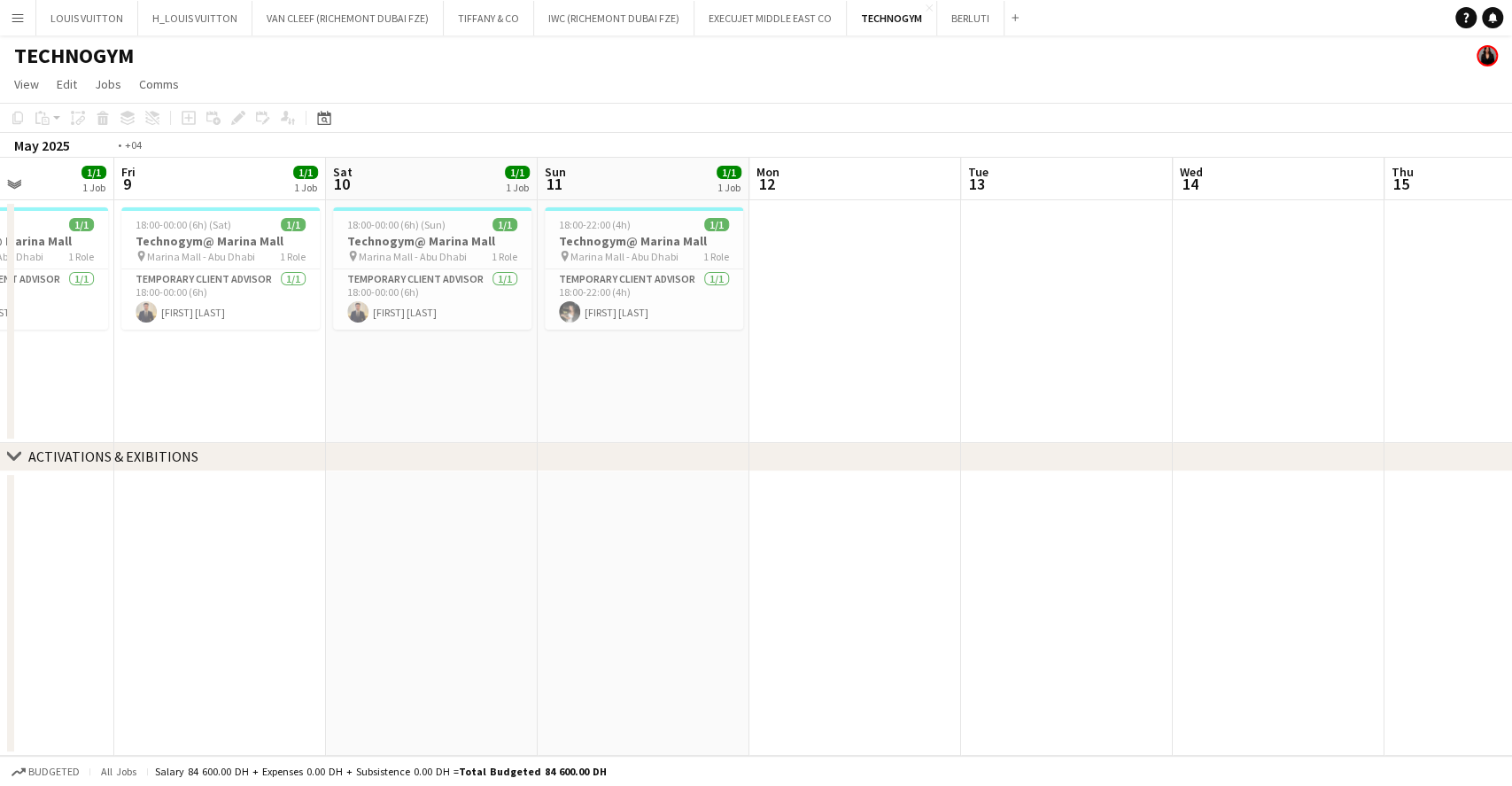 scroll, scrollTop: 0, scrollLeft: 832, axis: horizontal 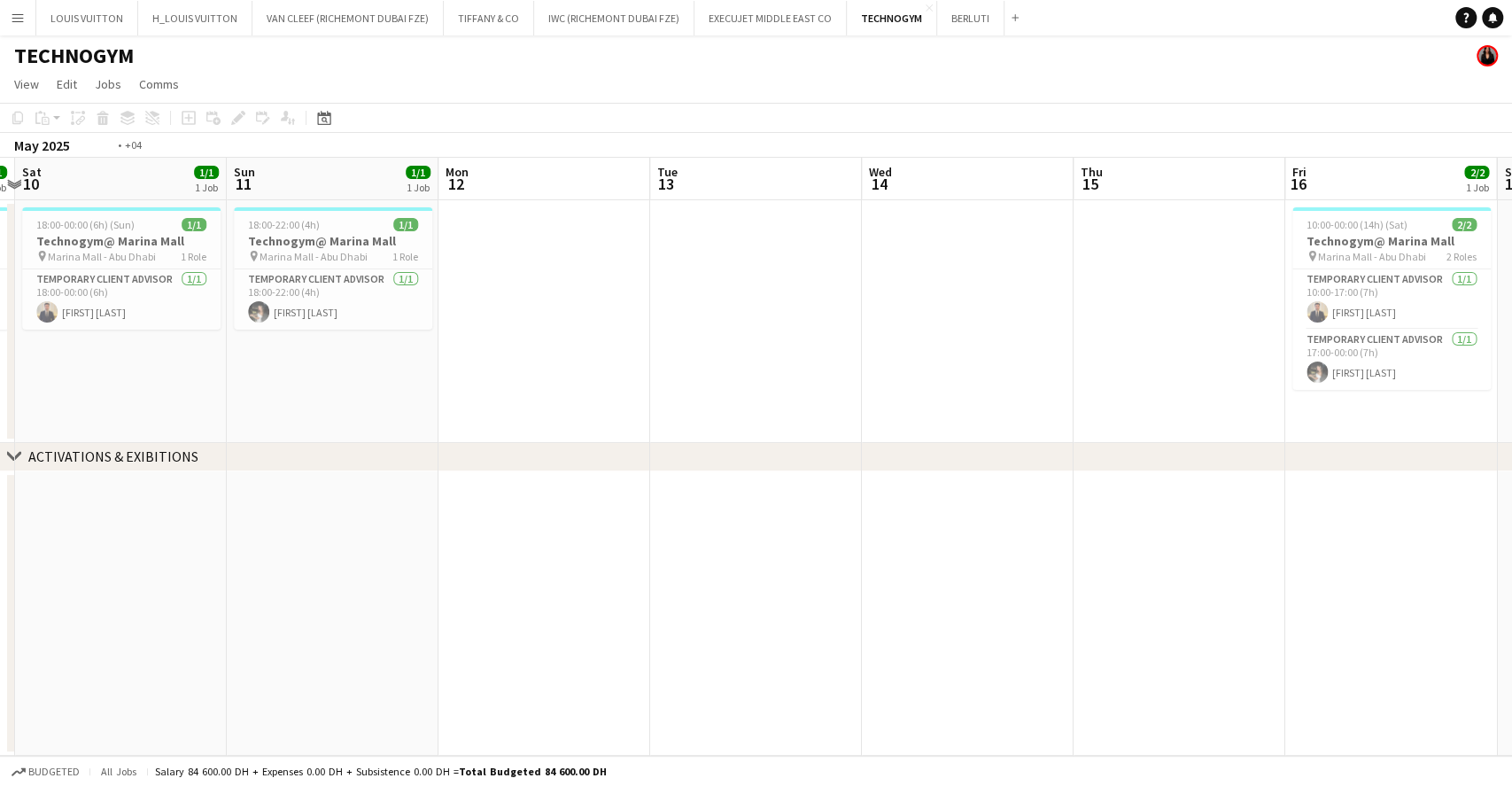 drag, startPoint x: 251, startPoint y: 346, endPoint x: 7, endPoint y: 342, distance: 244.03278 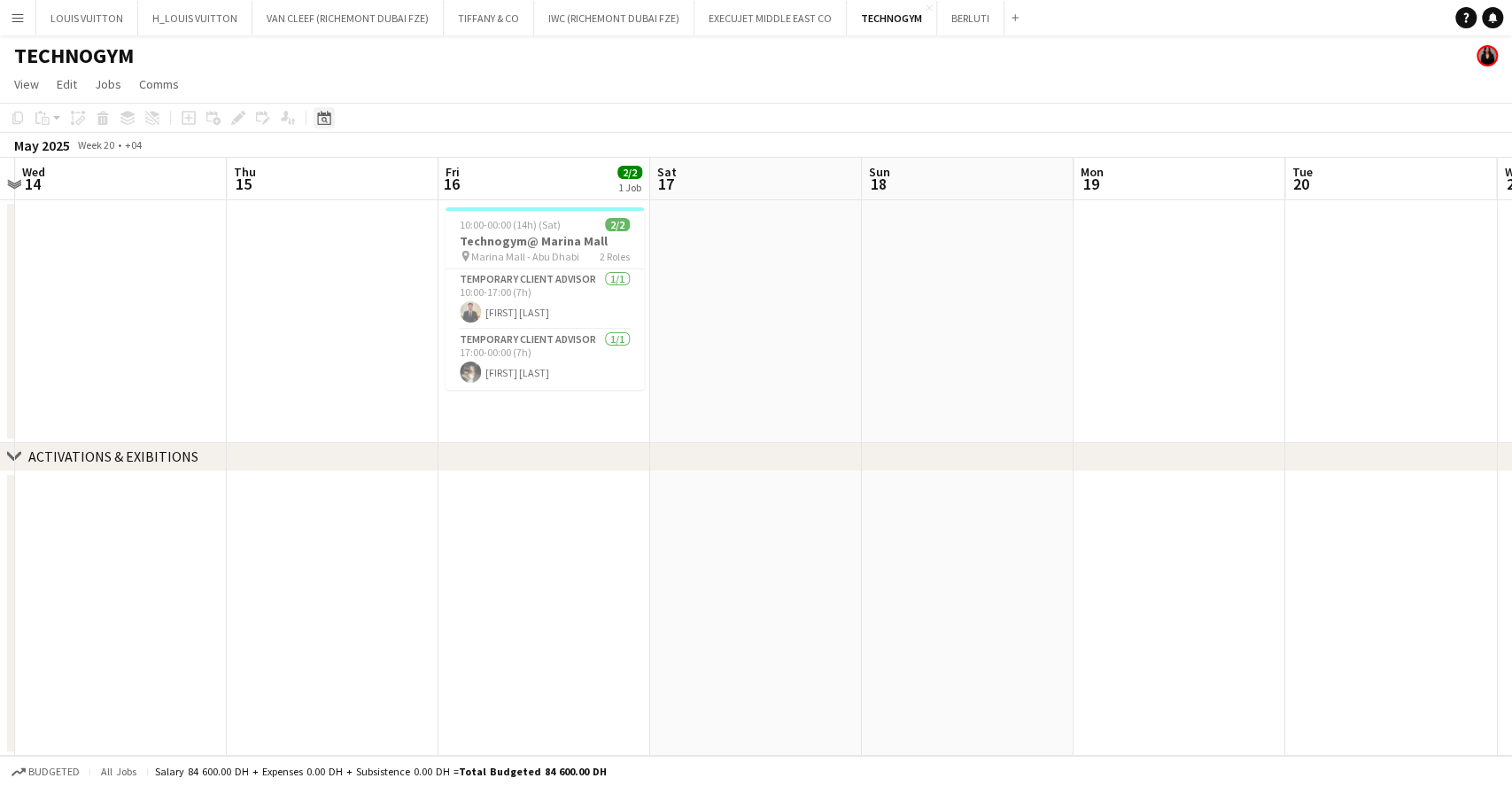 click on "Date picker" 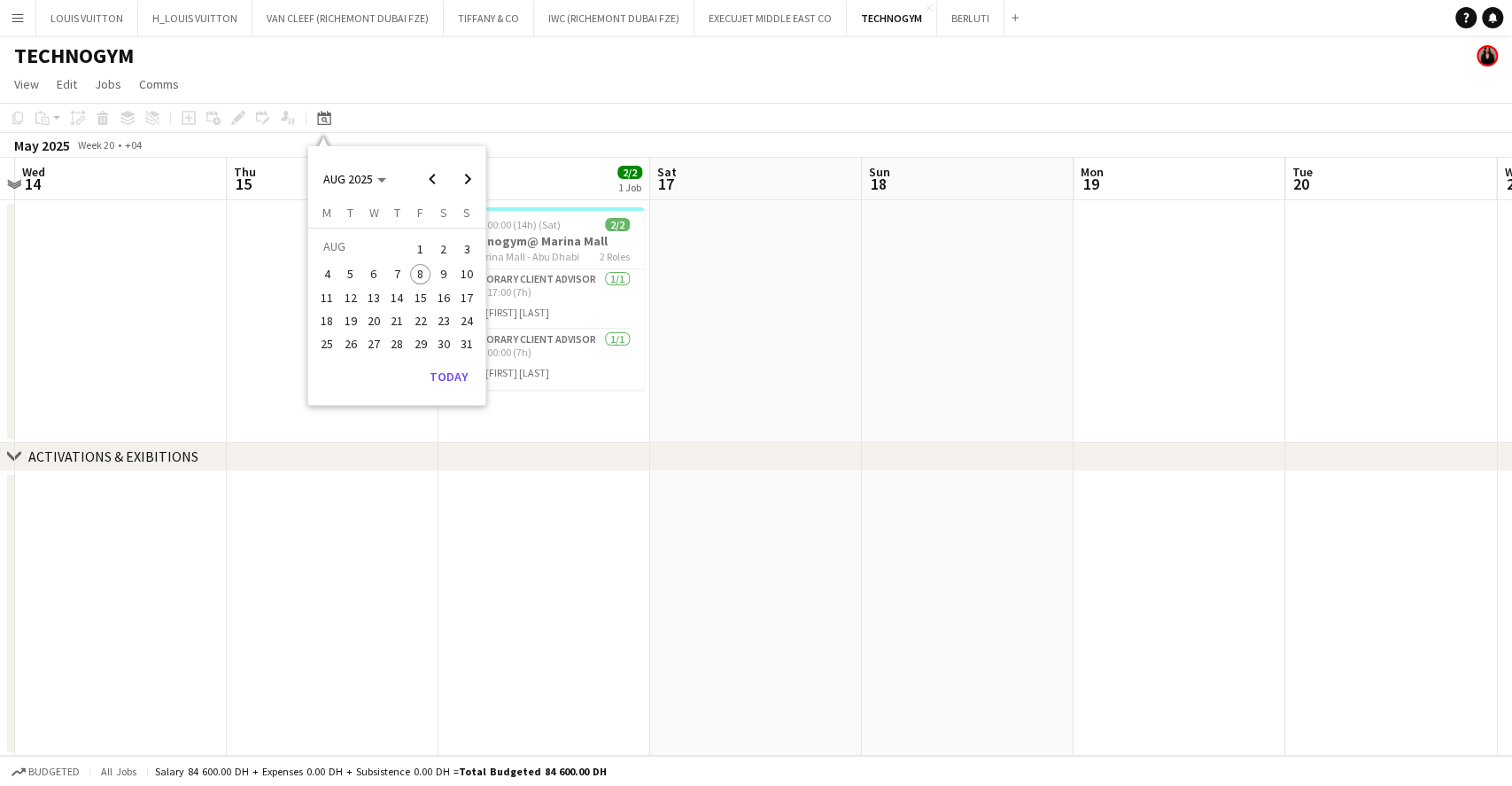 click on "8" at bounding box center [421, 275] 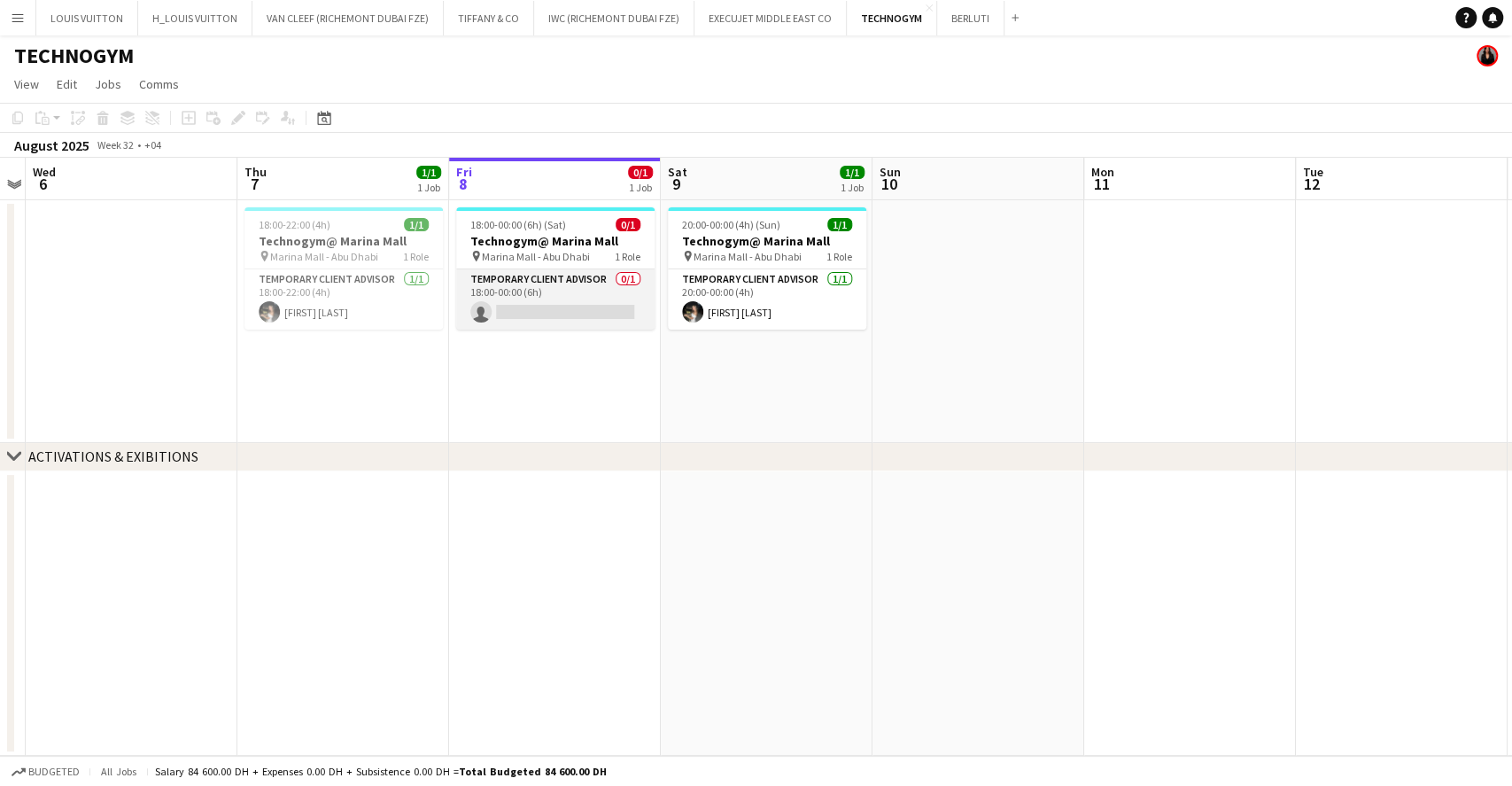 click on "Temporary Client Advisor   0/1   18:00-00:00 (6h)
single-neutral-actions" at bounding box center [555, 300] 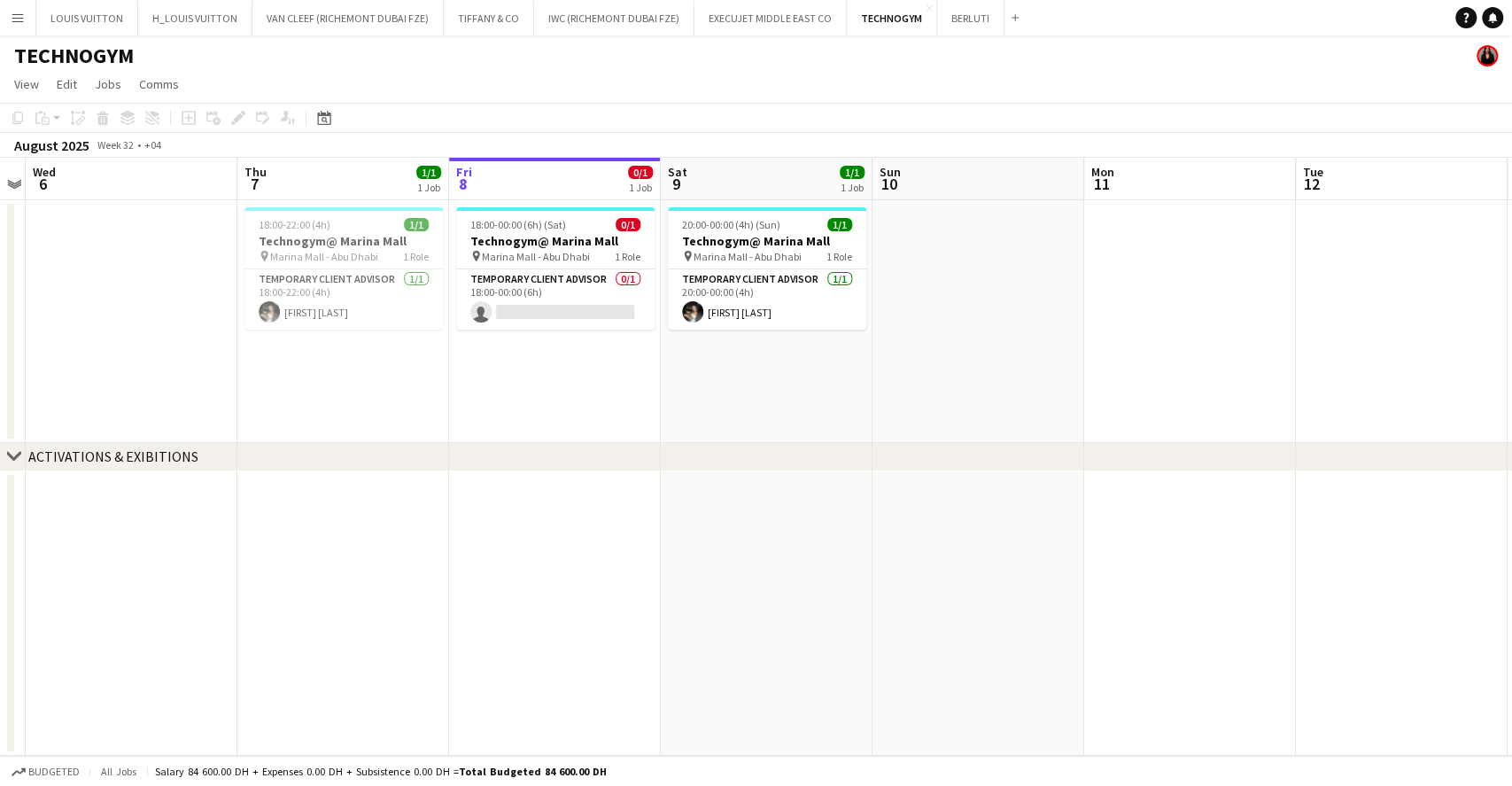 scroll, scrollTop: 0, scrollLeft: 609, axis: horizontal 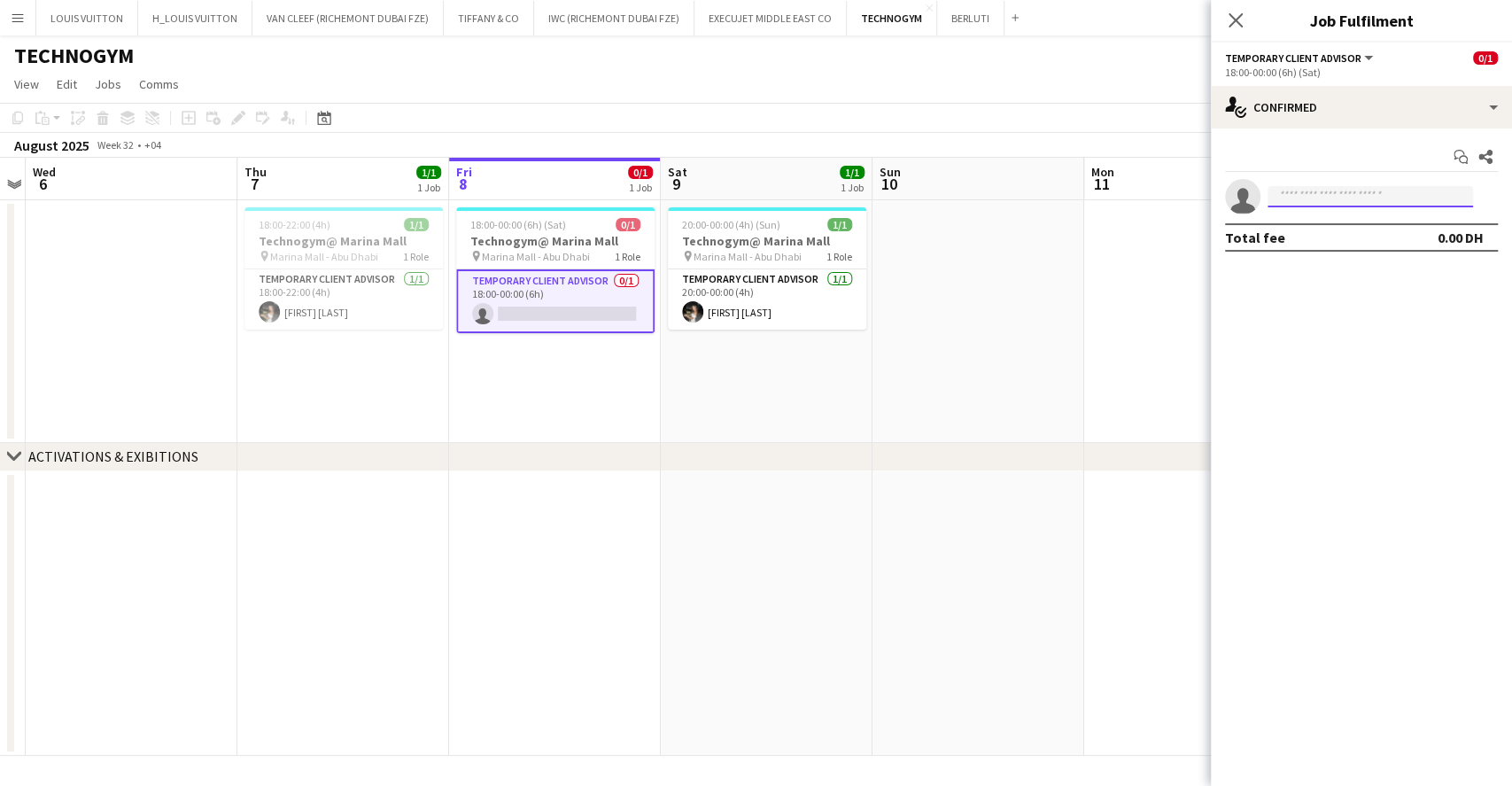 click at bounding box center [1370, 197] 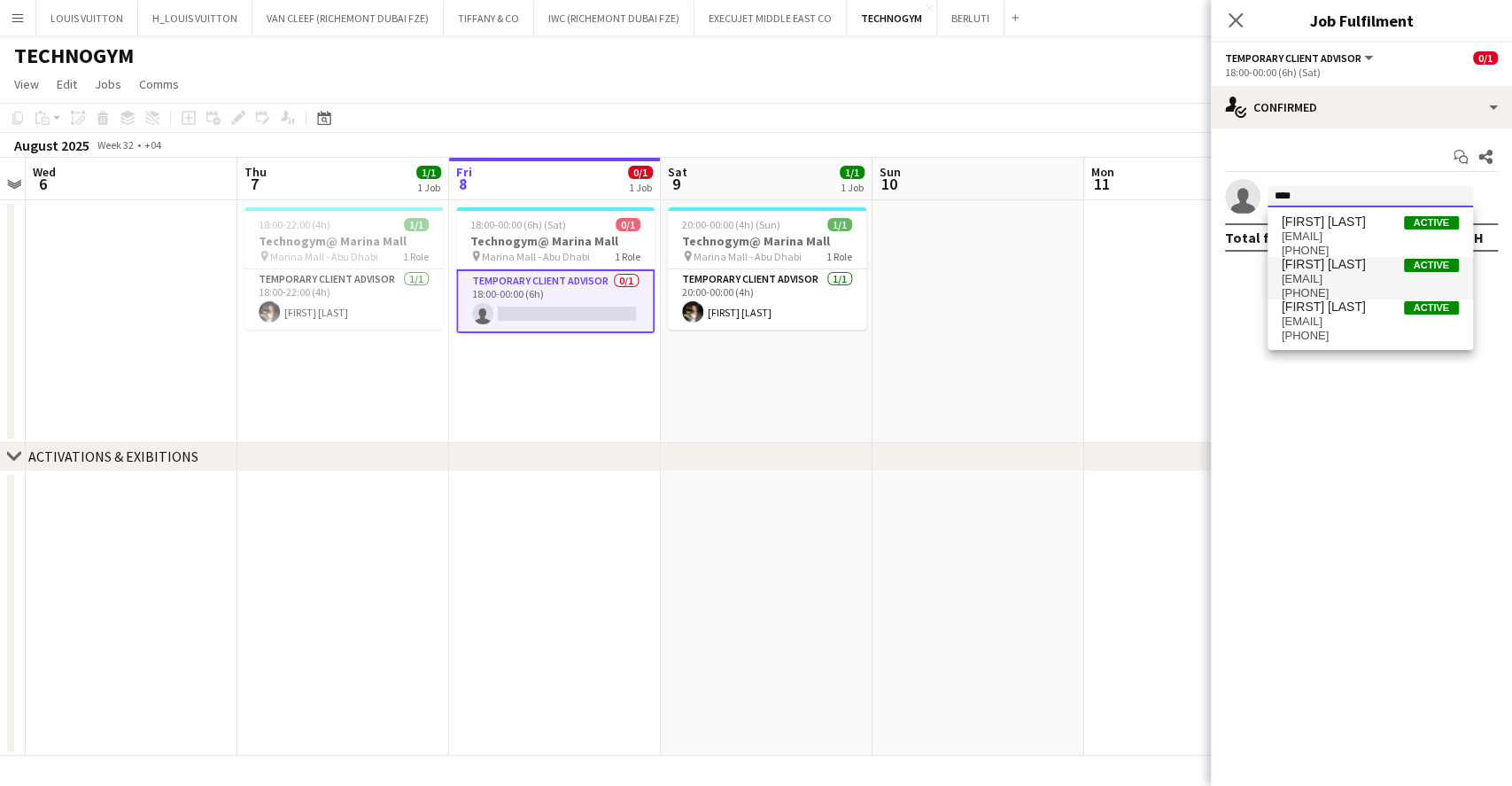 type on "****" 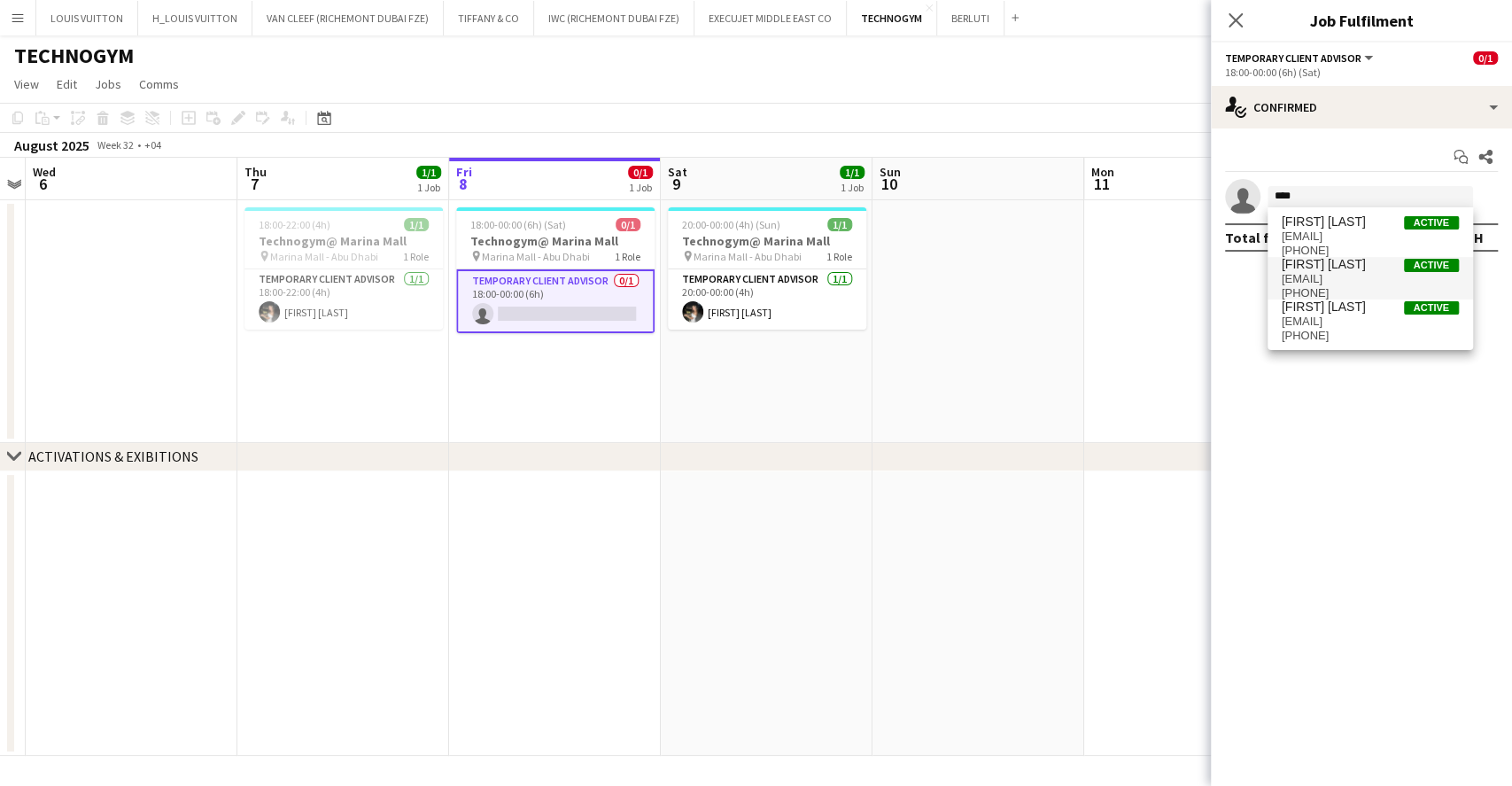 click on "Jude Fahed" at bounding box center [1323, 264] 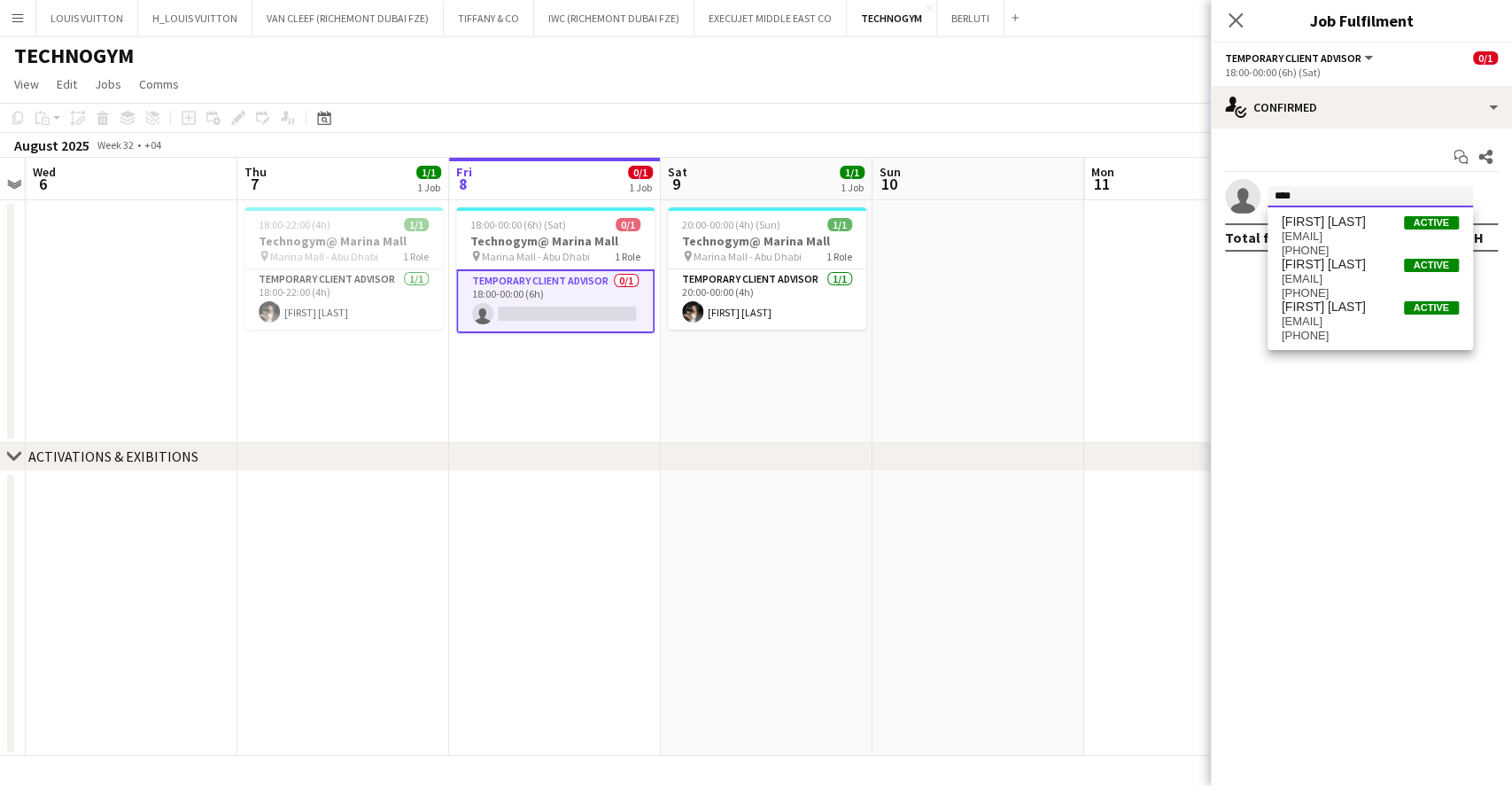 type 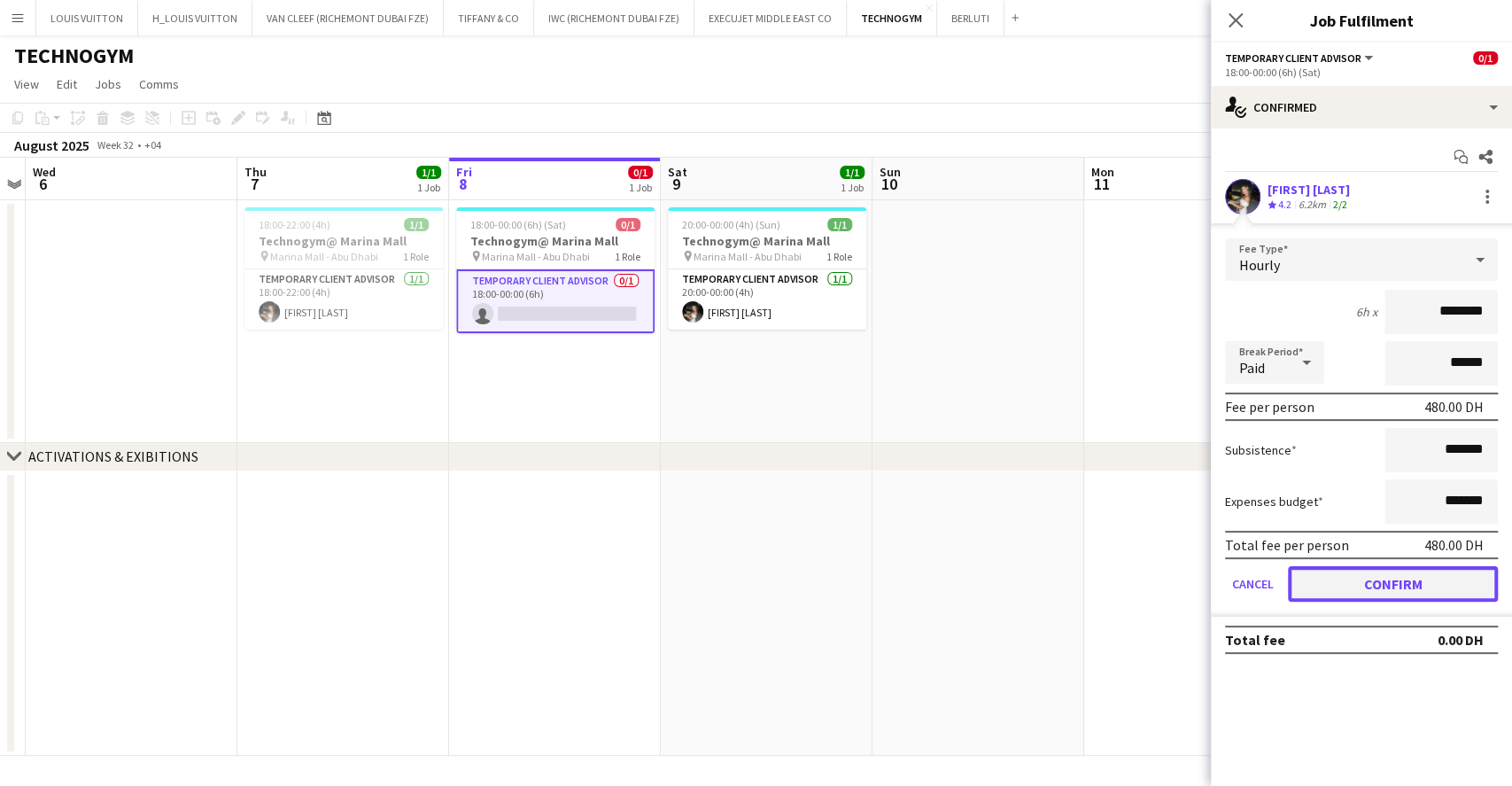 click on "Confirm" at bounding box center (1392, 584) 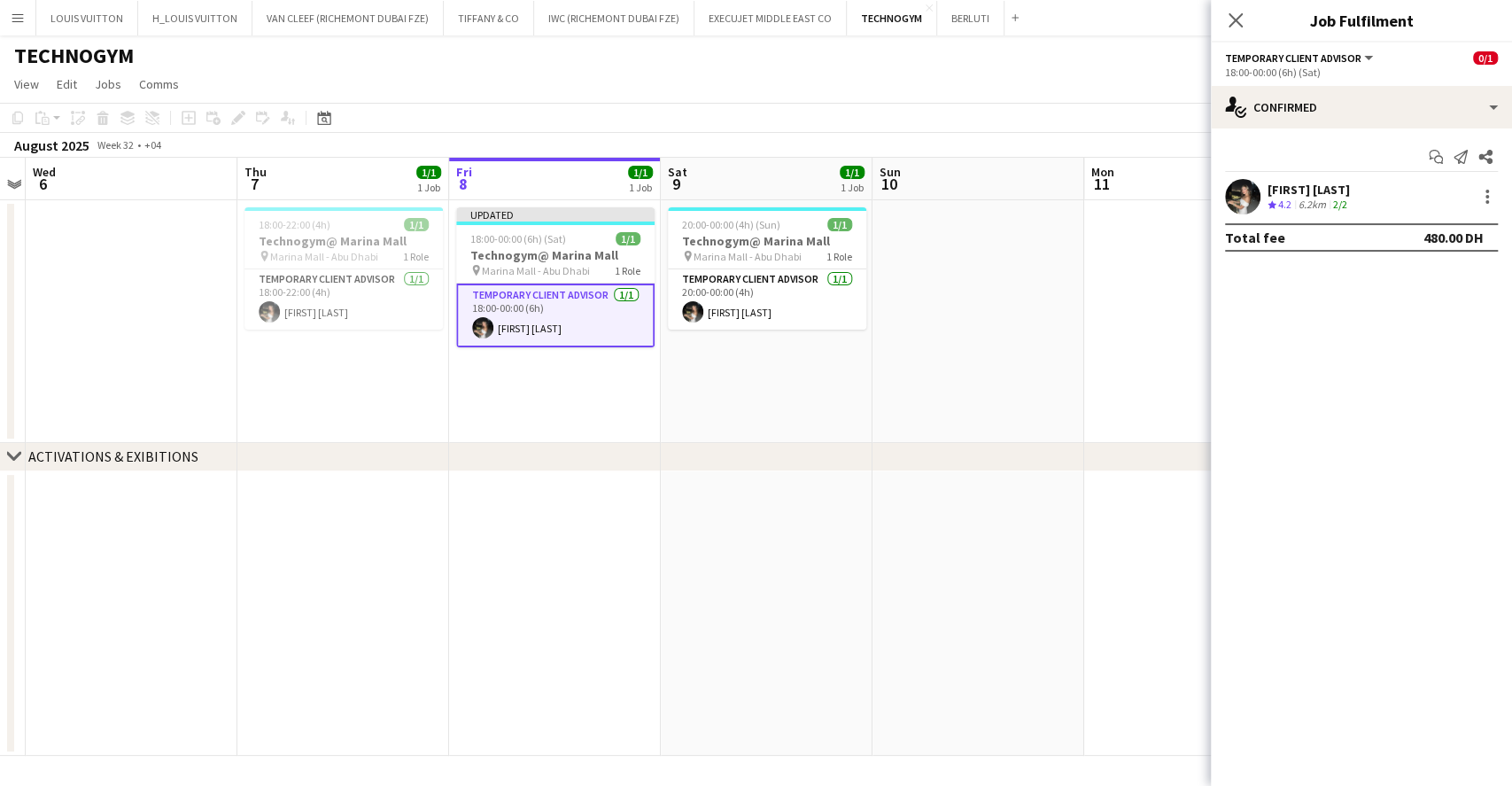 click on "TECHNOGYM" 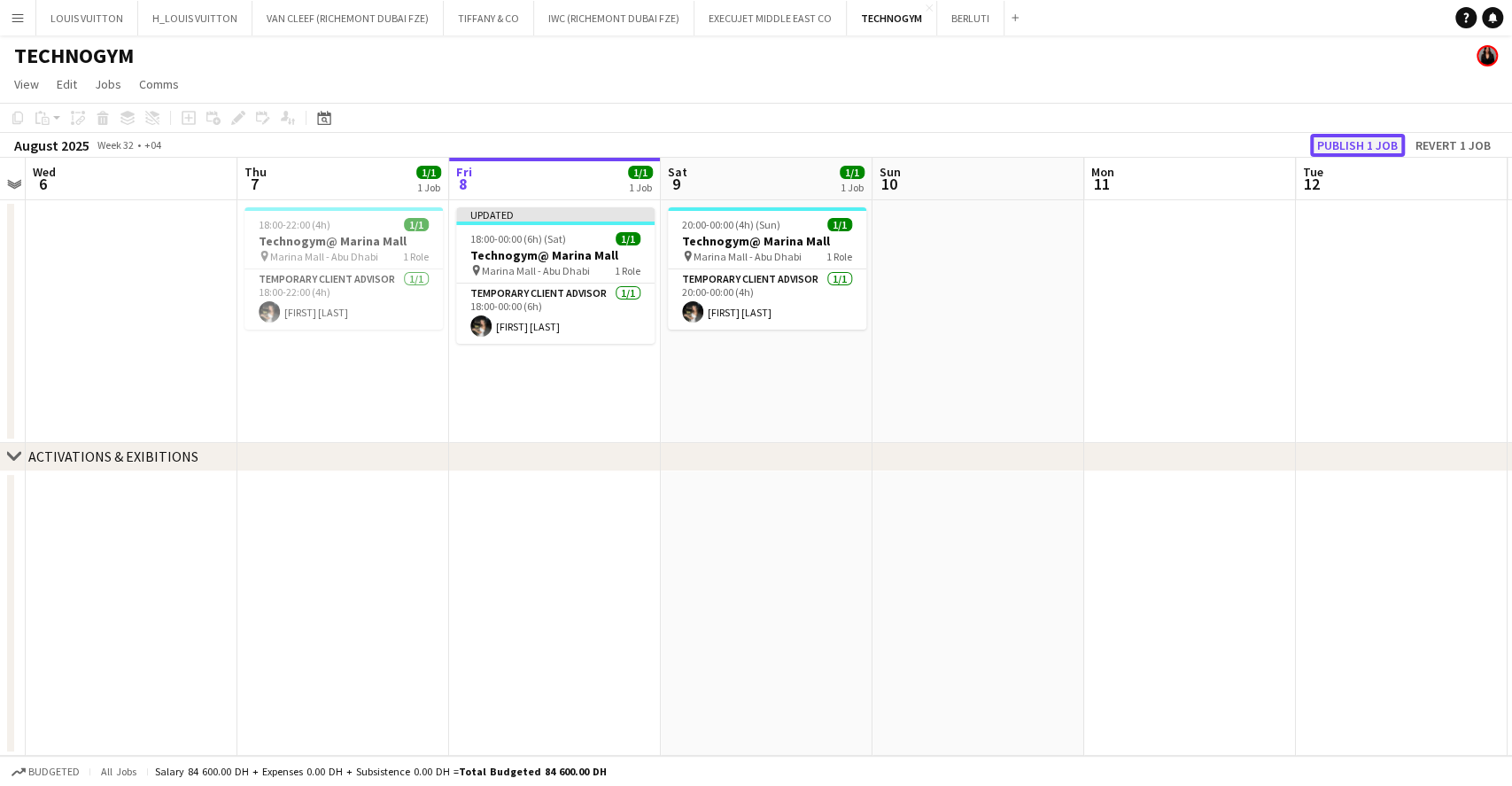 click on "Publish 1 job" 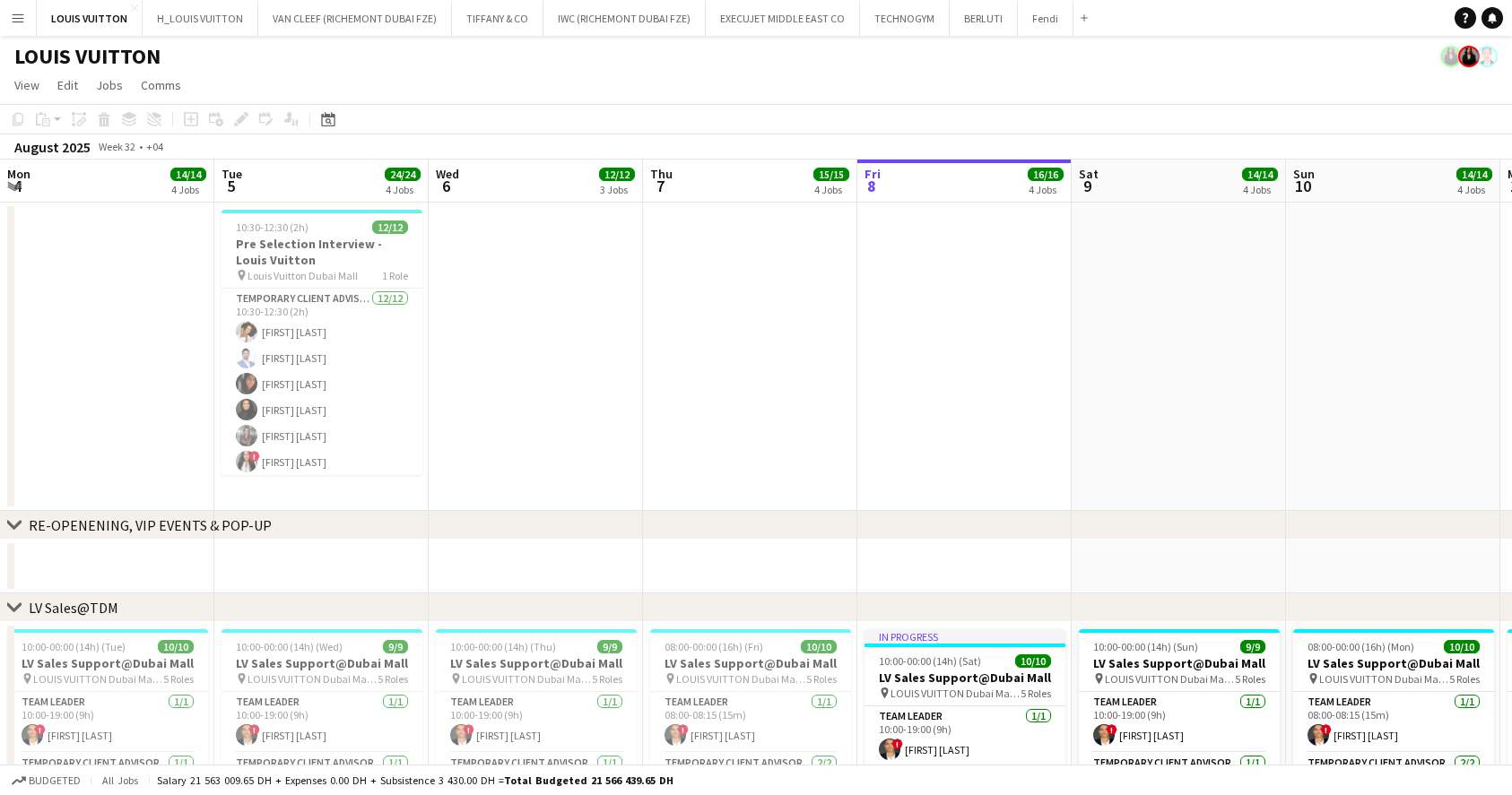 scroll, scrollTop: 0, scrollLeft: 0, axis: both 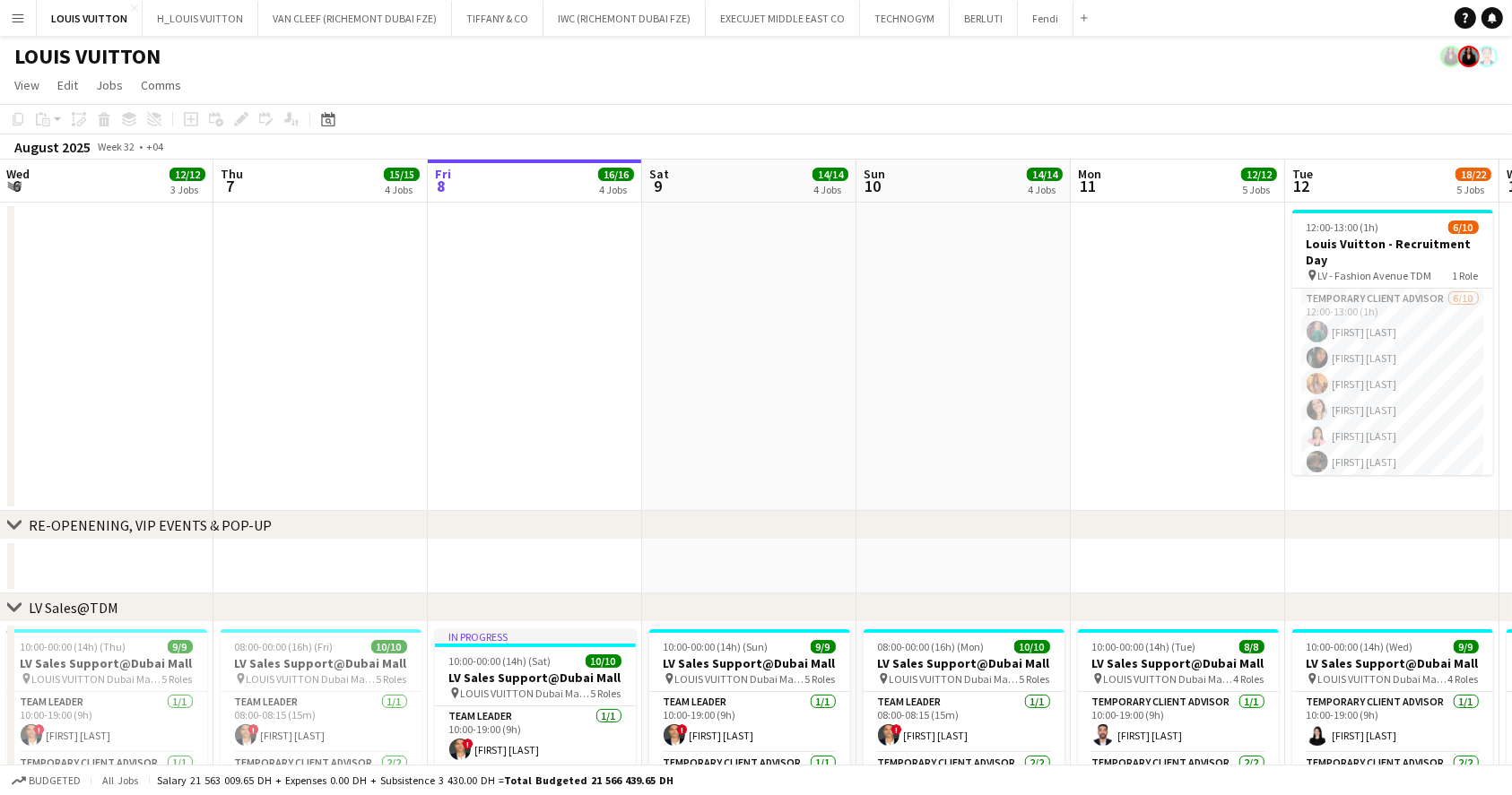 drag, startPoint x: 1203, startPoint y: 500, endPoint x: 717, endPoint y: 490, distance: 486.10287 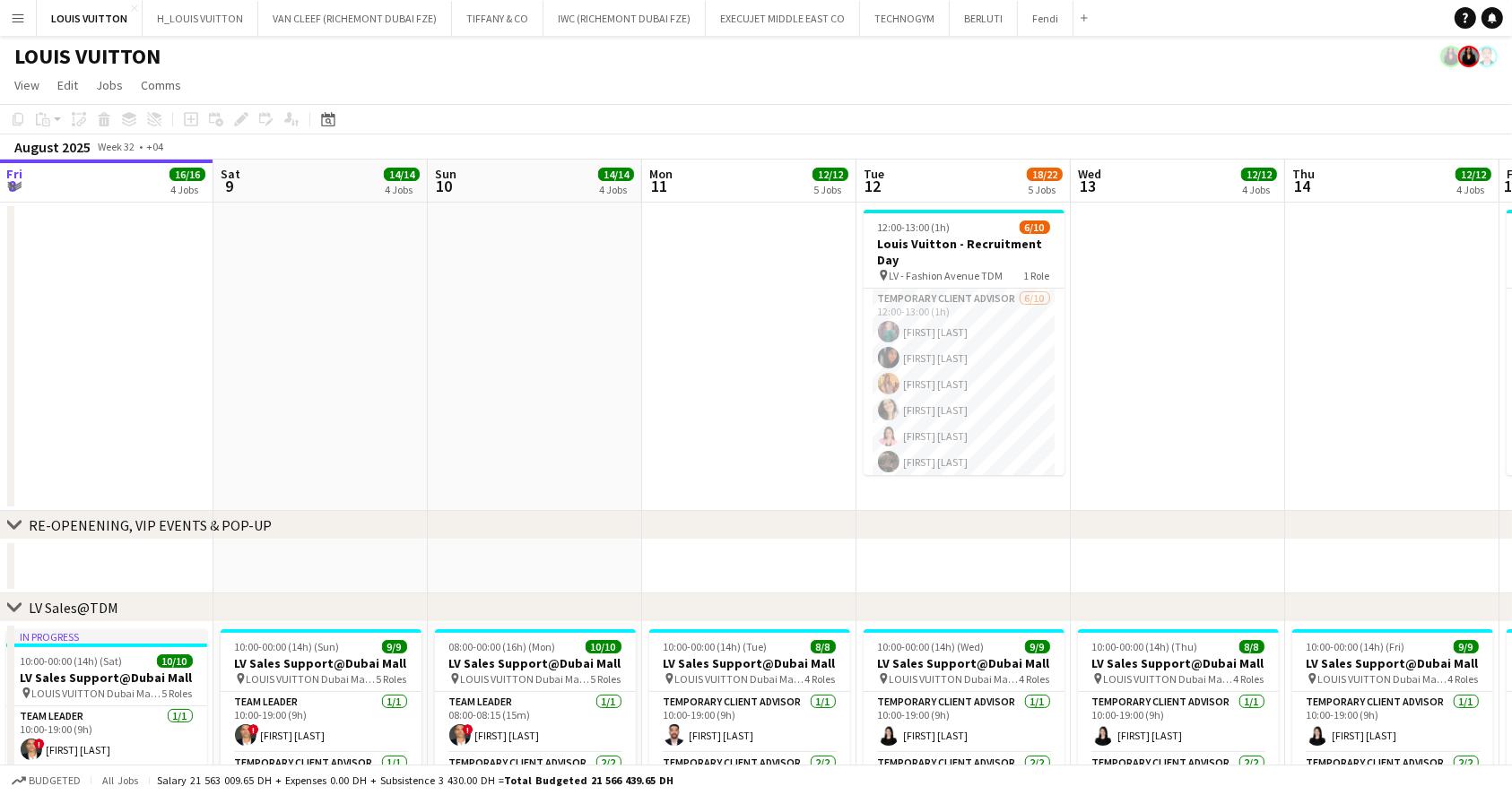 scroll, scrollTop: 0, scrollLeft: 767, axis: horizontal 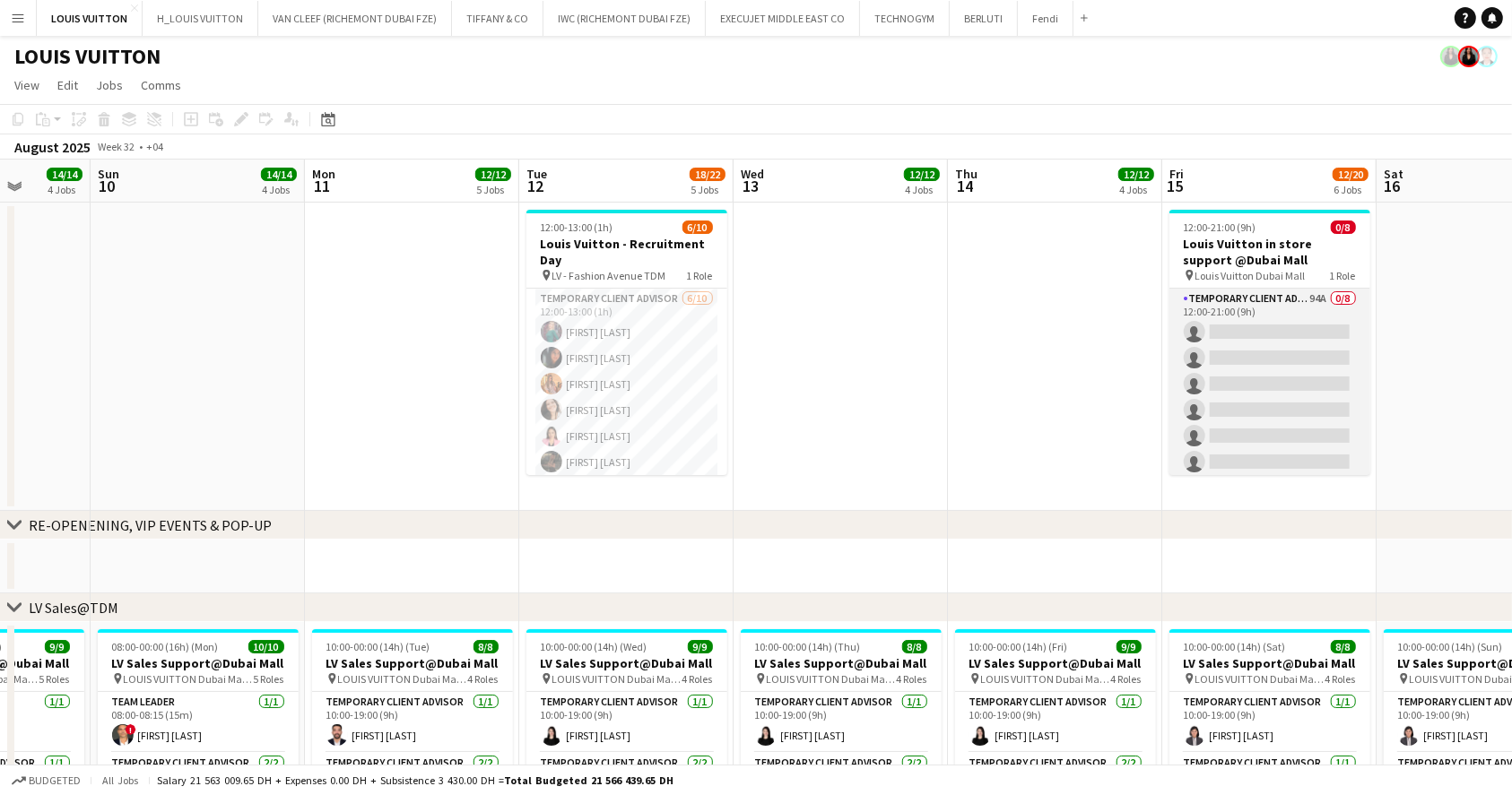 click on "Temporary Client Advisor   94A   0/8   12:00-21:00 (9h)
single-neutral-actions
single-neutral-actions
single-neutral-actions
single-neutral-actions
single-neutral-actions
single-neutral-actions
single-neutral-actions
single-neutral-actions" at bounding box center [1270, 410] 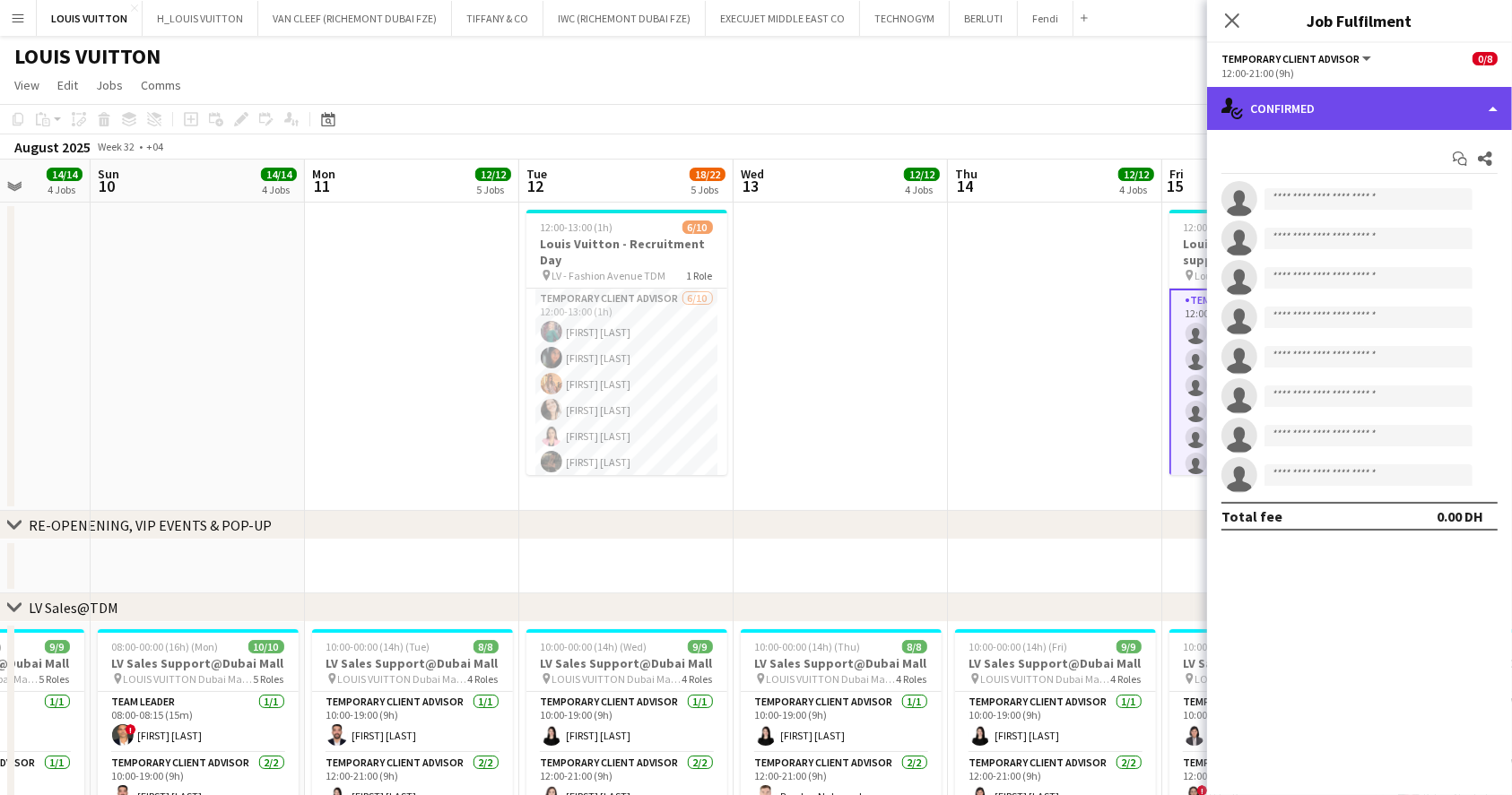 click on "single-neutral-actions-check-2
Confirmed" 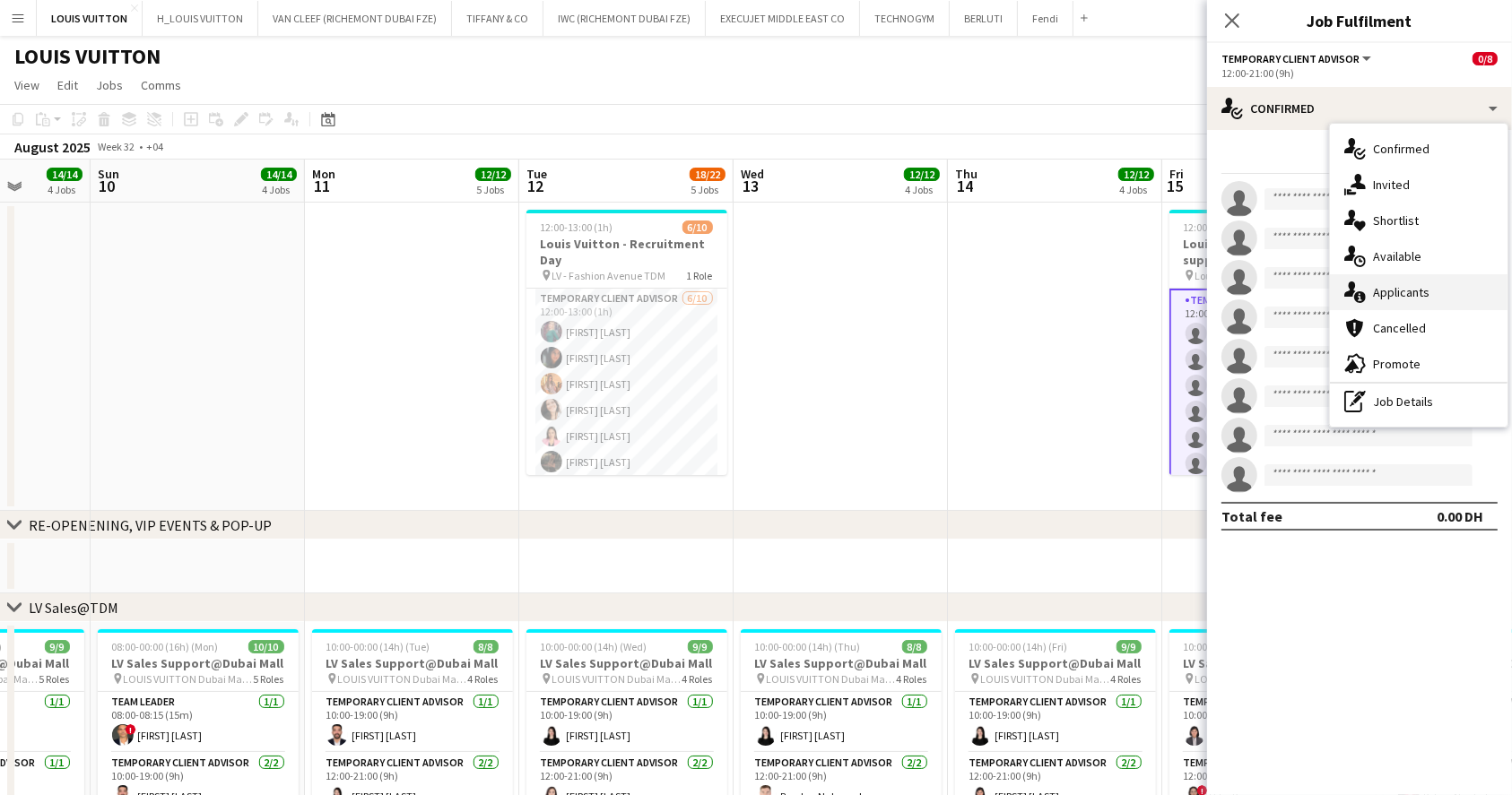 click on "single-neutral-actions-information
Applicants" at bounding box center (1419, 292) 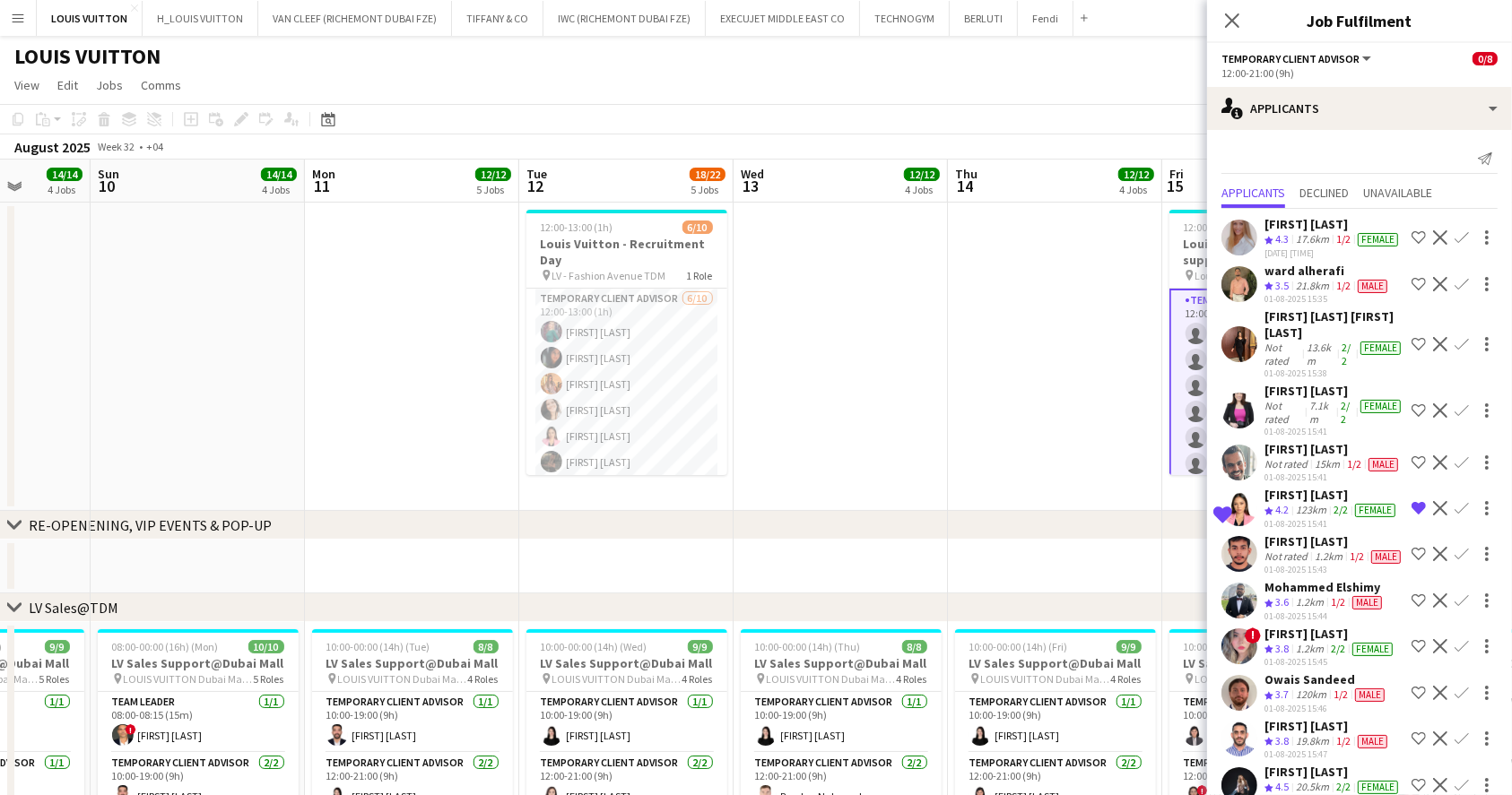 scroll, scrollTop: 717, scrollLeft: 0, axis: vertical 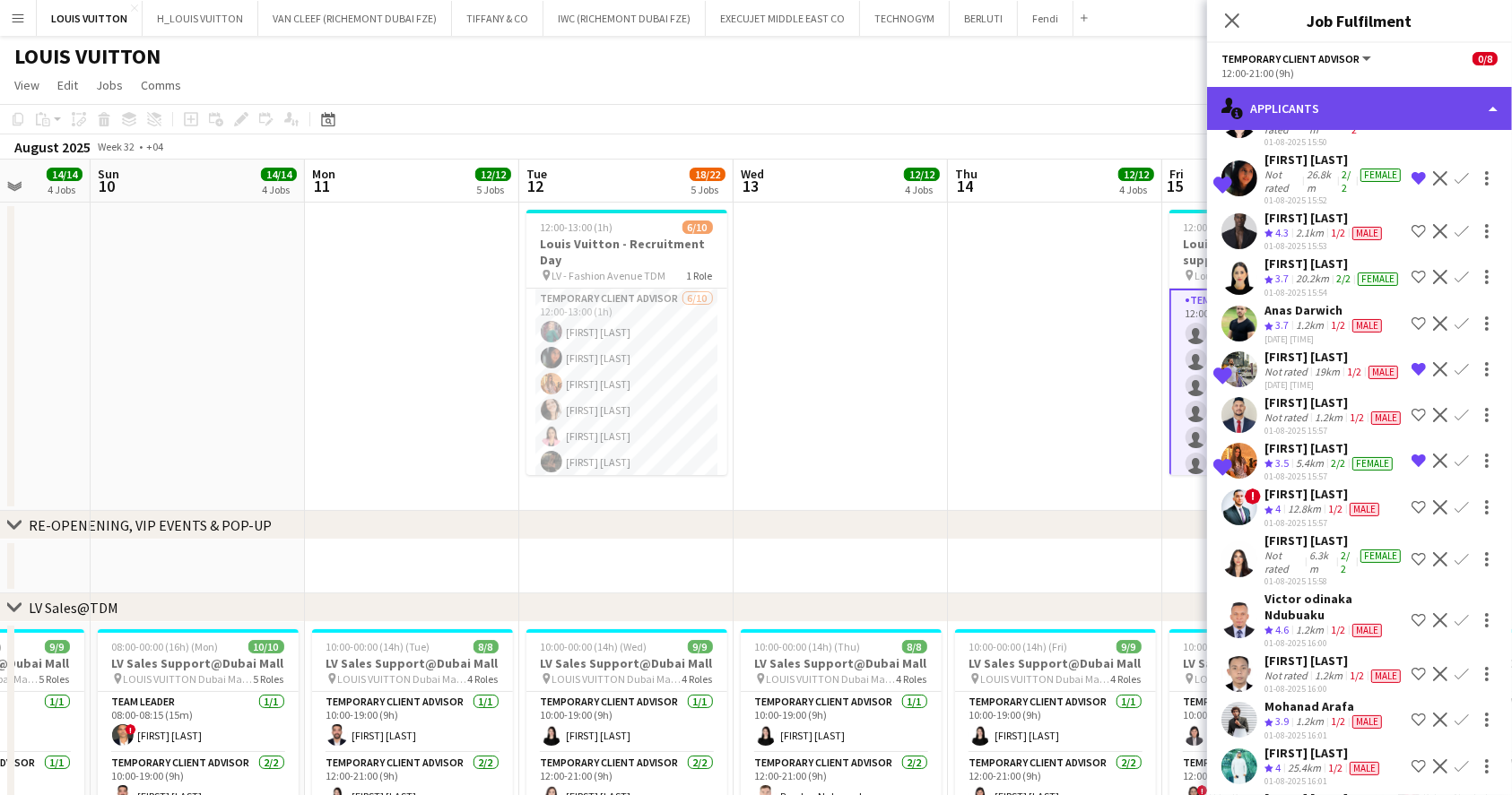 click on "single-neutral-actions-information
Applicants" 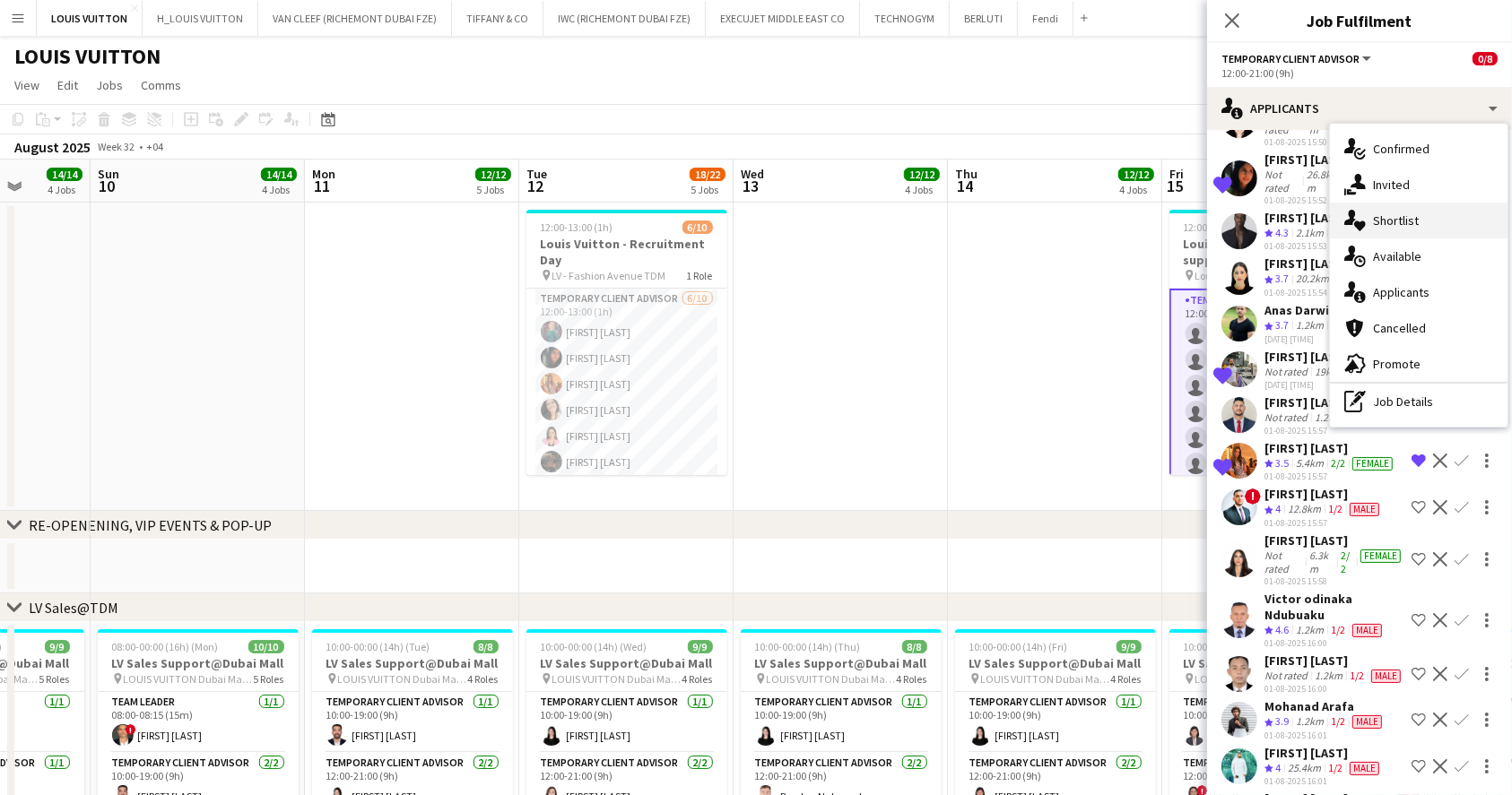 click on "single-neutral-actions-heart
Shortlist" at bounding box center (1419, 220) 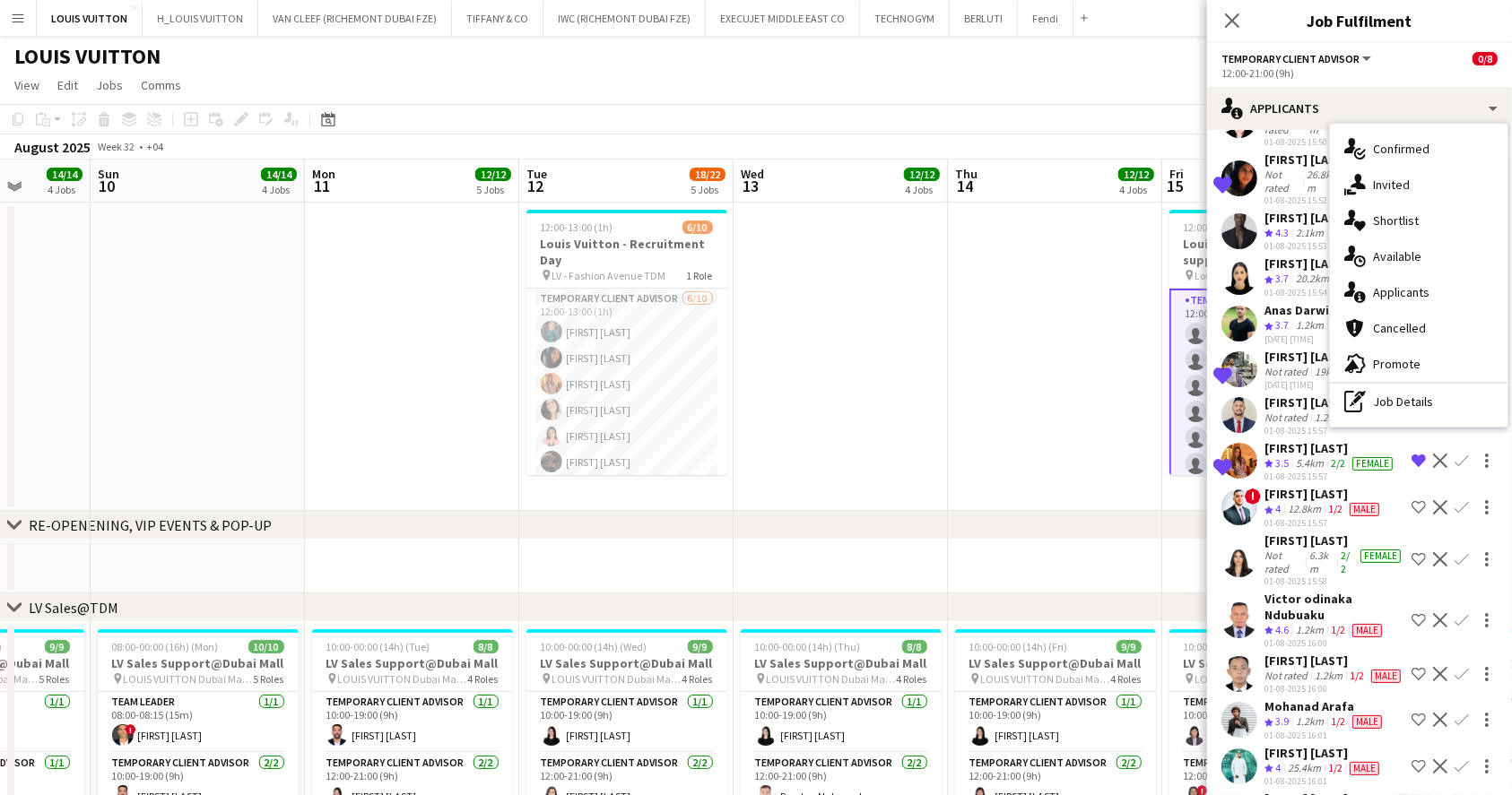 scroll, scrollTop: 0, scrollLeft: 0, axis: both 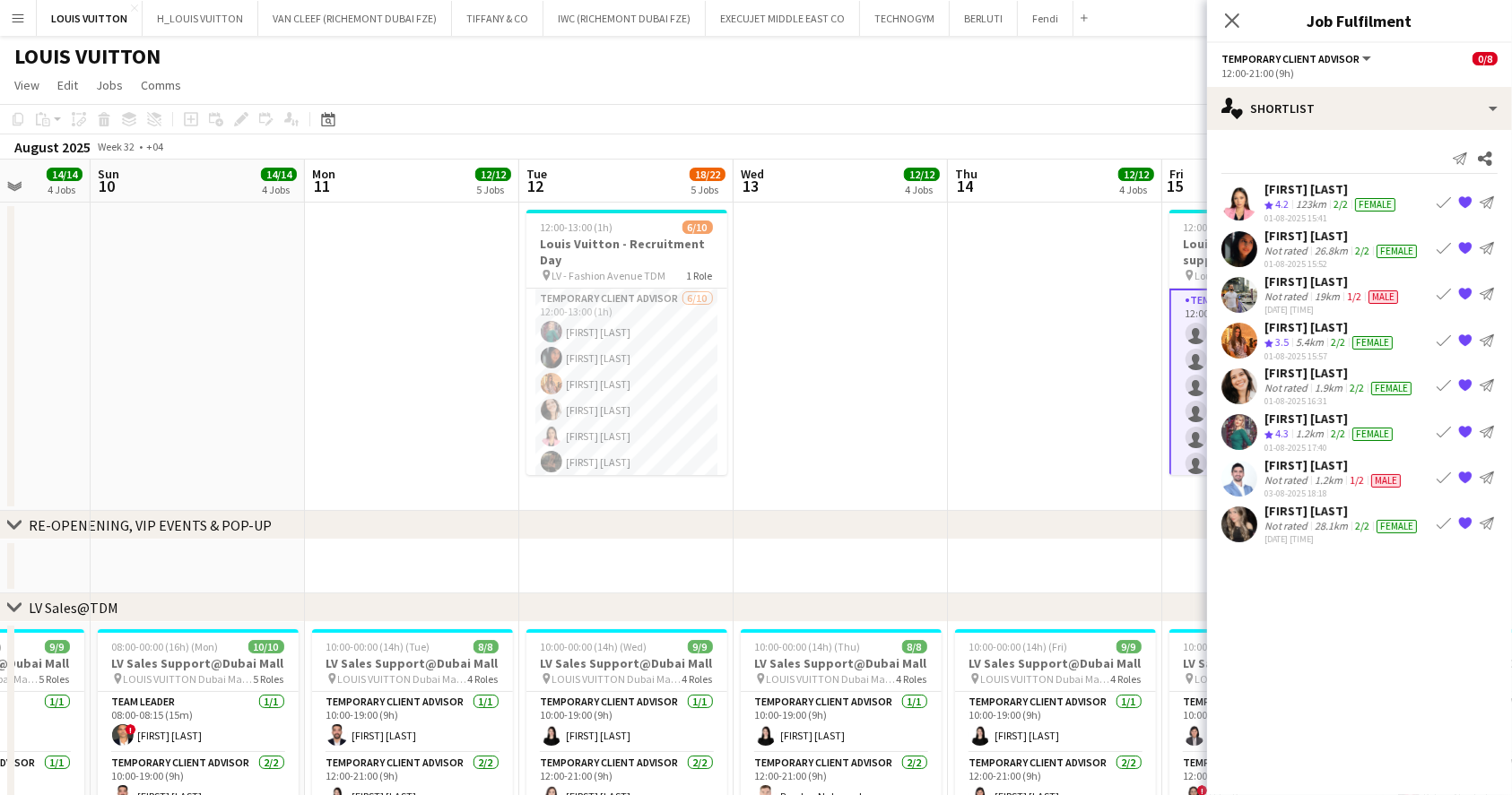 click on "[FIRST] [LAST]" at bounding box center (1343, 511) 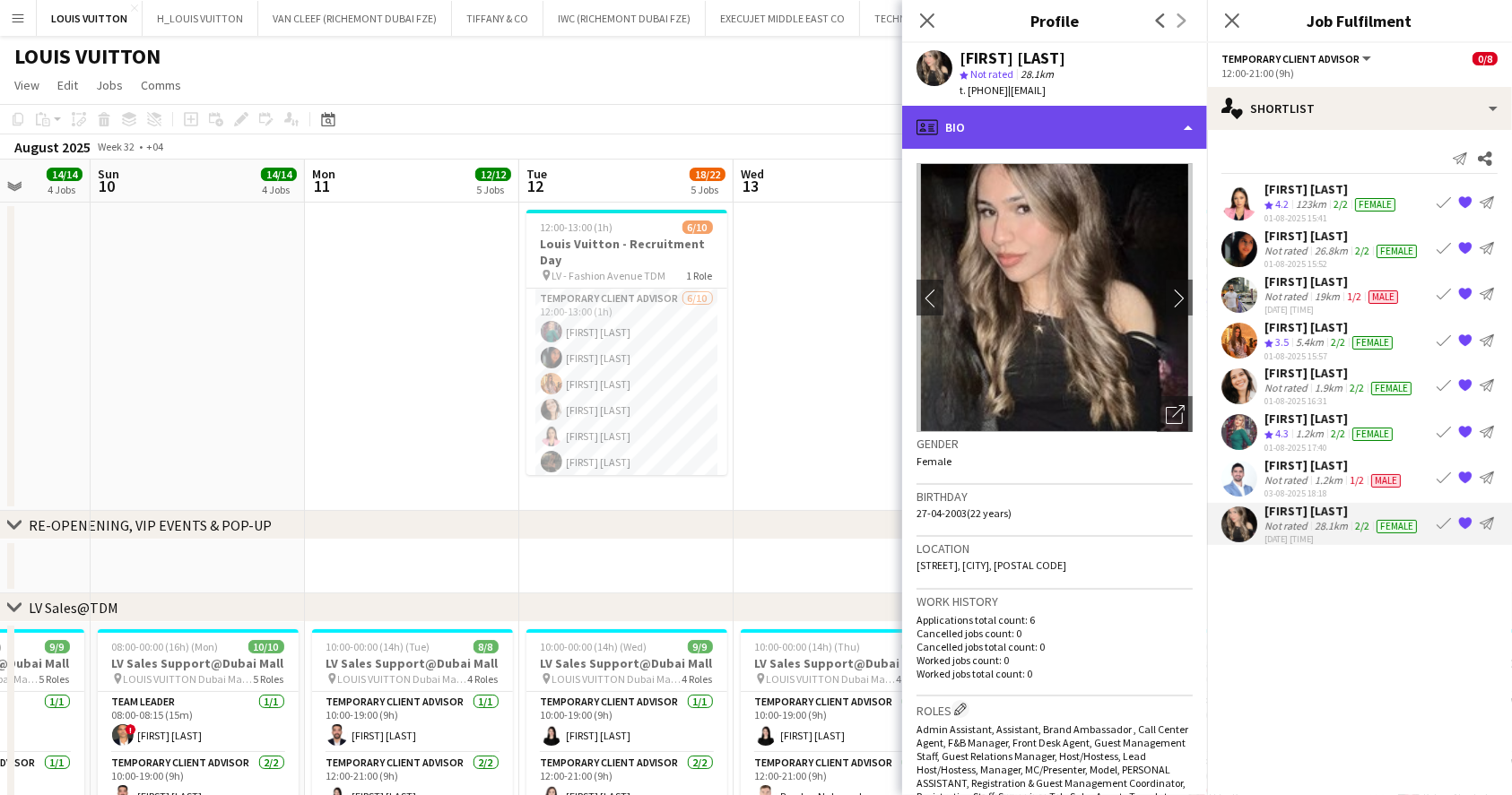 click on "profile
Bio" 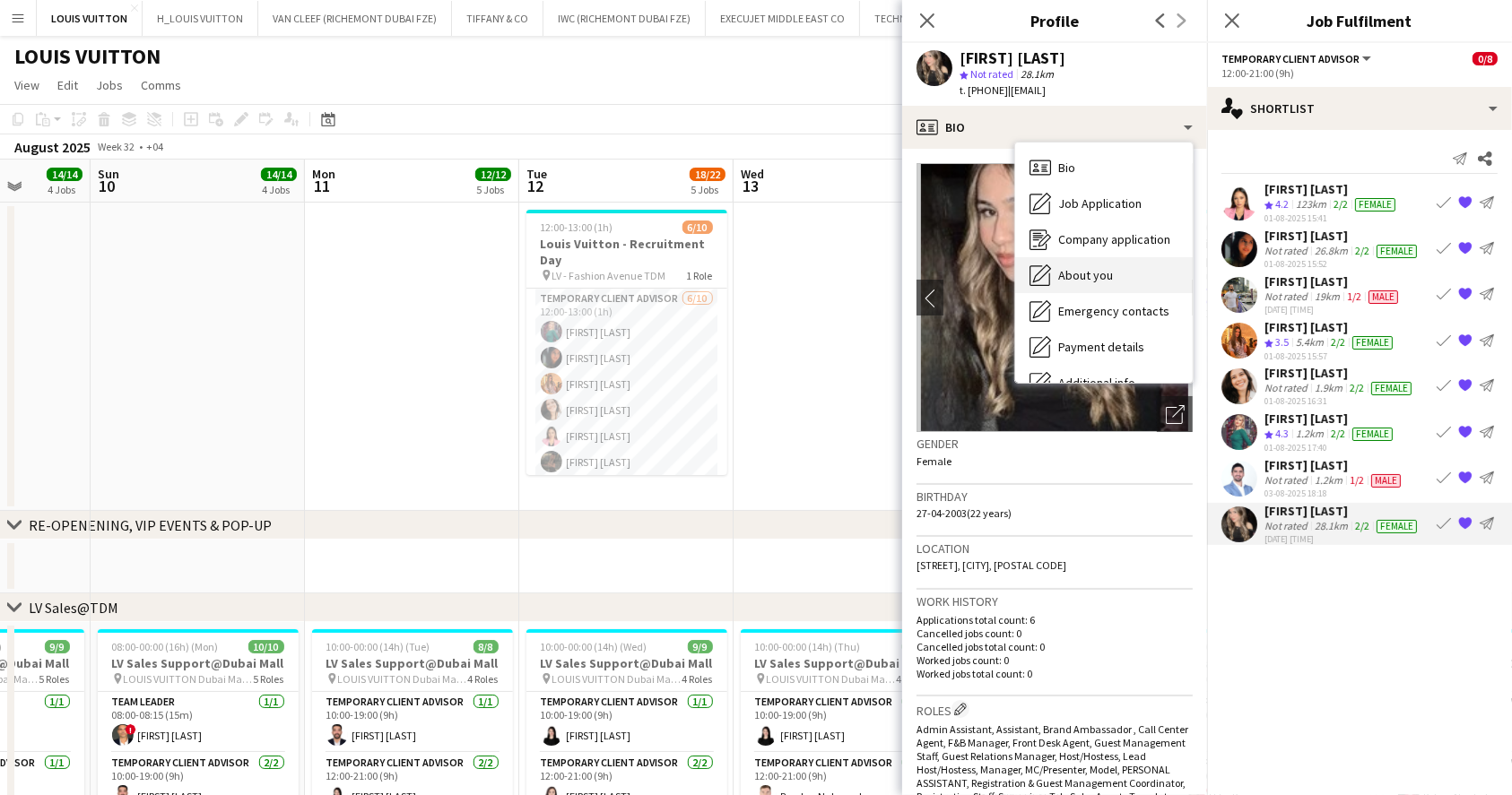 click on "About you
About you" at bounding box center [1104, 275] 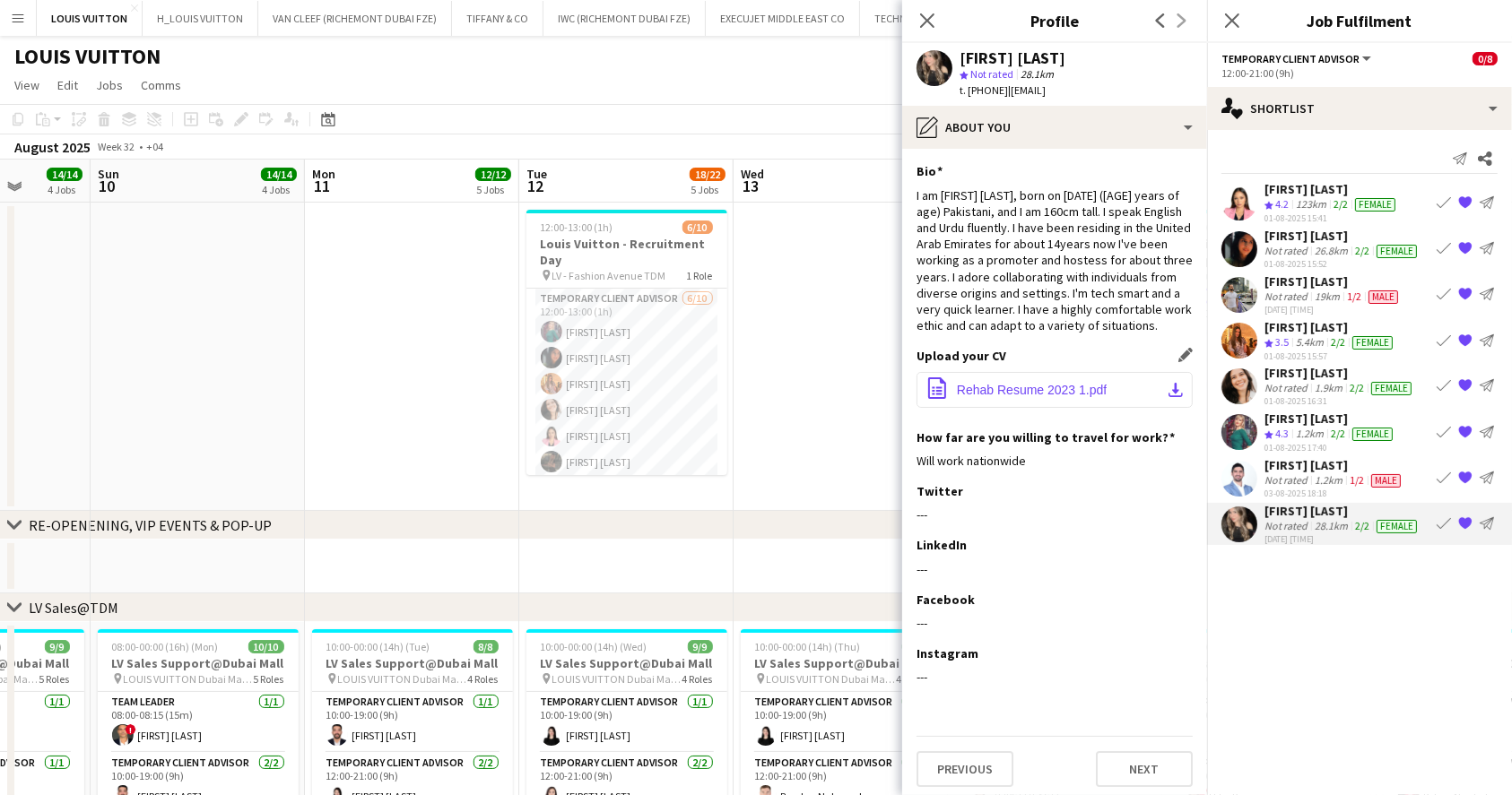 click on "Rehab Resume 2023 1.pdf" 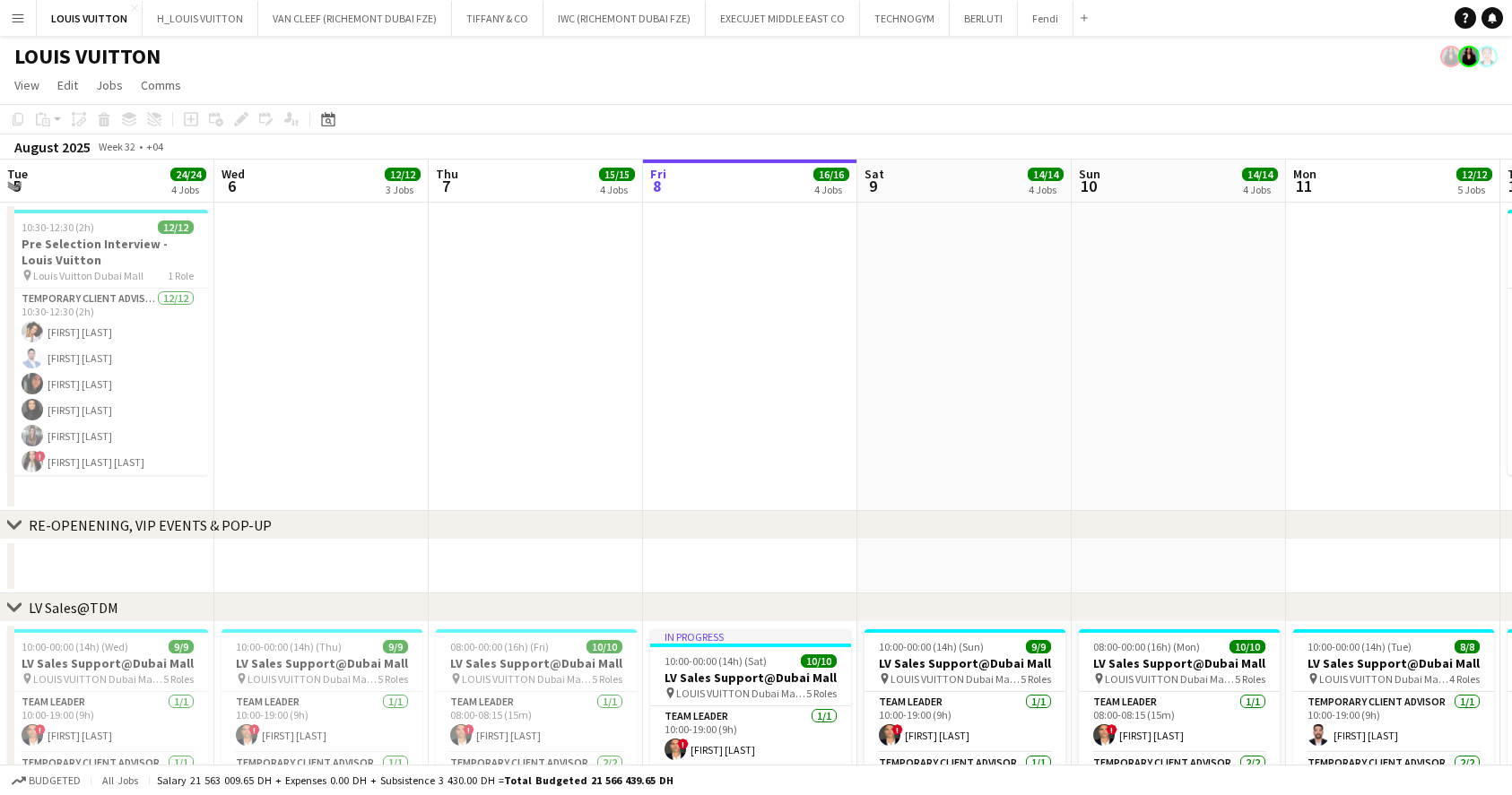 scroll, scrollTop: 0, scrollLeft: 0, axis: both 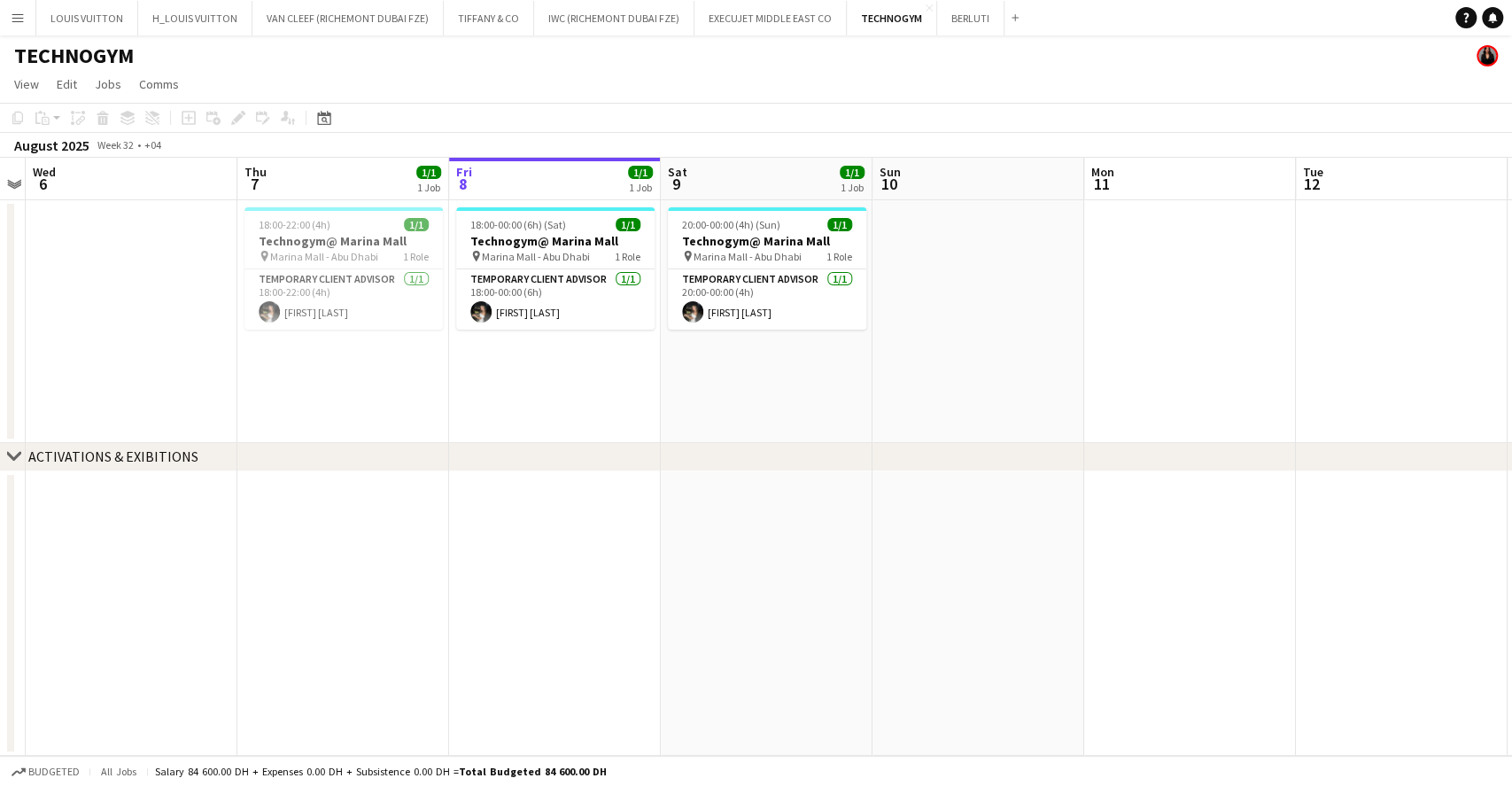 click on "Menu" at bounding box center (18, 18) 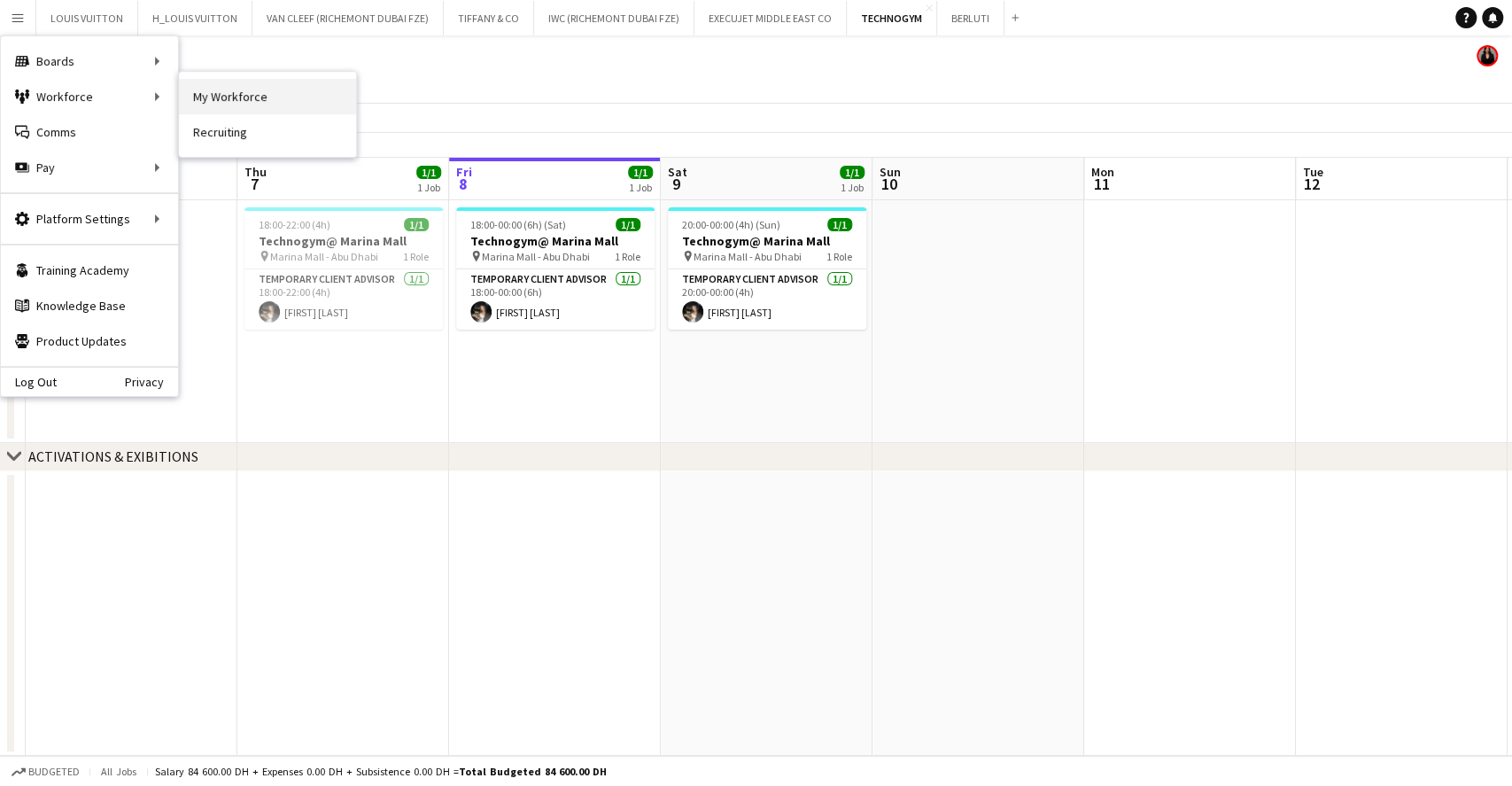 click on "My Workforce" at bounding box center (268, 97) 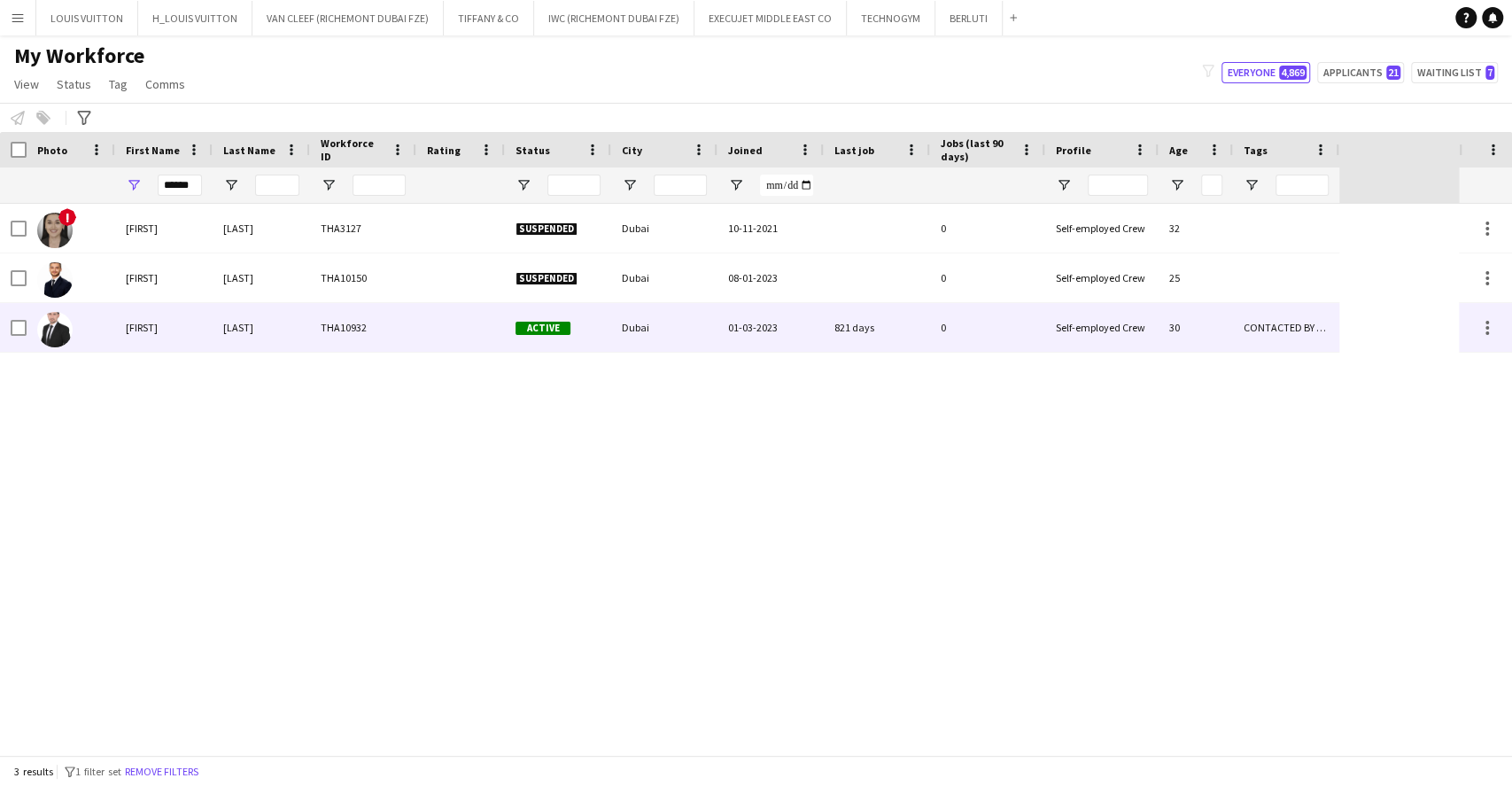 click on "[LAST]" at bounding box center (261, 327) 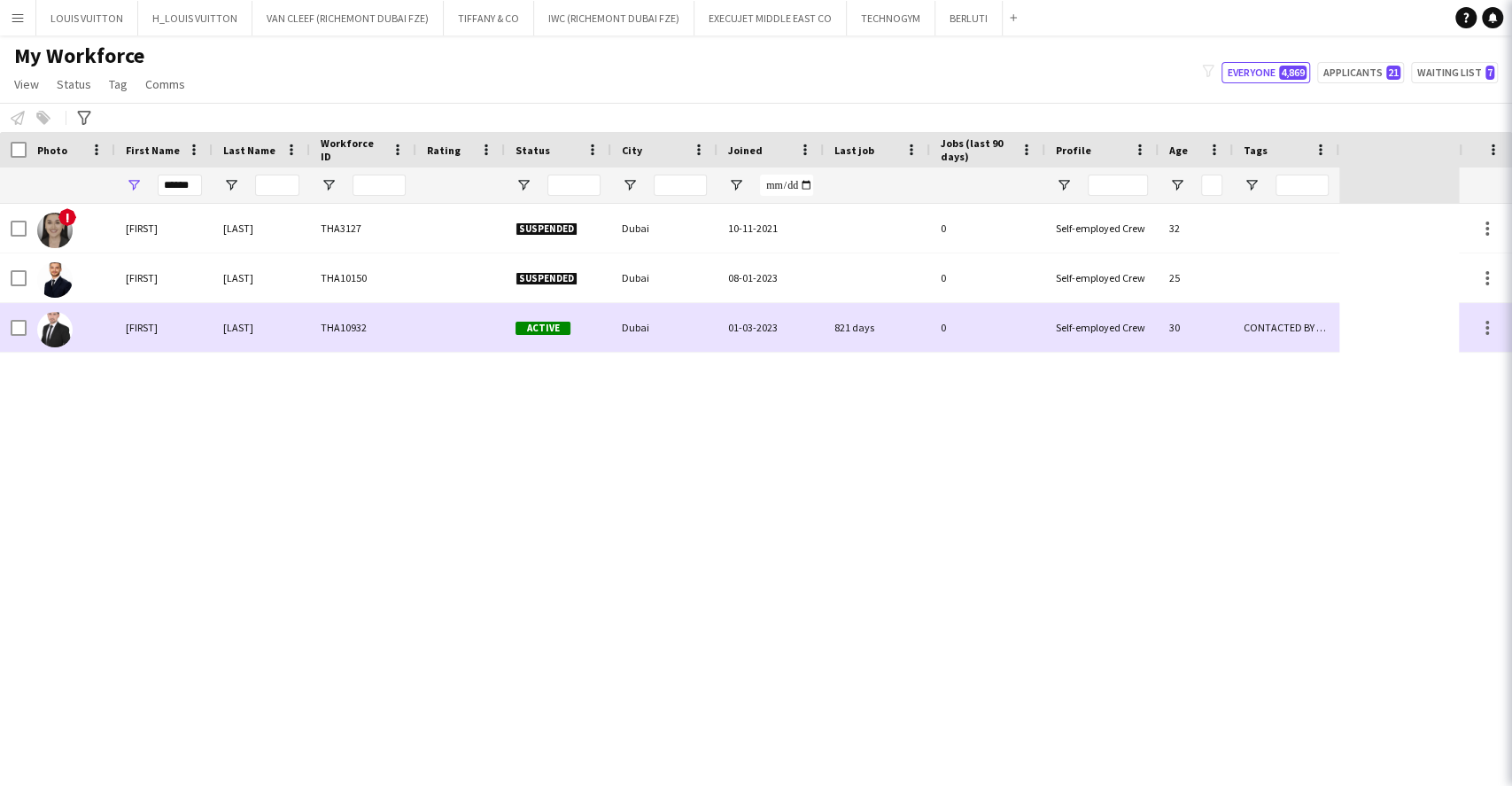 click on "[LAST]" at bounding box center (261, 327) 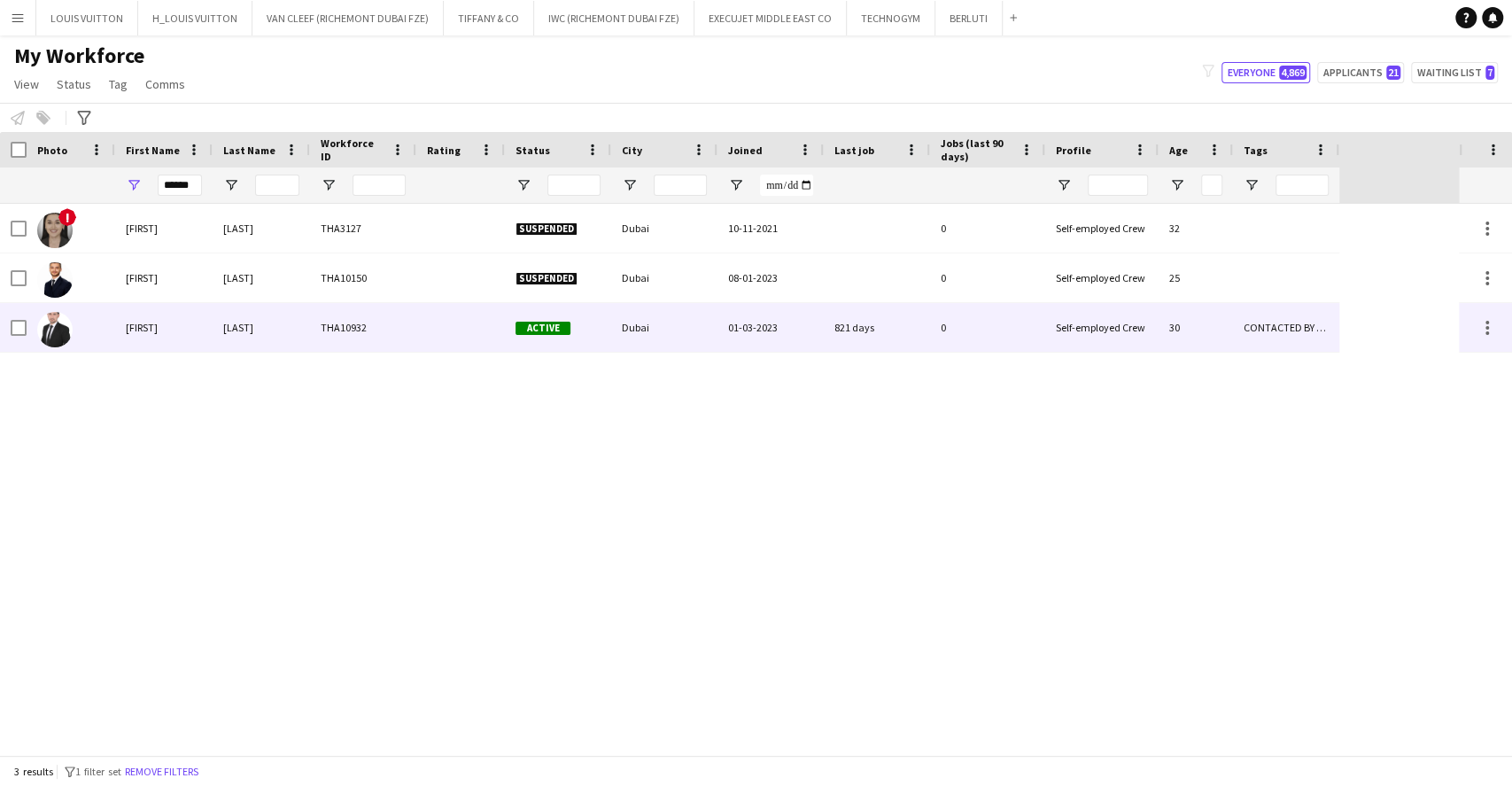 click on "821 days" at bounding box center [877, 327] 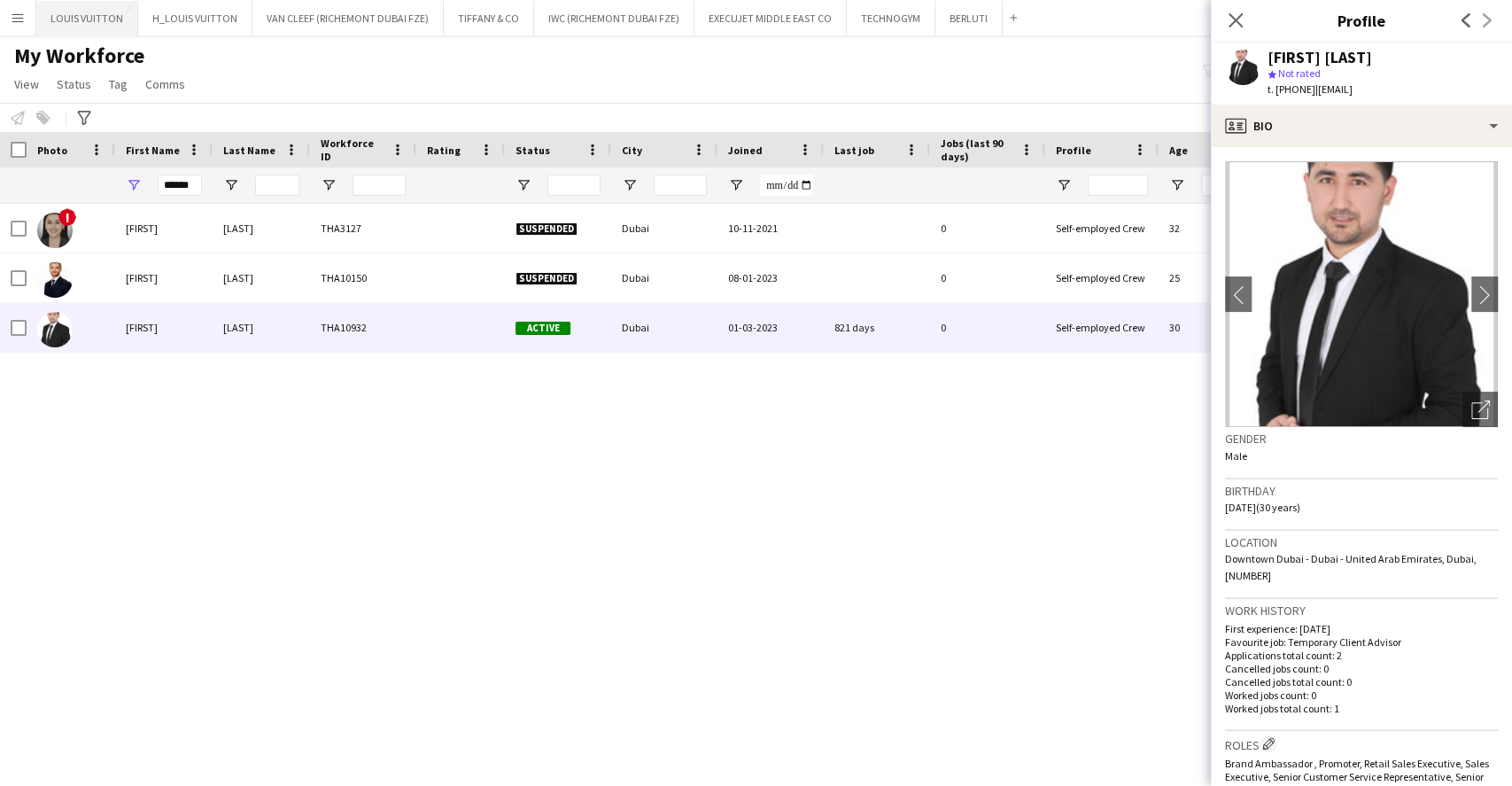 click on "LOUIS VUITTON
Close" at bounding box center [87, 18] 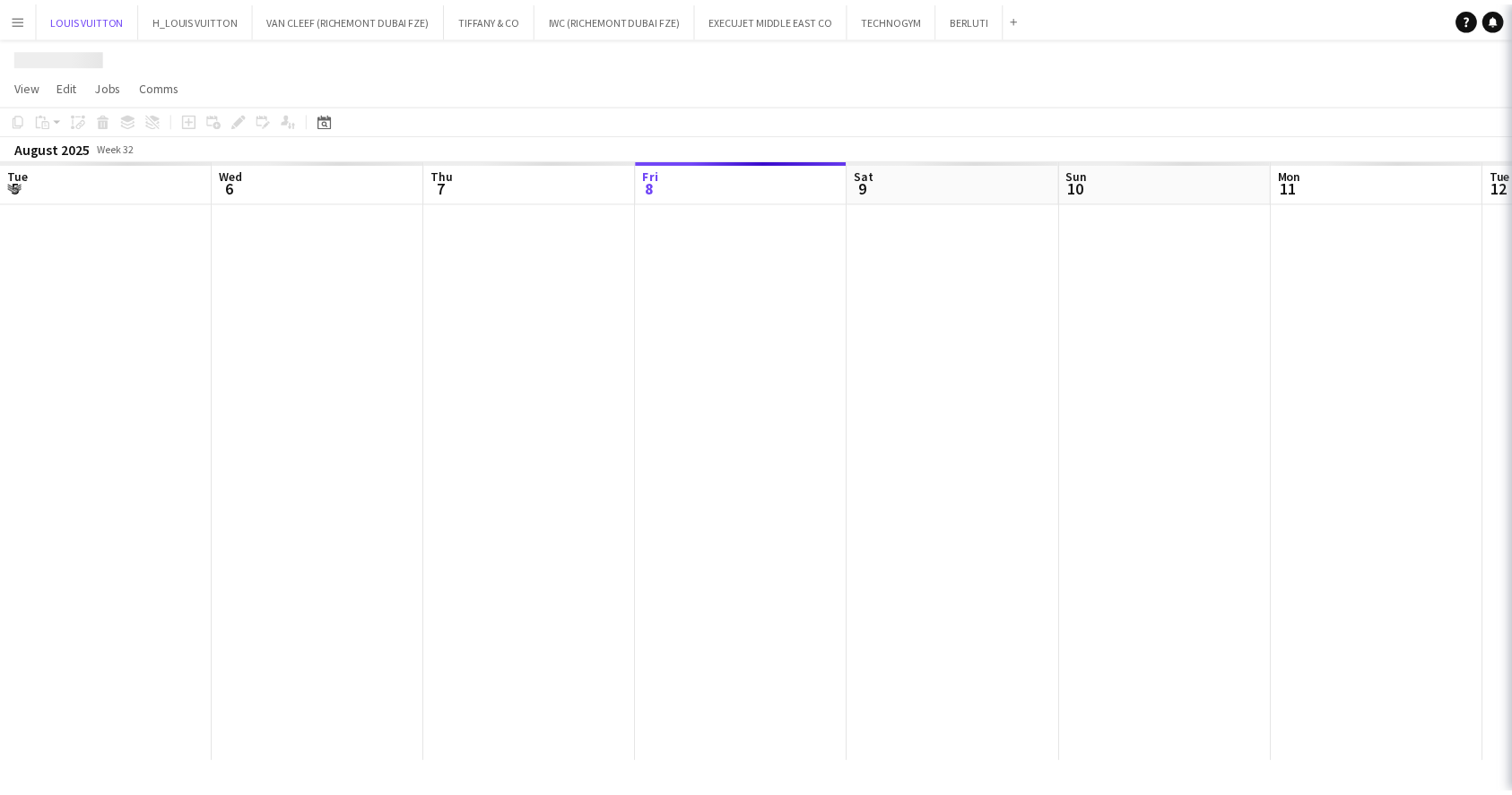 scroll, scrollTop: 0, scrollLeft: 429, axis: horizontal 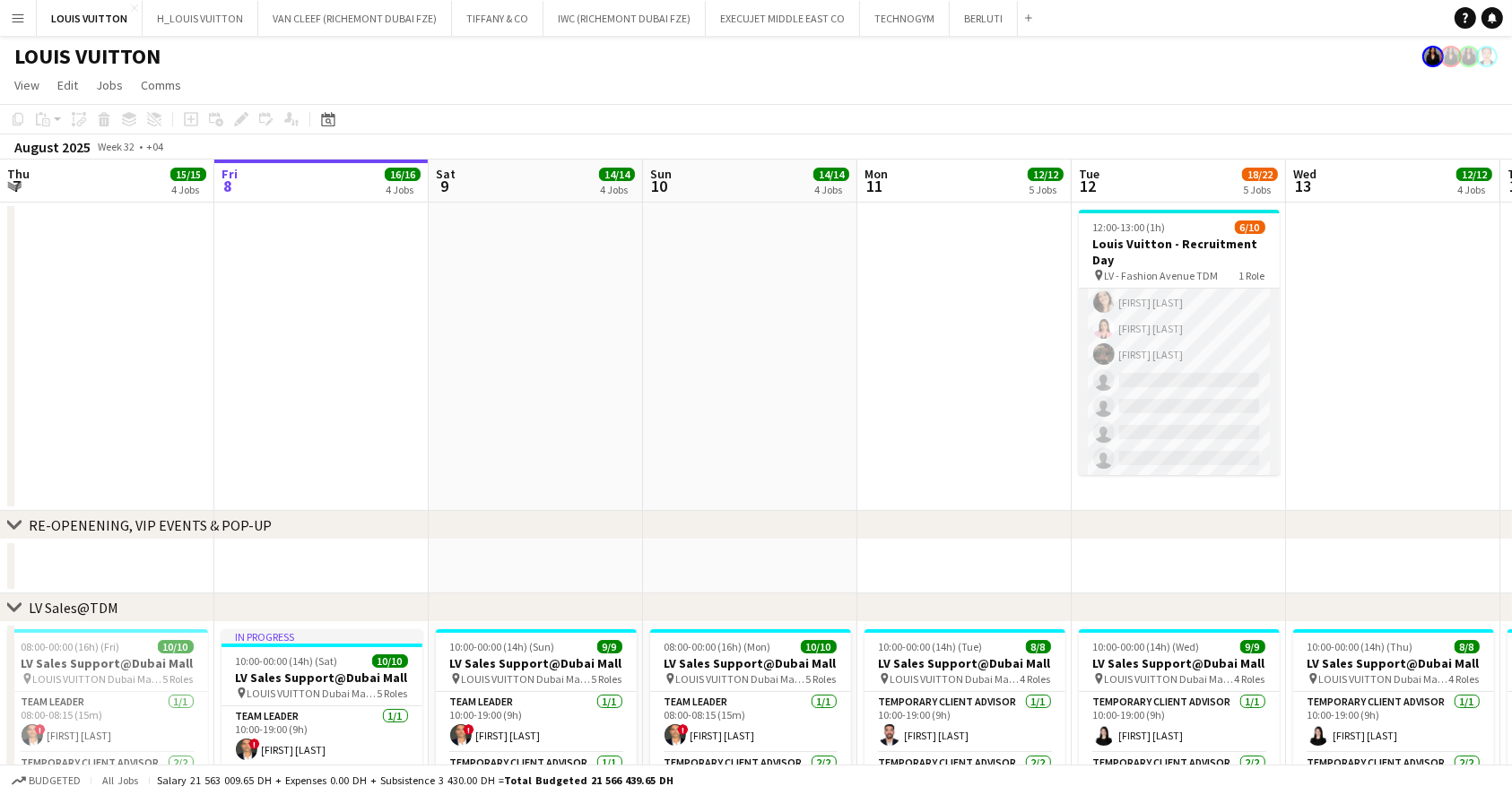 click on "Temporary Client Advisor   6/10   12:00-13:00 (1h)
Olga Rafalovich Fouzia Rehman Gjyze Curumi Brenda Cavalcanti Revilyza Agulan Ekaterina Aleksandrova
single-neutral-actions
single-neutral-actions
single-neutral-actions
single-neutral-actions" at bounding box center (1179, 328) 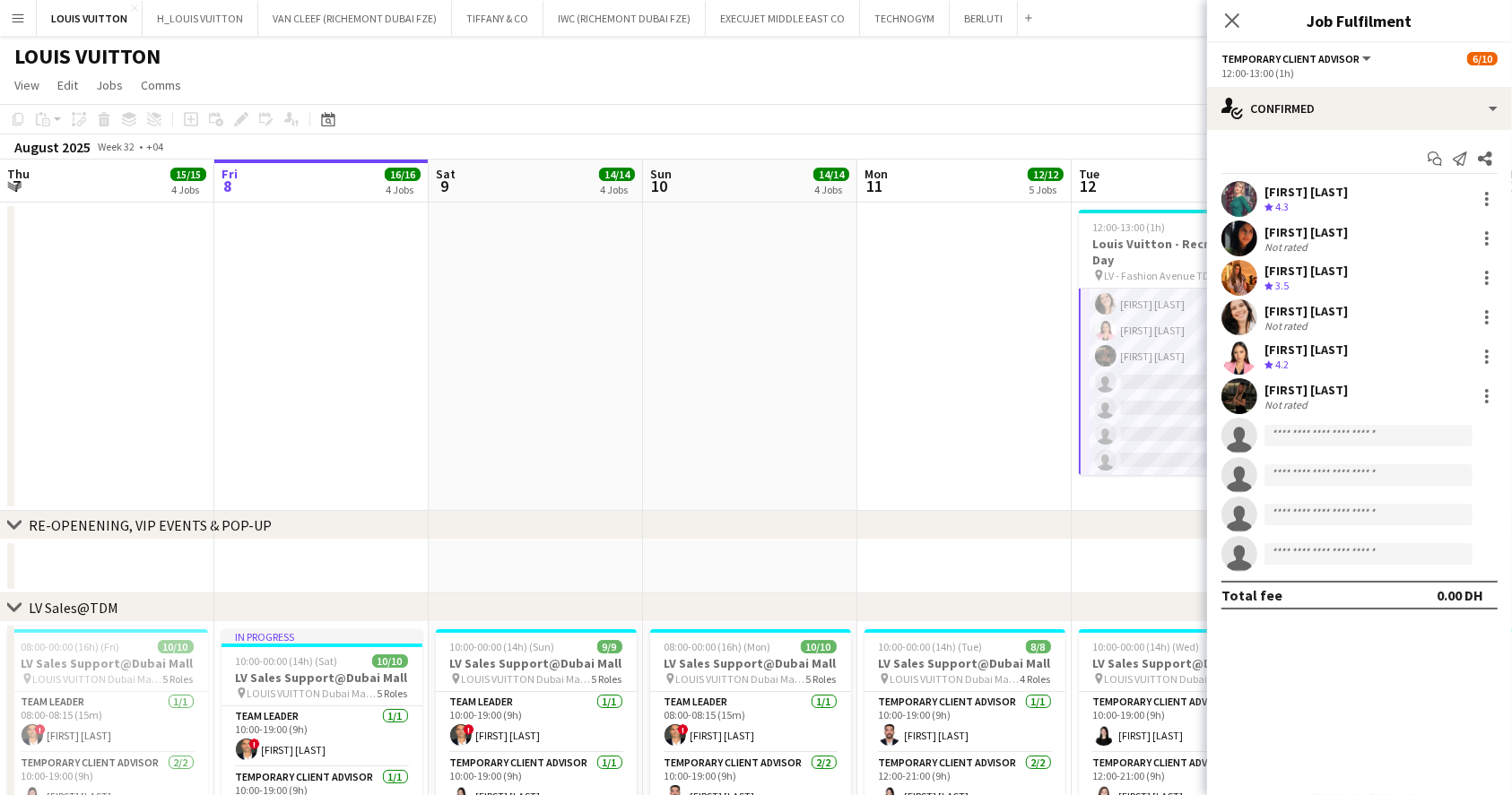 scroll, scrollTop: 109, scrollLeft: 0, axis: vertical 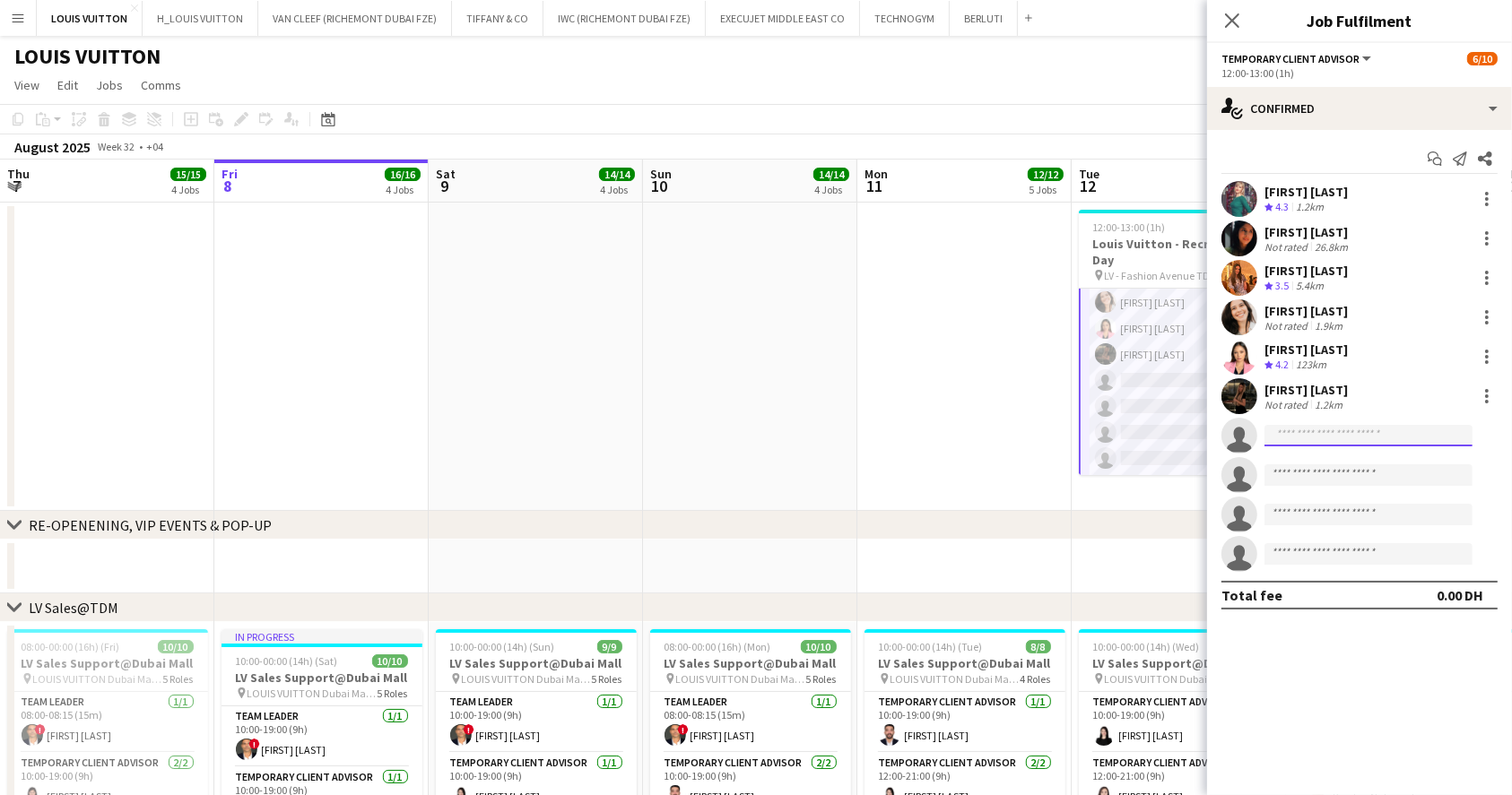click 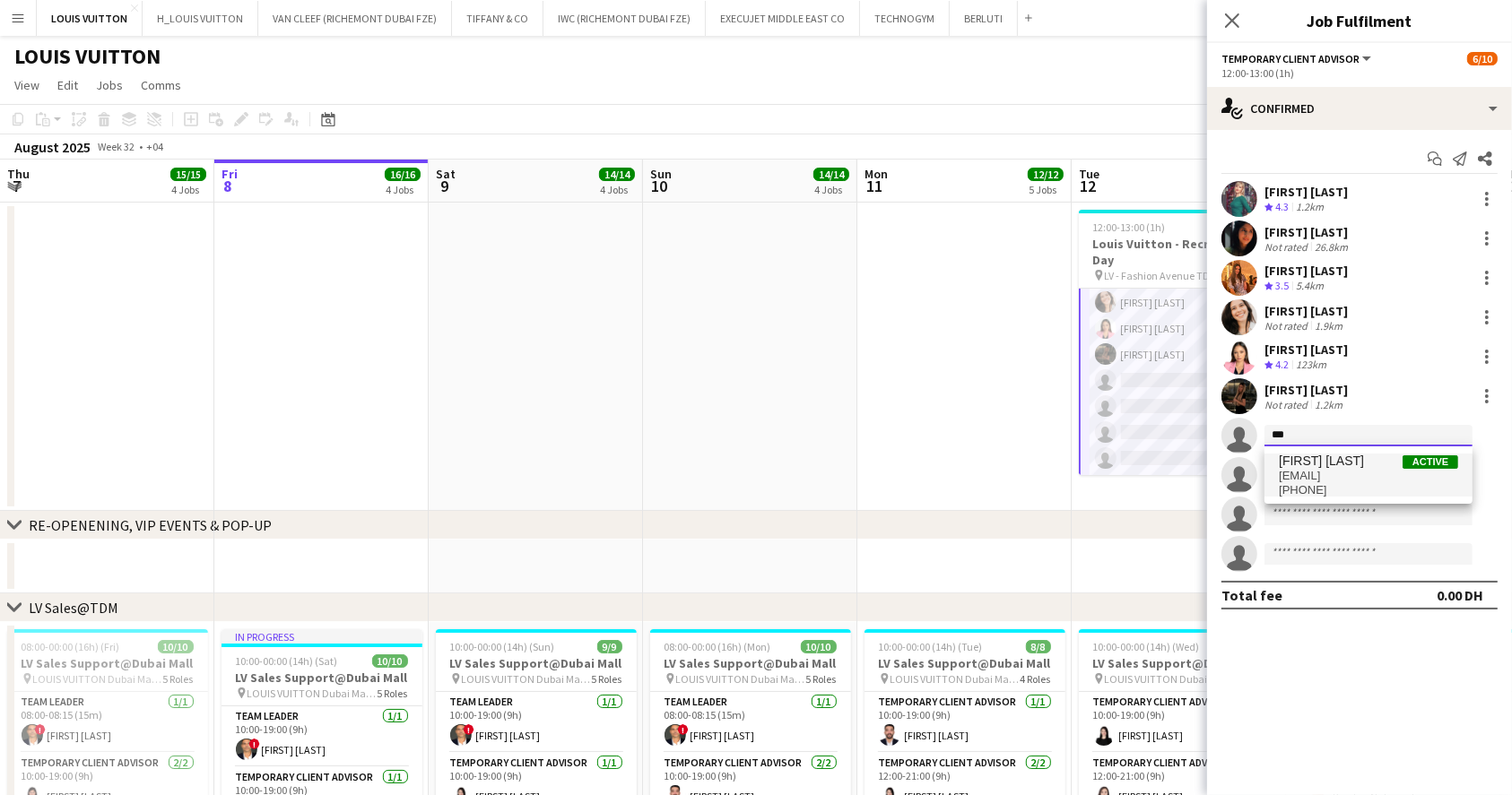 type on "***" 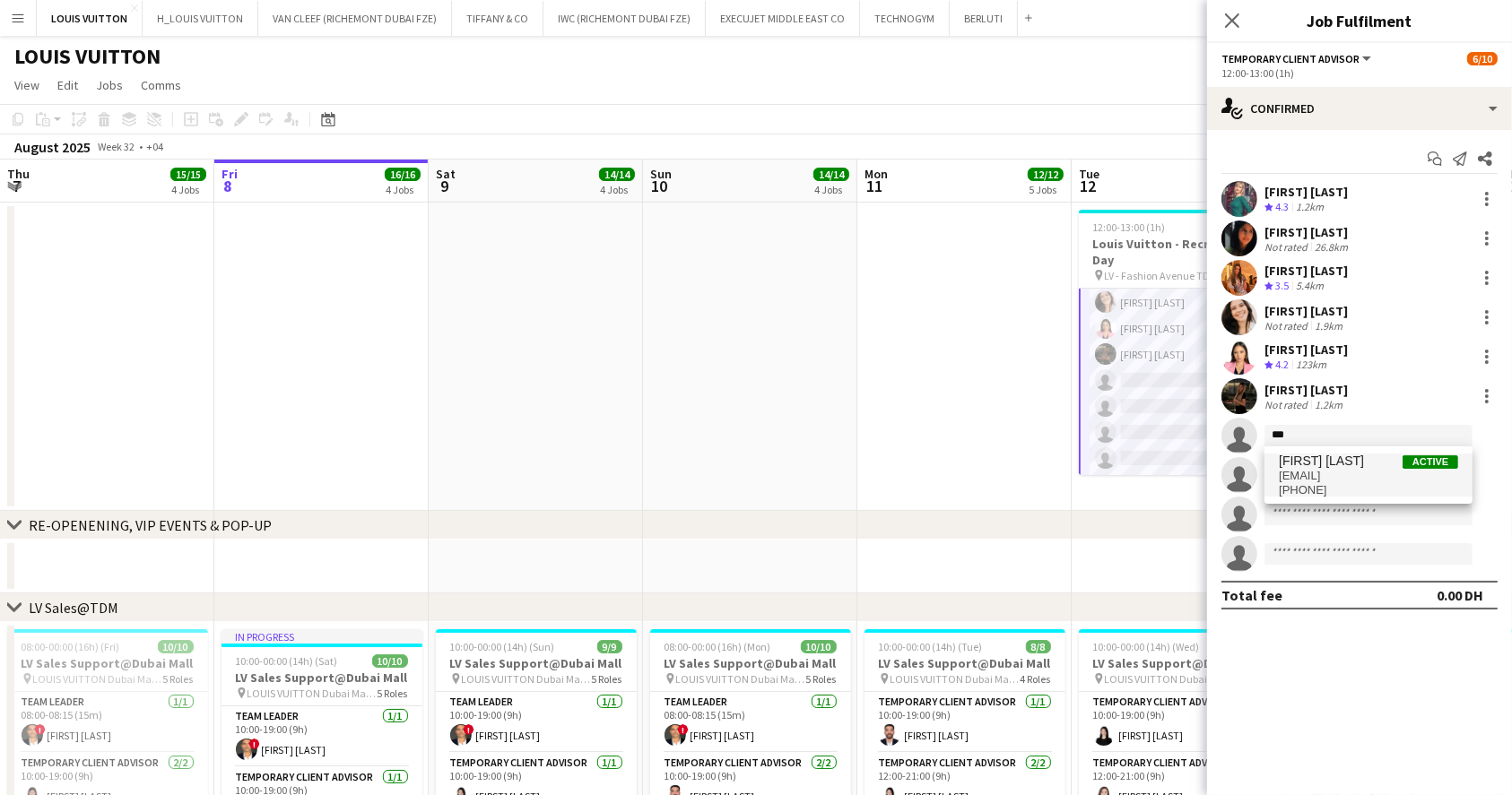 click on "joniyormamatov@gmail.com" at bounding box center (1369, 476) 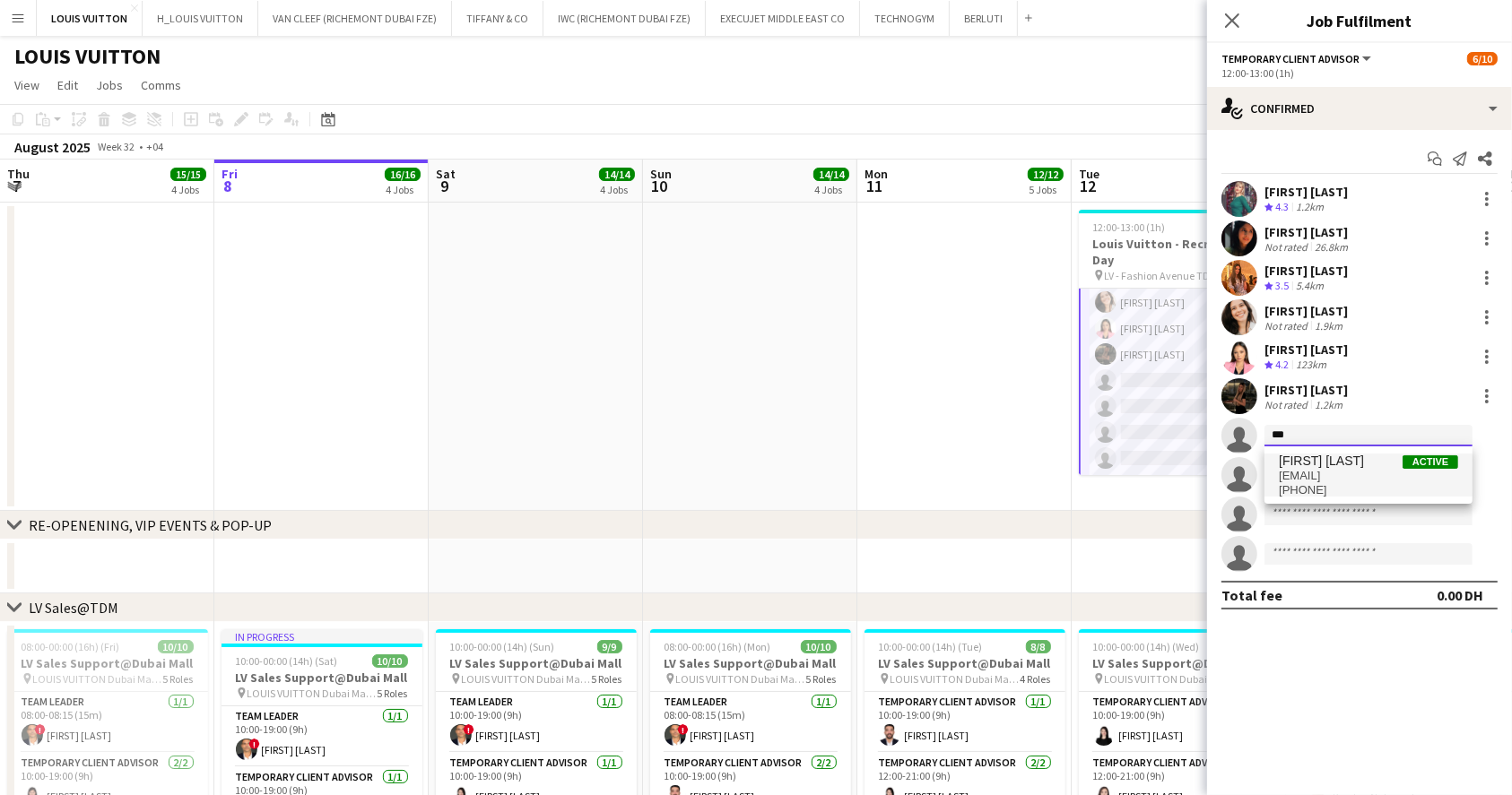 type 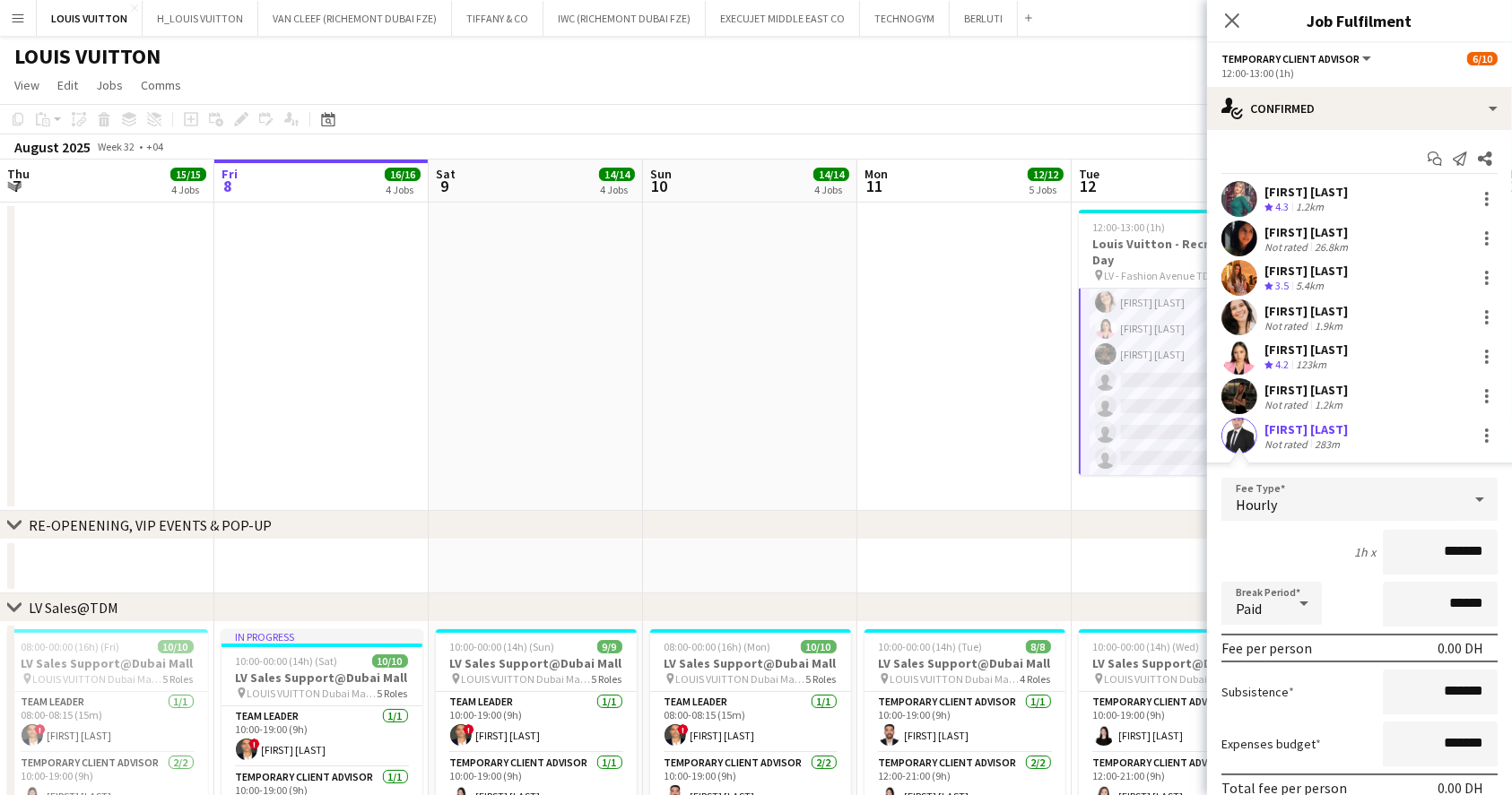 scroll, scrollTop: 233, scrollLeft: 0, axis: vertical 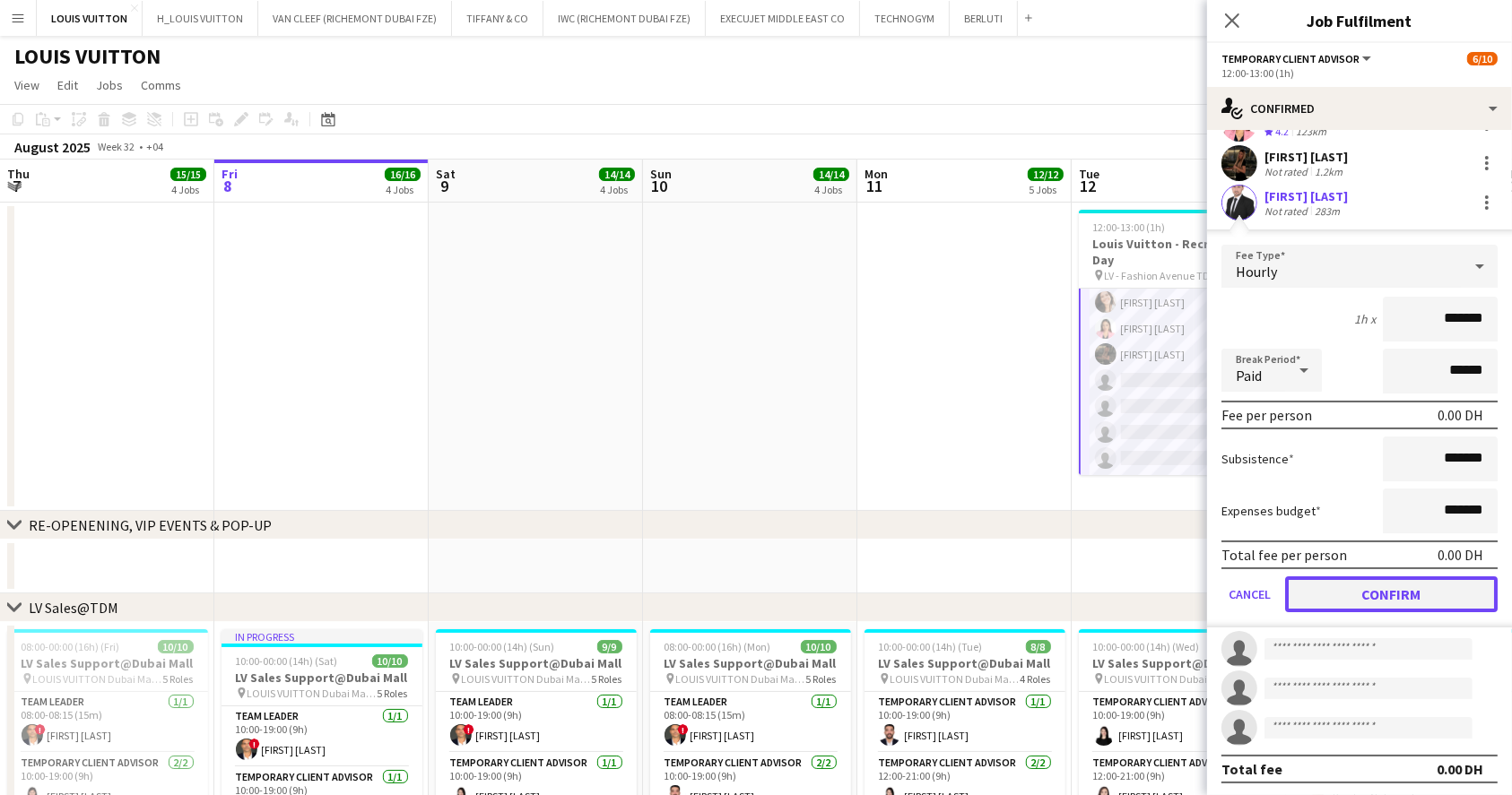 click on "Confirm" at bounding box center (1391, 594) 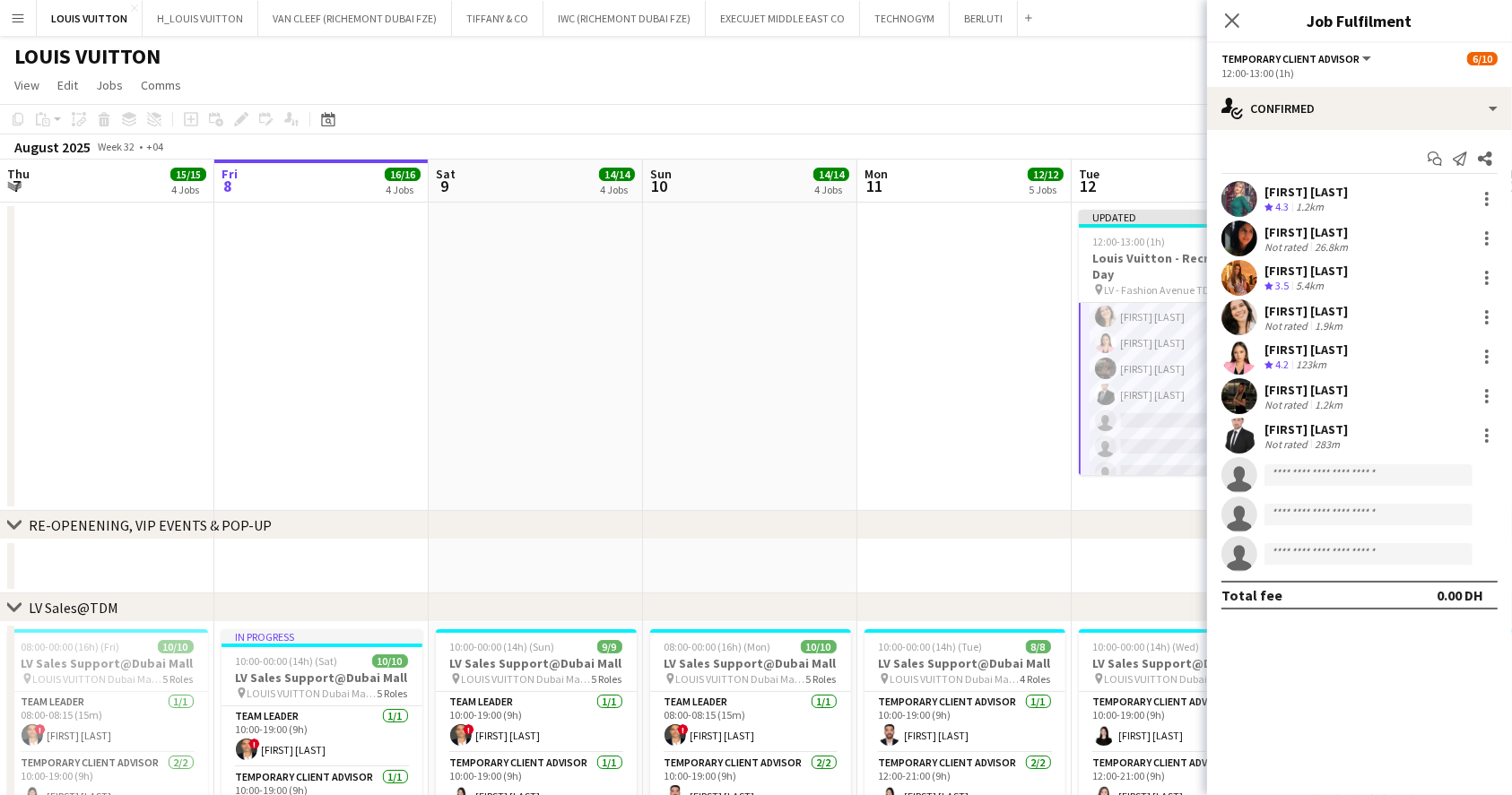 scroll, scrollTop: 0, scrollLeft: 0, axis: both 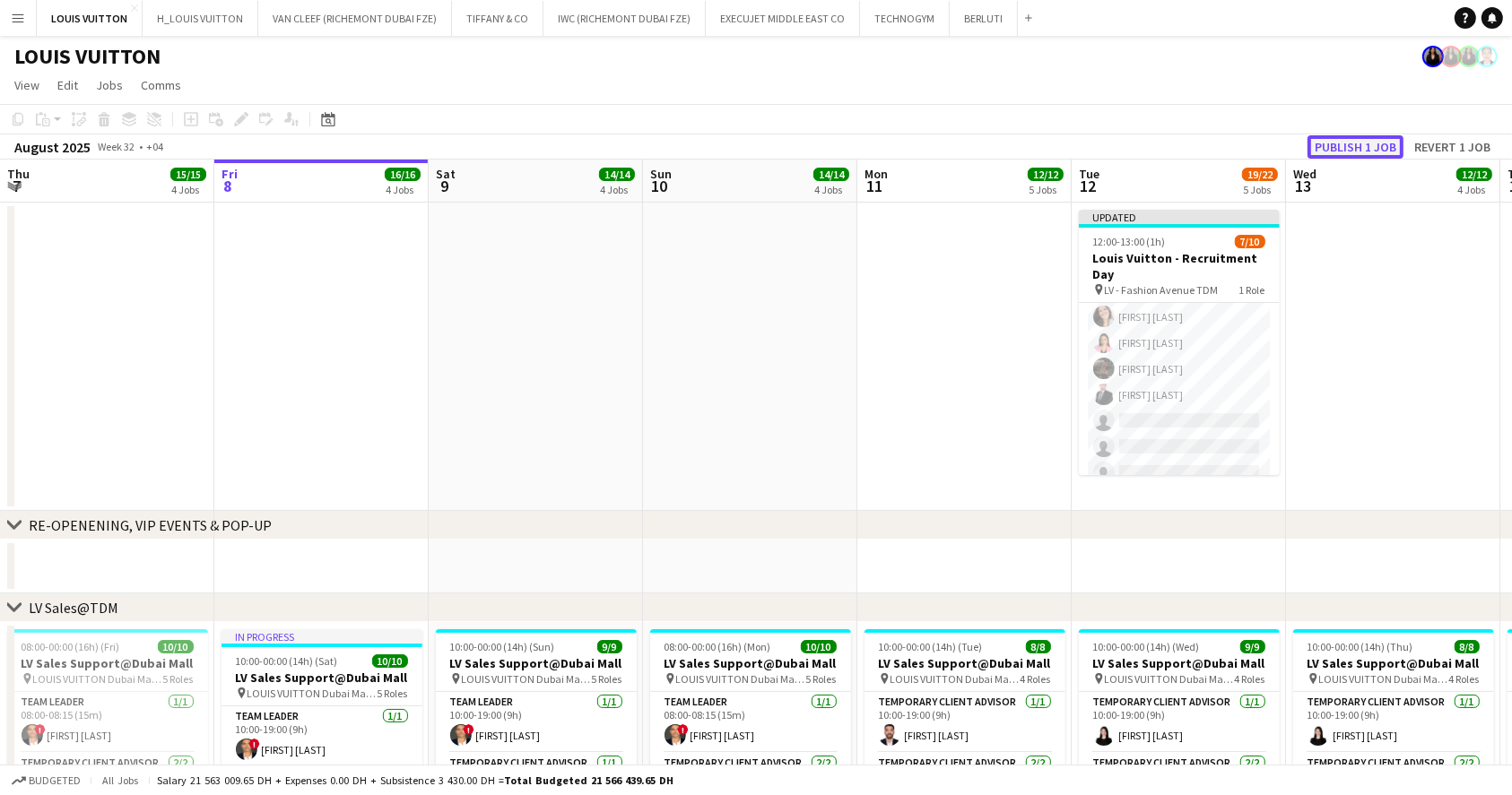 click on "Publish 1 job" 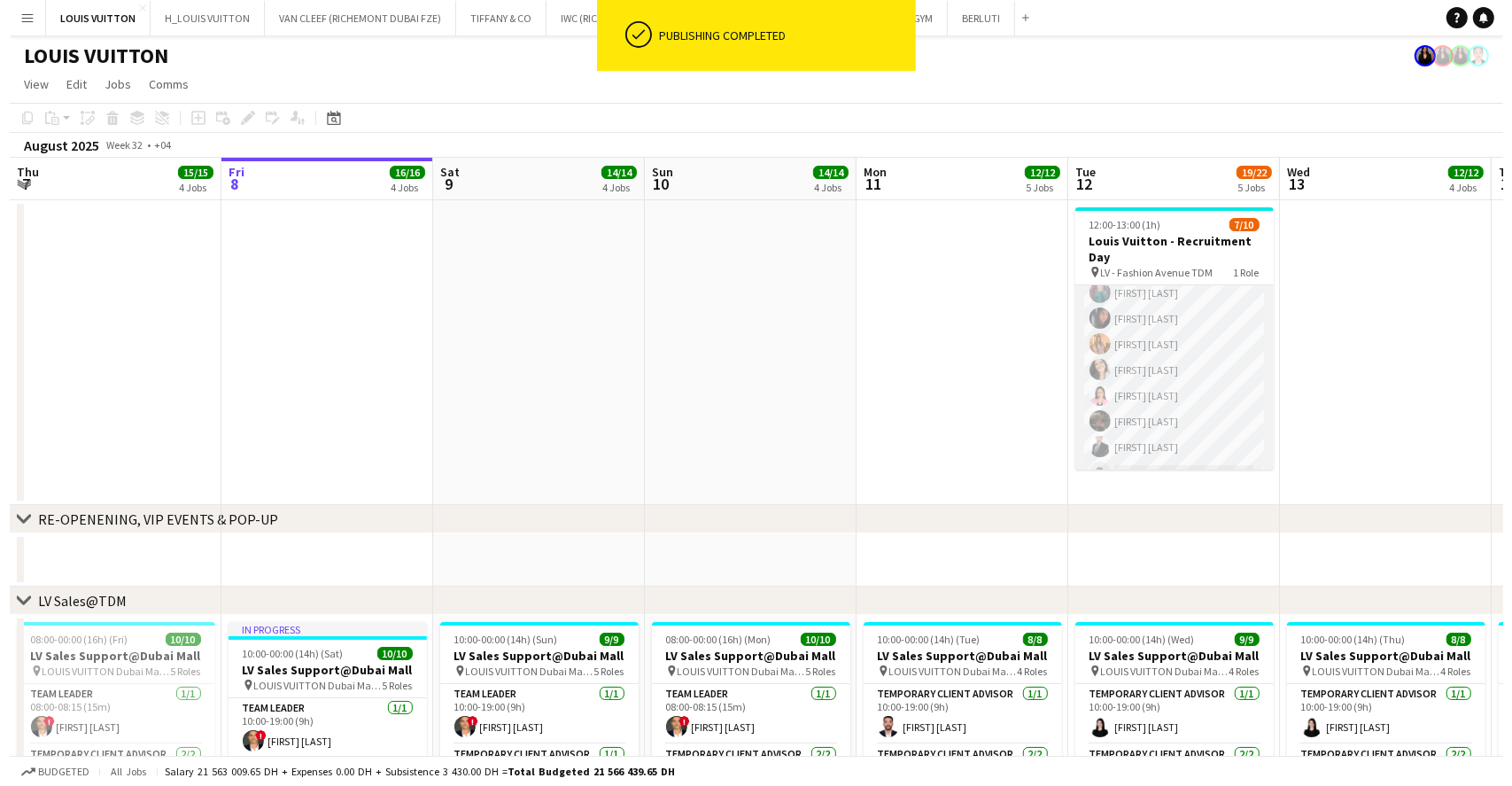 scroll, scrollTop: 0, scrollLeft: 0, axis: both 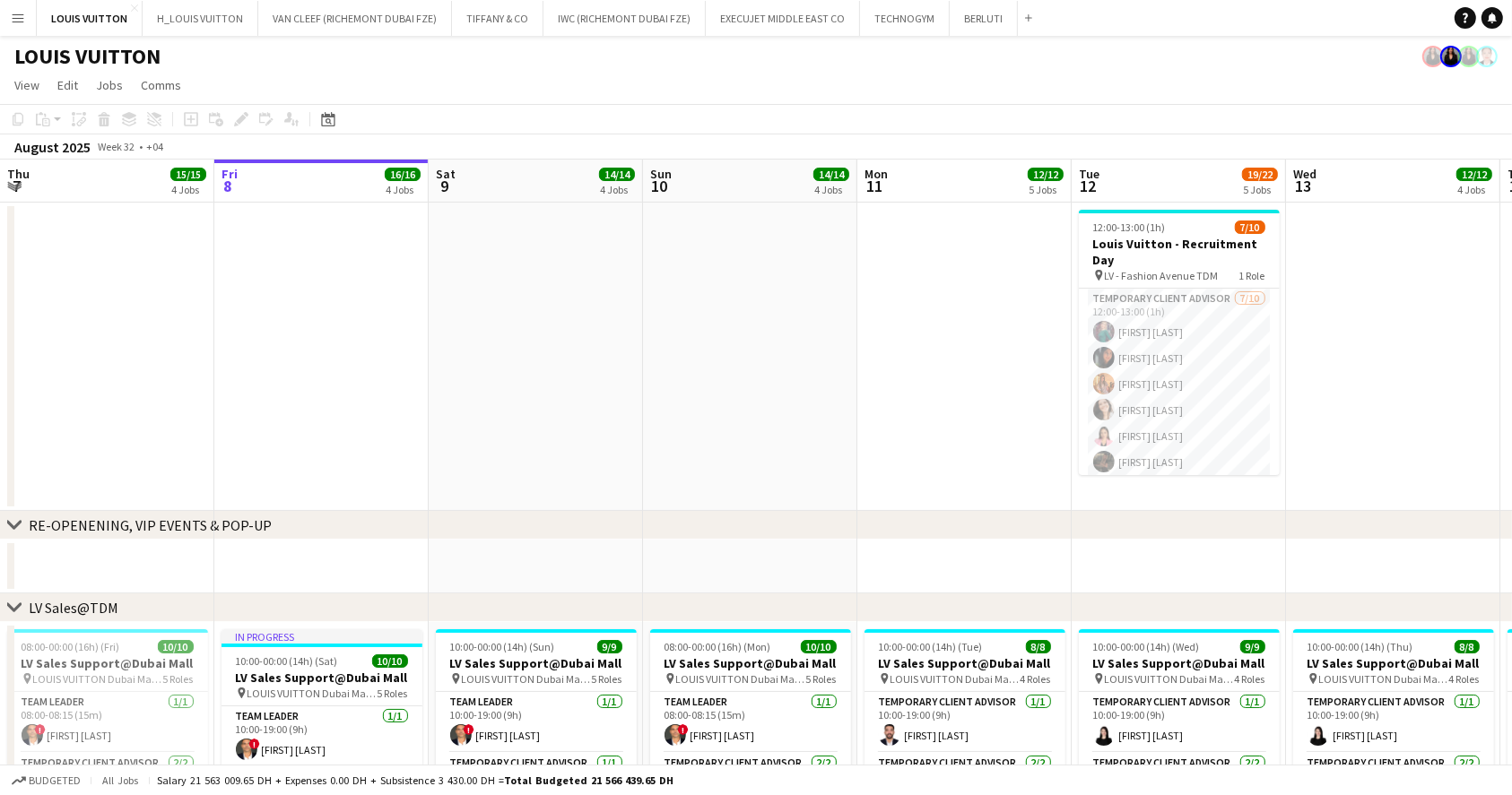 click on "Menu" at bounding box center (18, 18) 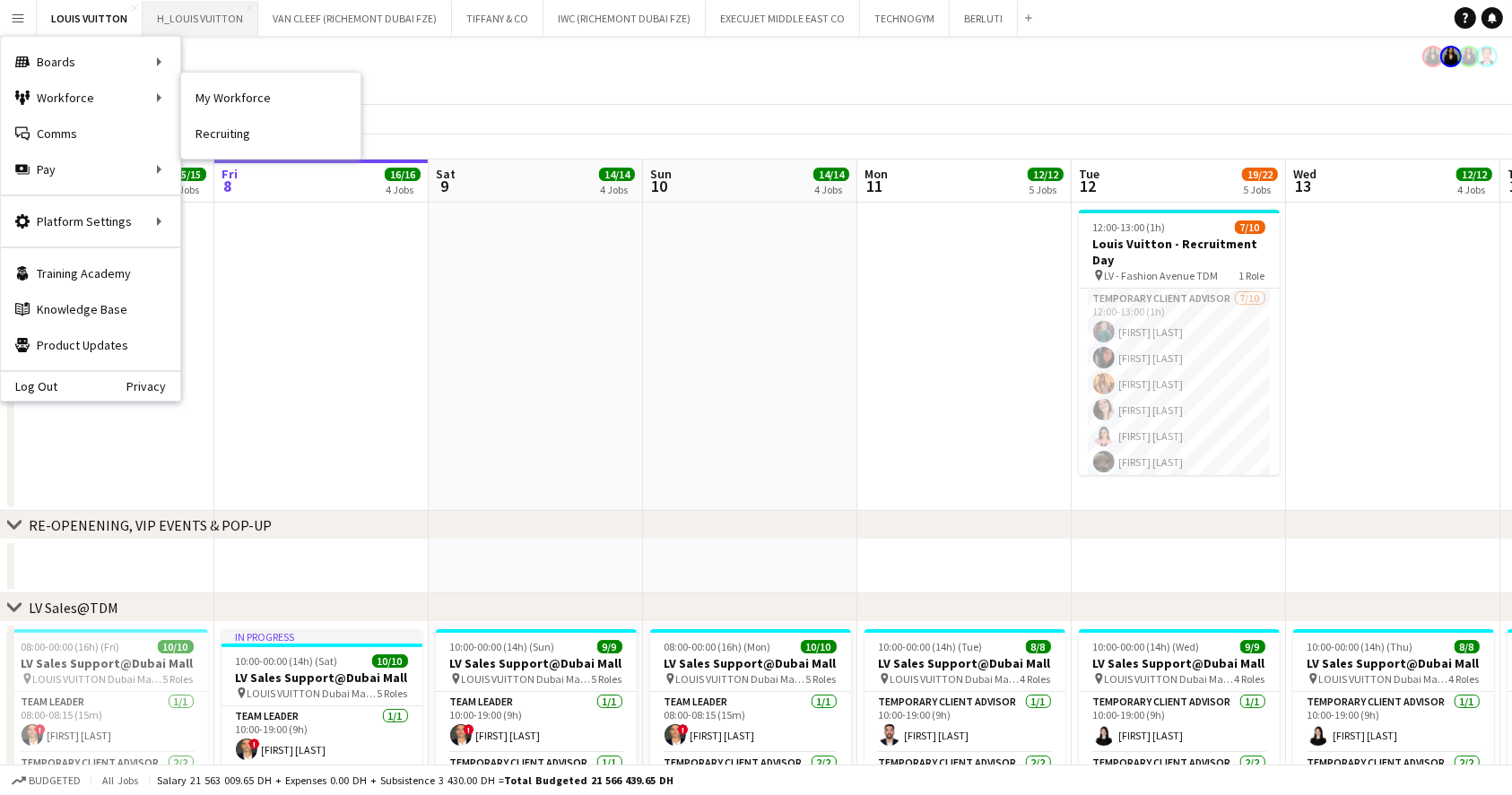 click on "Recruiting" at bounding box center [271, 134] 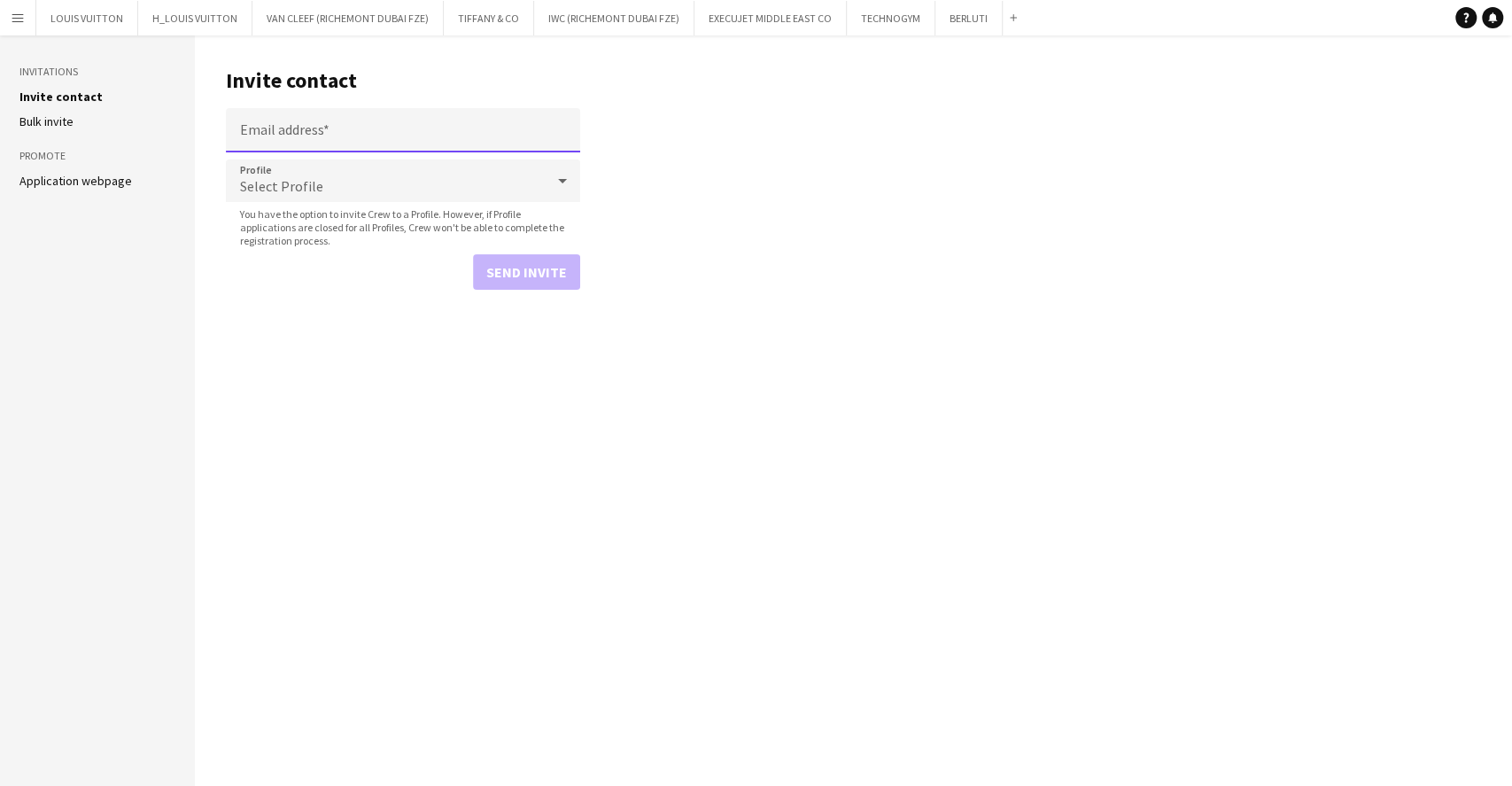 click on "Email address" at bounding box center (403, 130) 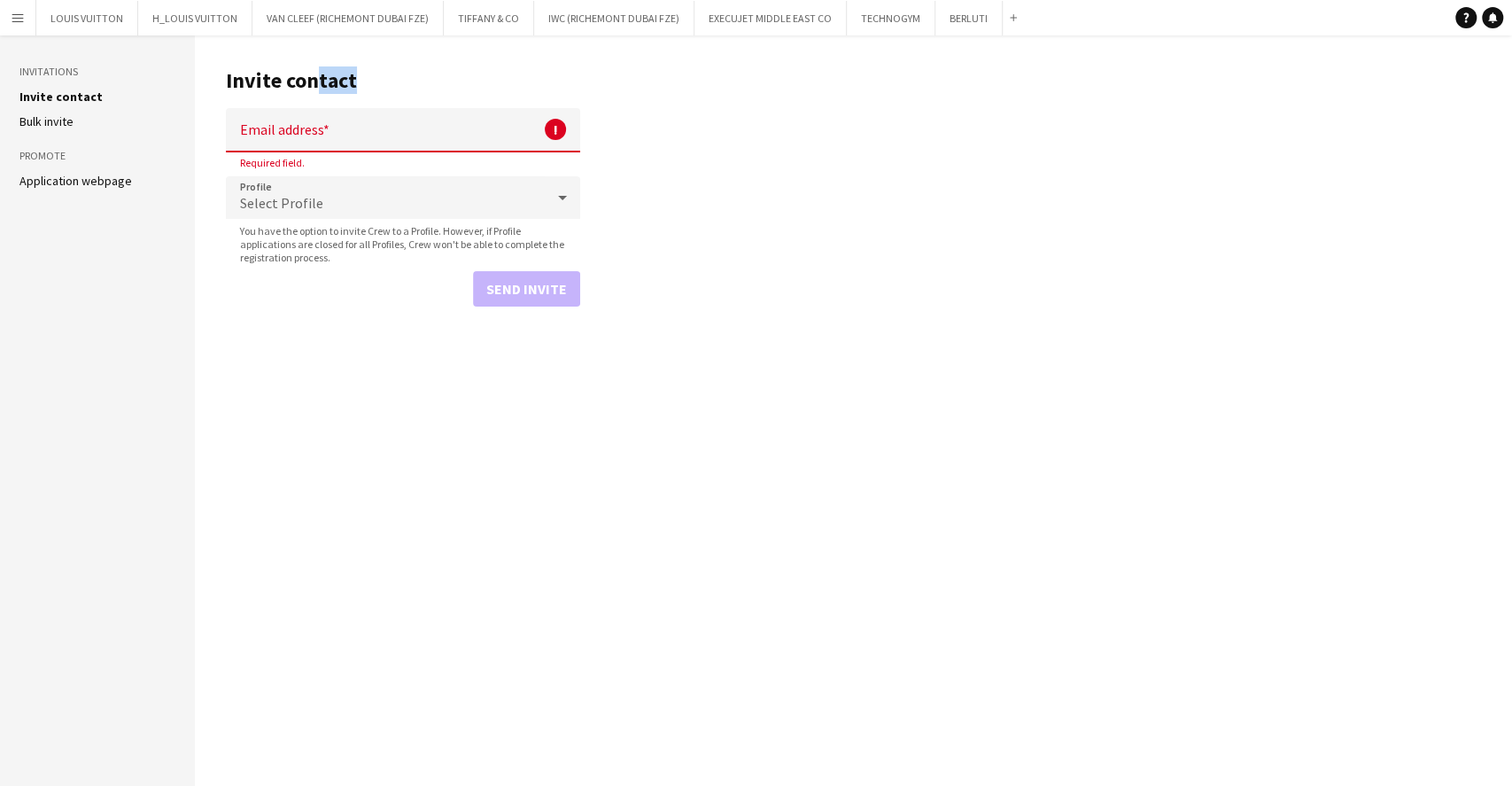 drag, startPoint x: 307, startPoint y: 105, endPoint x: 292, endPoint y: 117, distance: 19.209373 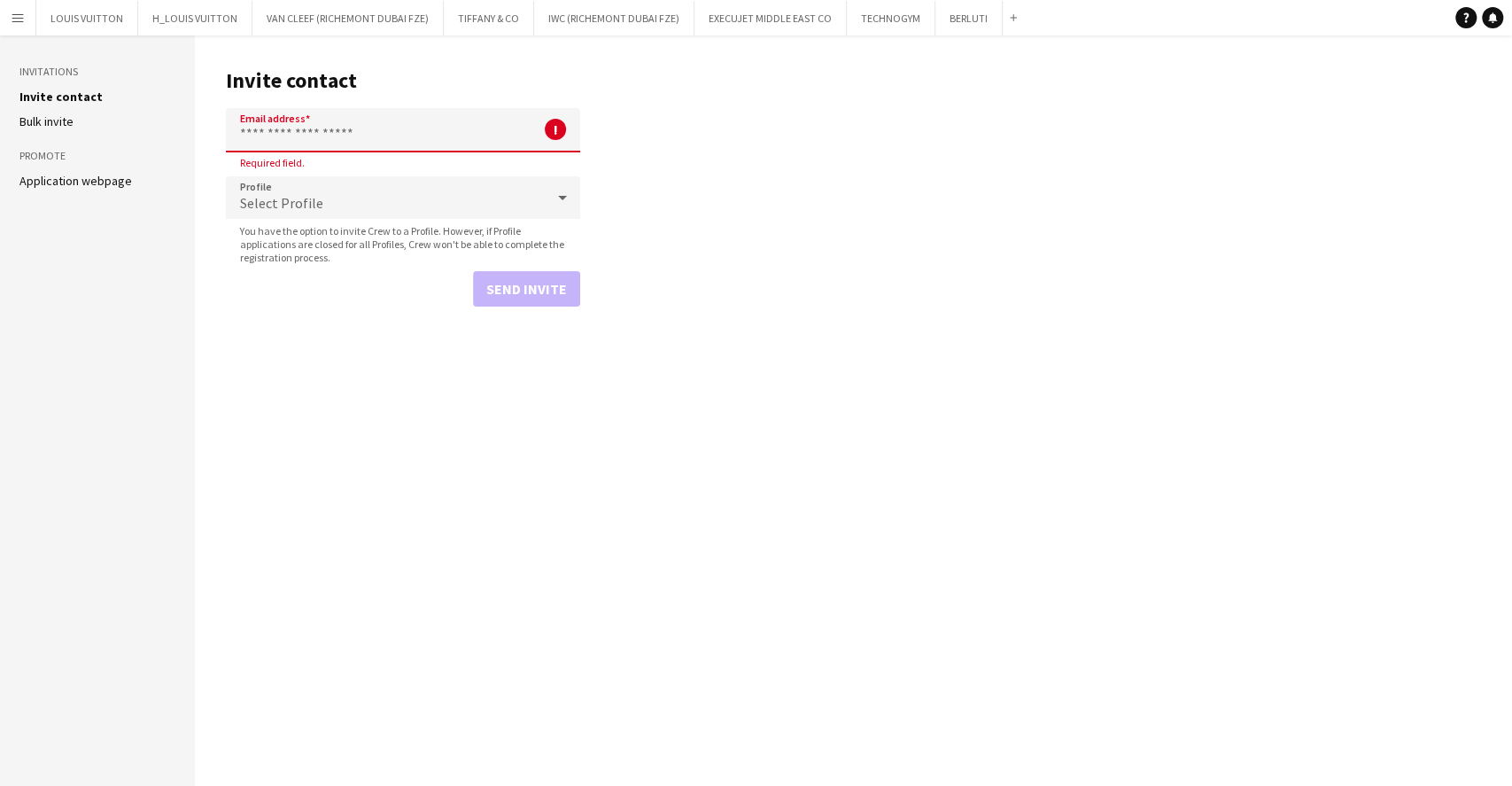 click on "Email address" at bounding box center [403, 130] 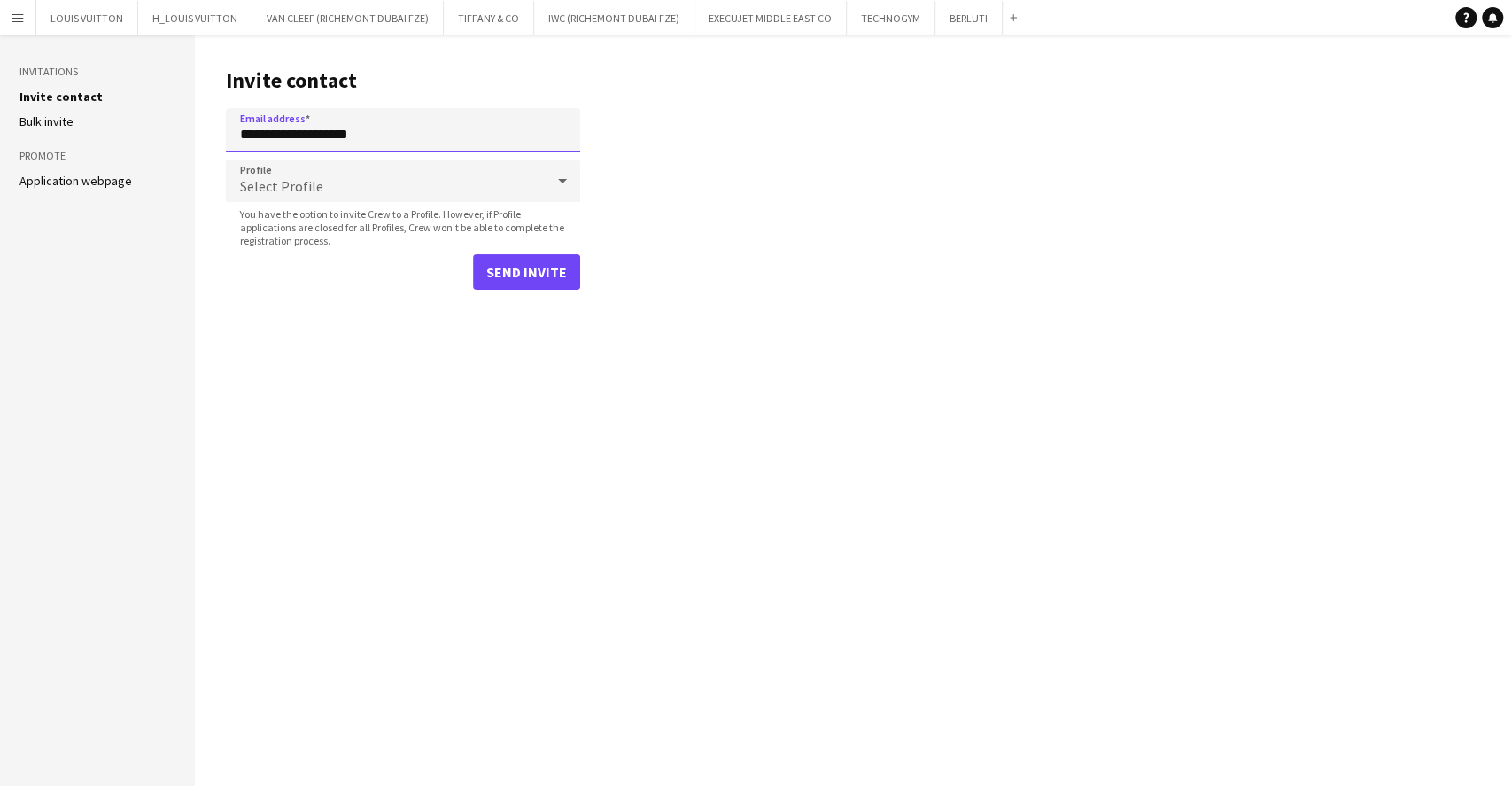 type on "**********" 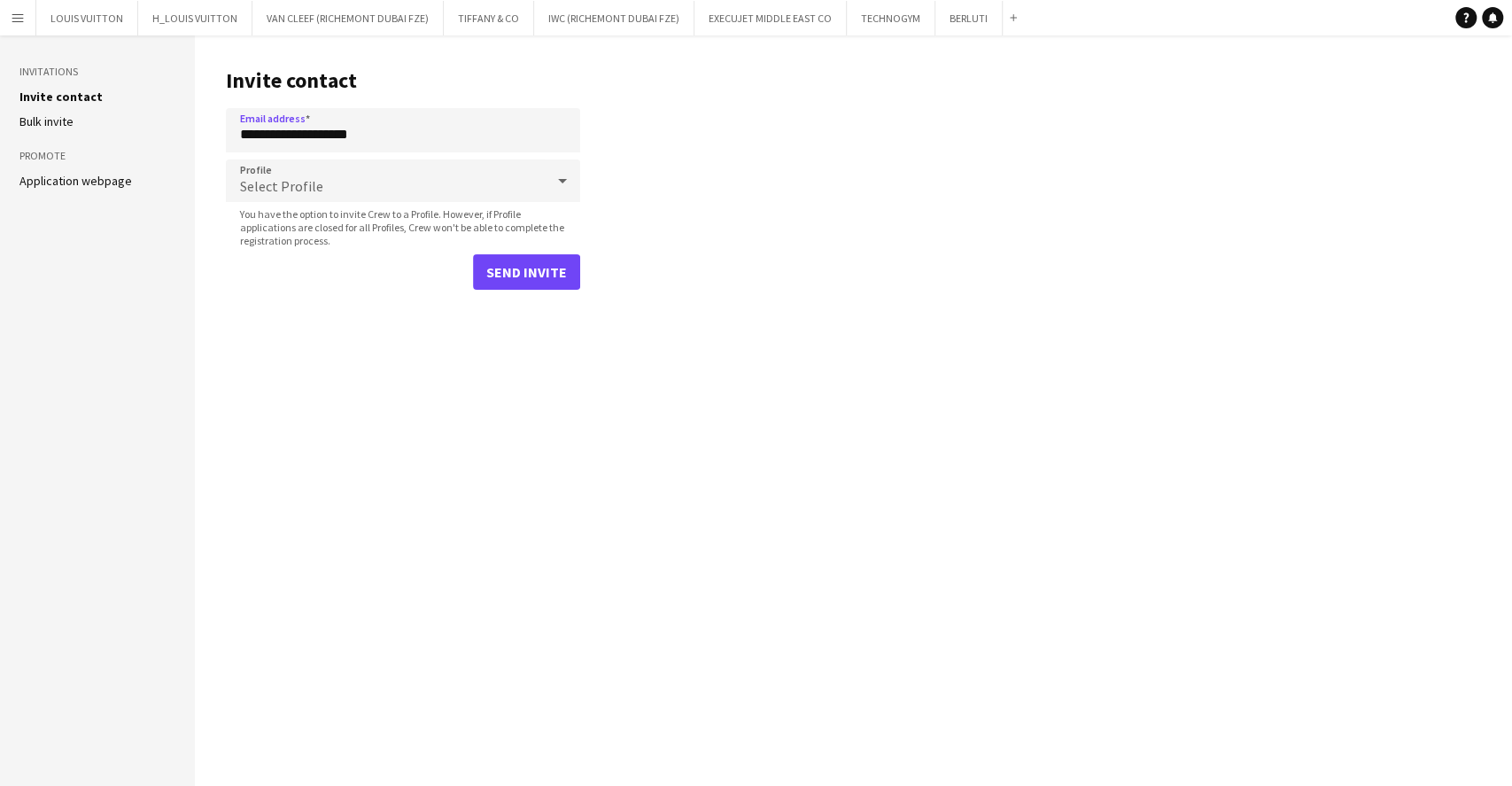 click on "Select Profile" at bounding box center [385, 181] 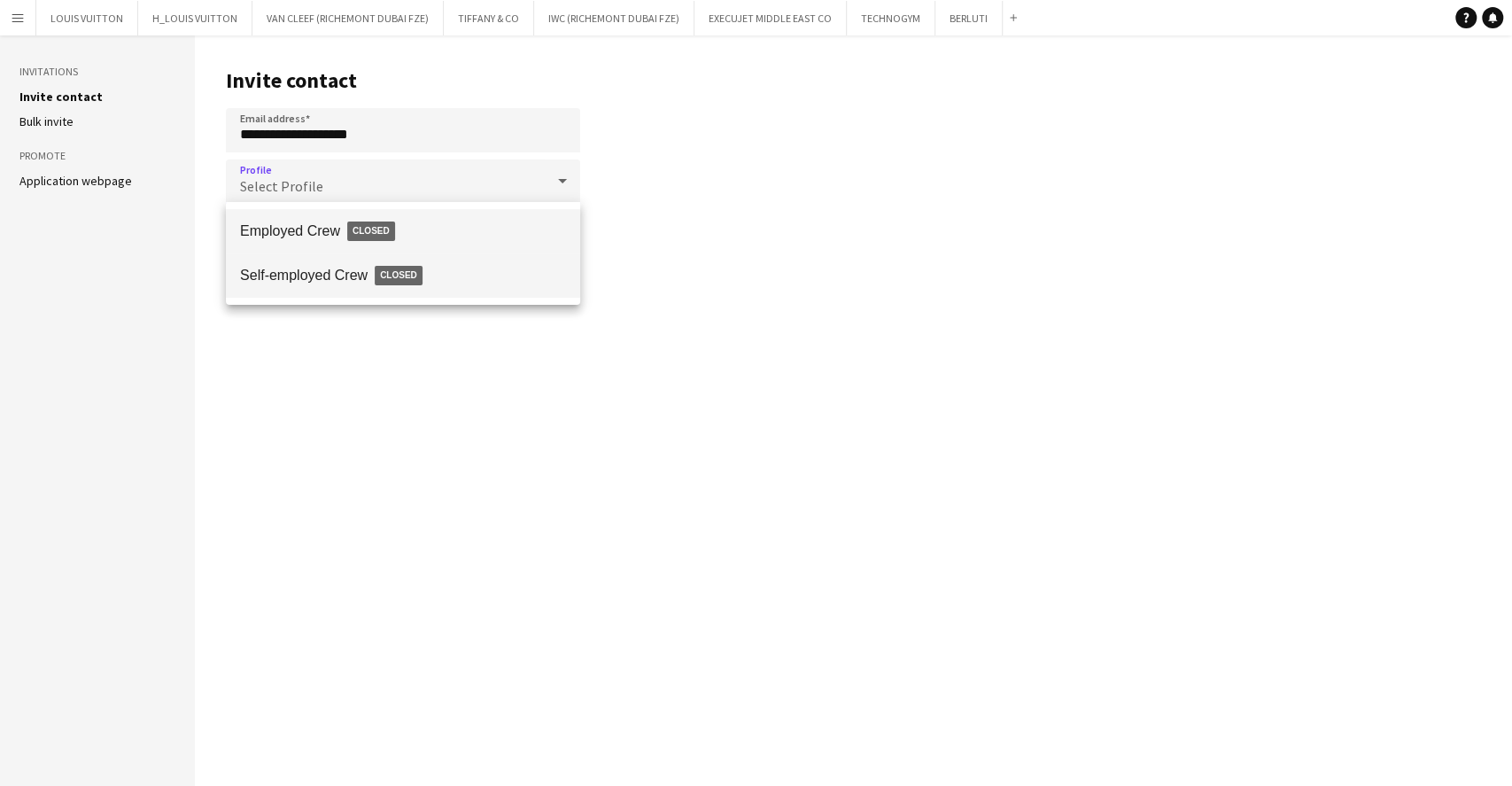 click on "Self-employed Crew  Closed" at bounding box center (403, 276) 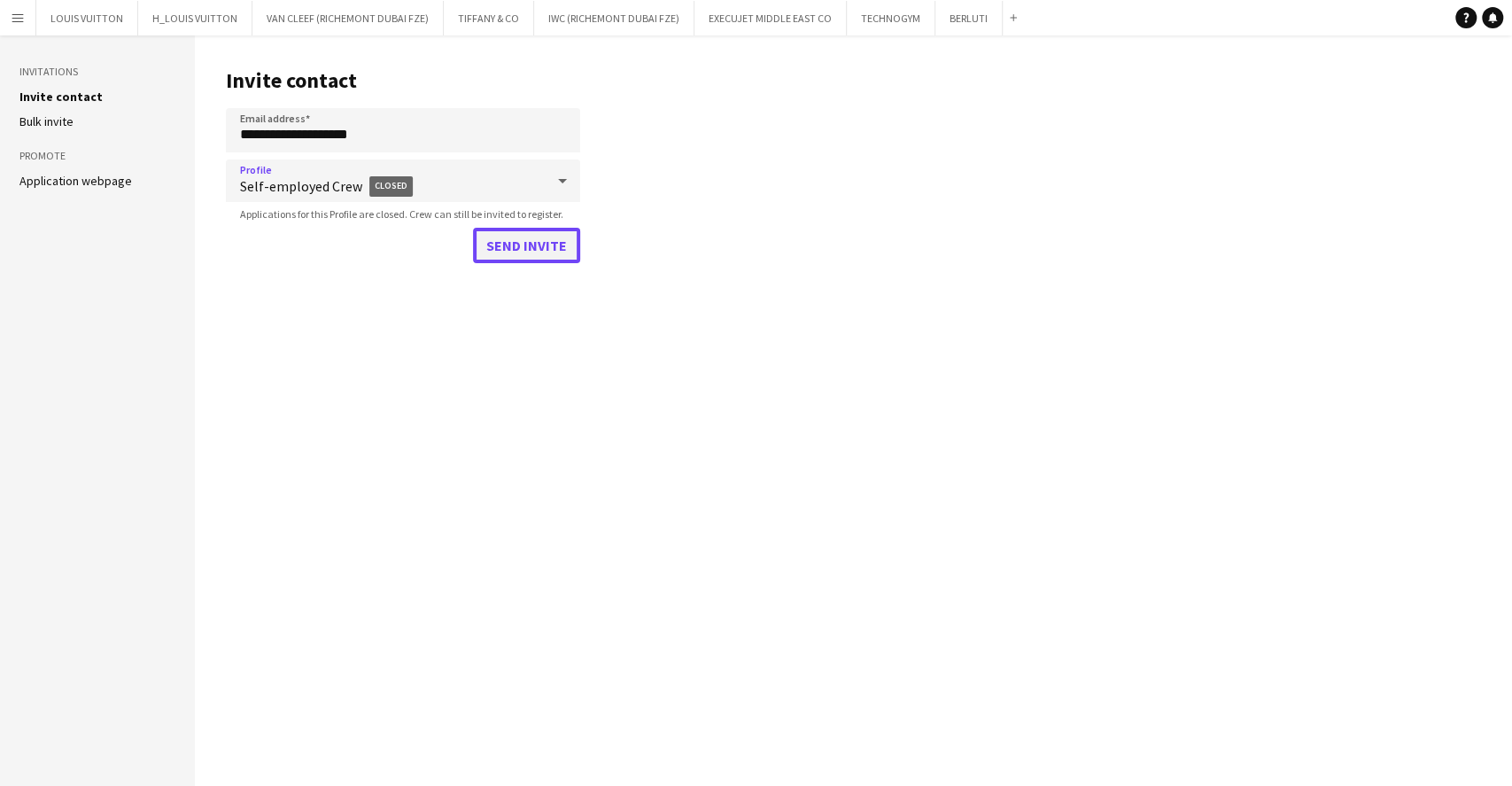 click on "Send invite" 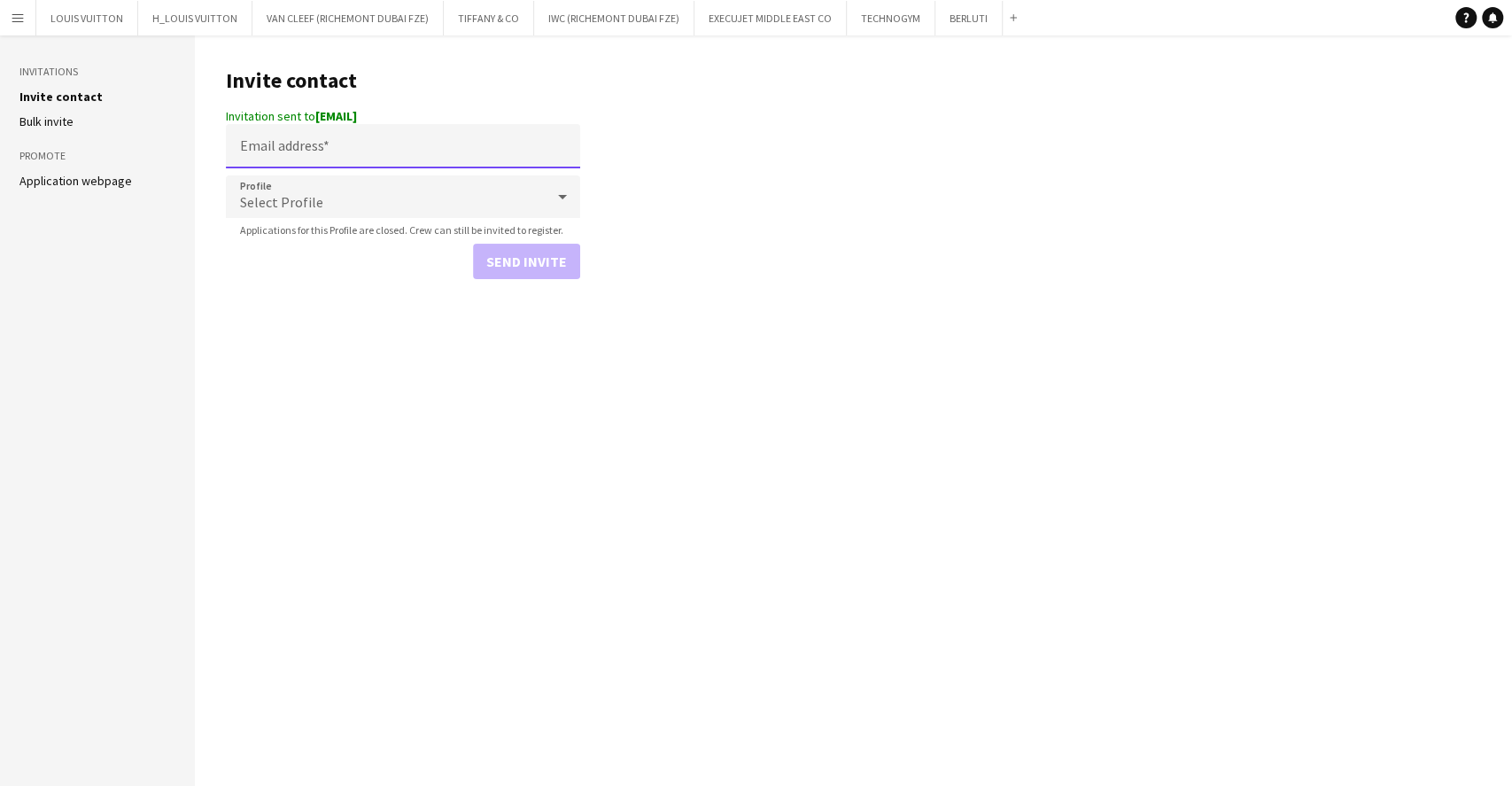 click on "Email address" at bounding box center (403, 146) 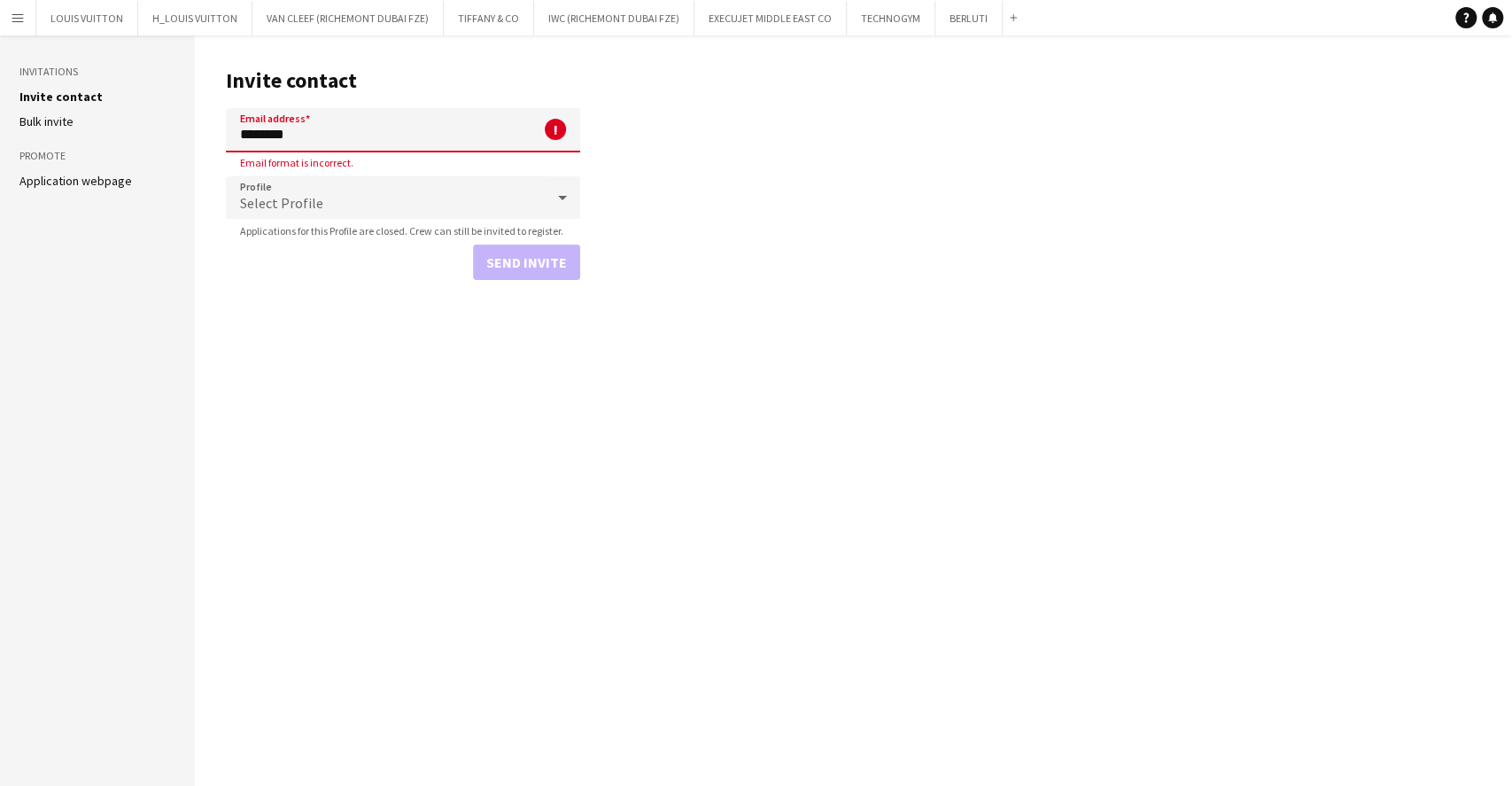 click on "********" at bounding box center (403, 130) 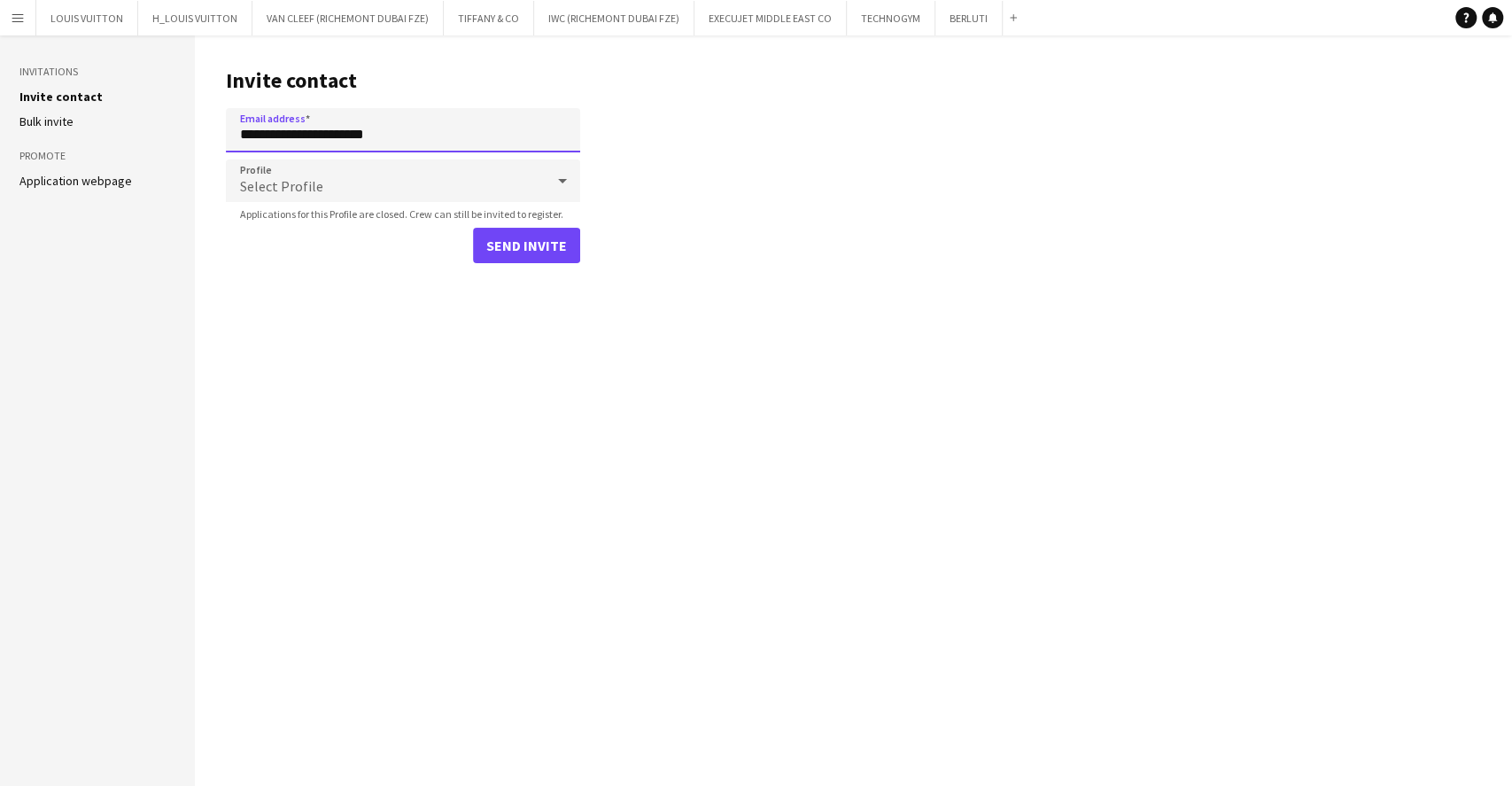 type on "**********" 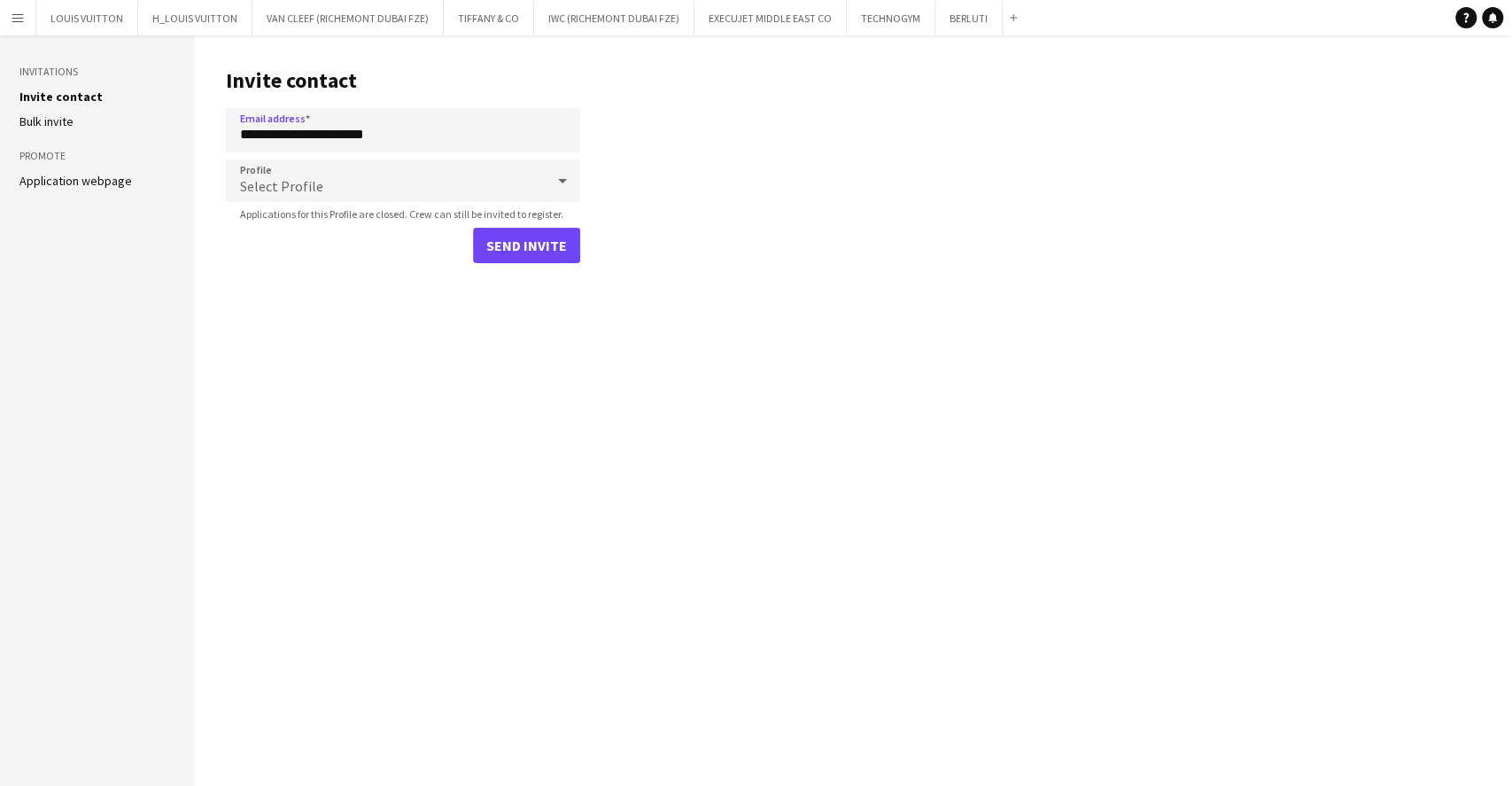 click on "Select Profile" at bounding box center [385, 181] 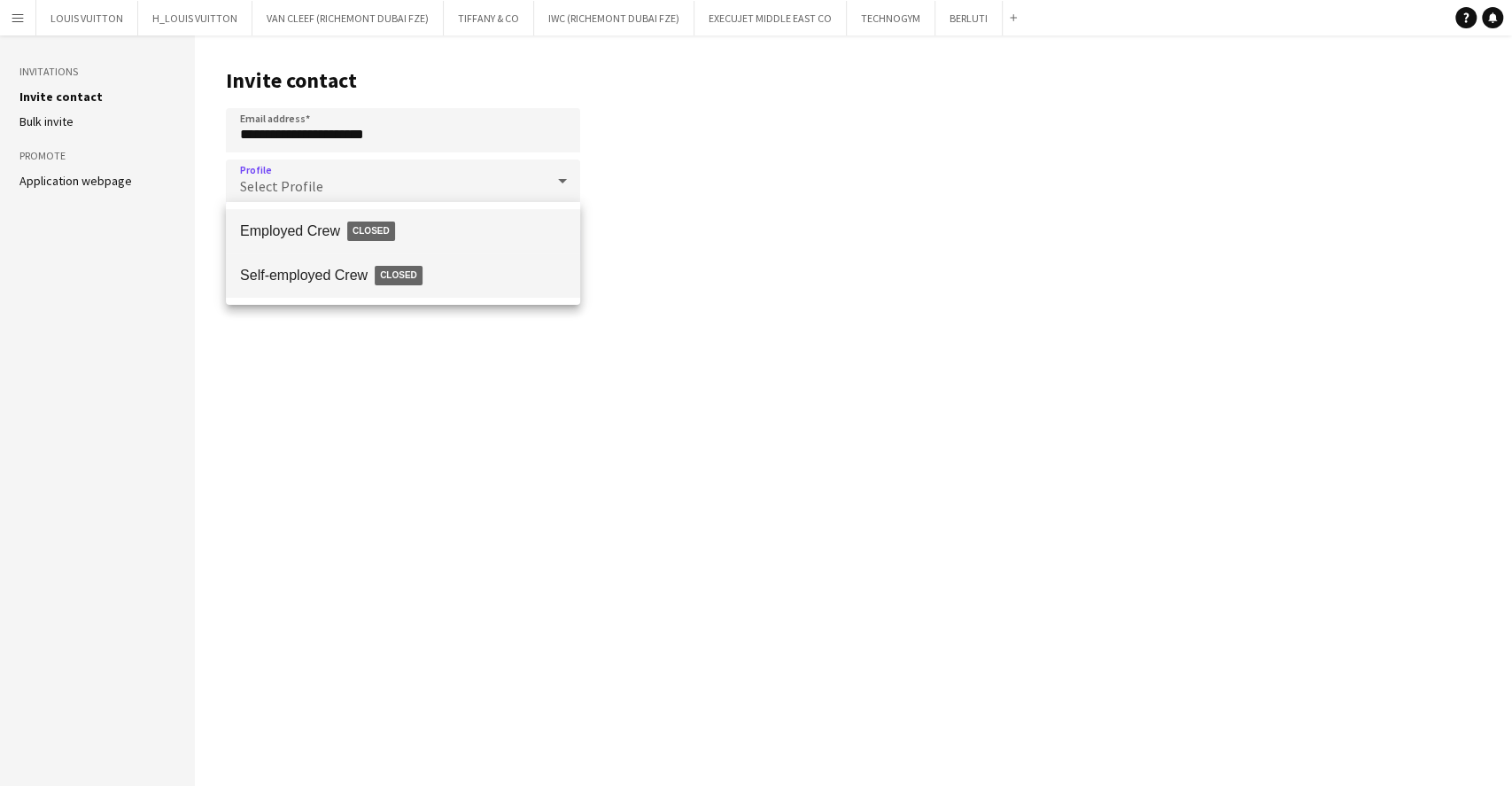 click on "Self-employed Crew  Closed" at bounding box center (403, 276) 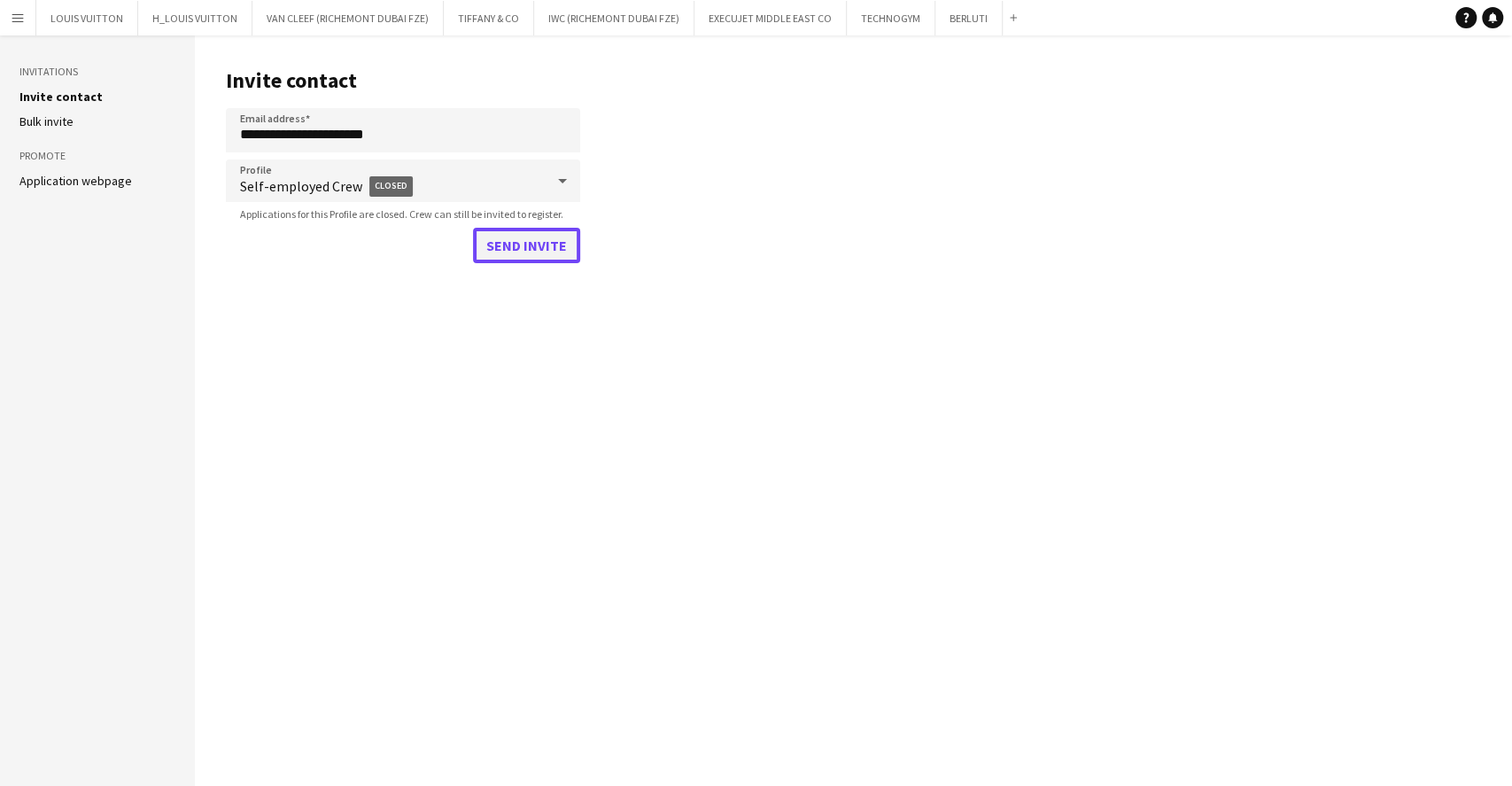 click on "Send invite" 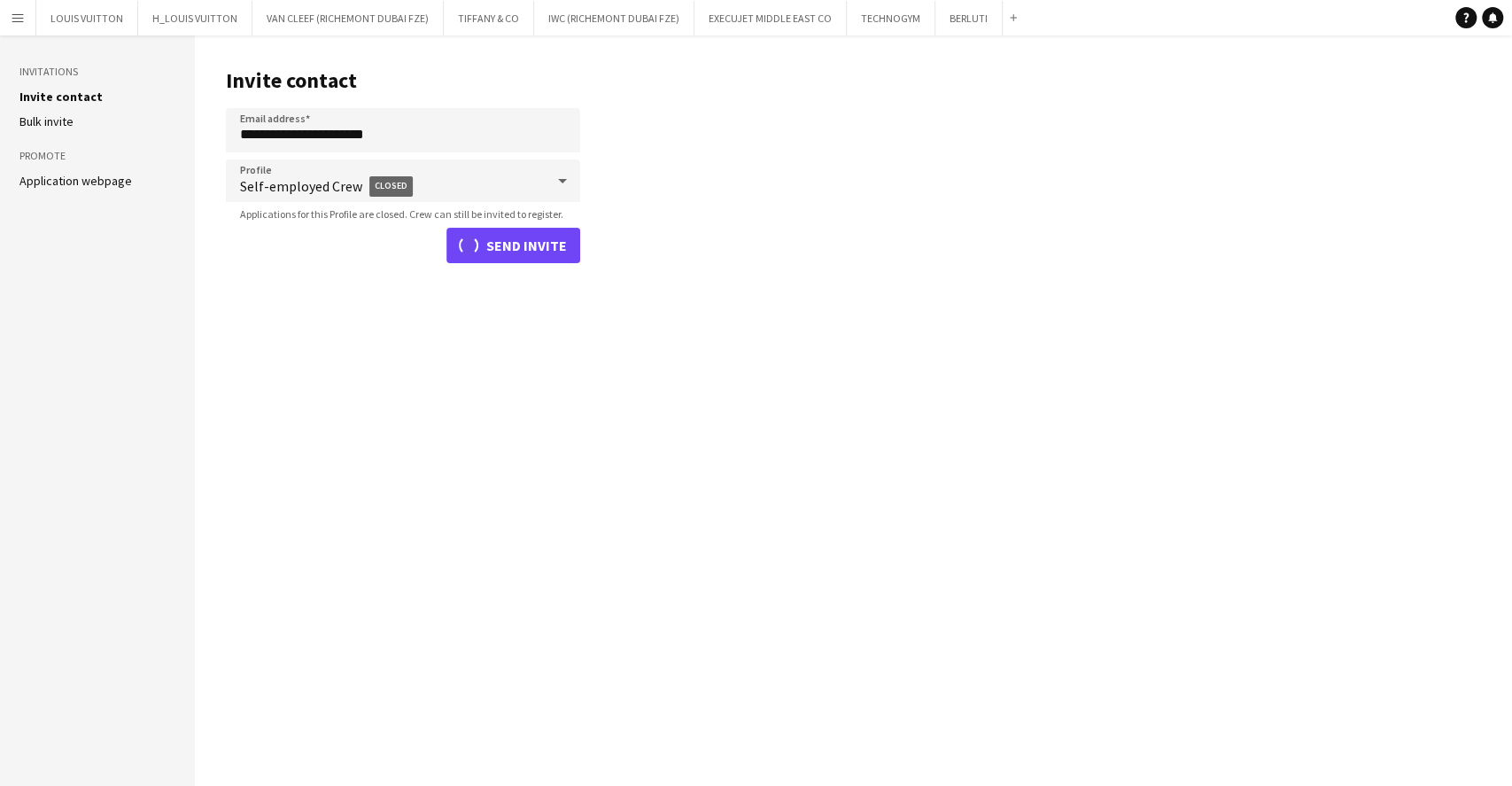 type 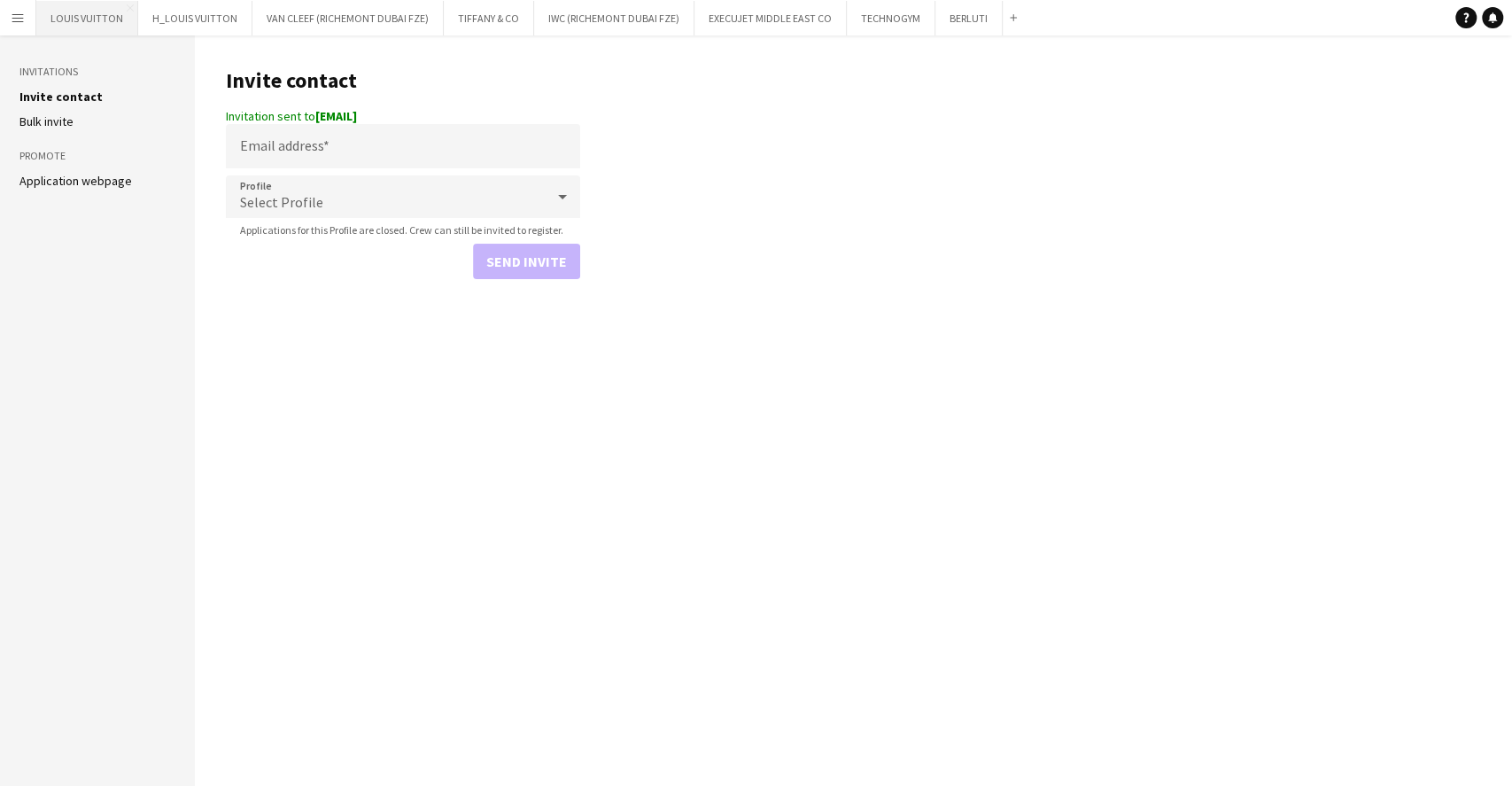 click on "LOUIS VUITTON
Close" at bounding box center [87, 18] 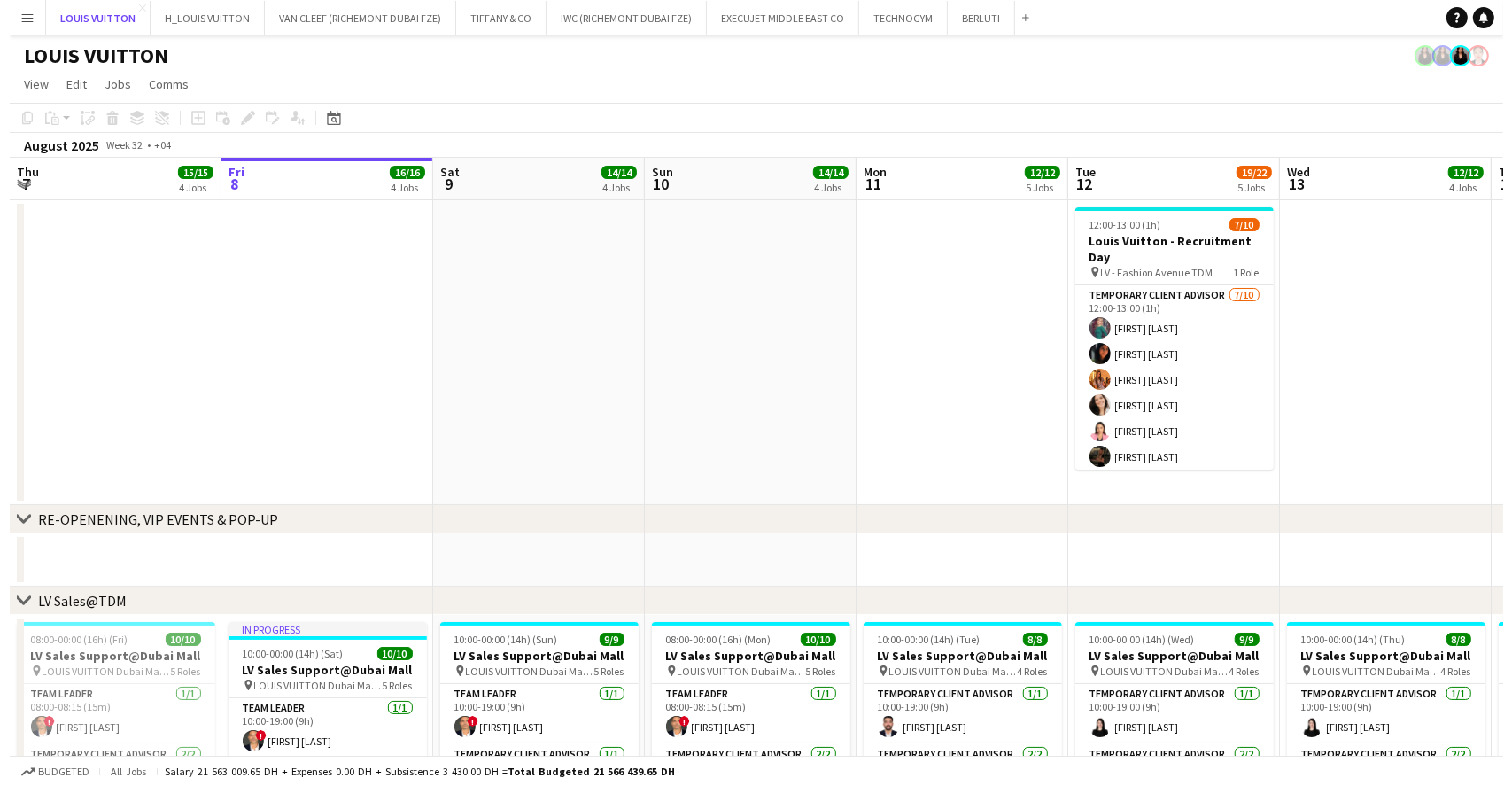 scroll, scrollTop: 0, scrollLeft: 631, axis: horizontal 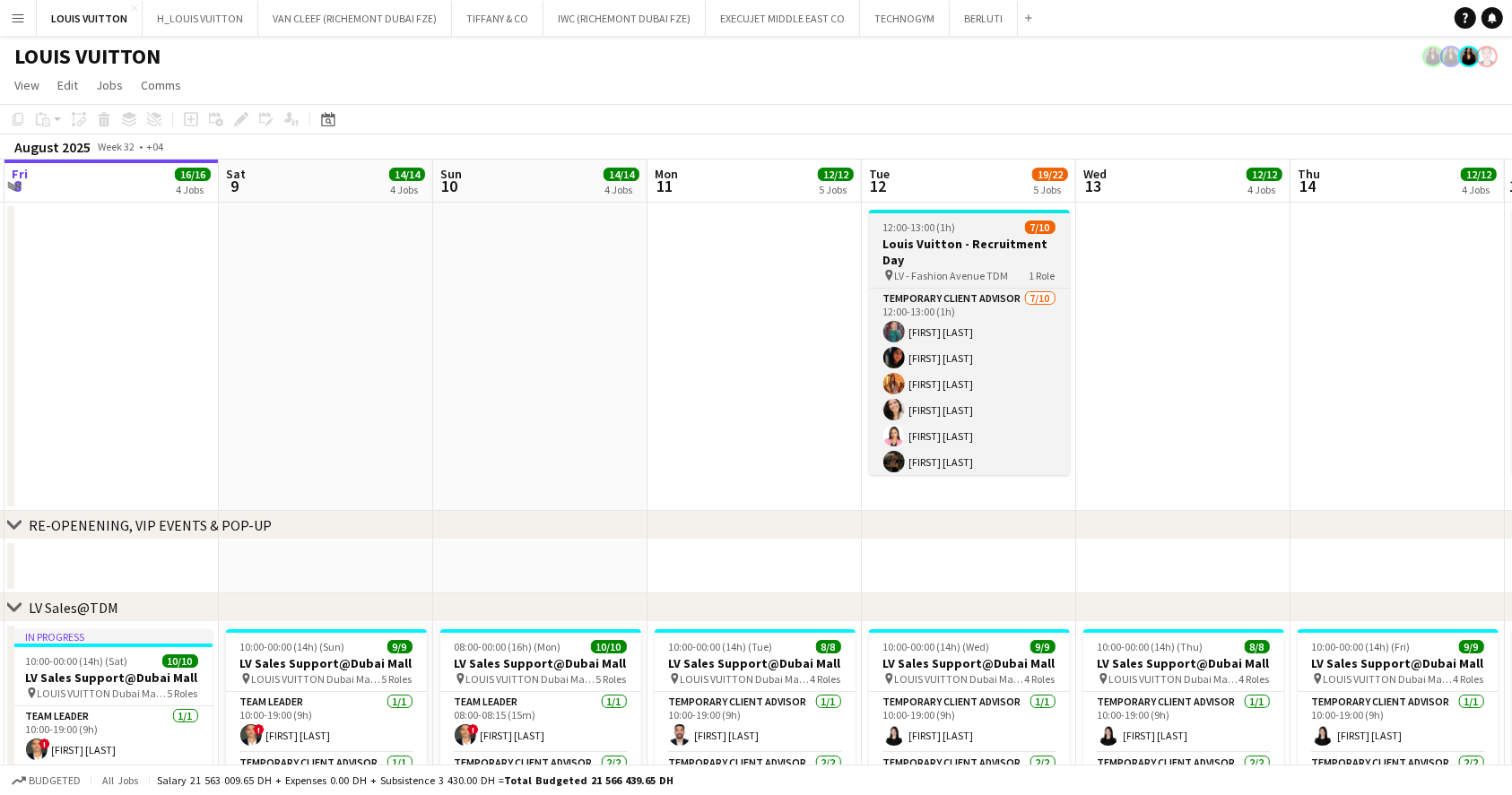 click on "Louis Vuitton - Recruitment Day" at bounding box center [969, 252] 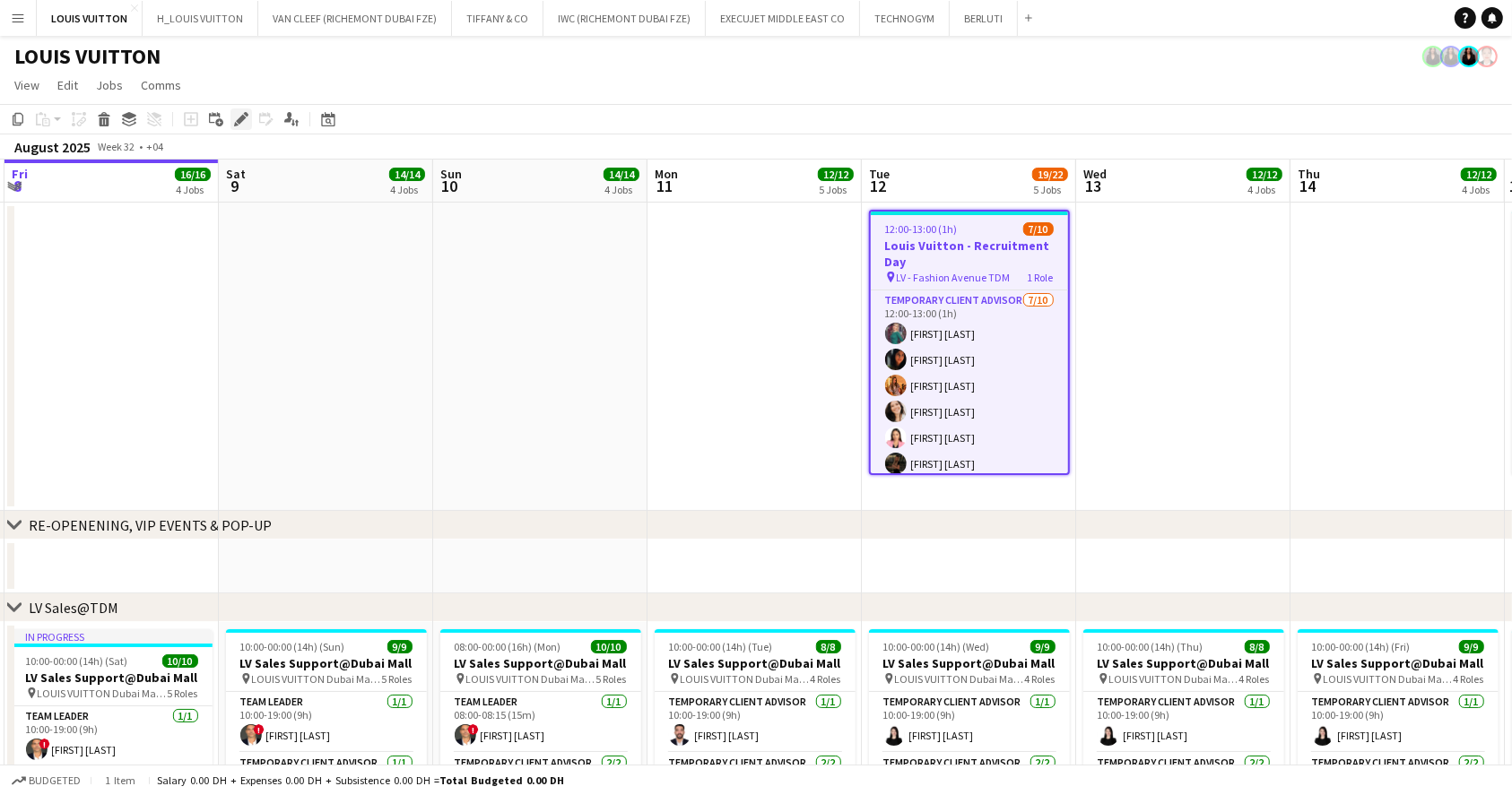 click 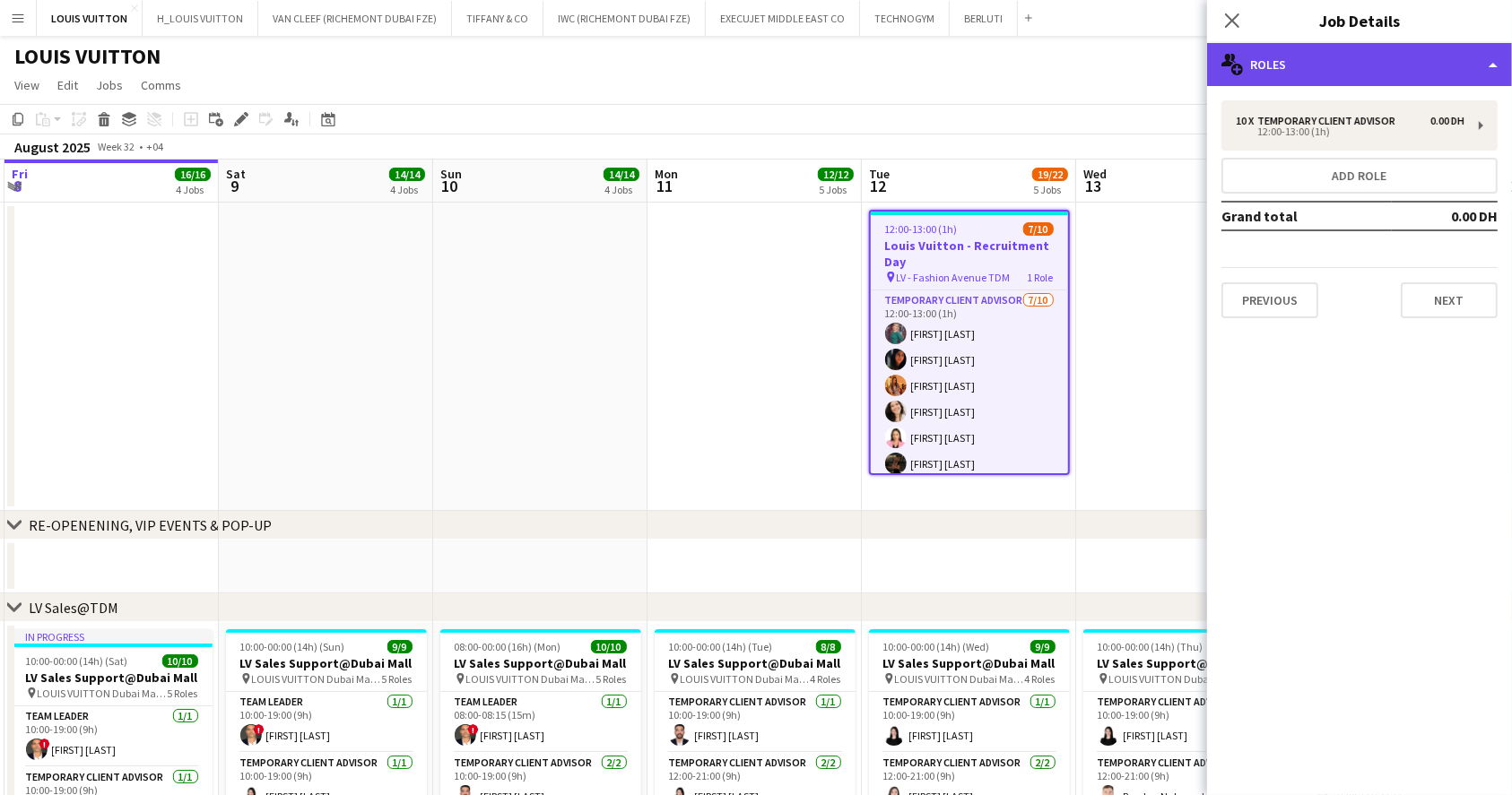 click on "multiple-users-add
Roles" 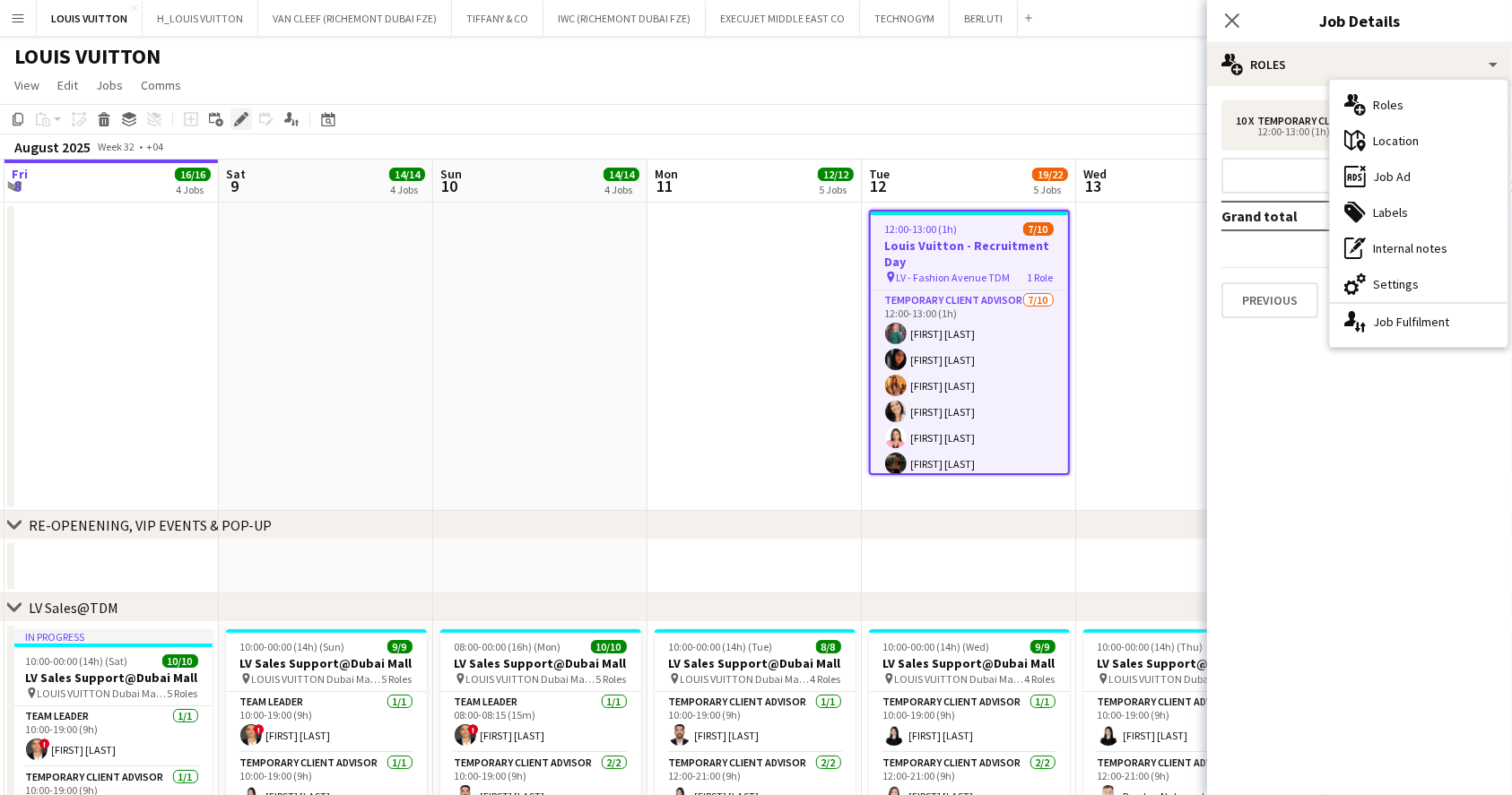 click 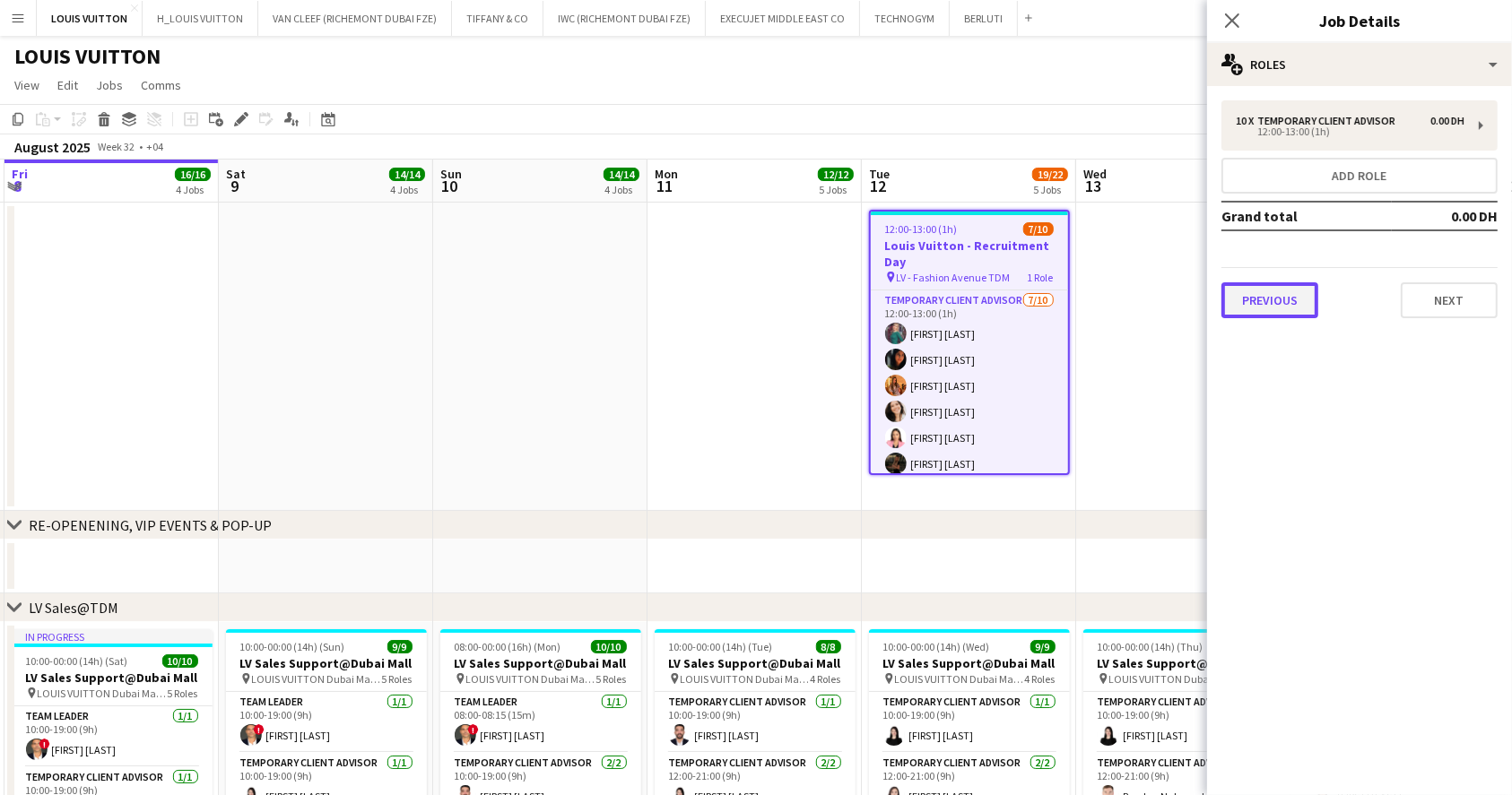 click on "Previous" at bounding box center (1270, 300) 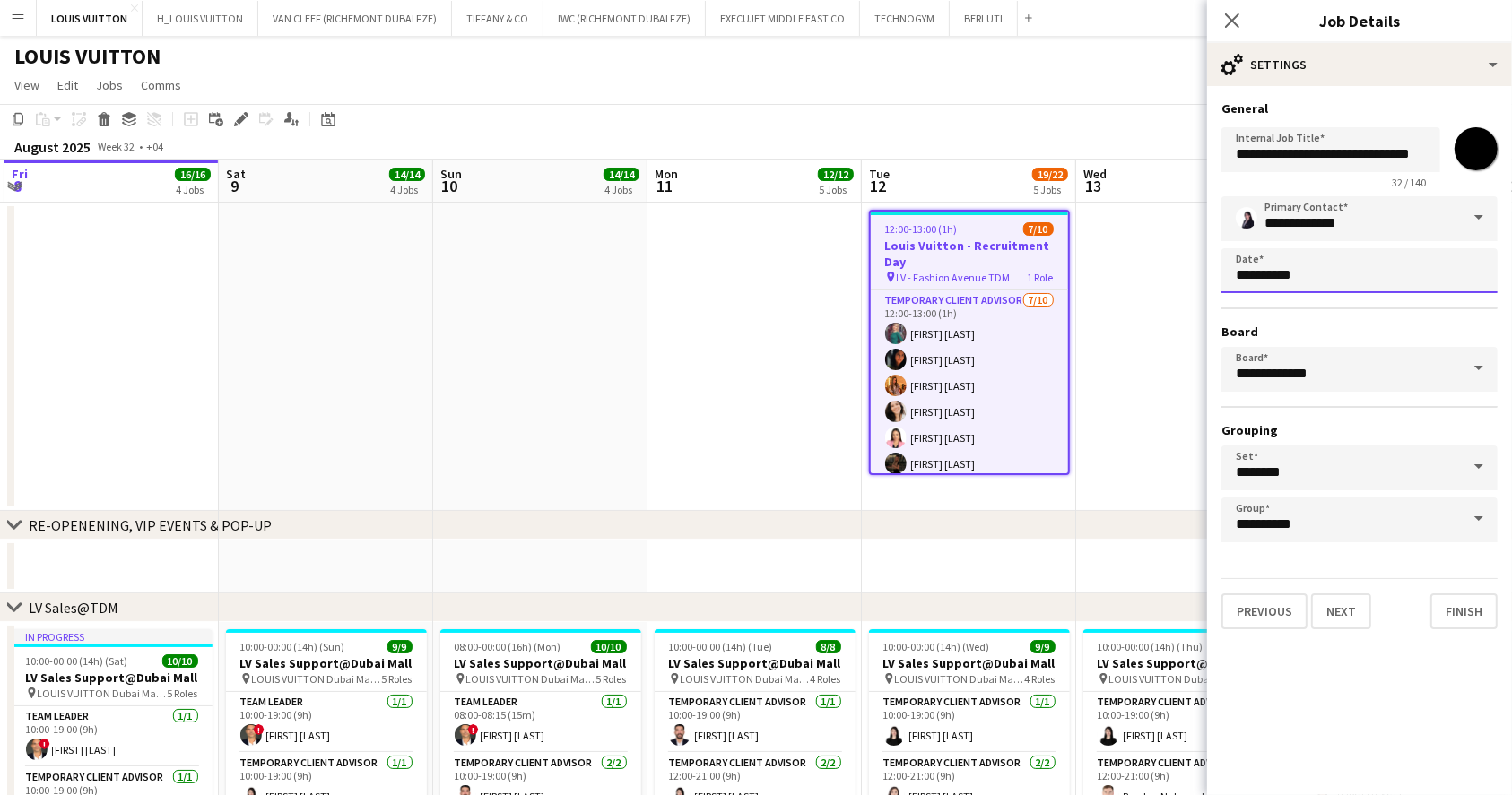 click on "Menu
Boards
Boards   Boards   All jobs   Status
Workforce
Workforce   My Workforce   Recruiting
Comms
Comms
Pay
Pay   Approvals
Platform Settings
Platform Settings   Your settings
Training Academy
Training Academy
Knowledge Base
Knowledge Base
Product Updates
Product Updates   Log Out   Privacy   LOUIS VUITTON
Close
H_LOUIS VUITTON
Close
VAN CLEEF (RICHEMONT DUBAI FZE)
Close
TIFFANY & CO
Close
IWC (RICHEMONT DUBAI FZE)
Close
EXECUJET MIDDLE EAST CO
Close
TECHNOGYM
Close
BERLUTI
Close
Add
Help" at bounding box center (756, 1155) 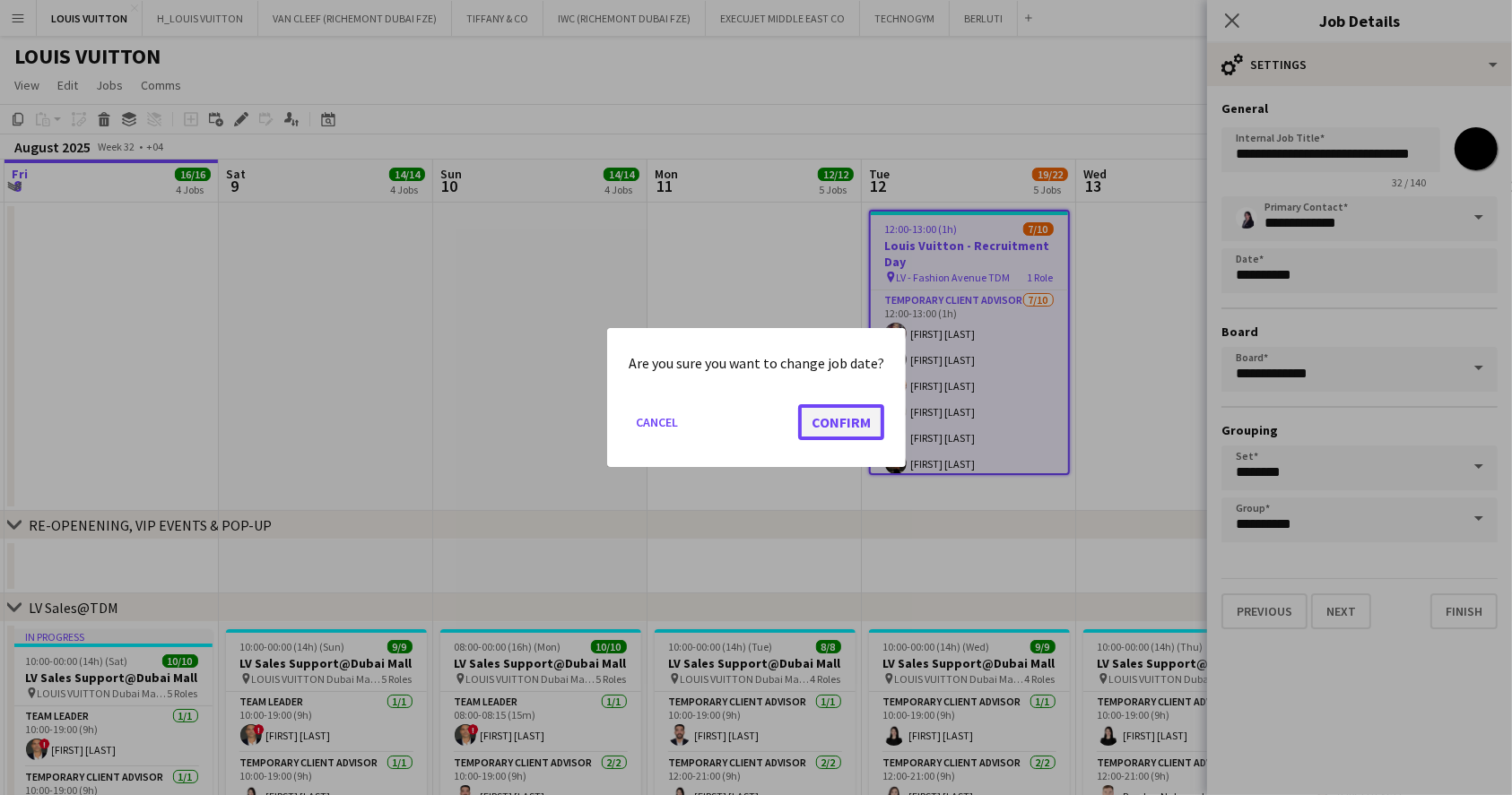 click on "Confirm" 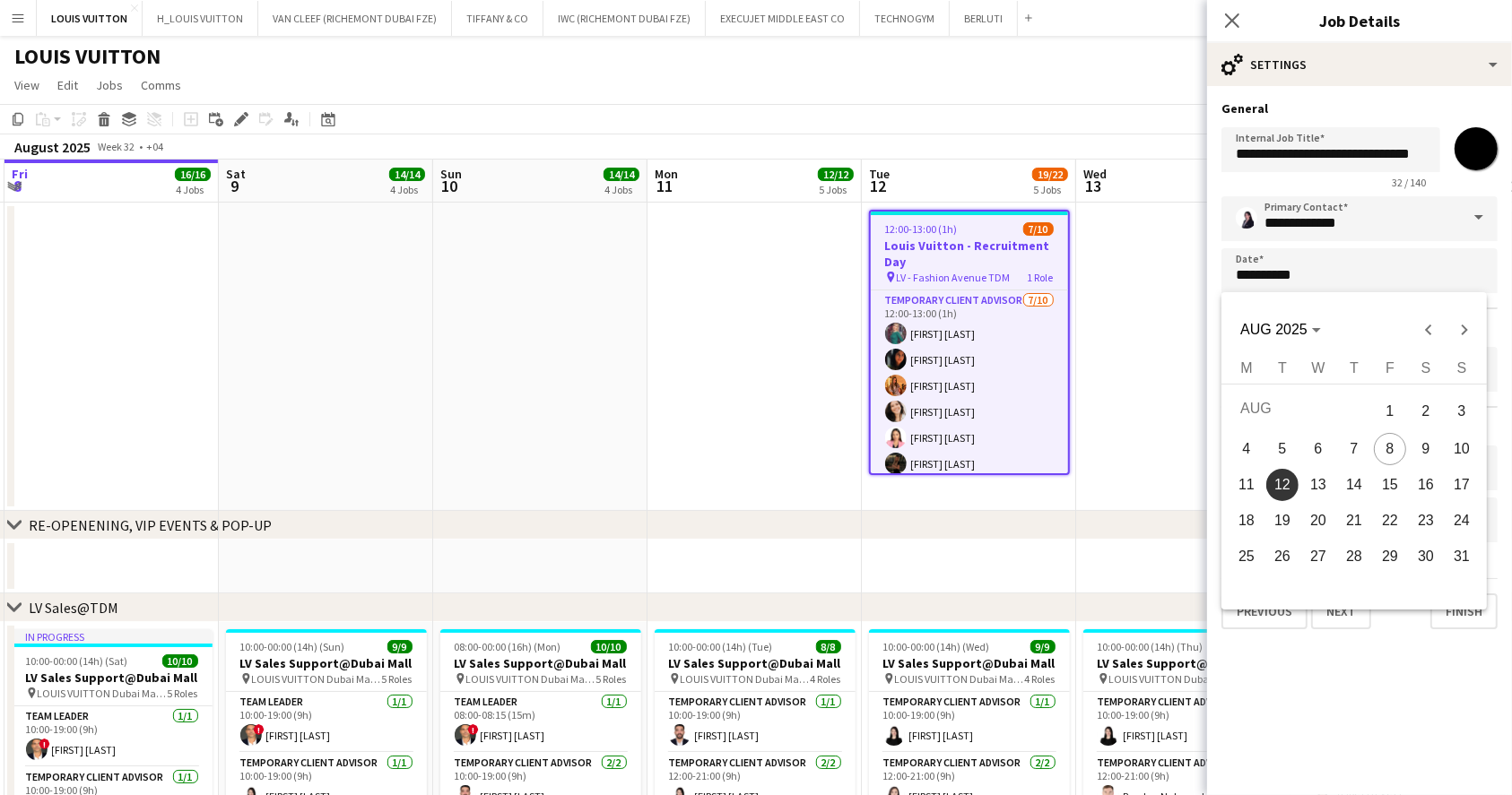 click on "13" at bounding box center (1318, 485) 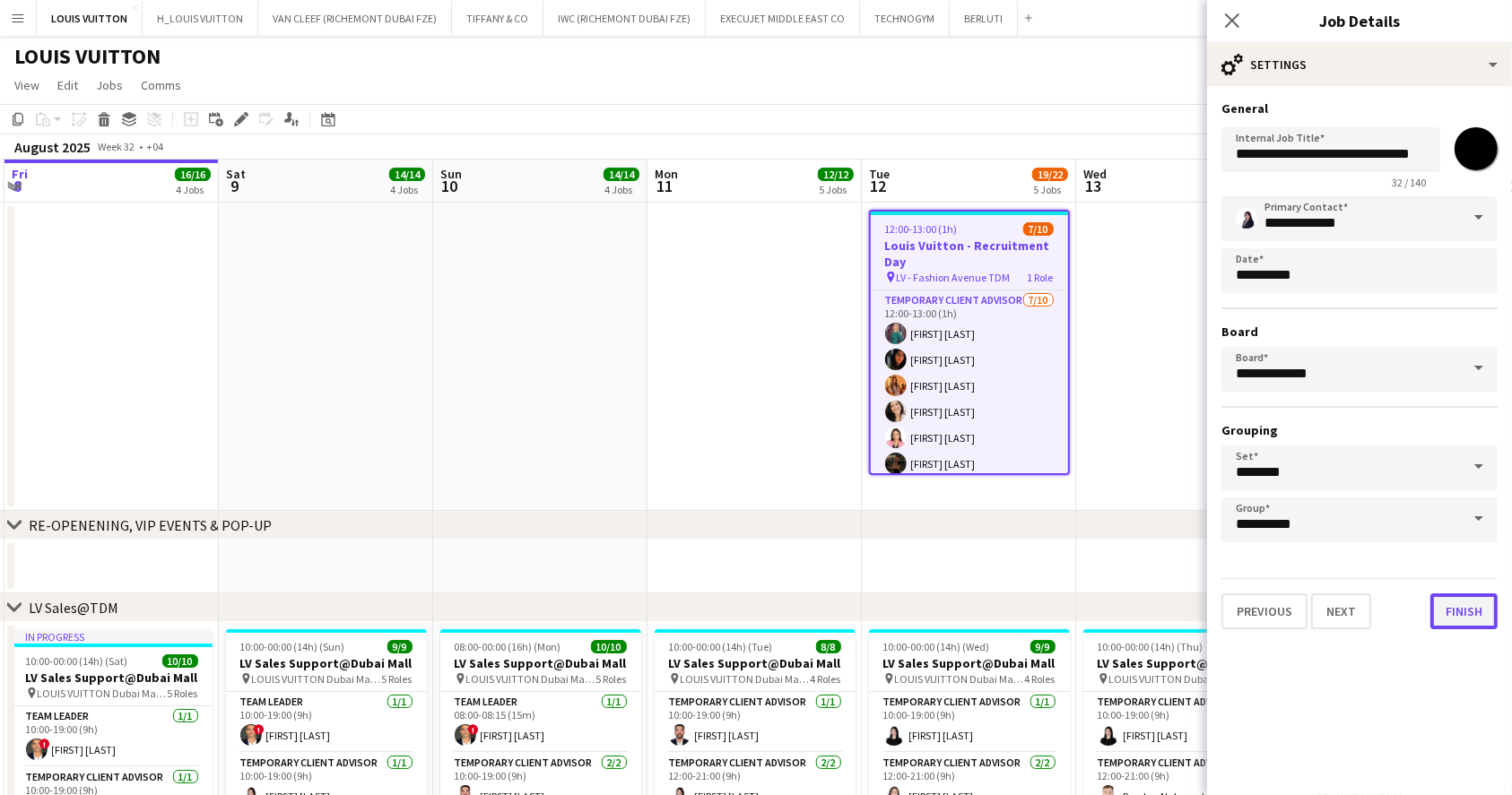 click on "Finish" at bounding box center (1464, 611) 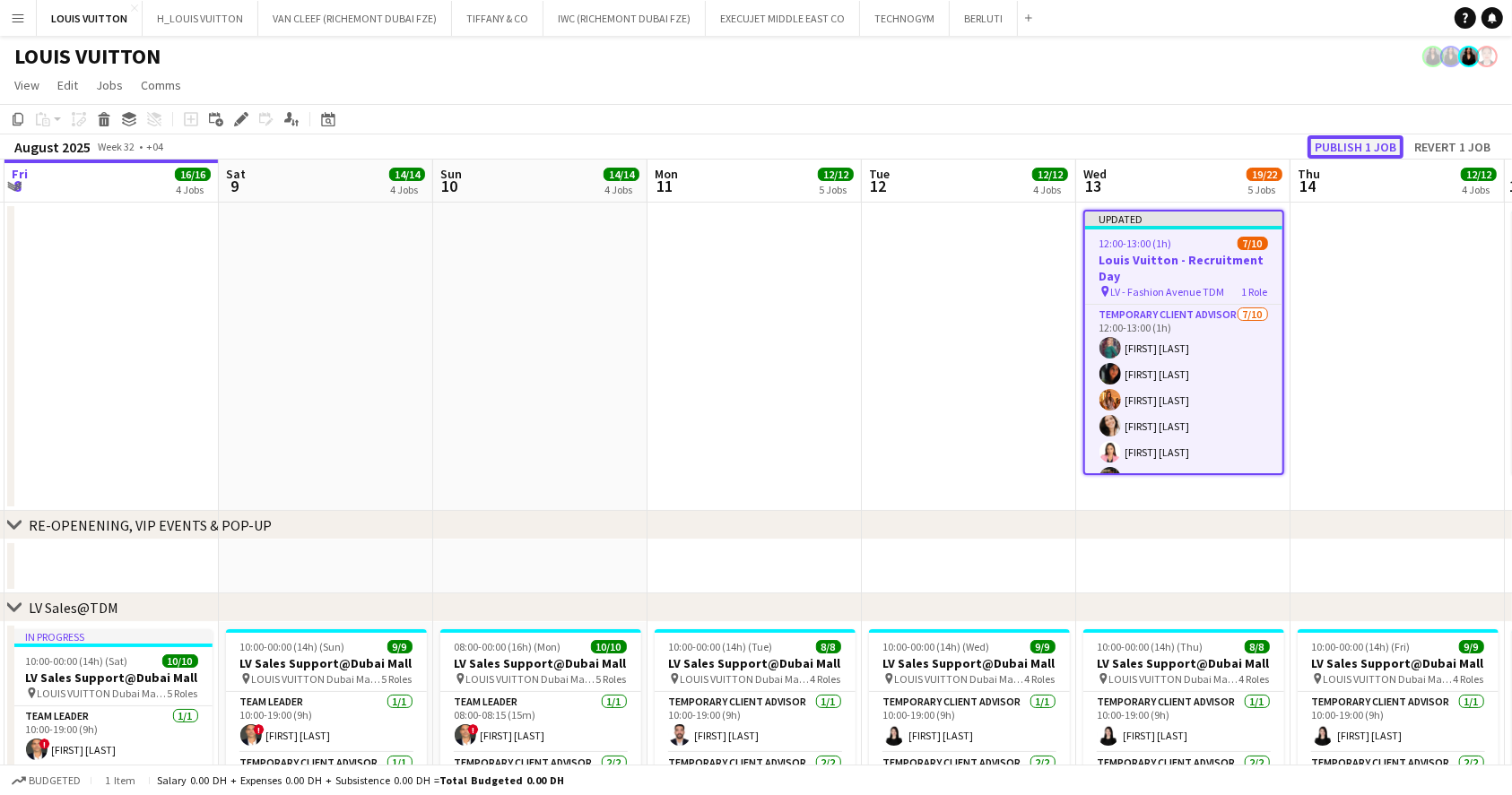 click on "Publish 1 job" 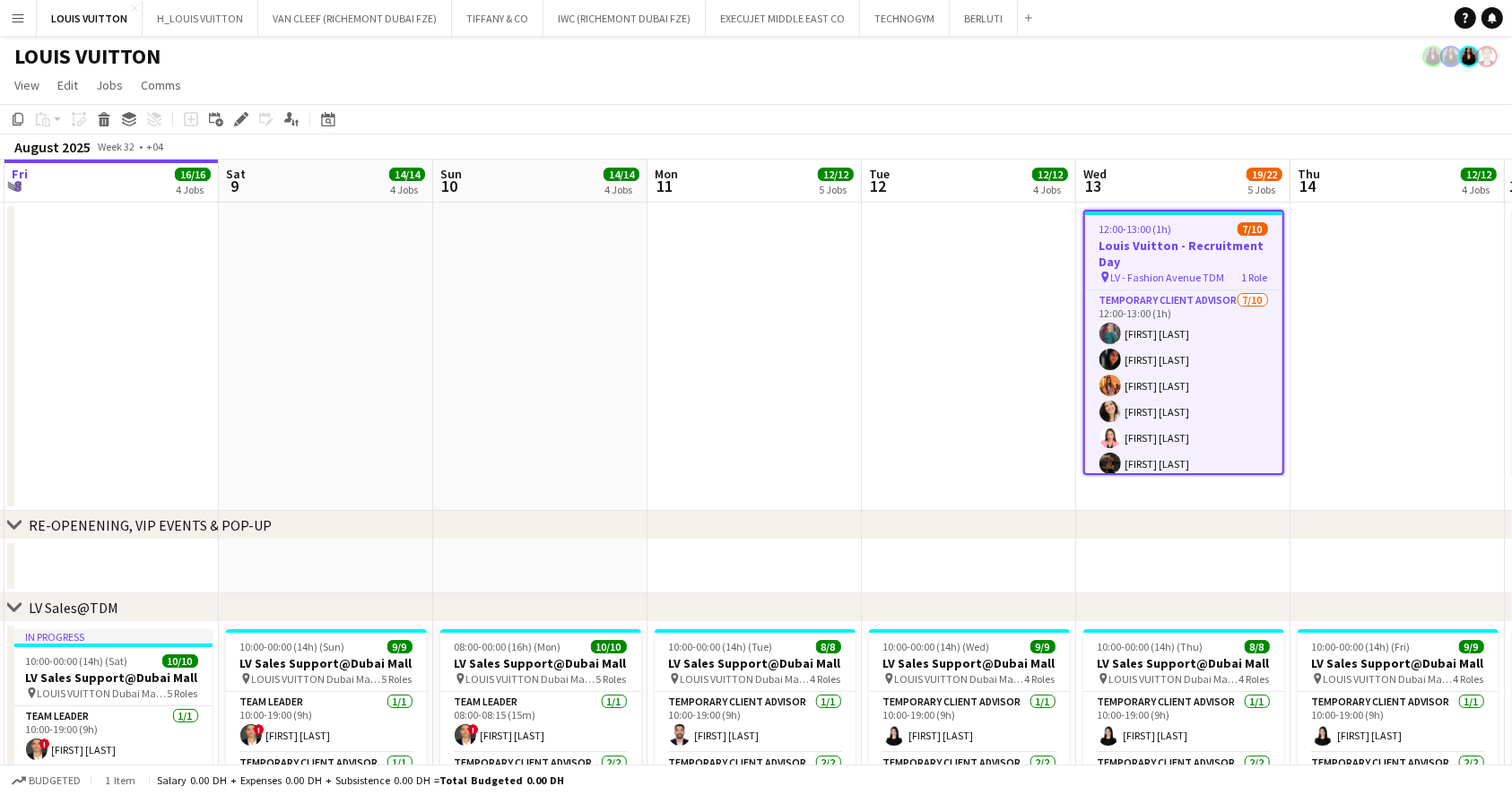 click at bounding box center (326, 357) 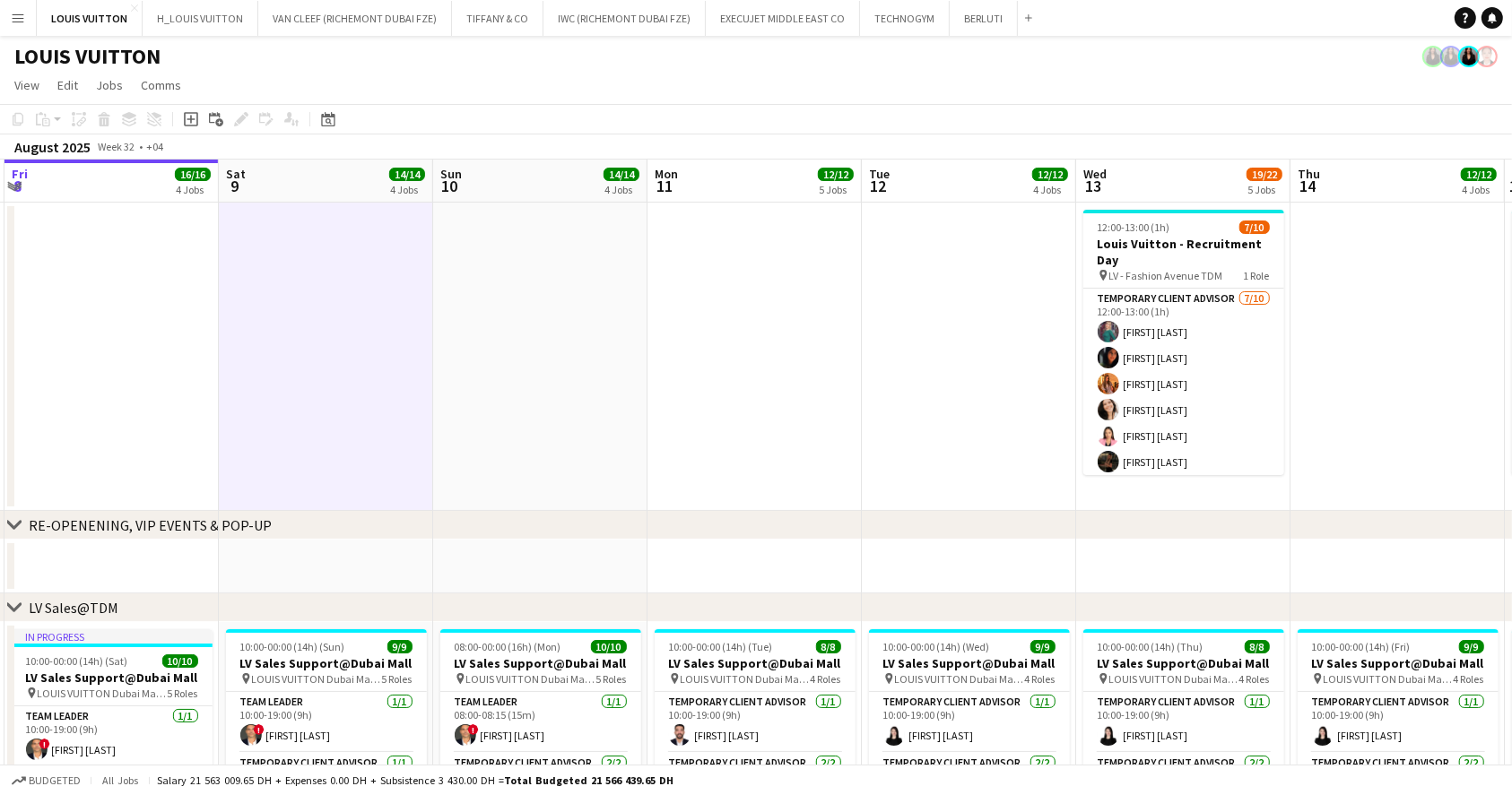 click on "Menu" at bounding box center [18, 18] 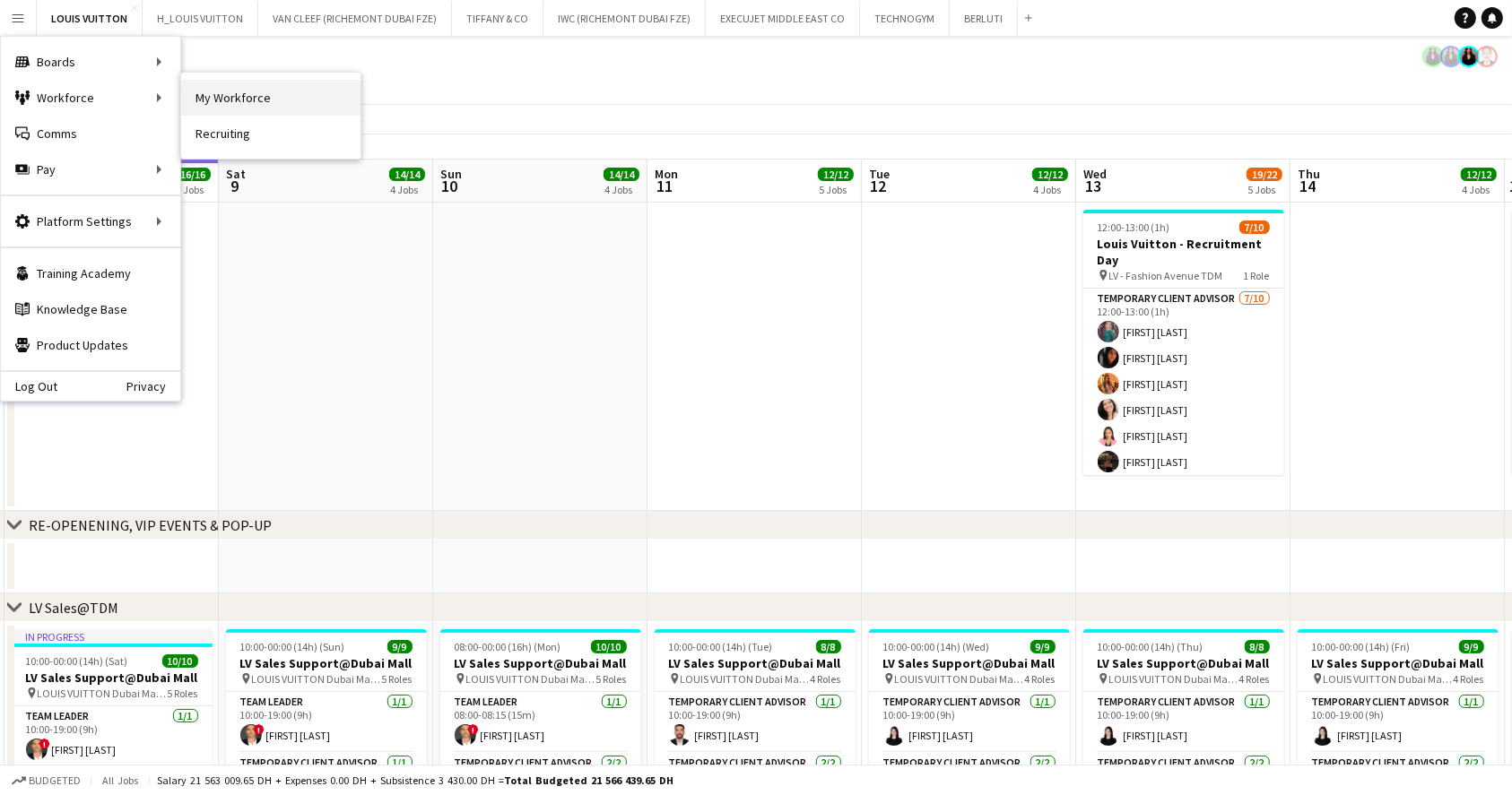 click on "My Workforce" at bounding box center [271, 98] 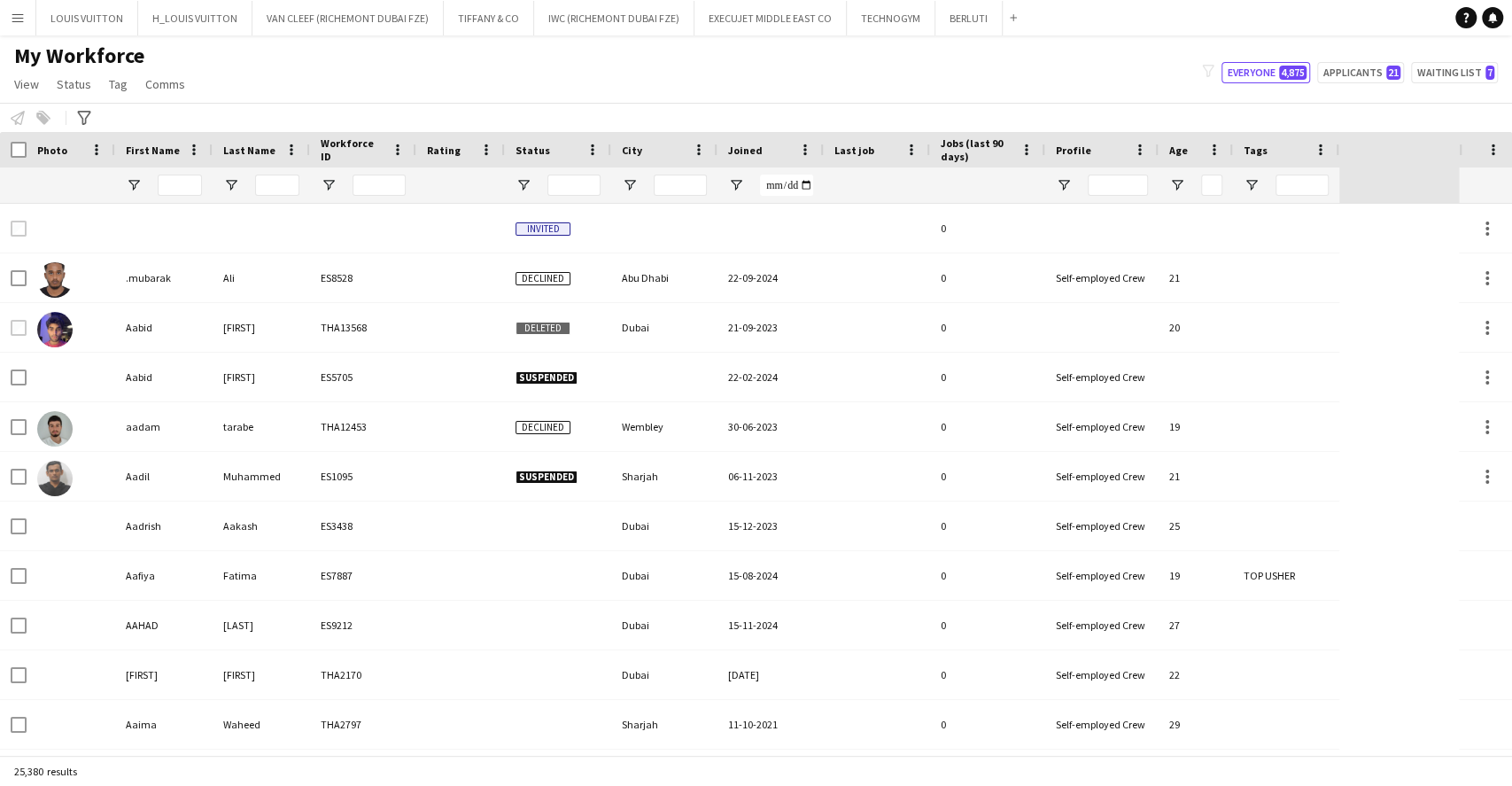 type on "******" 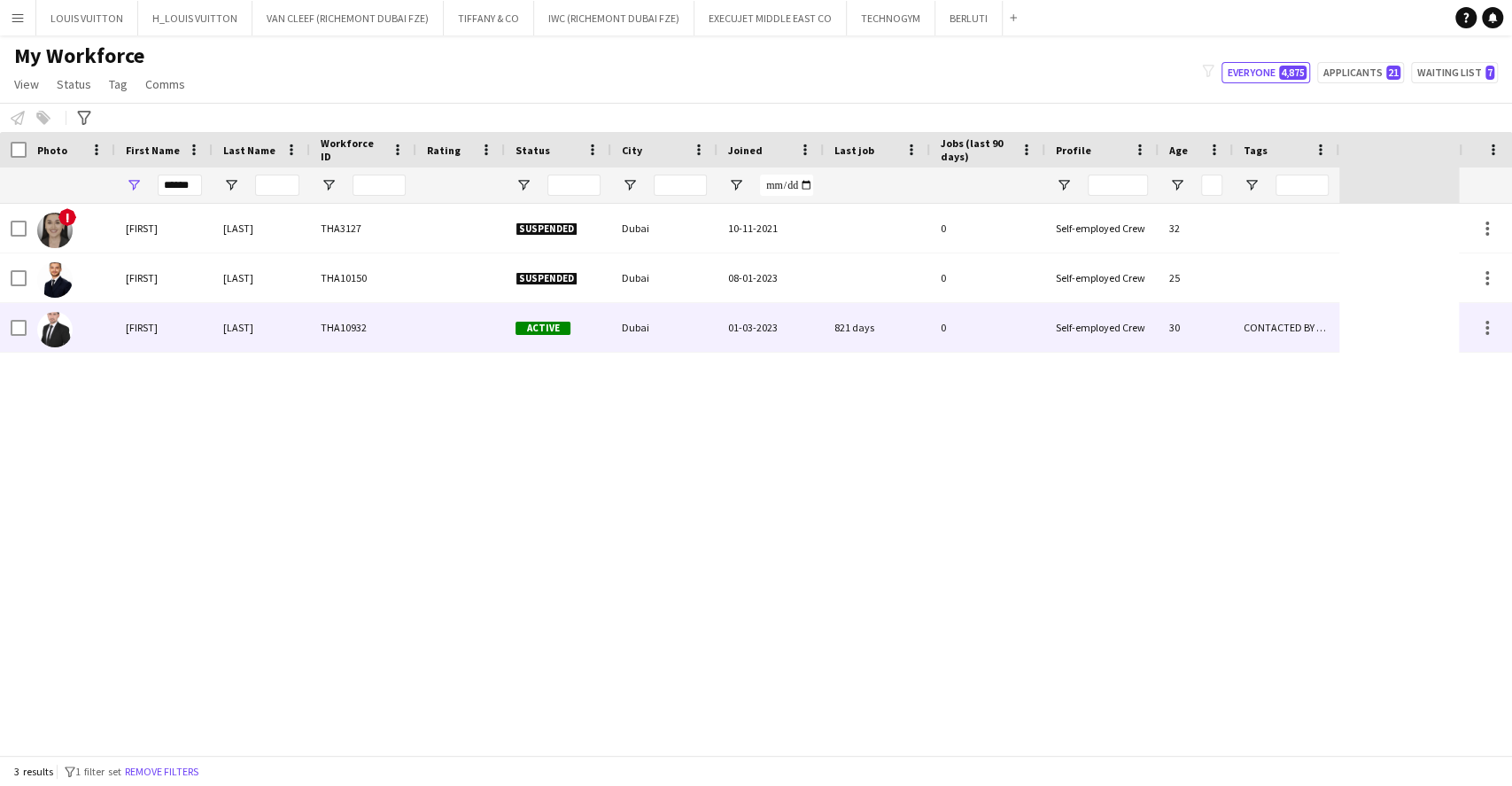 click on "Yormamatov" at bounding box center (261, 327) 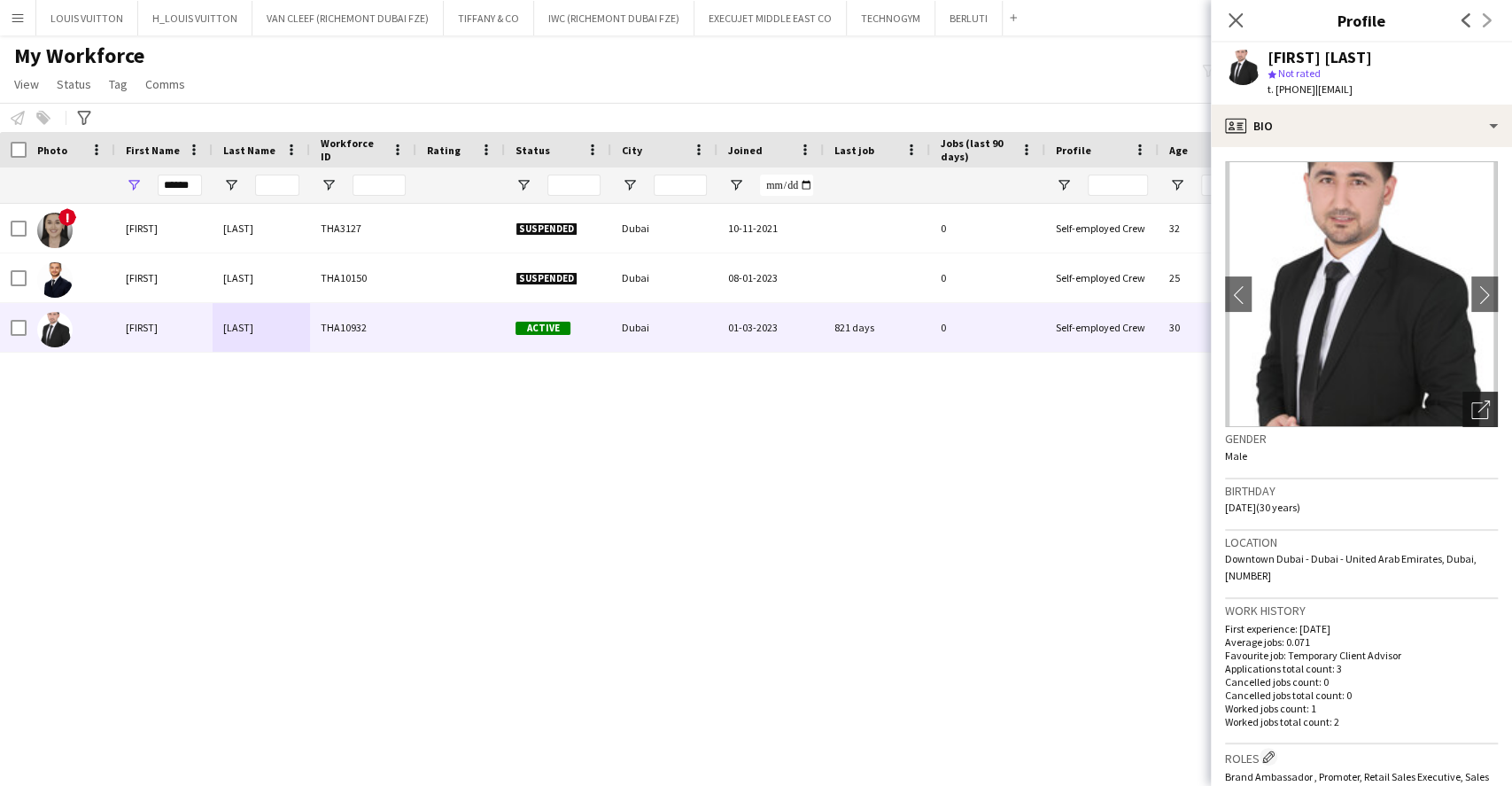 click on "Open photos pop-in" 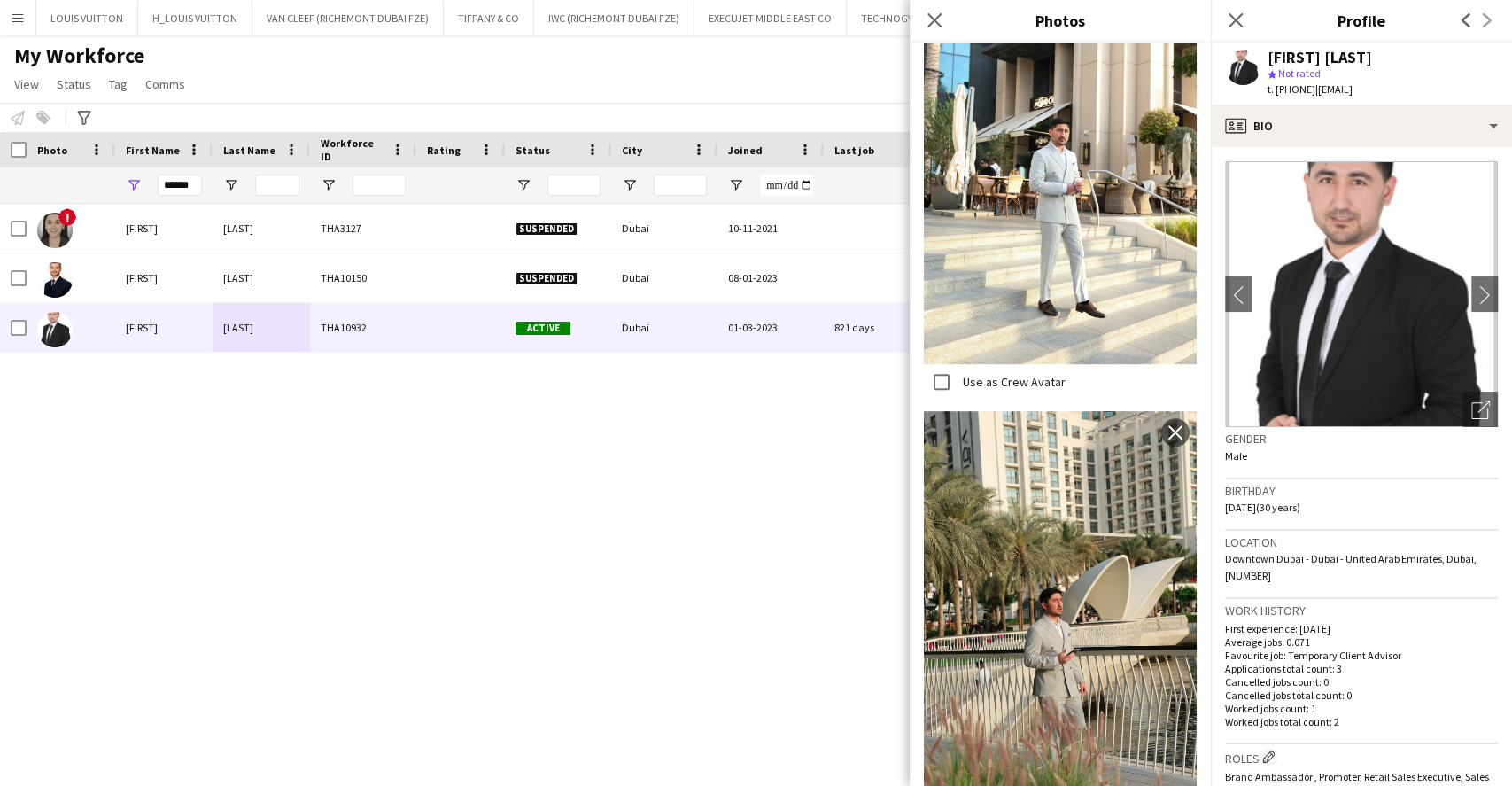 scroll, scrollTop: 914, scrollLeft: 0, axis: vertical 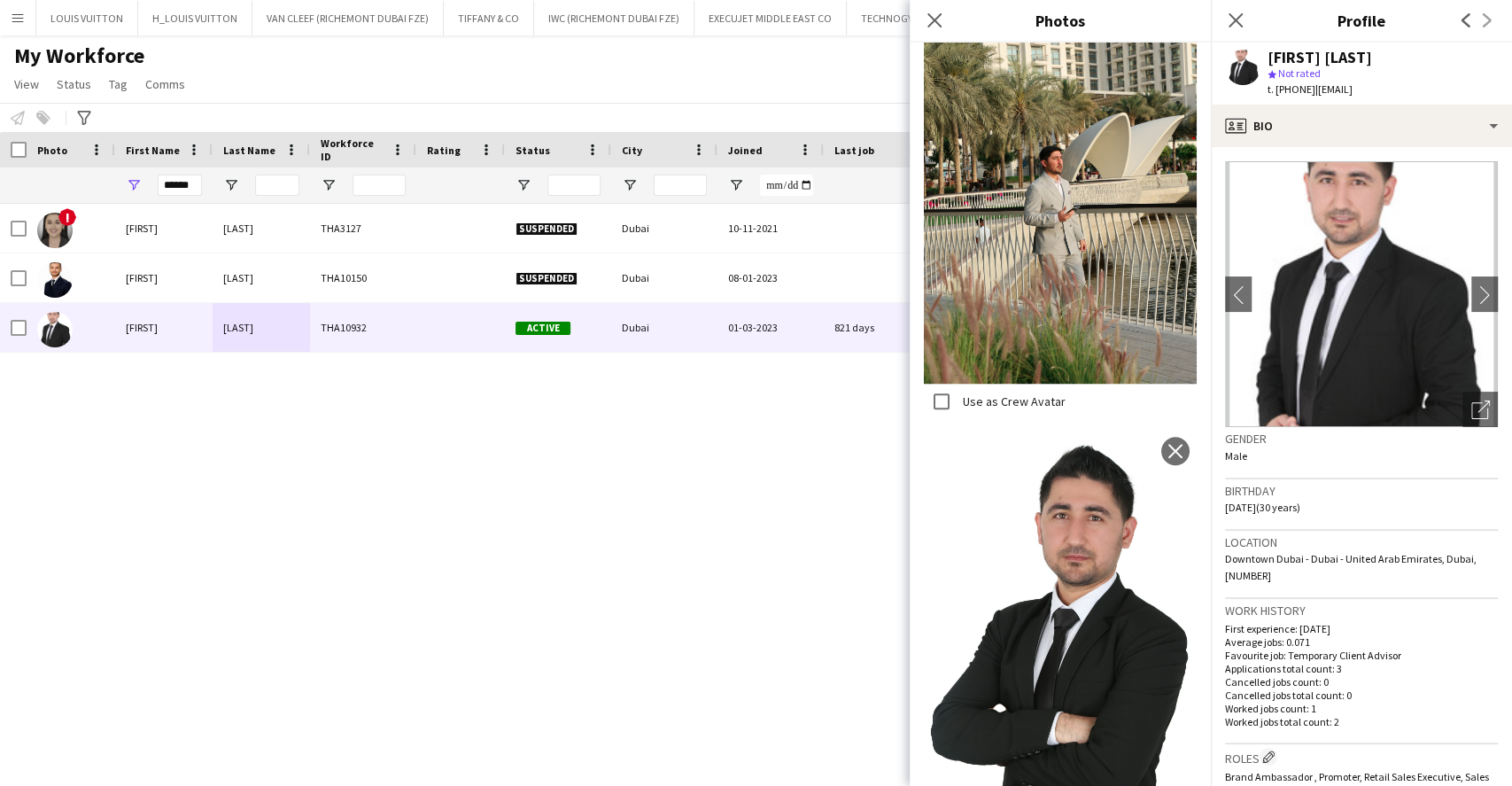click on "My Workforce   View   Views  Default view New view Update view Delete view Edit name Customise view Customise filters Reset Filters Reset View Reset All  Status  Edit  Tag  New tag  Edit tag  ARABIC SPEAKER (2090) CABIN CREW (351) CHINESE SPEAKER (36) CONTACTED BY ANASTASIIA (24) CONTACTED BY MARIA (2) CONTACTED BY SARAH W (5) CONTACTED BY VIVIANE  (93) DRESSER (7) FOH EXPO (31) FOLLOW UP  (54) FRENCH SPEAKER (505) Generic Portfolio - Arabic Speaker  (7) Generic Portfolio - Jewerlly  Model (5) Generic Portfolio - Luxury  (23) Generic Portfolio - Models (14) Generic Portfolio - Promoters (20) Generic Portfolio - Supervisors (11) Generic Portfolio - Tall Hostess (21) Generic Portfolio - Ushers (16) Generic portfolio -VIP Hostess (25) ITALIAN SPEAKER (63) JAPANESE SPEAKER (7) KOREAN SPEAKER (4) LUXURY RETAIL (416) MANAGER LEVEL (118) MC (21) MUA (15) OPERATION (31) PRODUCTION (9) PROJECT MANAGER  (54) SPANISH SPEAKER (195) STAGE MANAGER (80) SUPERVISOR (194) THA HOSPITALITY (779) TOP BARISTA (44)  Add to tag" 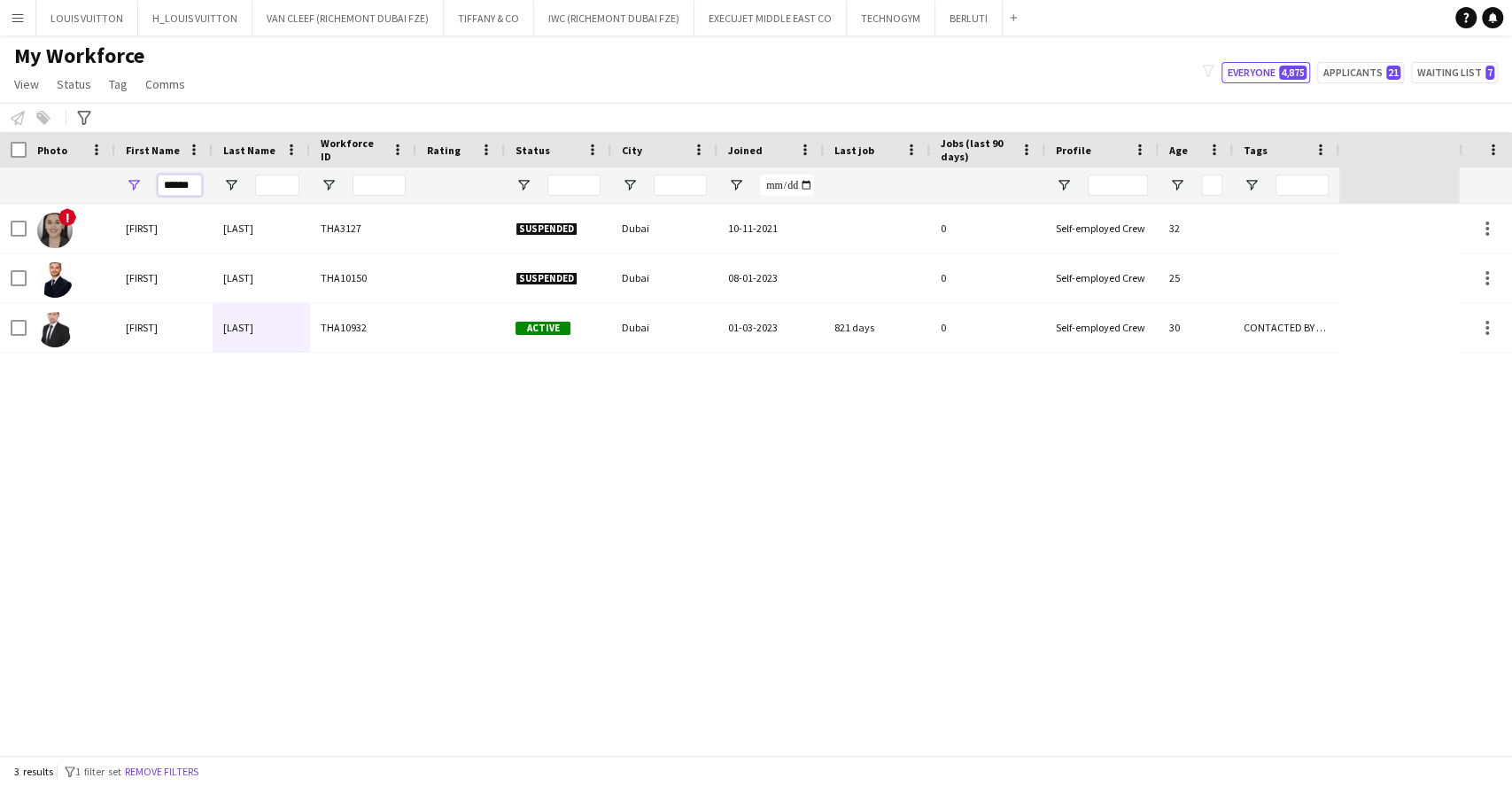 drag, startPoint x: 197, startPoint y: 181, endPoint x: 110, endPoint y: 181, distance: 87 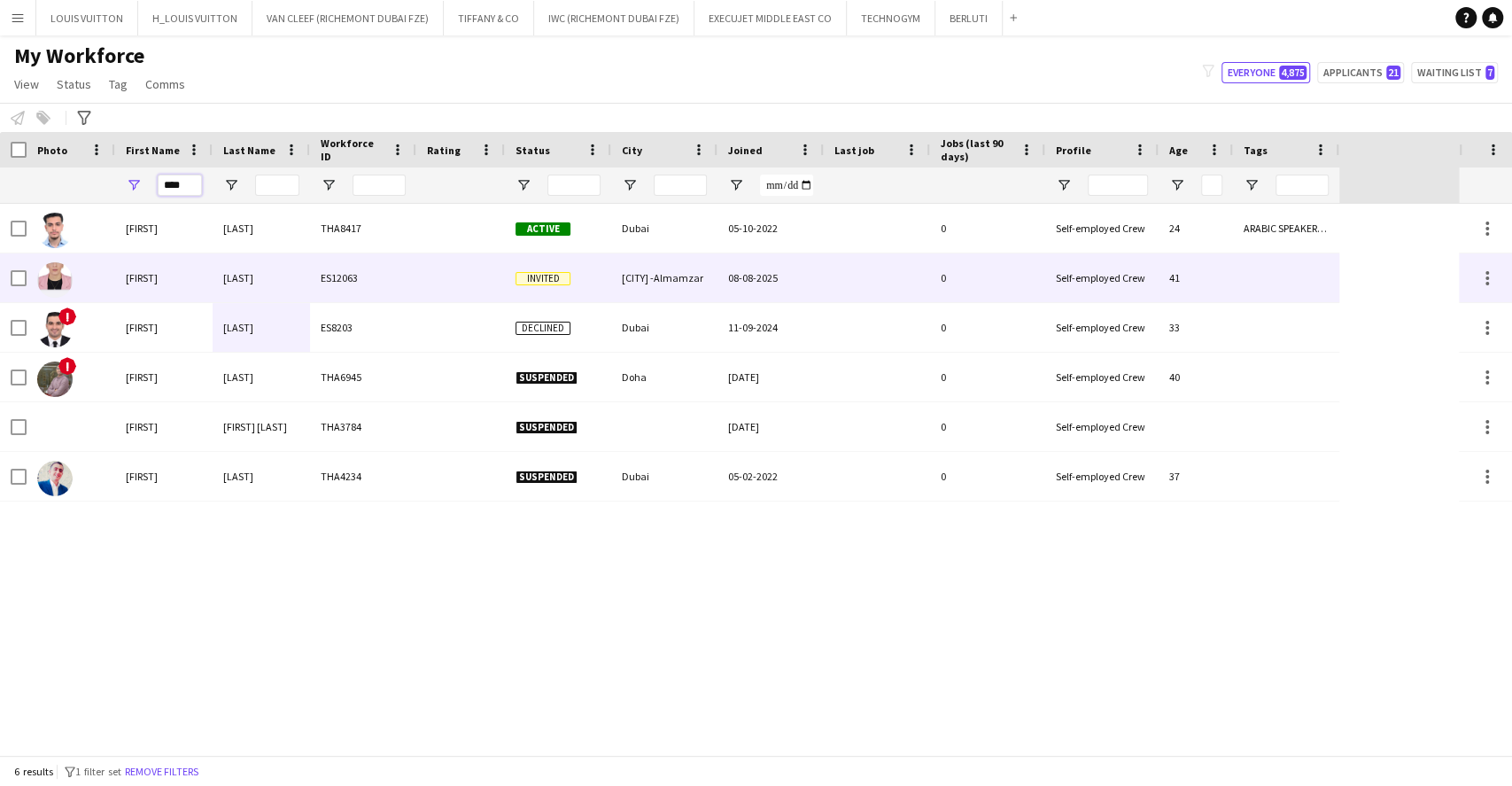type on "****" 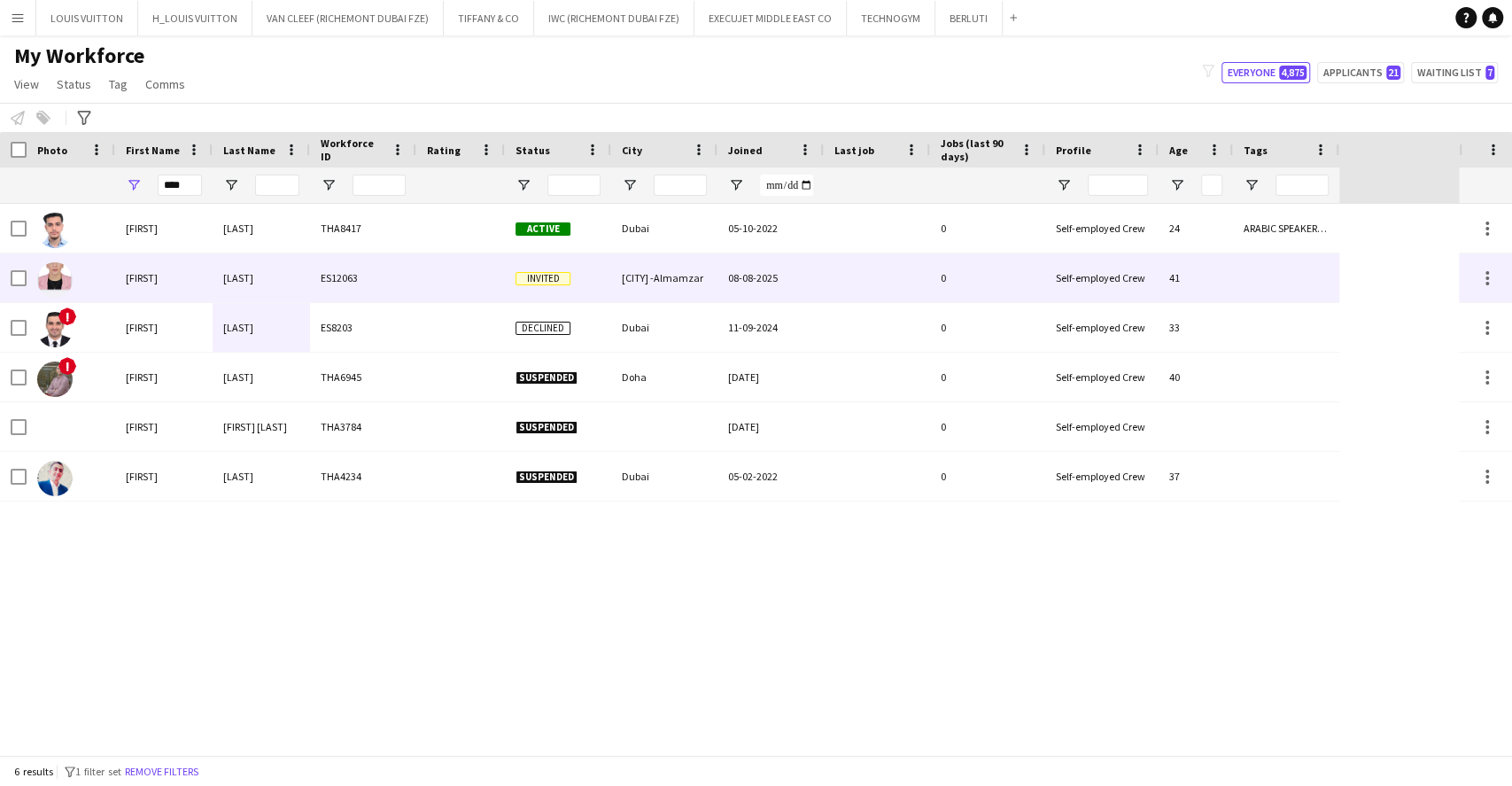 click on "Wajd" at bounding box center [164, 277] 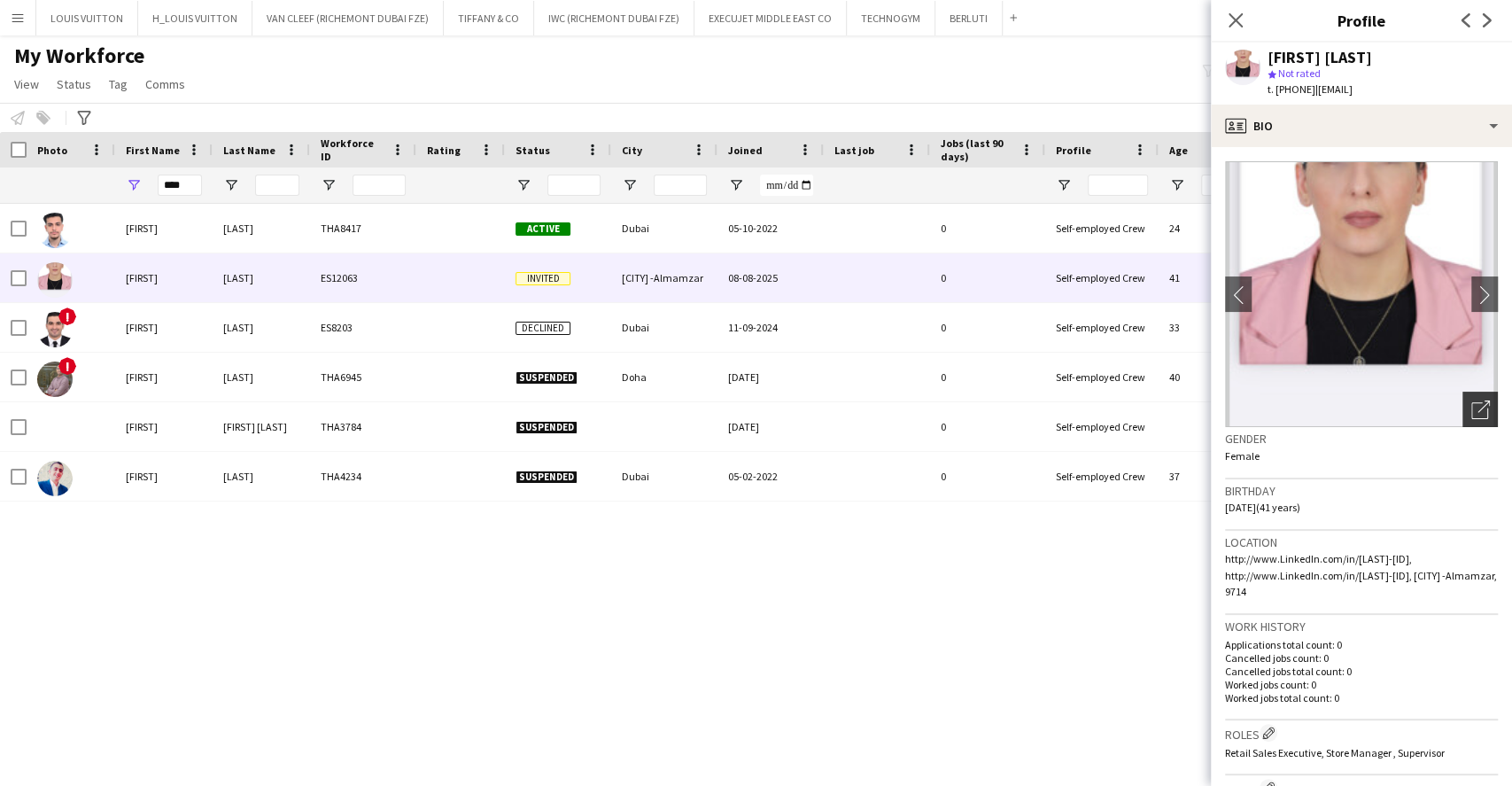 click 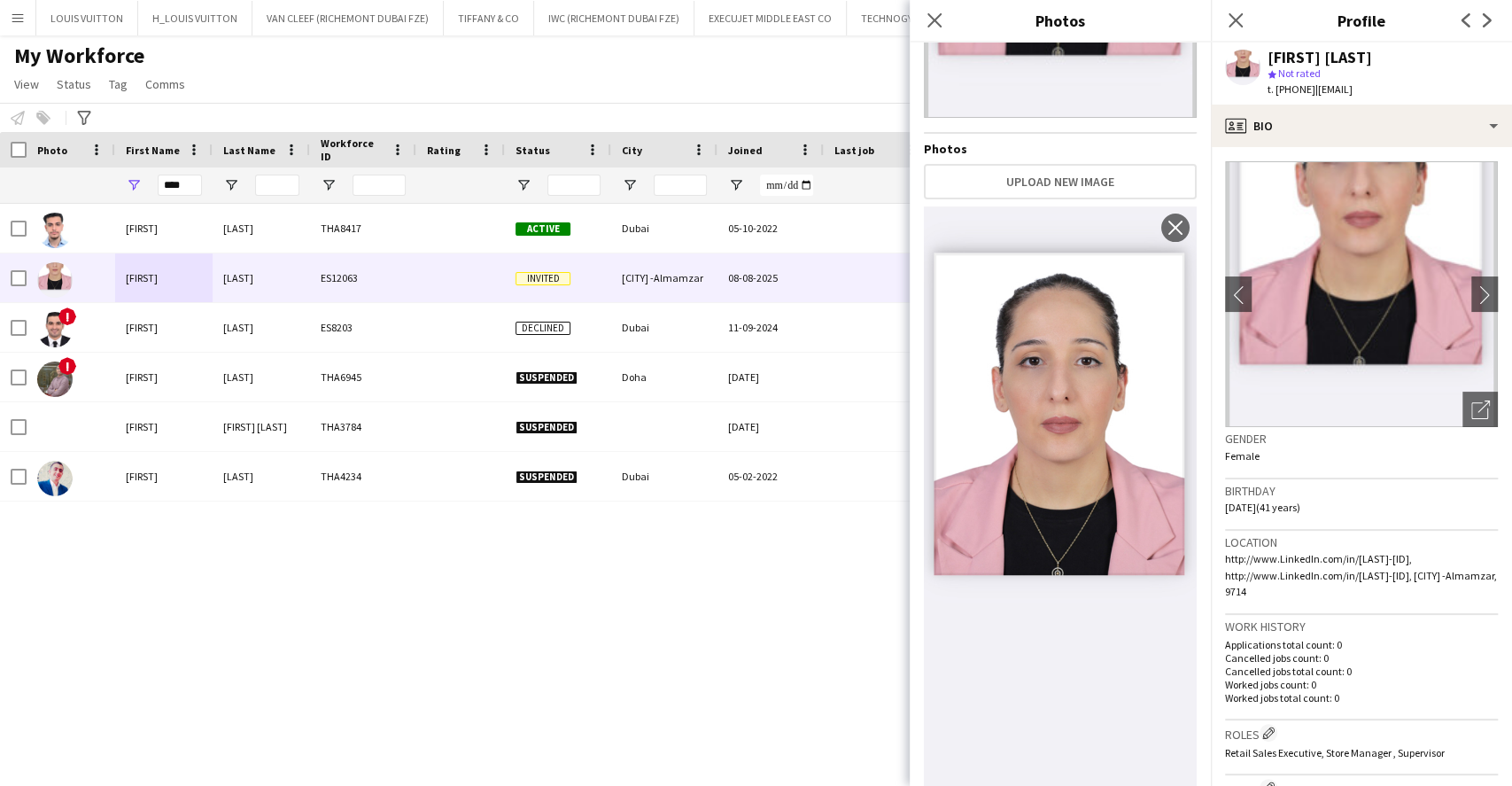 scroll, scrollTop: 0, scrollLeft: 0, axis: both 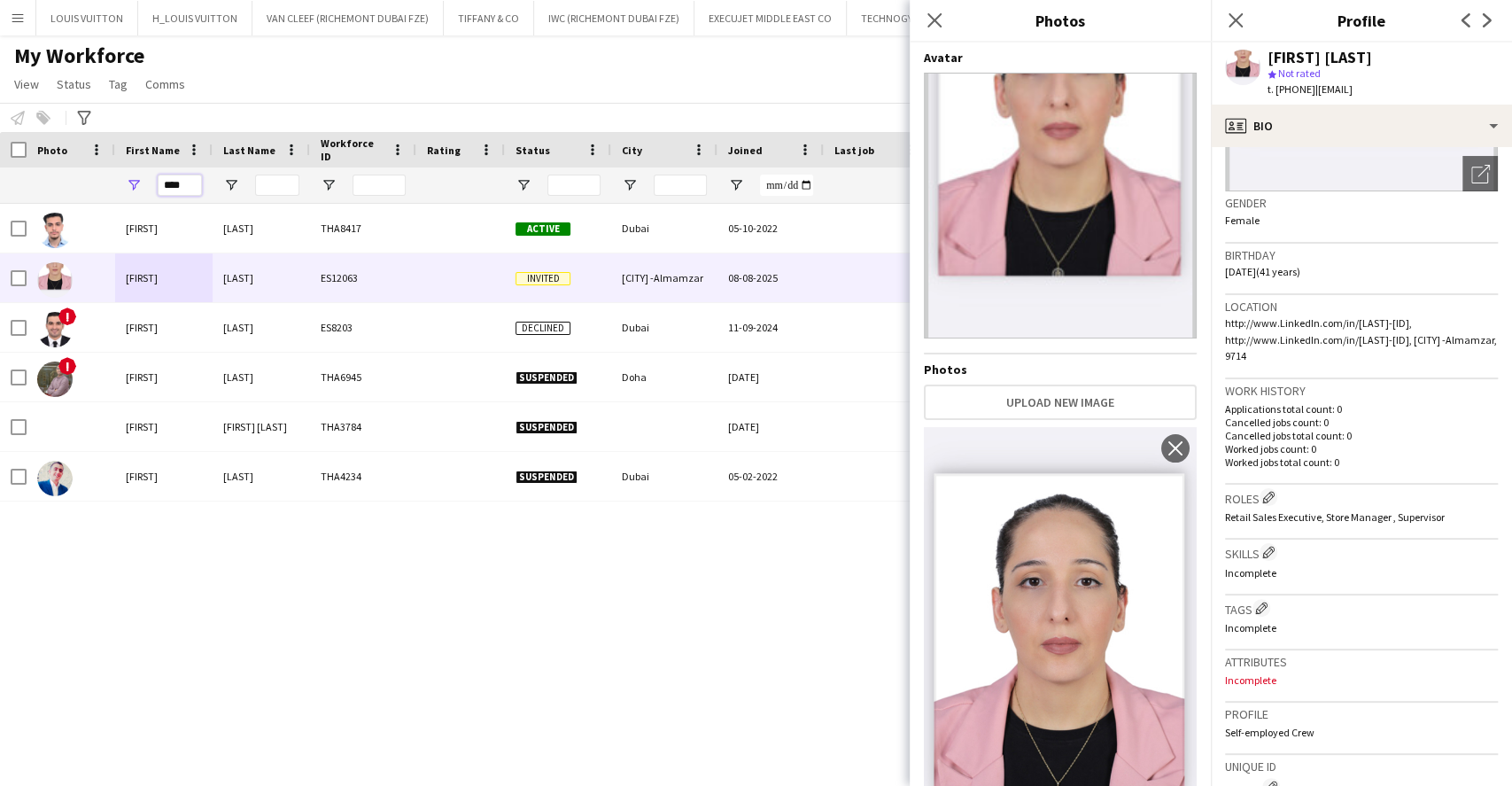 drag, startPoint x: 198, startPoint y: 181, endPoint x: 72, endPoint y: 177, distance: 126.06348 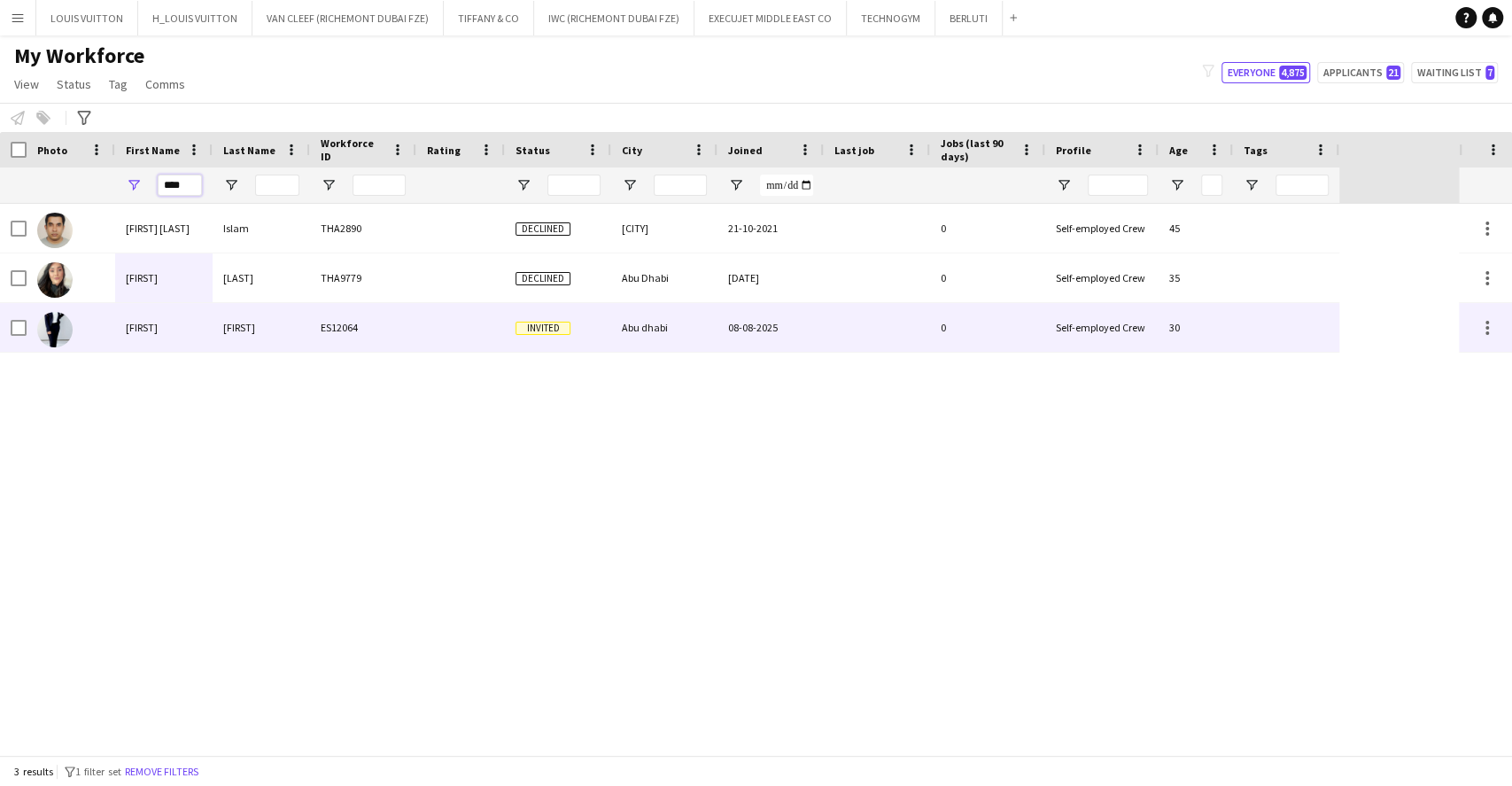 type on "****" 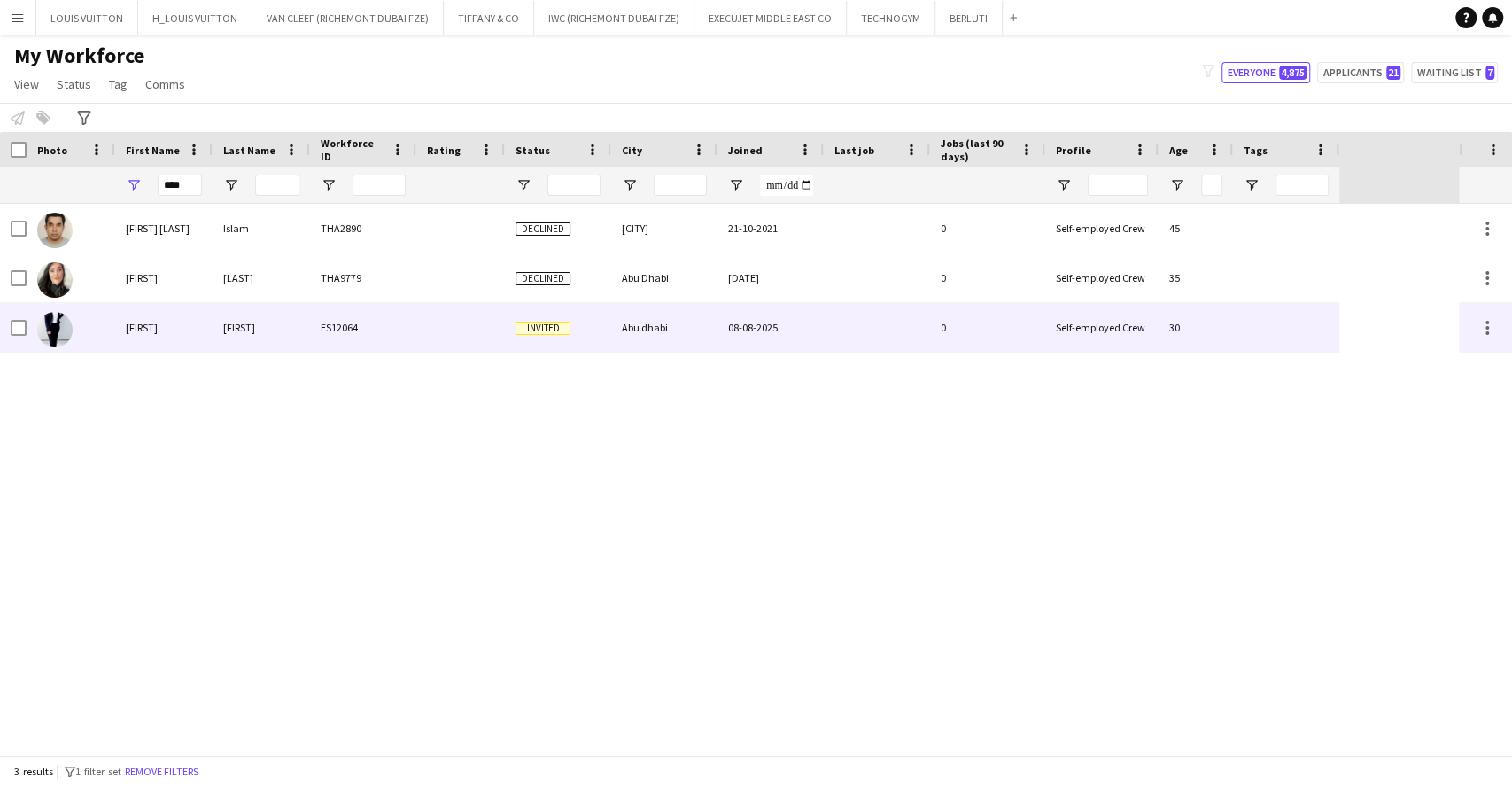 click on "Abu dhabi" at bounding box center (664, 327) 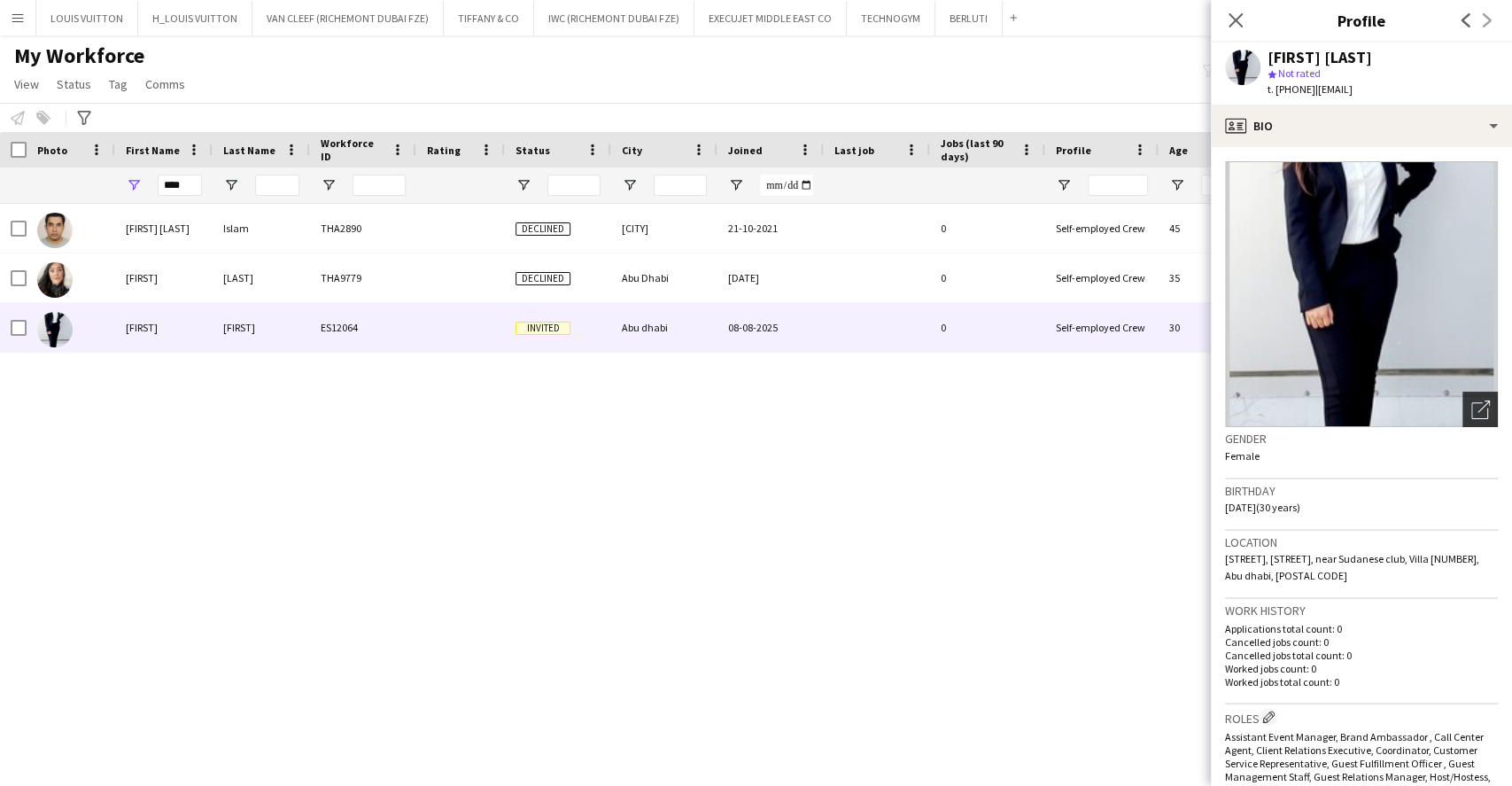 drag, startPoint x: 1446, startPoint y: 402, endPoint x: 1468, endPoint y: 408, distance: 22.80351 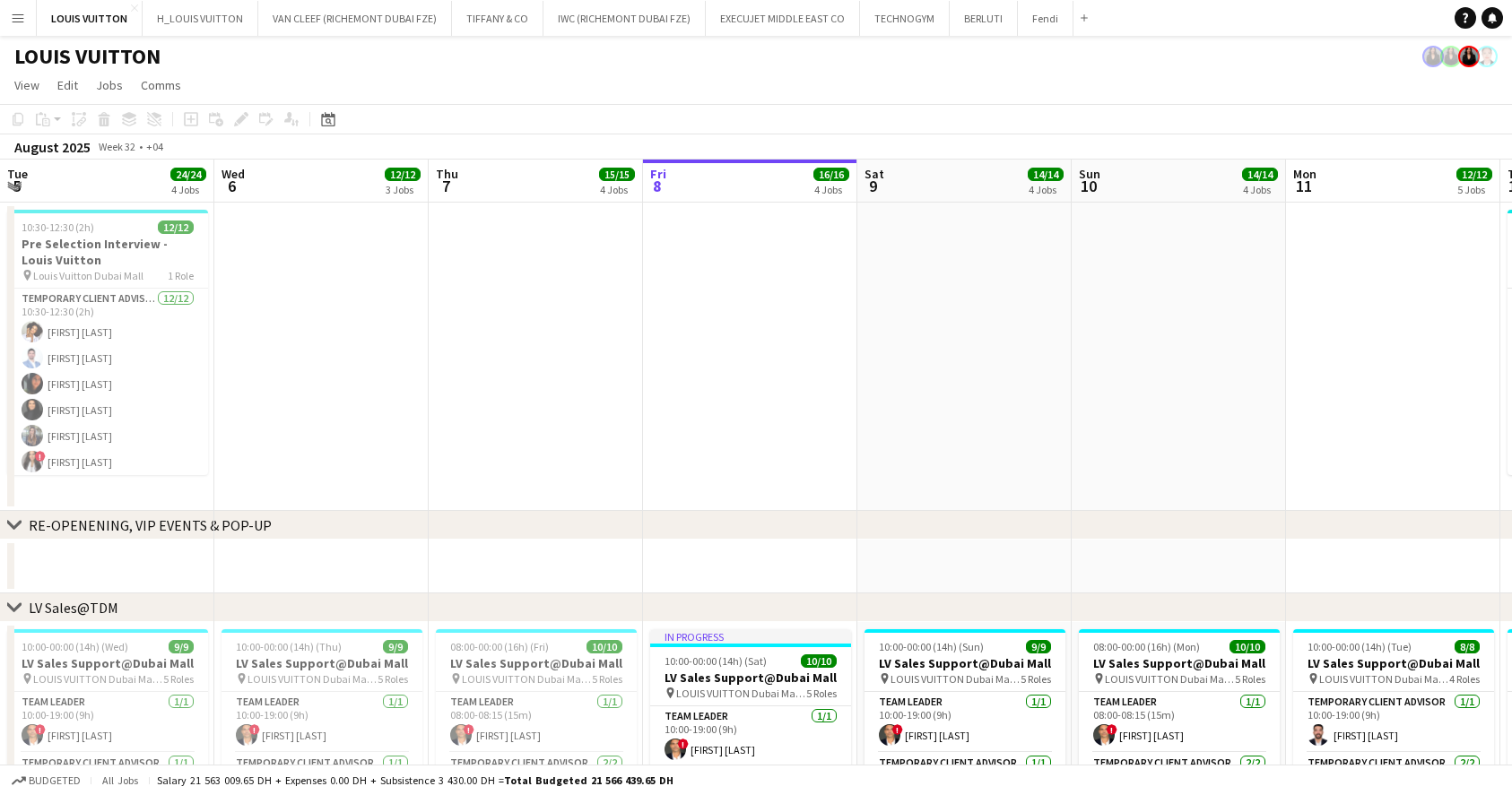 scroll, scrollTop: 0, scrollLeft: 0, axis: both 